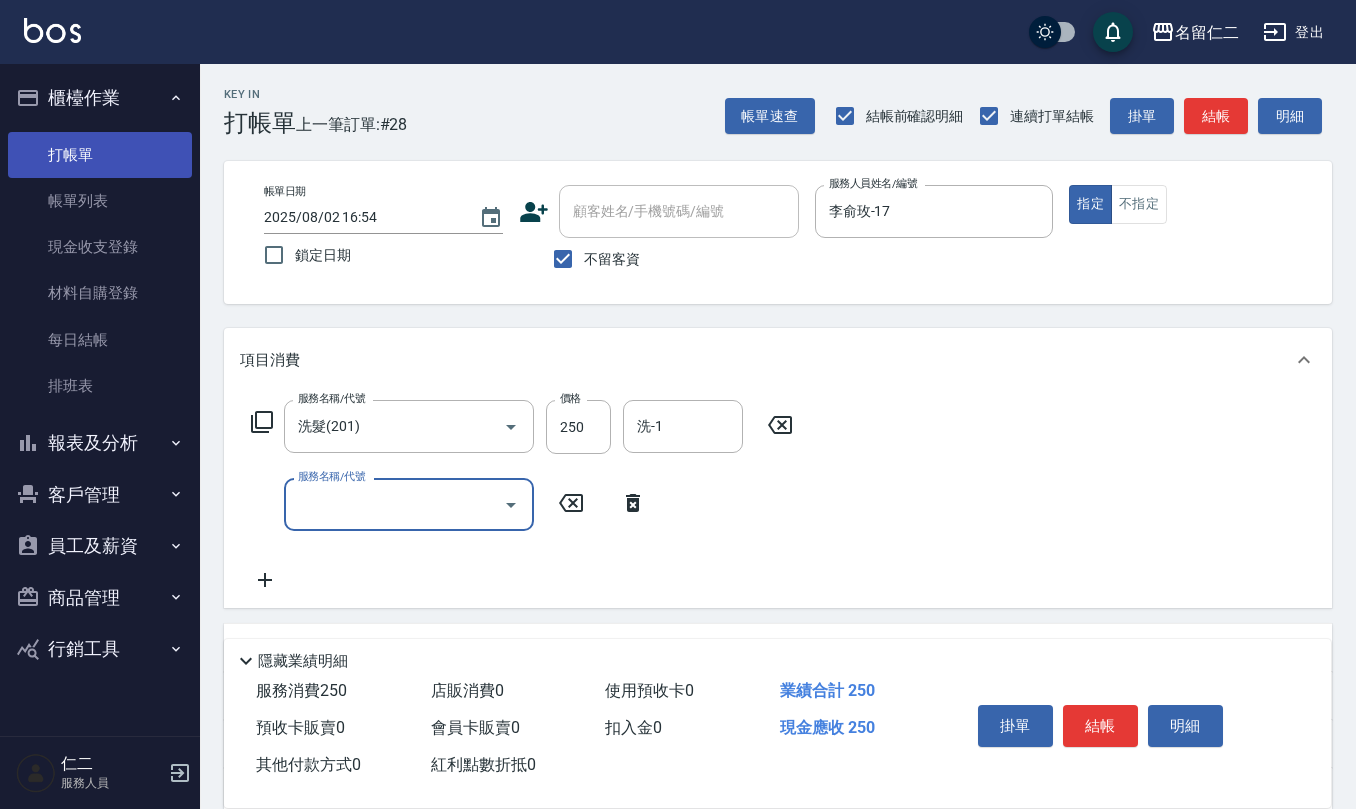 scroll, scrollTop: 0, scrollLeft: 0, axis: both 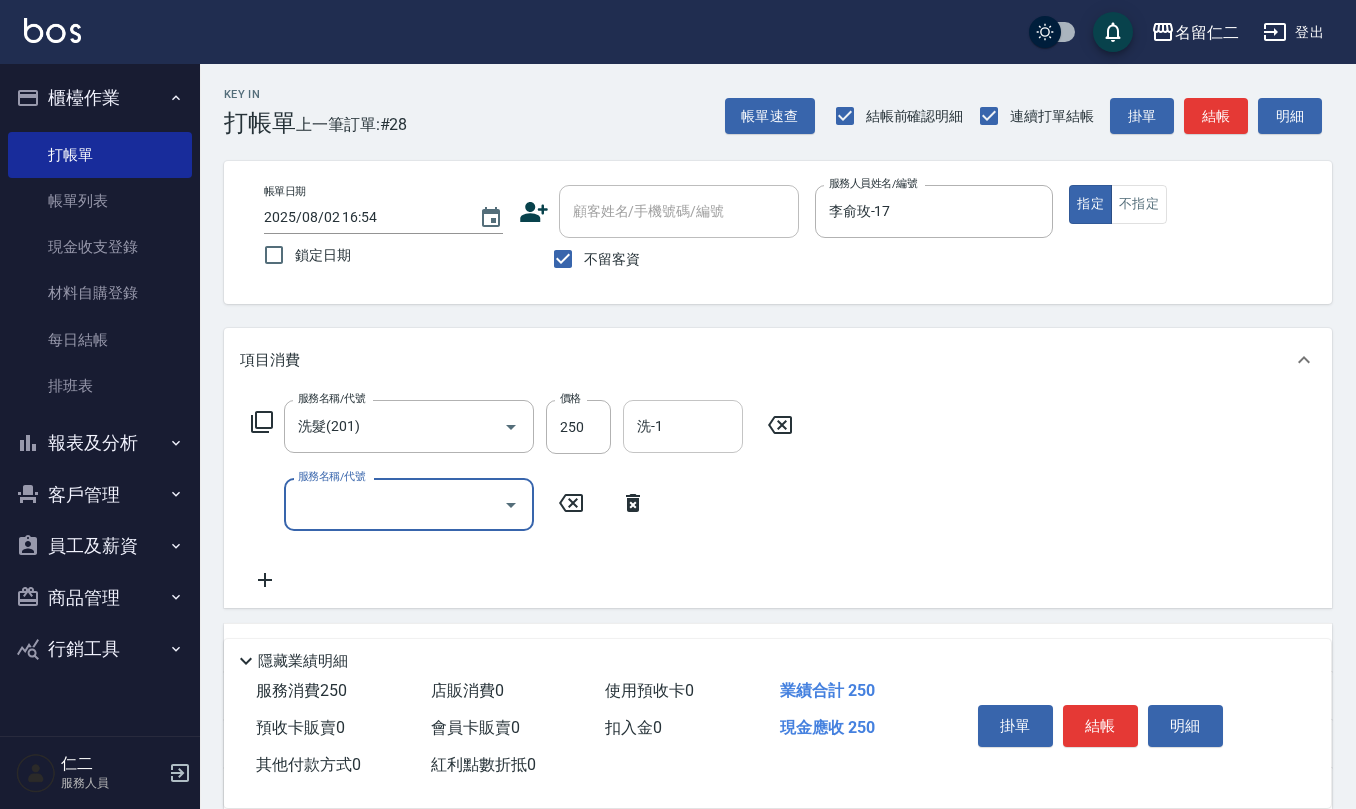 click on "洗-1" at bounding box center [683, 426] 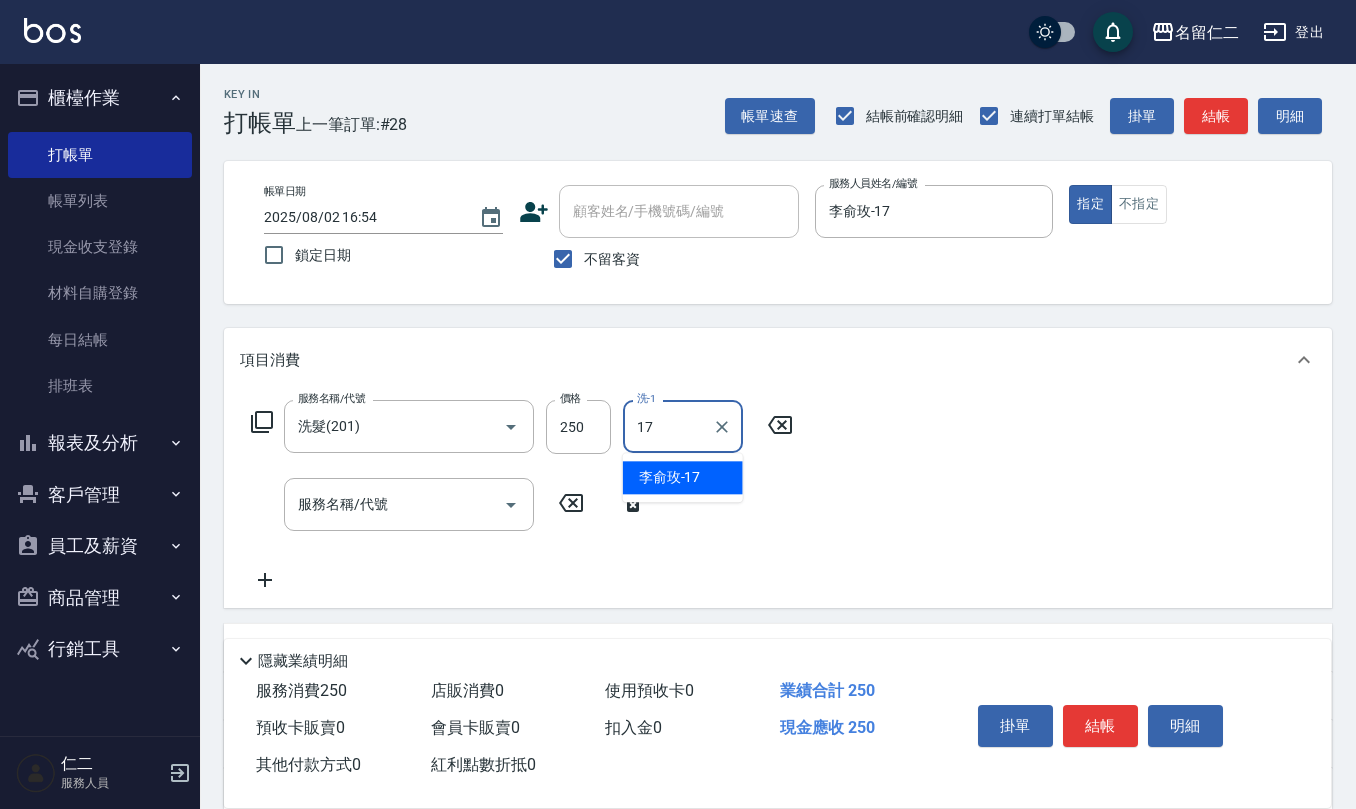 type on "李俞玫-17" 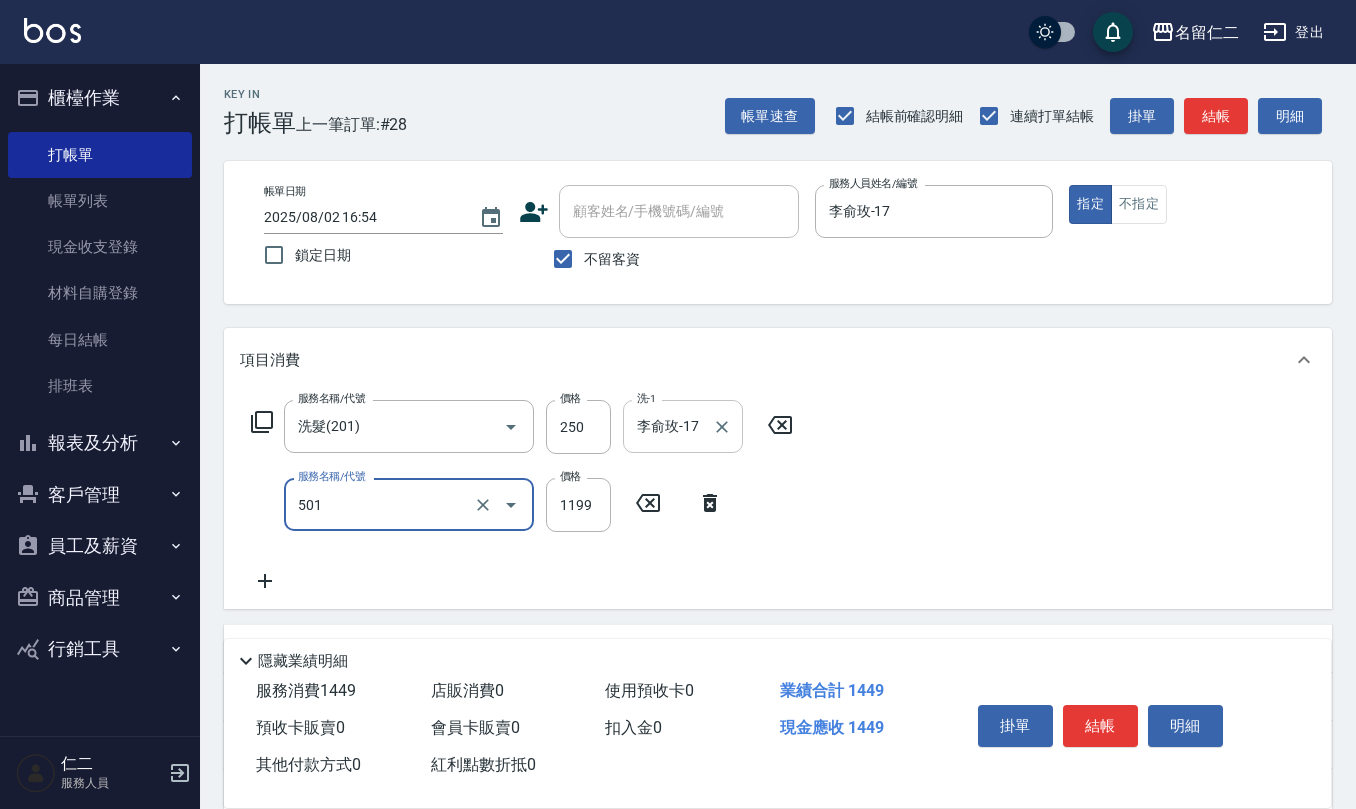 type on "染髮(501)" 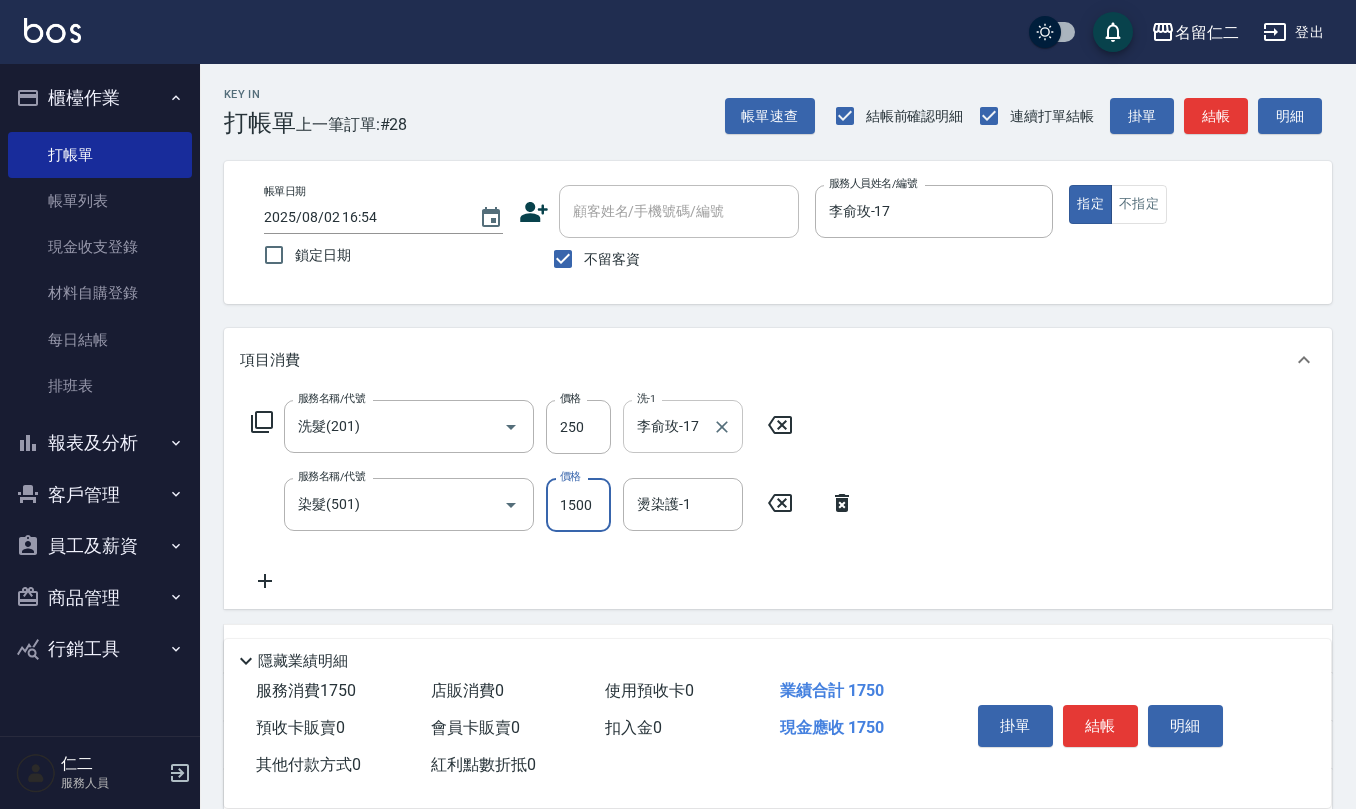 type on "1500" 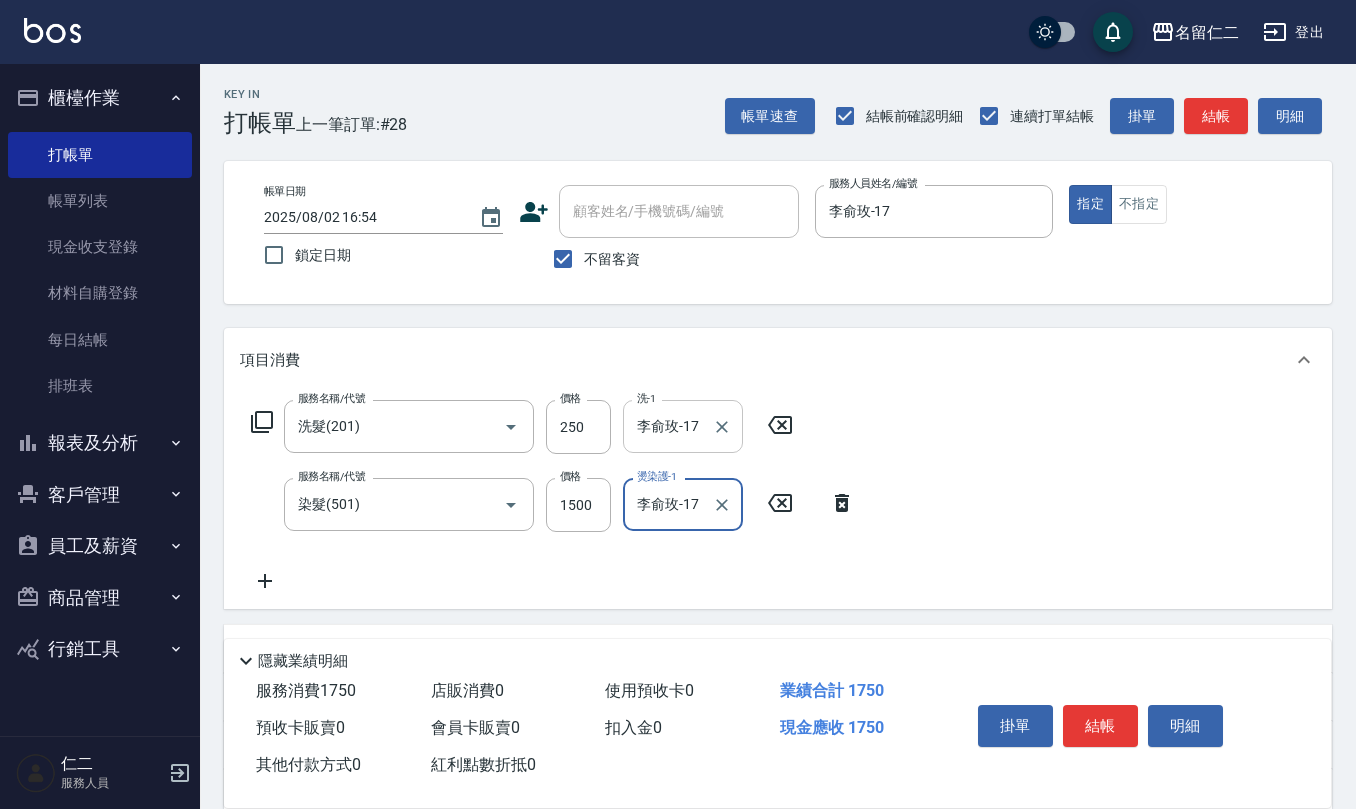 type on "李俞玫-17" 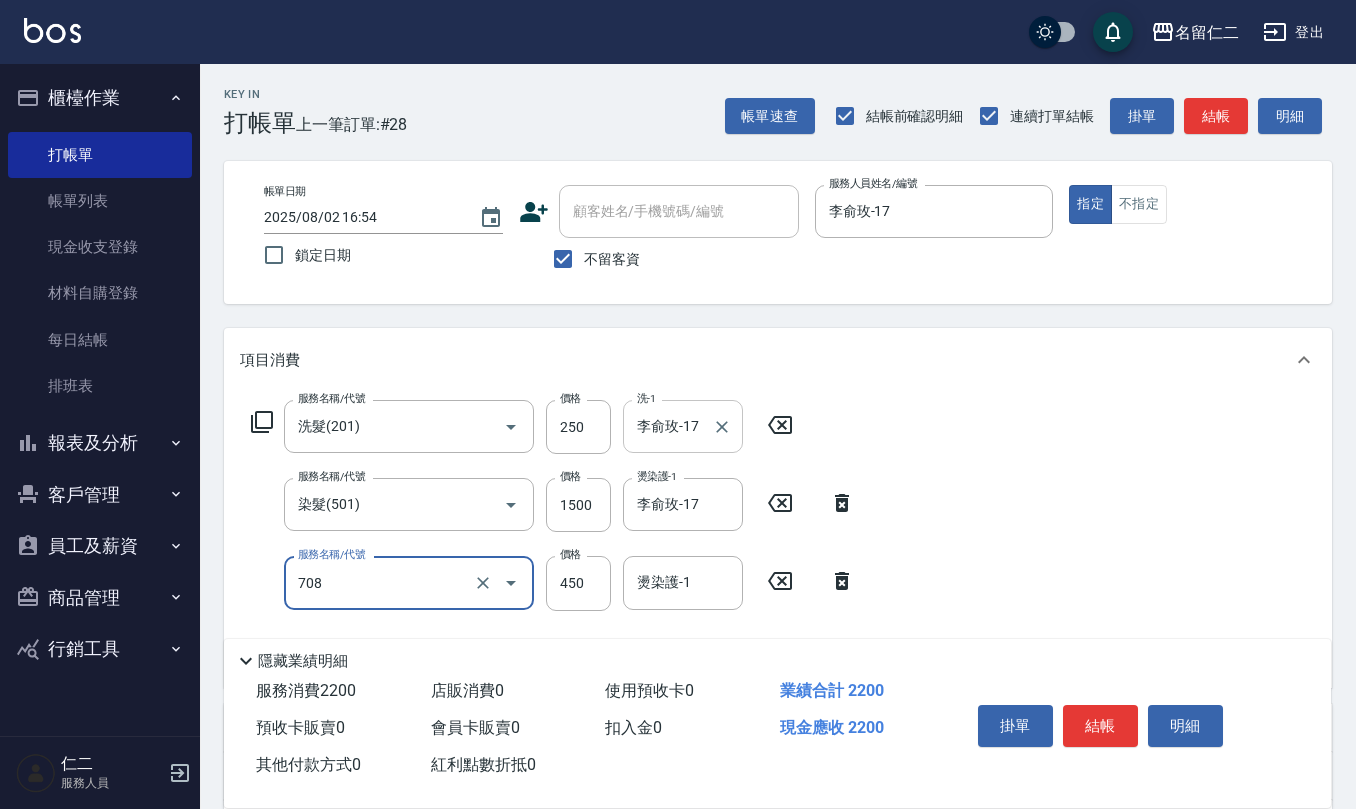 type on "松島舞鶴450(708)" 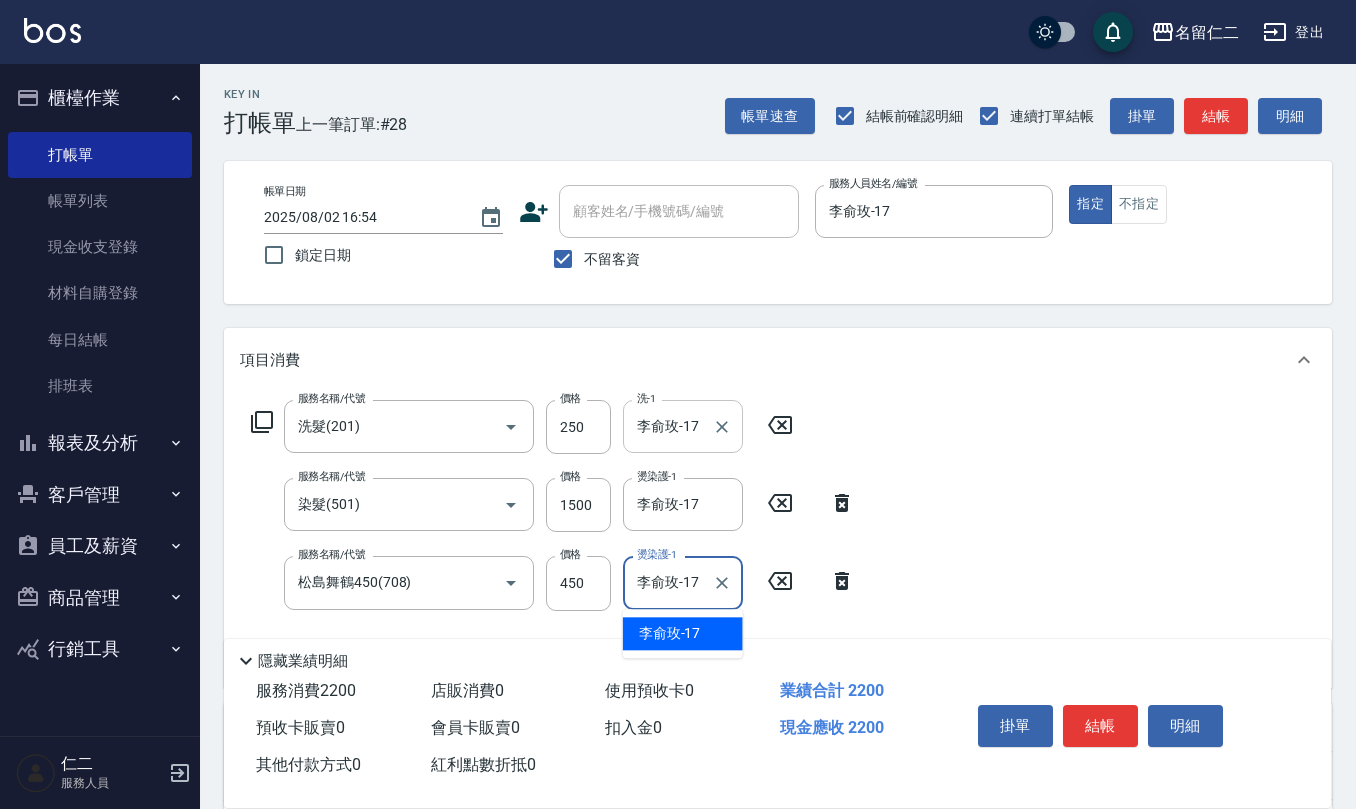 type on "李俞玫-17" 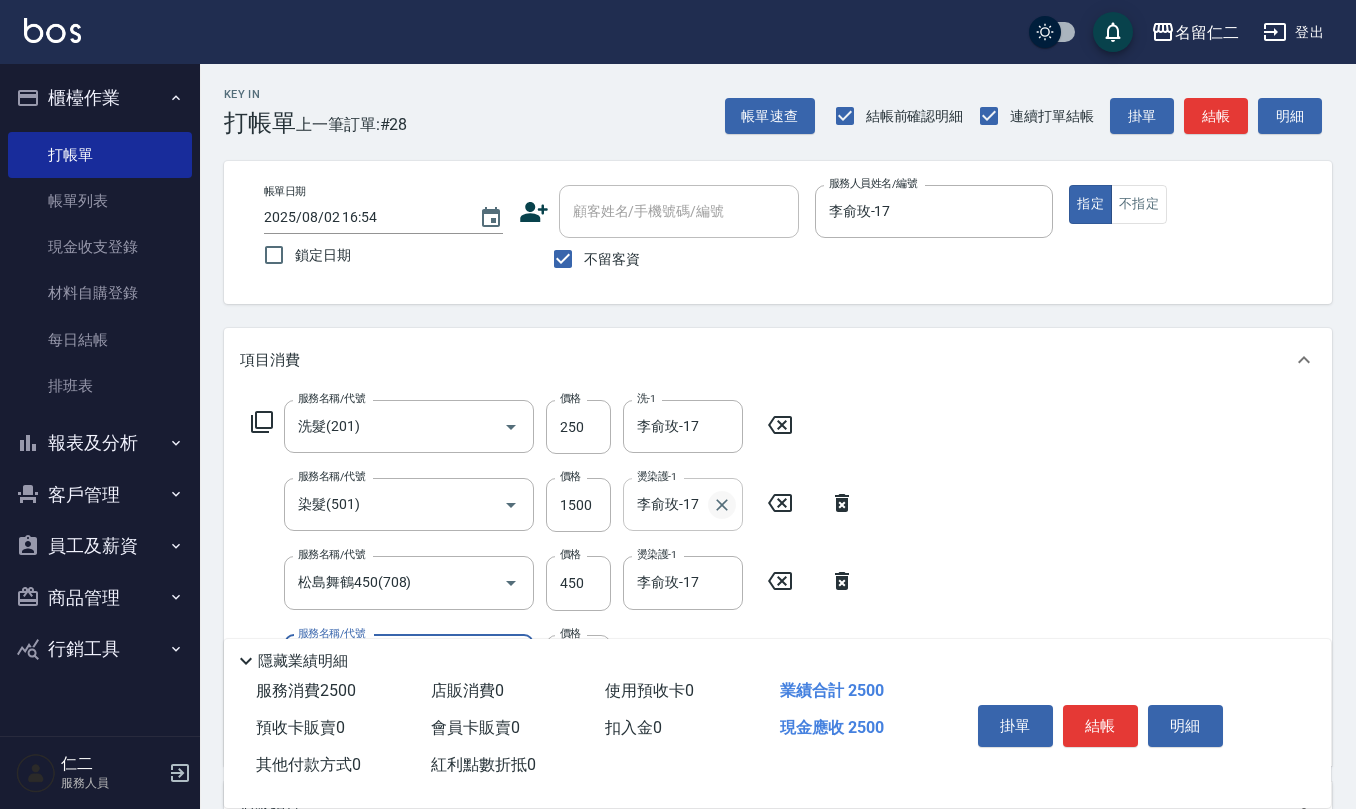 scroll, scrollTop: 133, scrollLeft: 0, axis: vertical 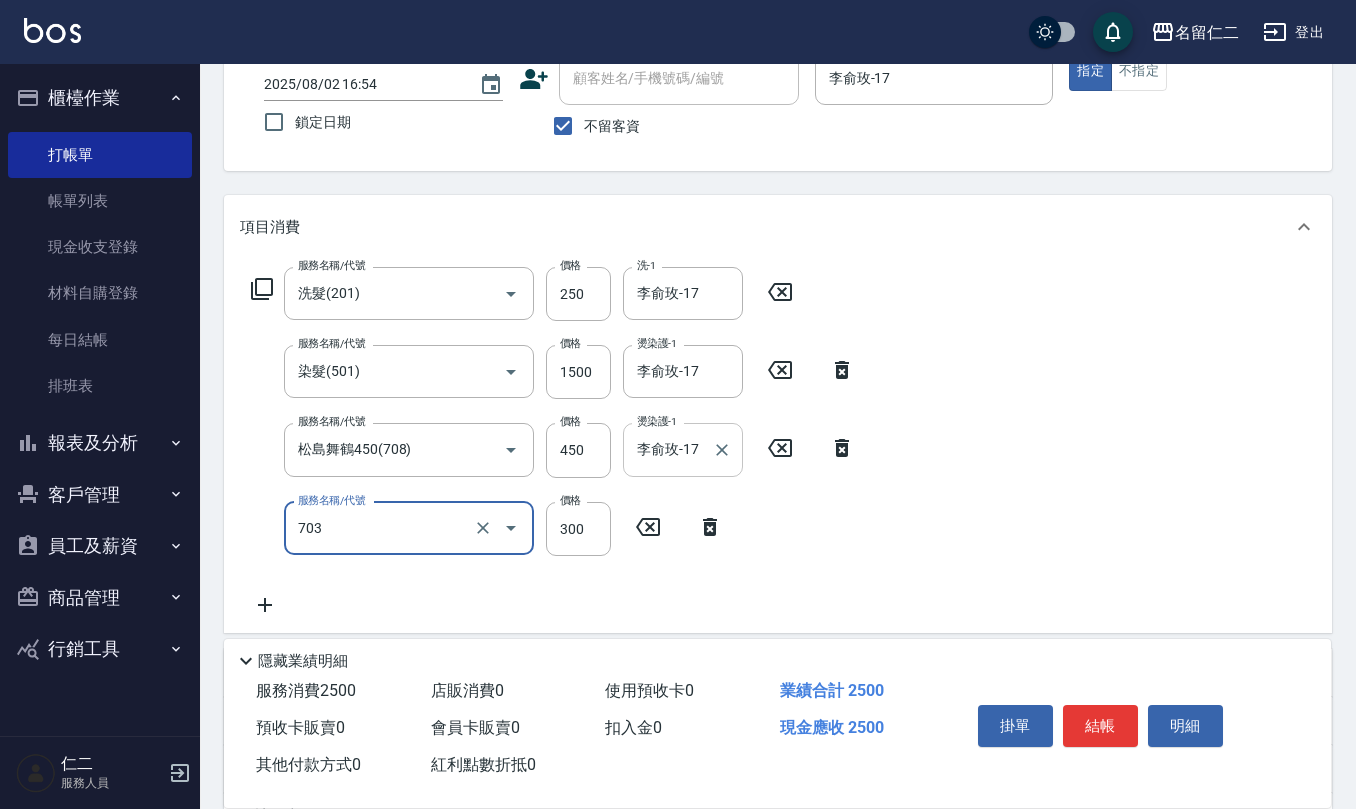 type on "(1236)設計師(703)" 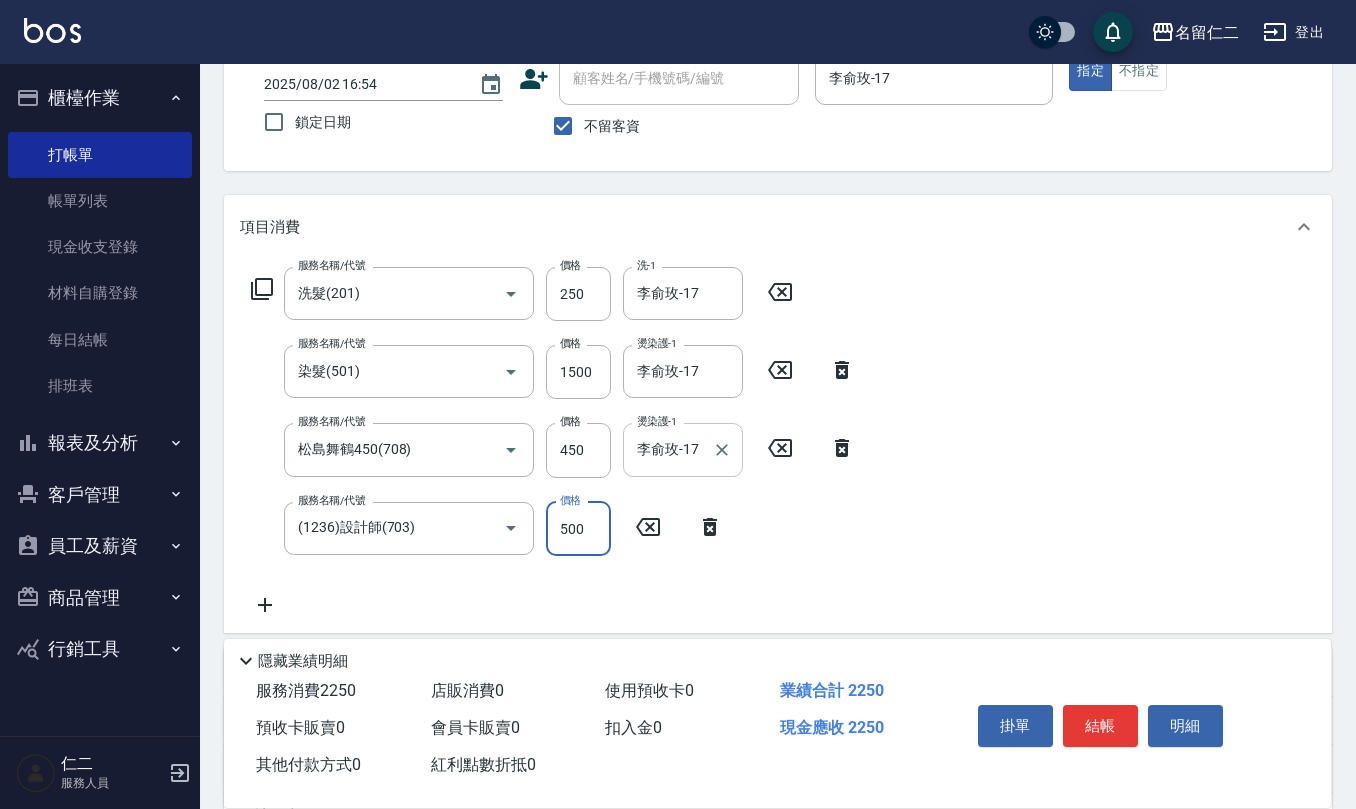 type on "500" 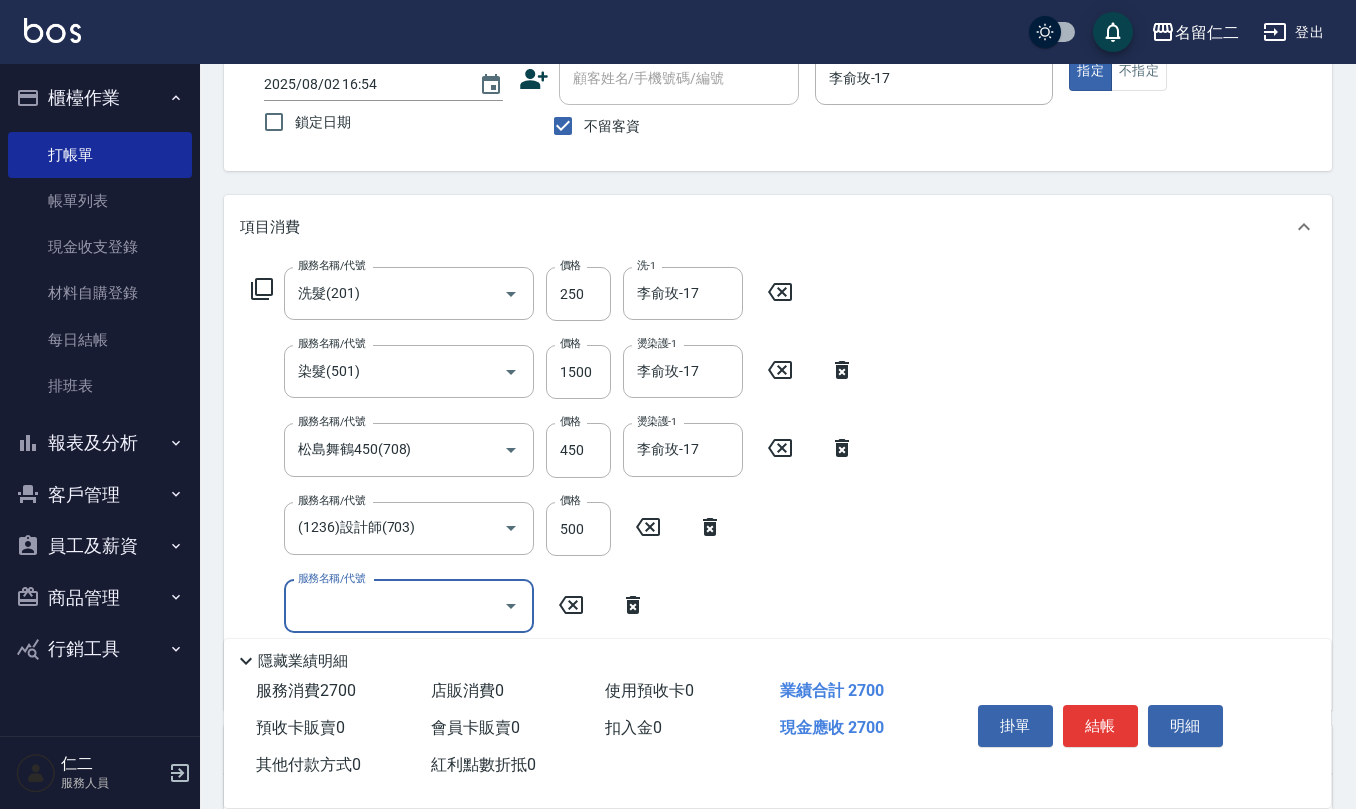 scroll, scrollTop: 0, scrollLeft: 0, axis: both 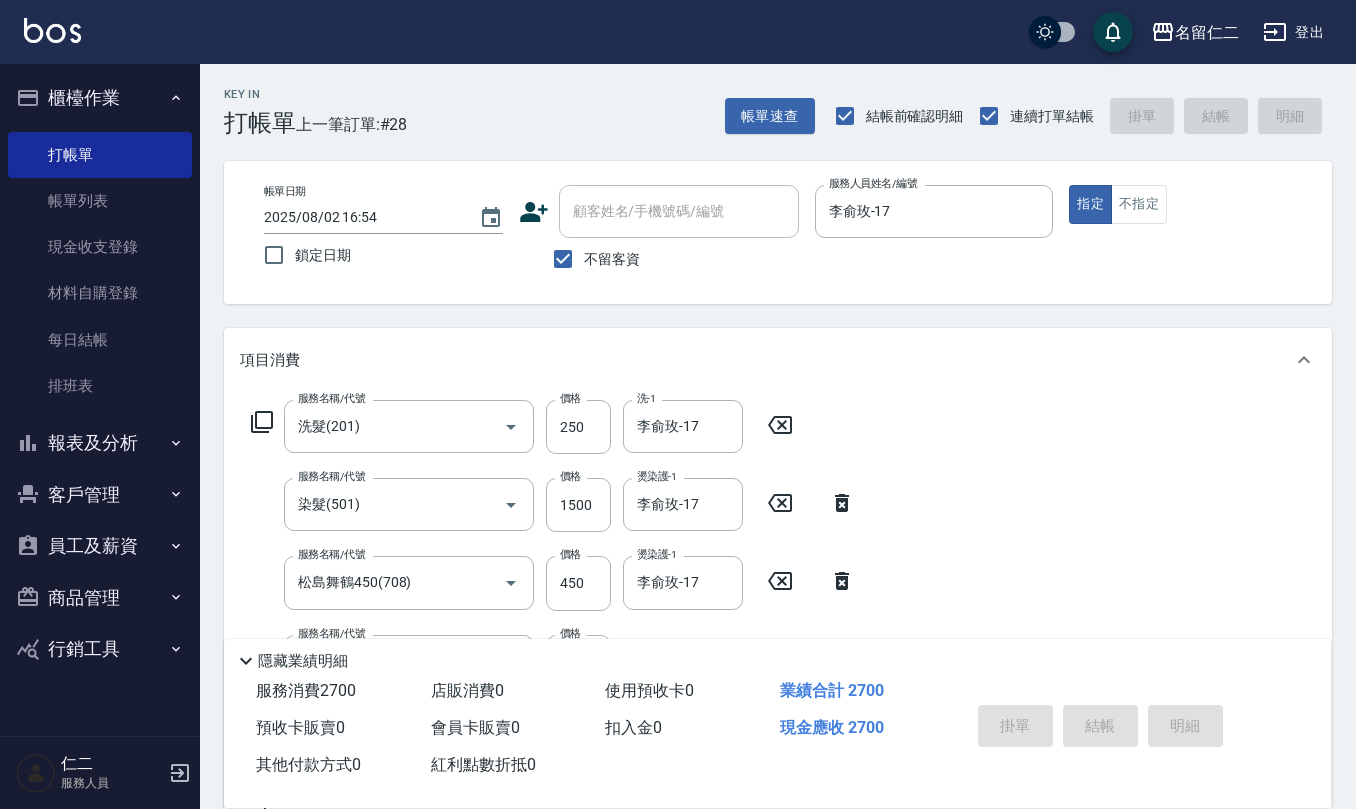 type on "2025/08/02 17:42" 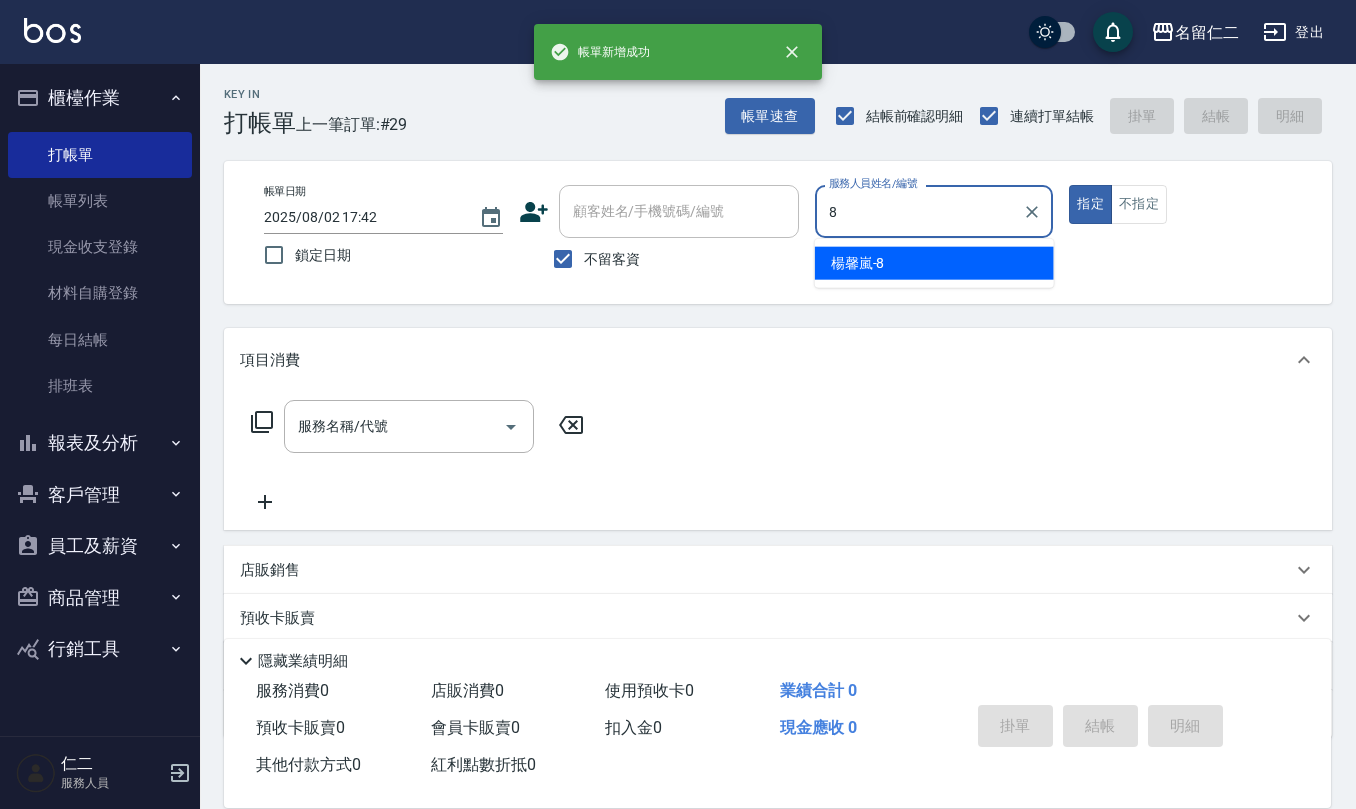 type on "楊馨嵐-8" 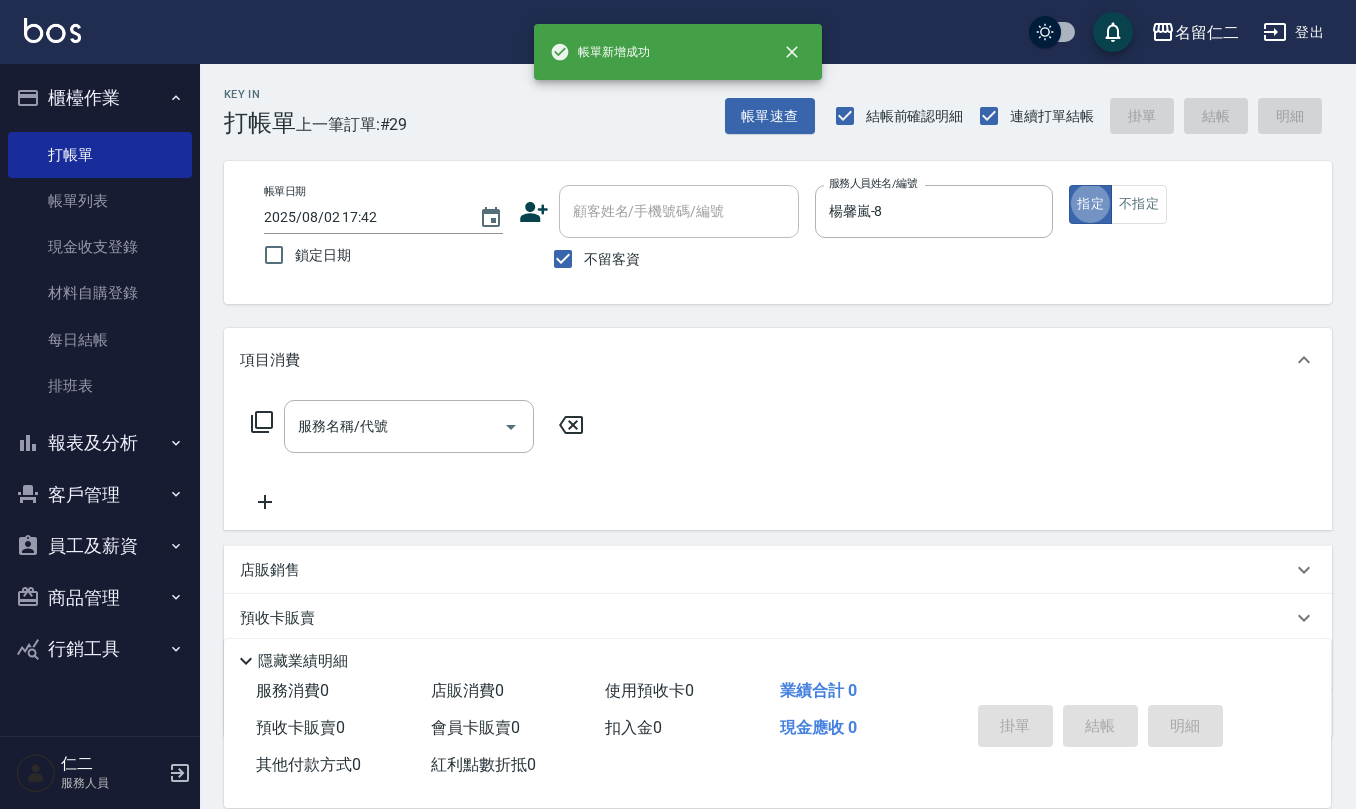 type on "true" 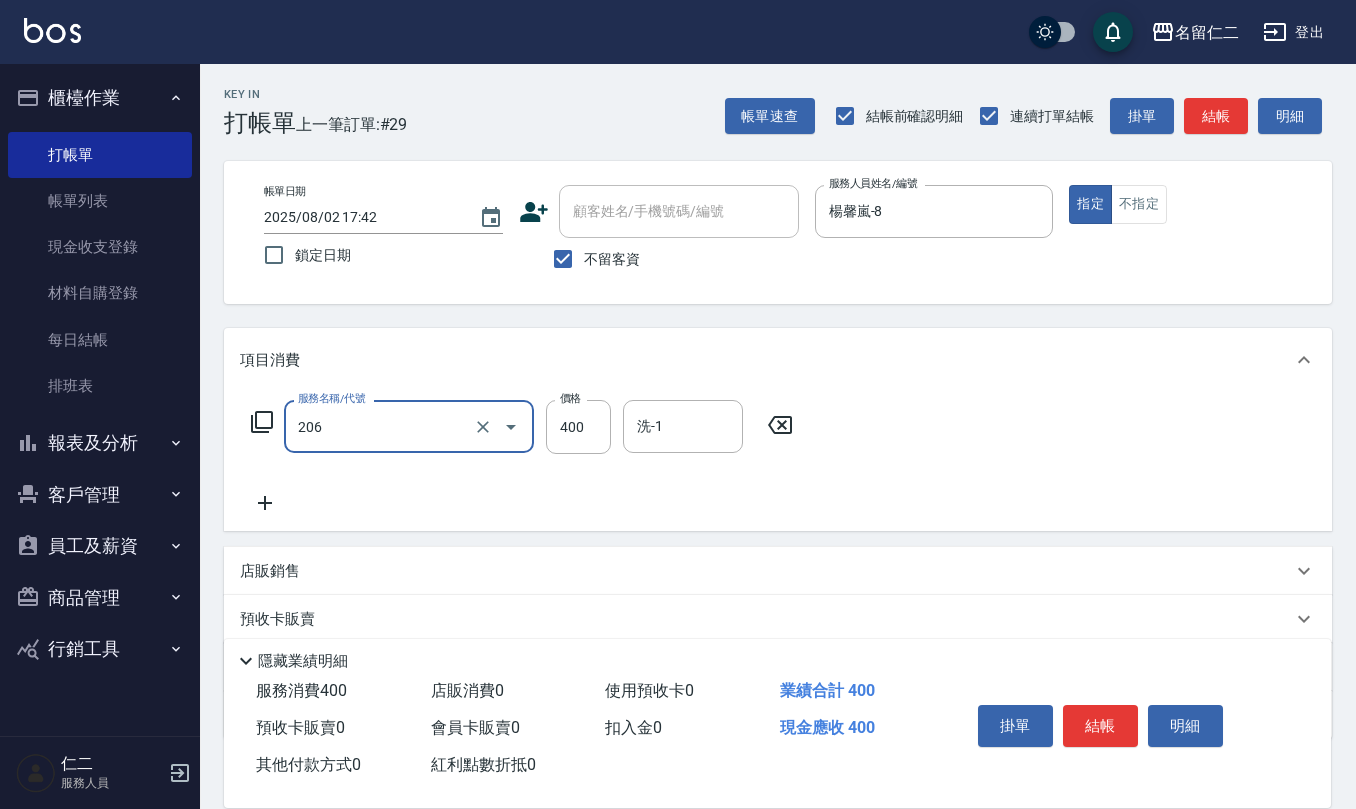 type on "健康洗(206)" 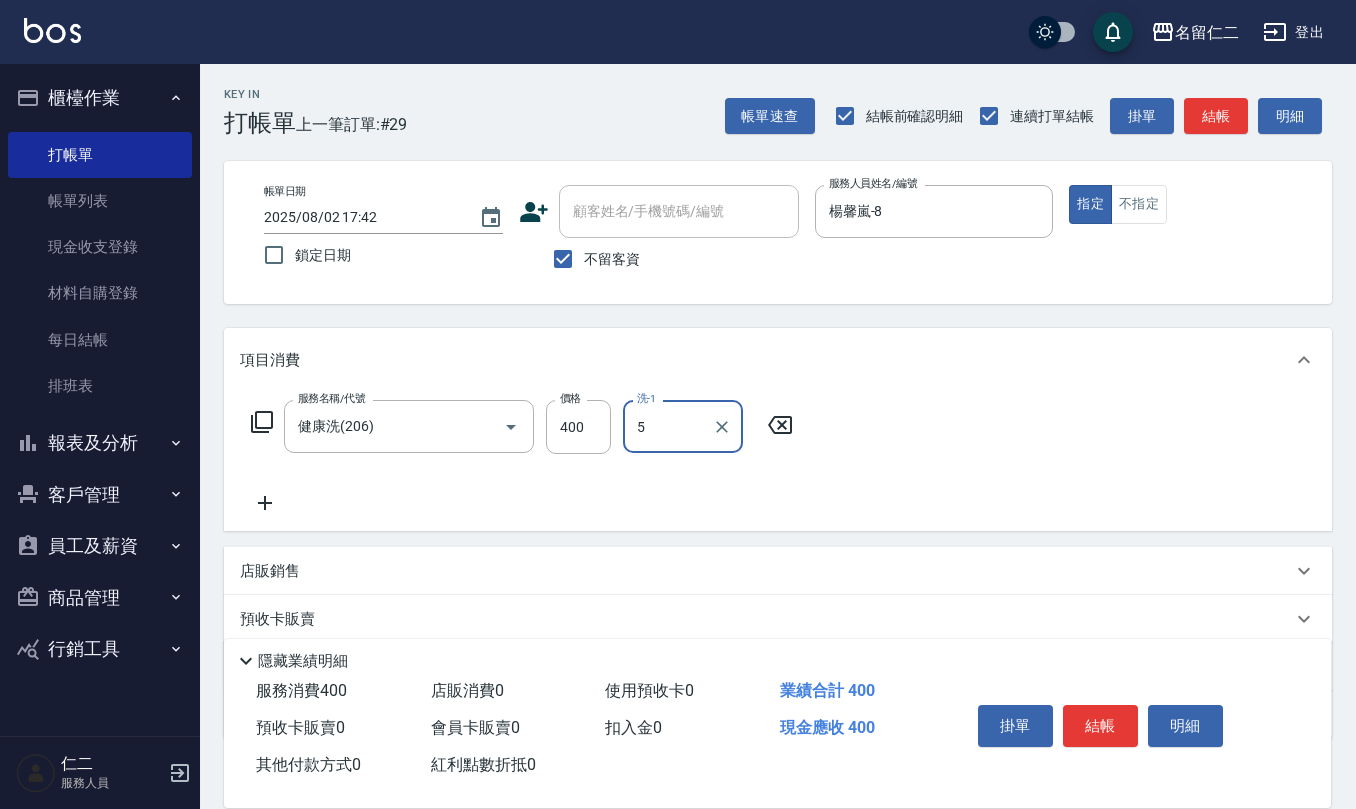 type on "趙妍妮-5" 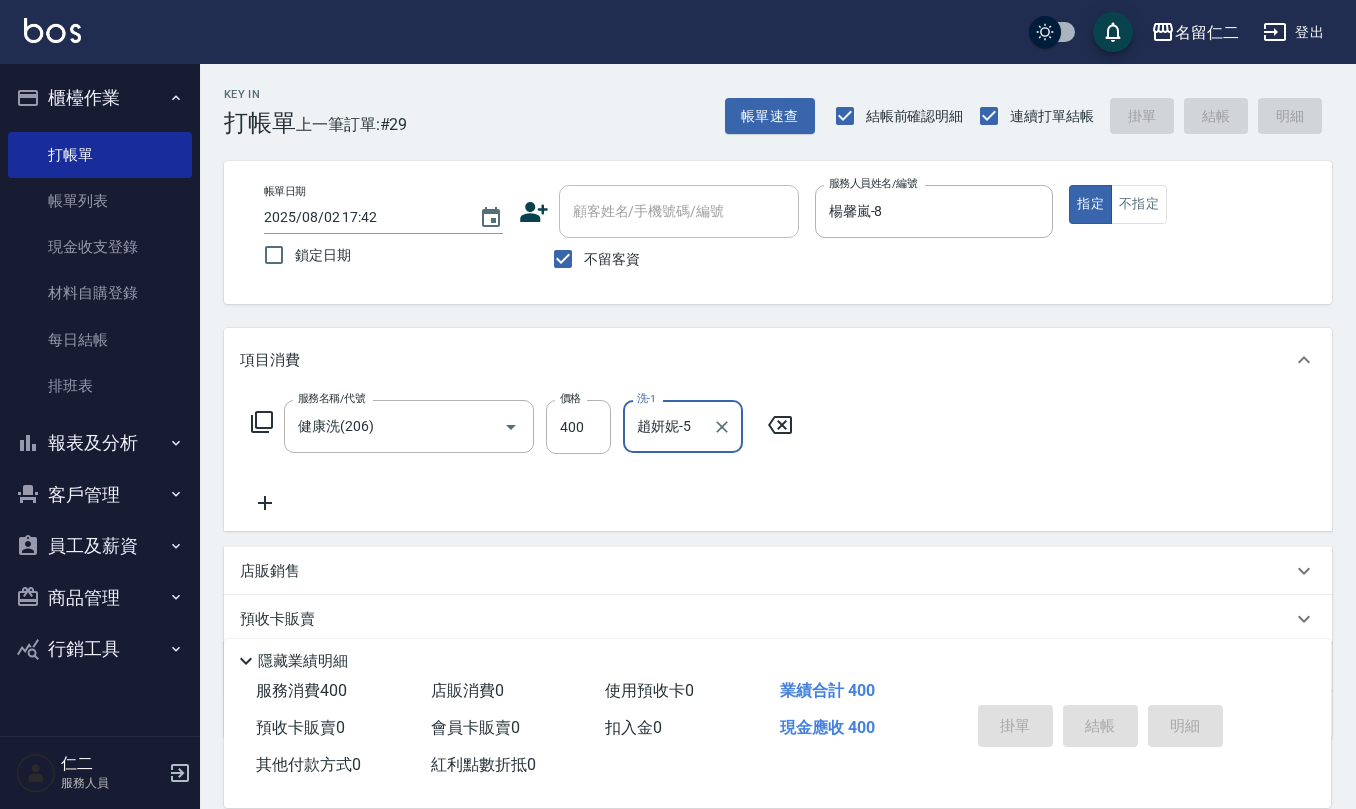 type on "2025/08/02 17:43" 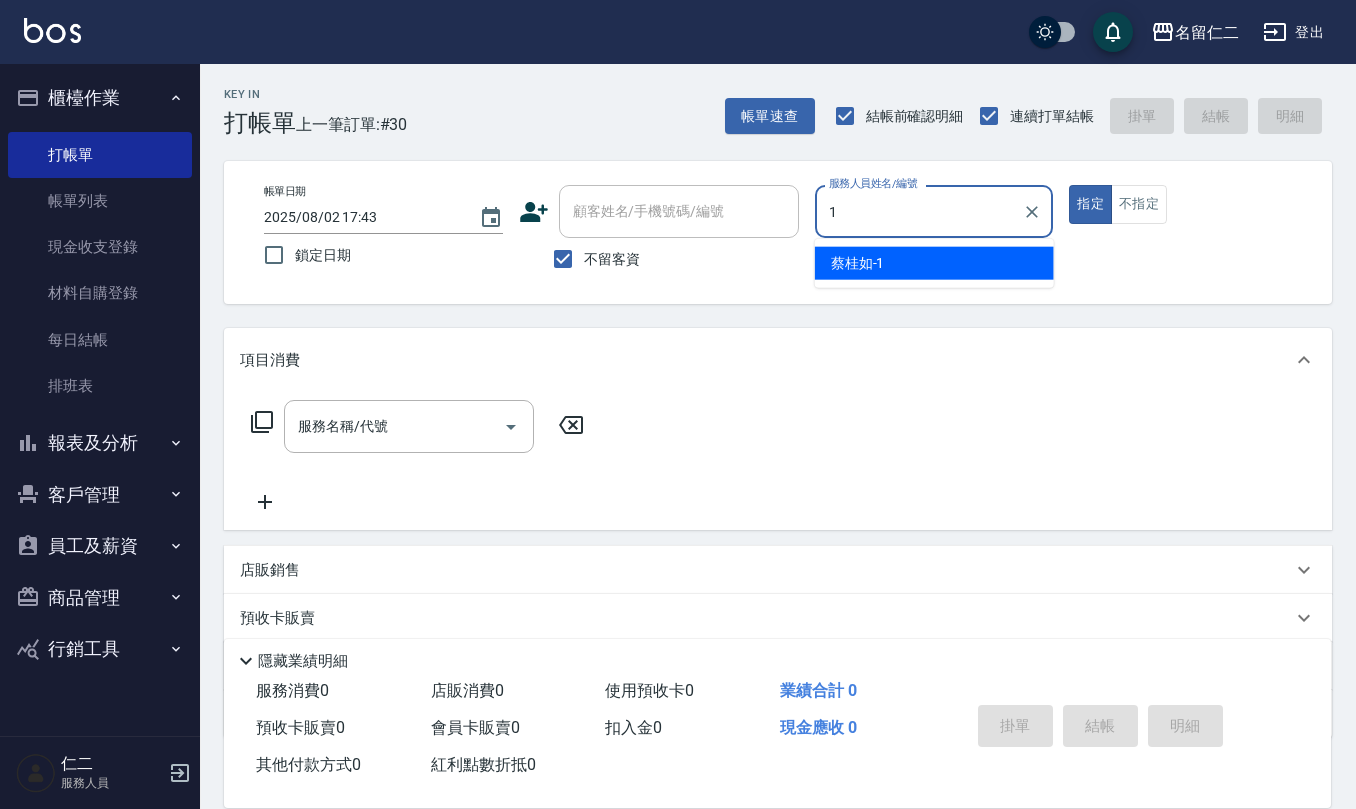 type on "蔡桂如-1" 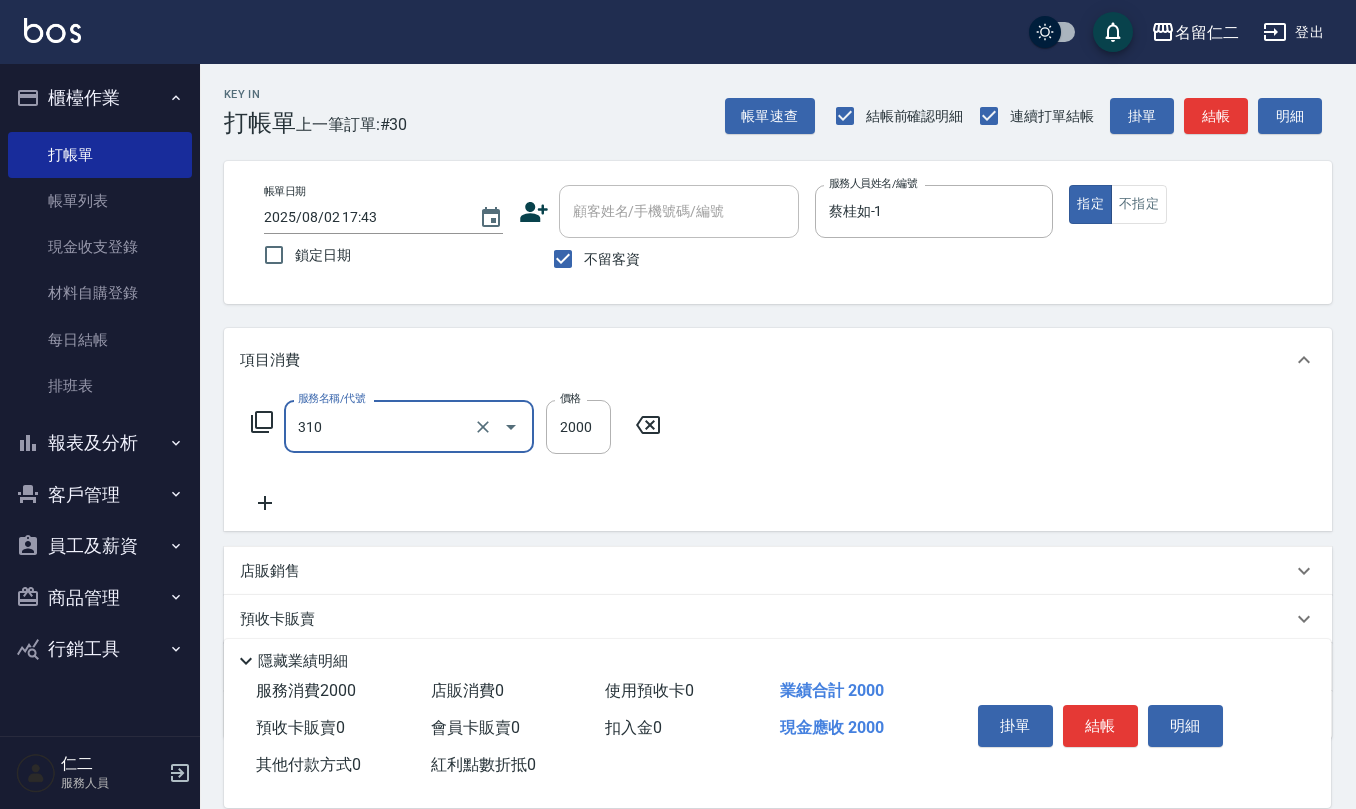 type on "MK果酸燙2000(310)" 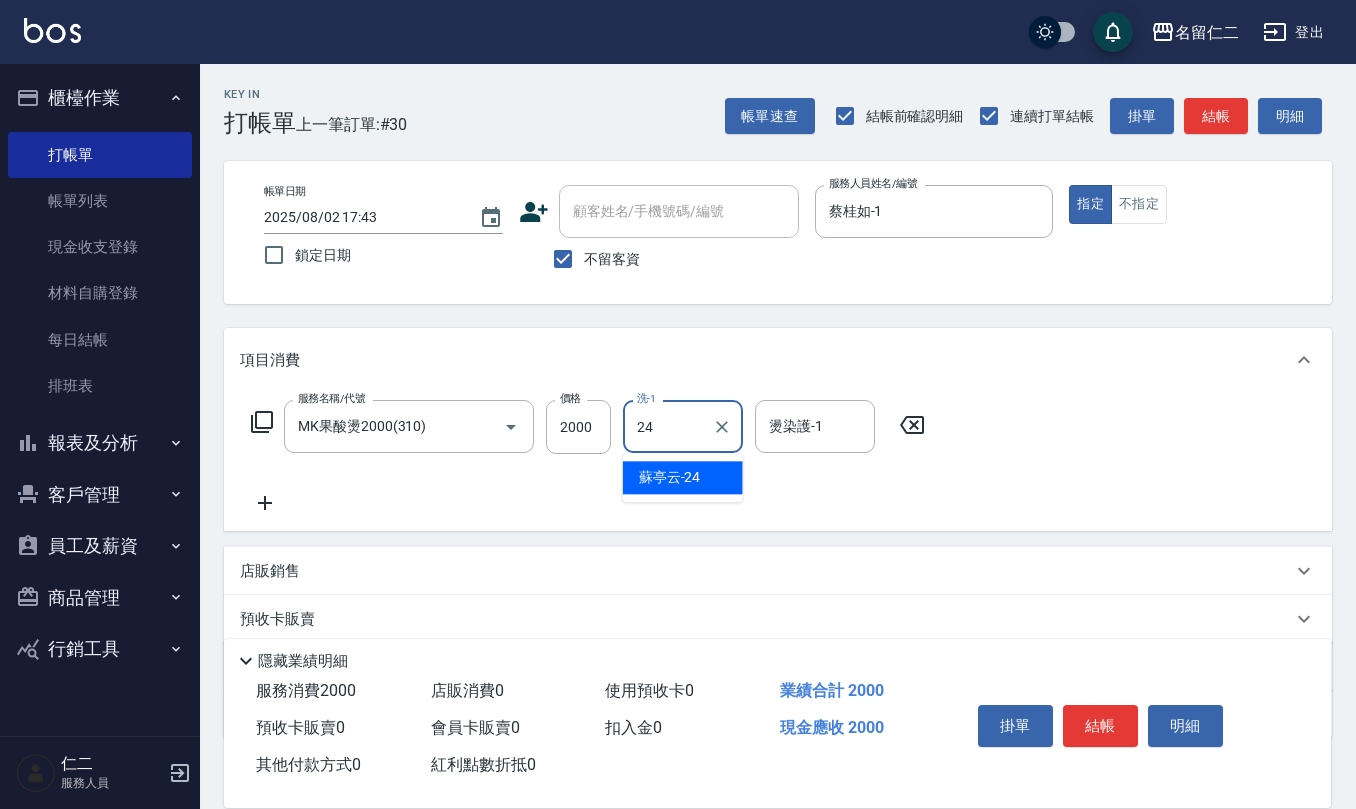 type on "蘇亭云-24" 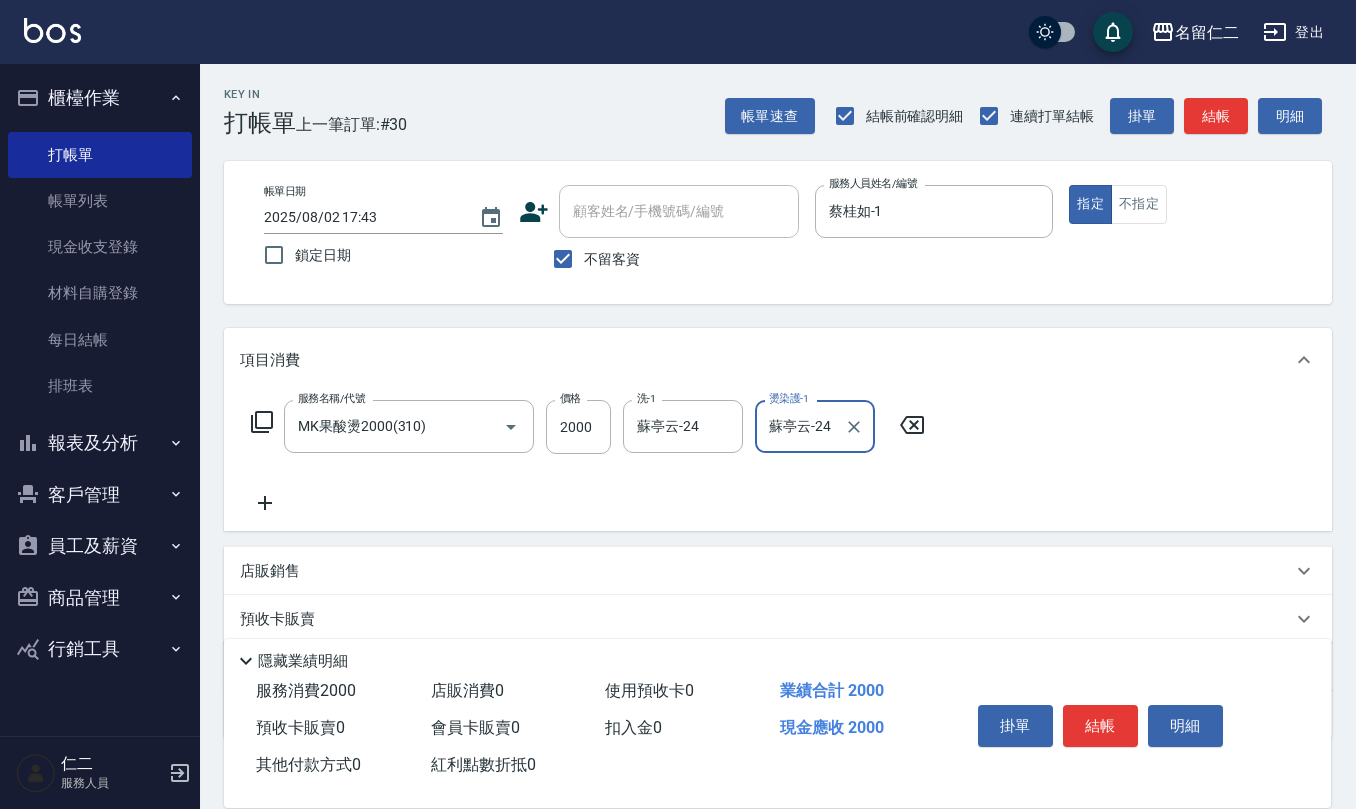 type on "蘇亭云-24" 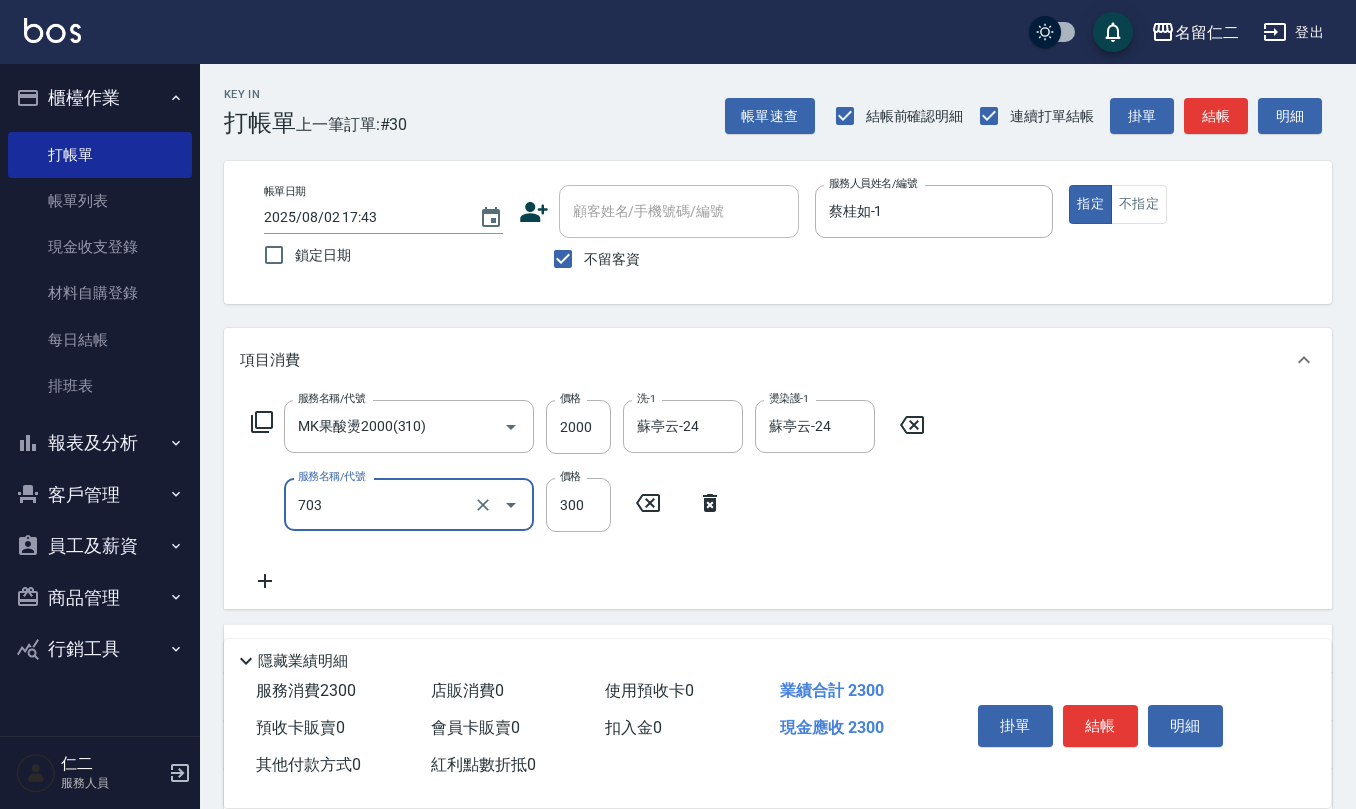 type on "(1236)設計師(703)" 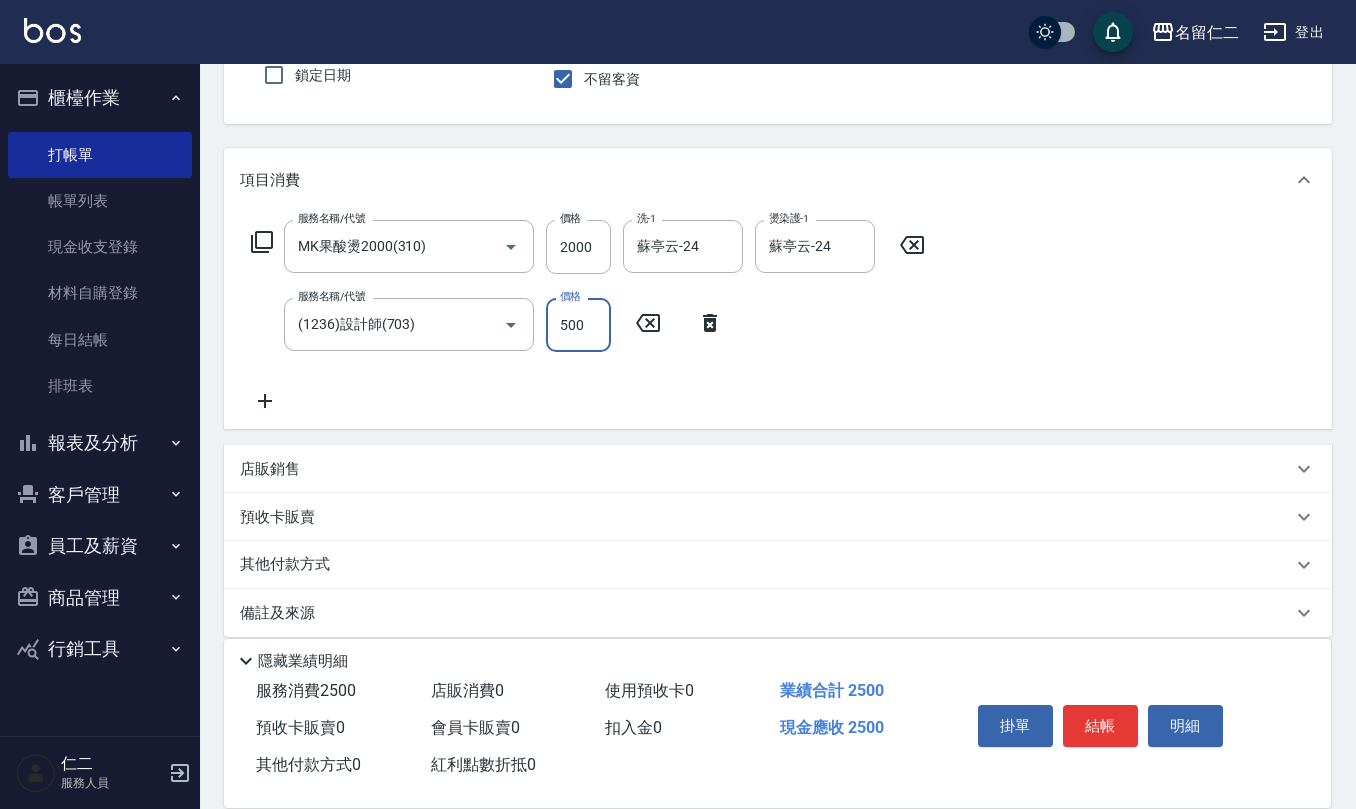 scroll, scrollTop: 196, scrollLeft: 0, axis: vertical 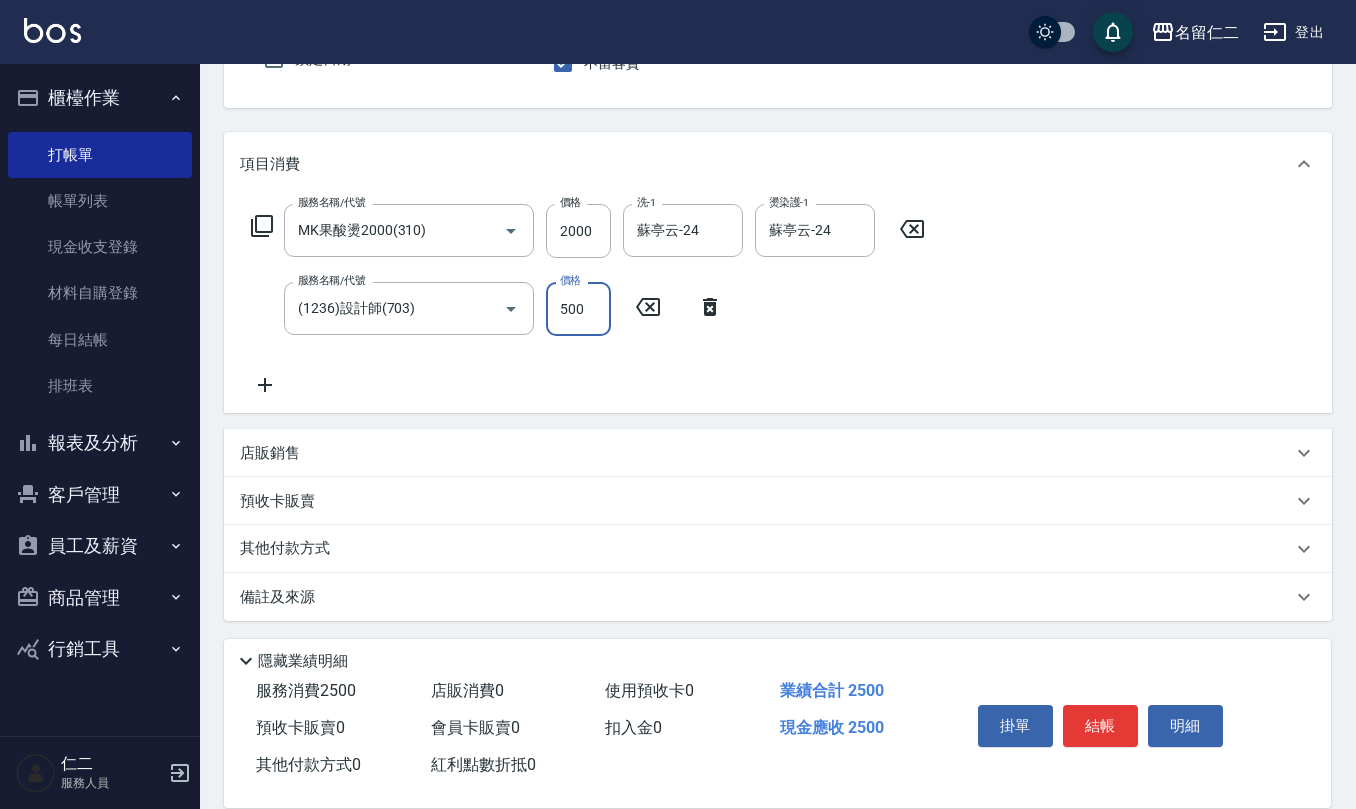 type on "500" 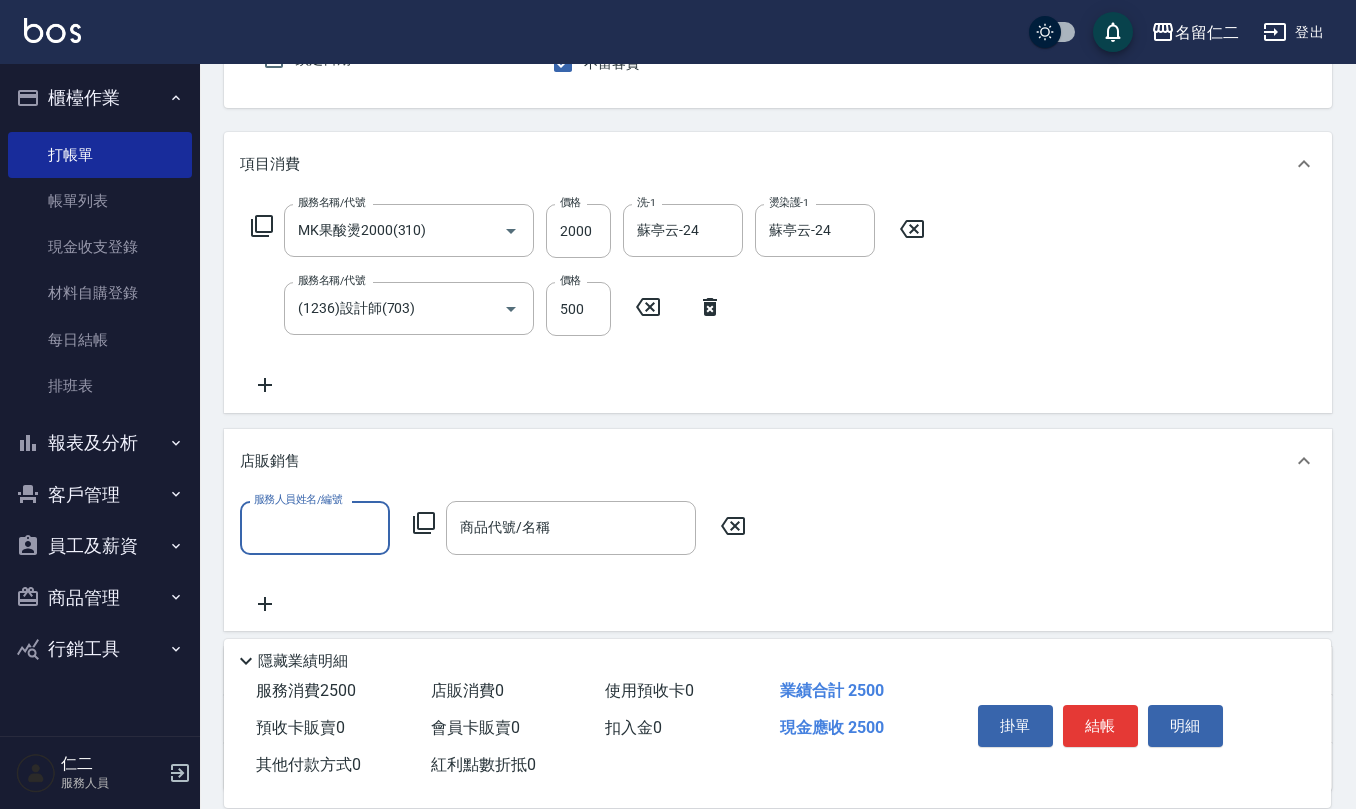 scroll, scrollTop: 1, scrollLeft: 0, axis: vertical 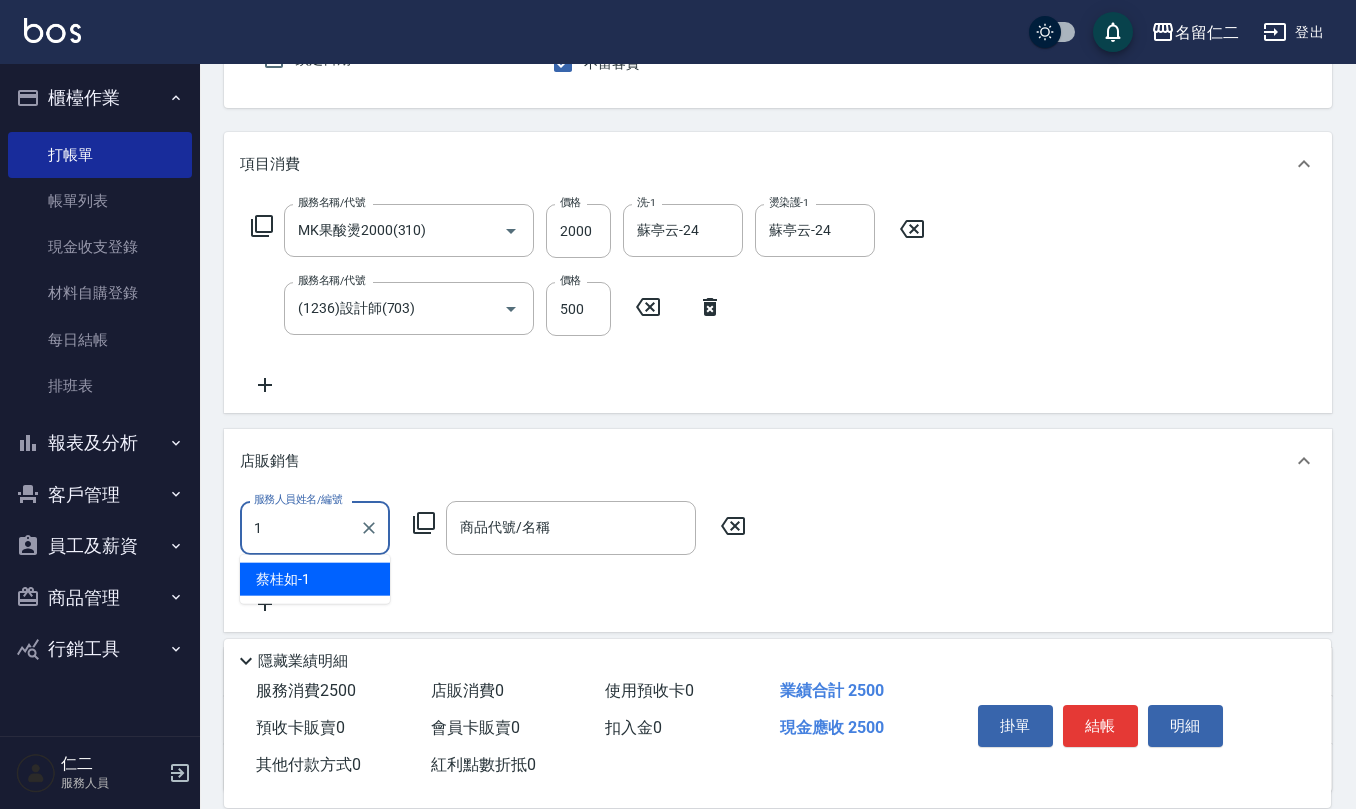 type on "蔡桂如-1" 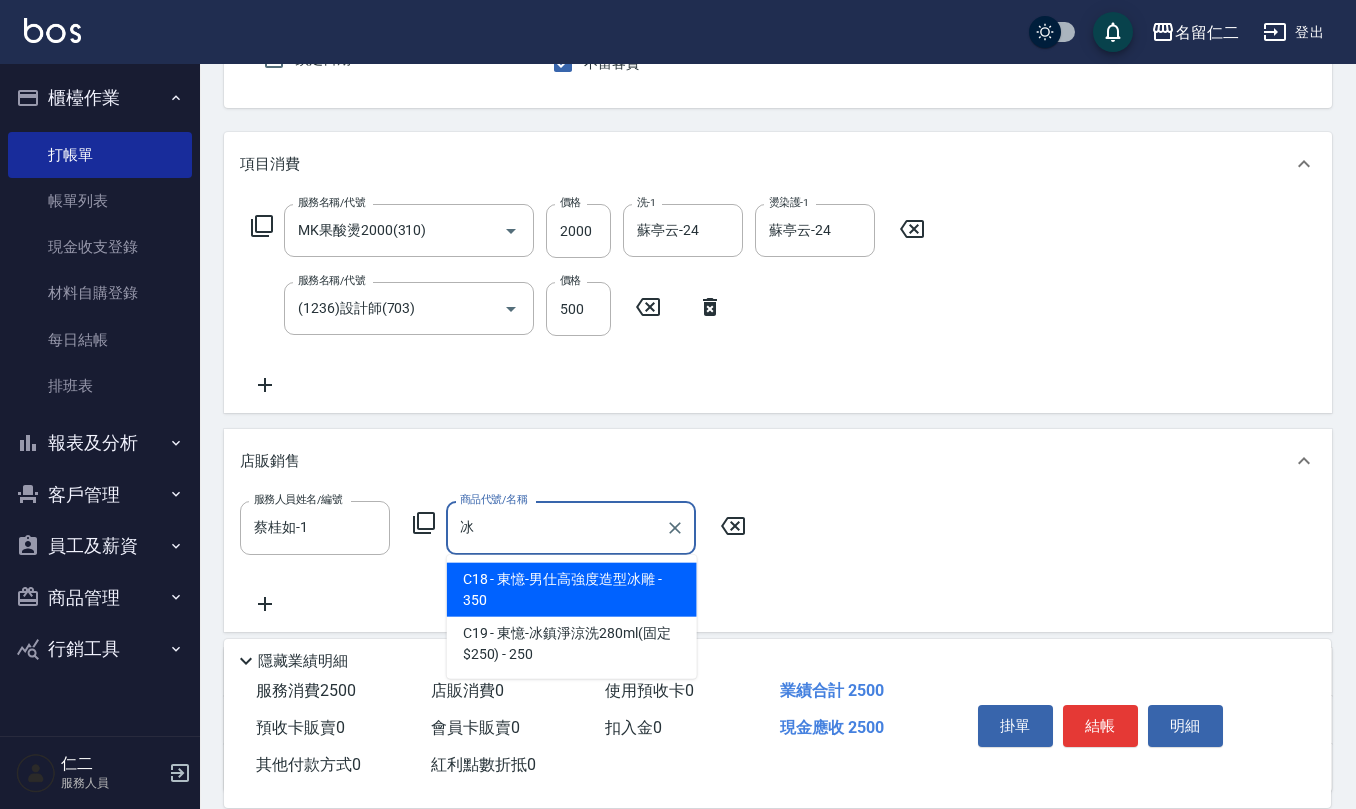 type on "東憶-男仕高強度造型冰雕" 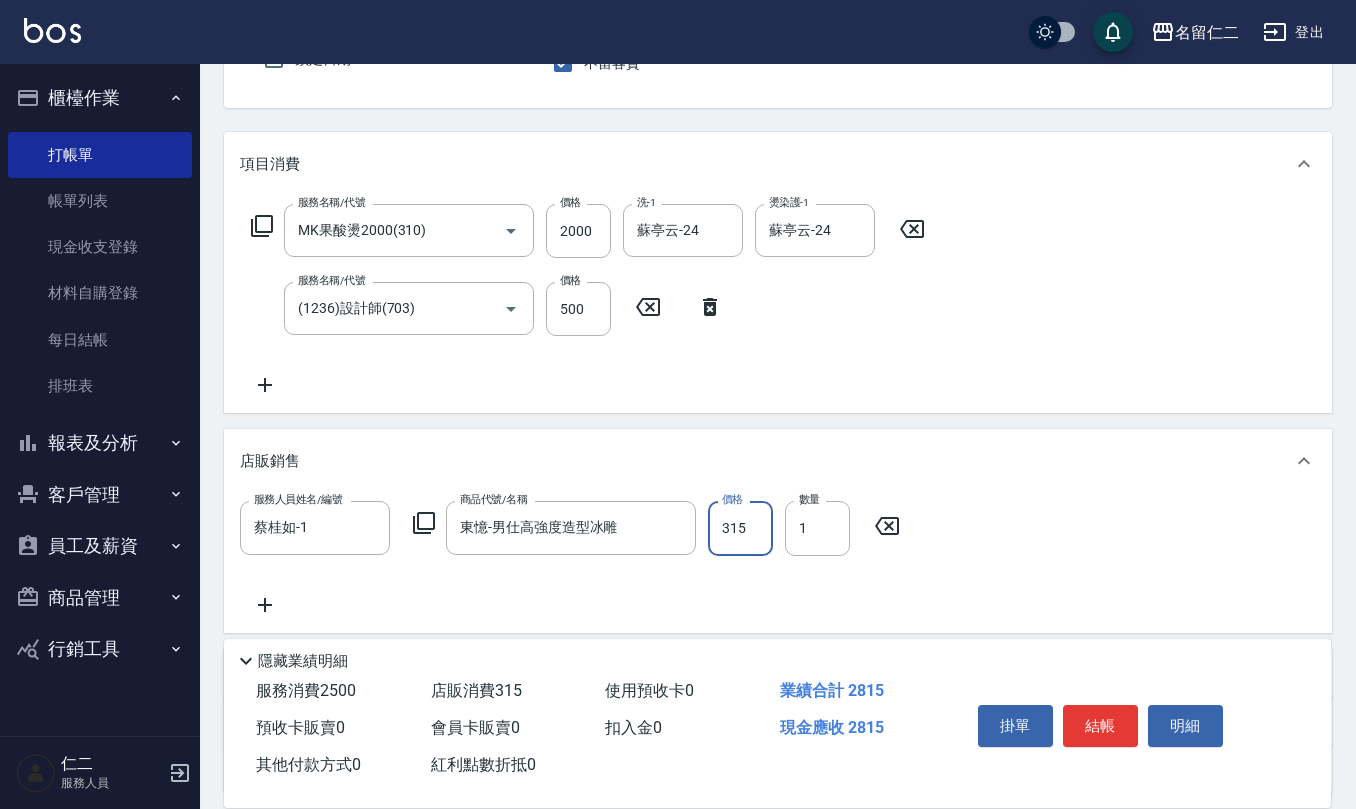type on "315" 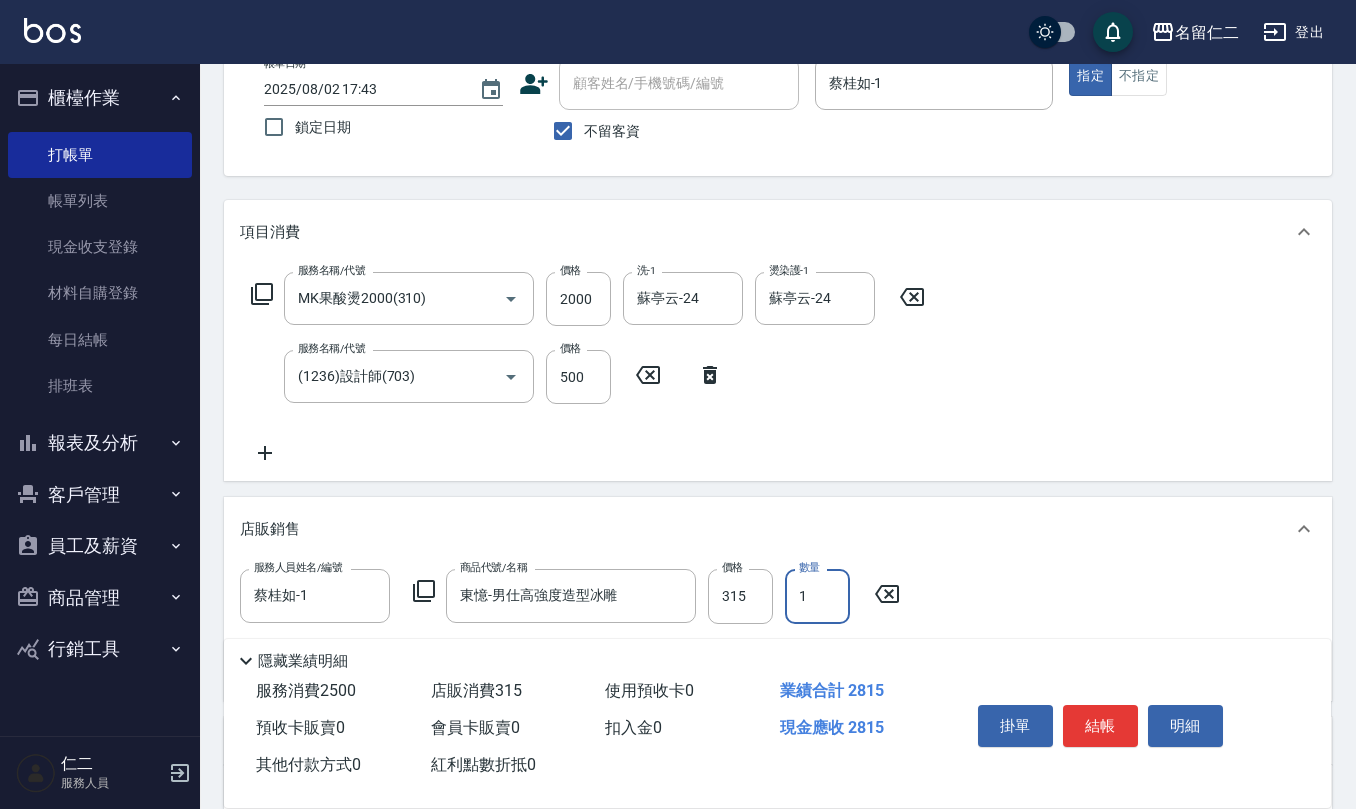 scroll, scrollTop: 0, scrollLeft: 0, axis: both 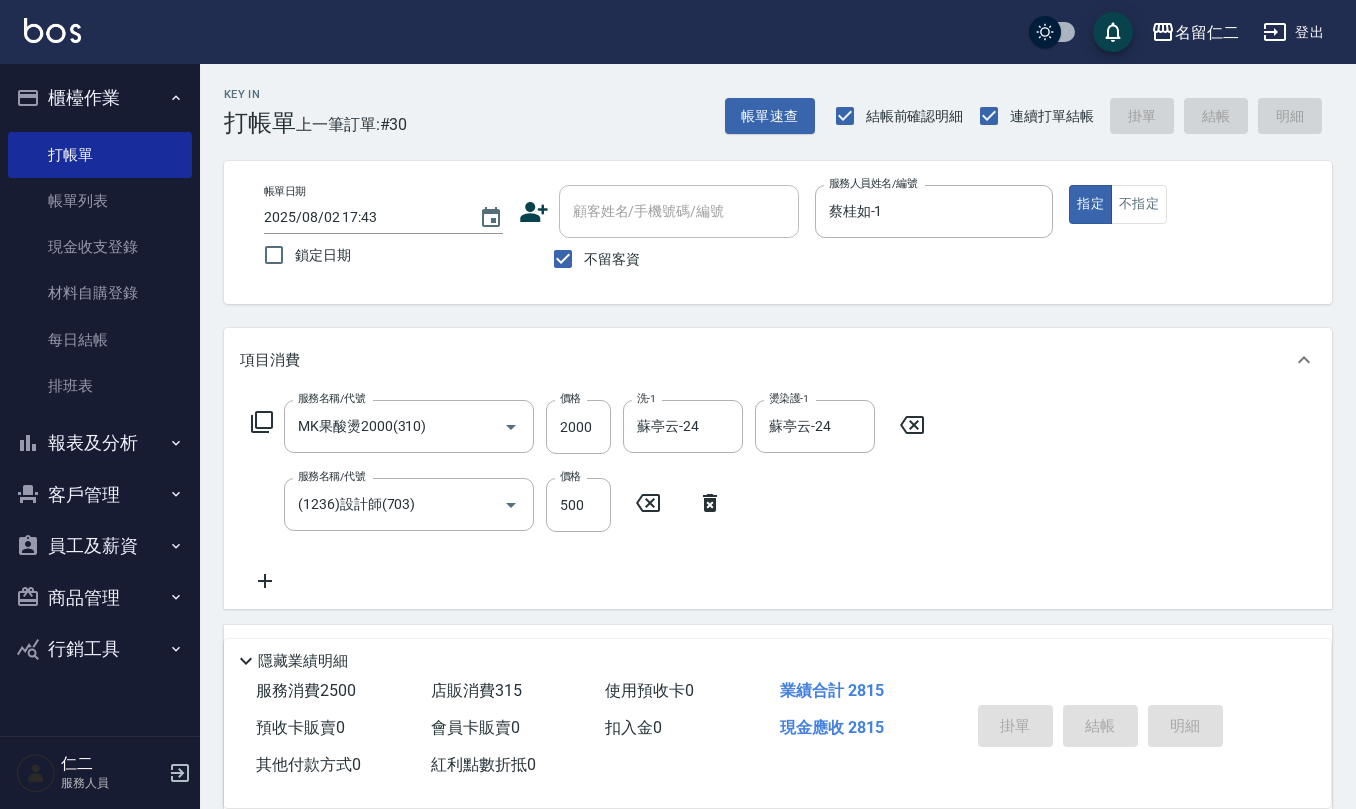 type 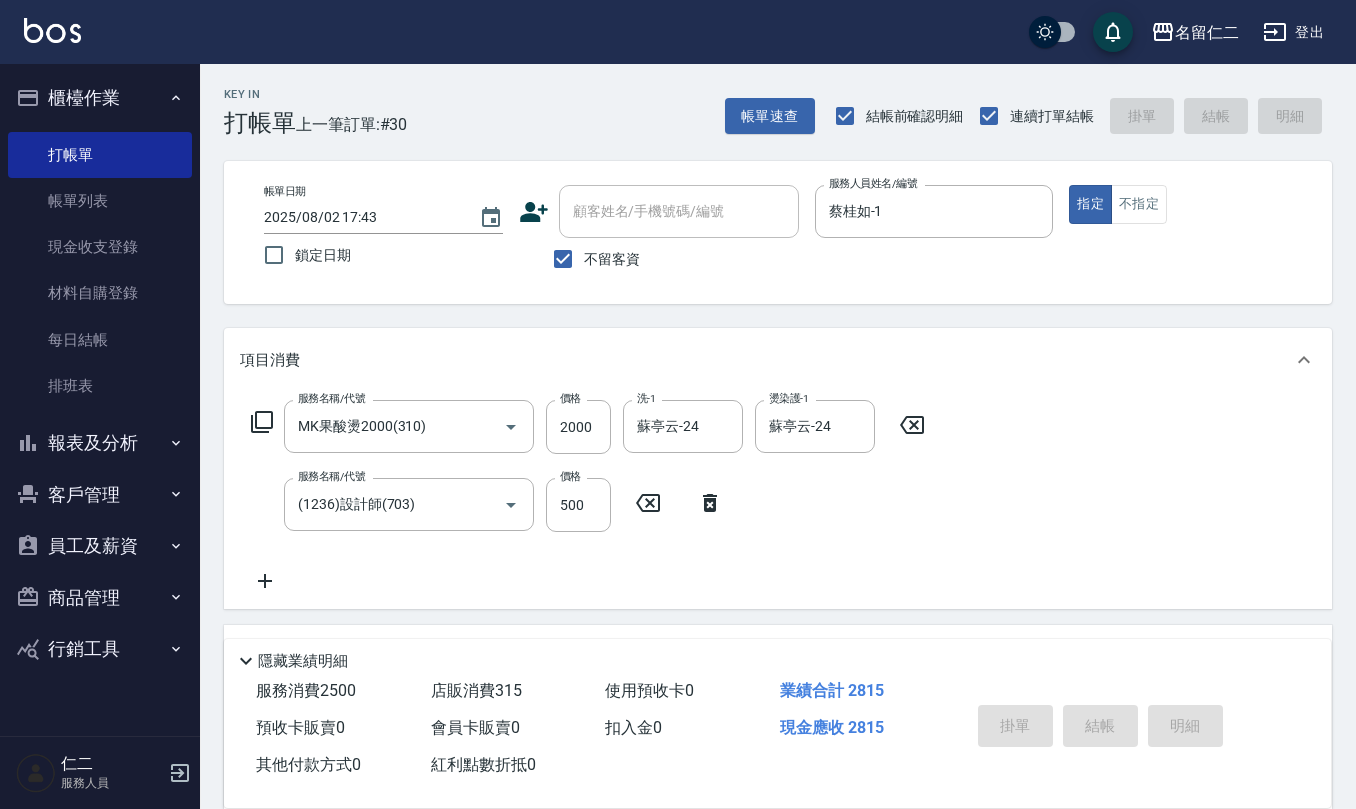 type 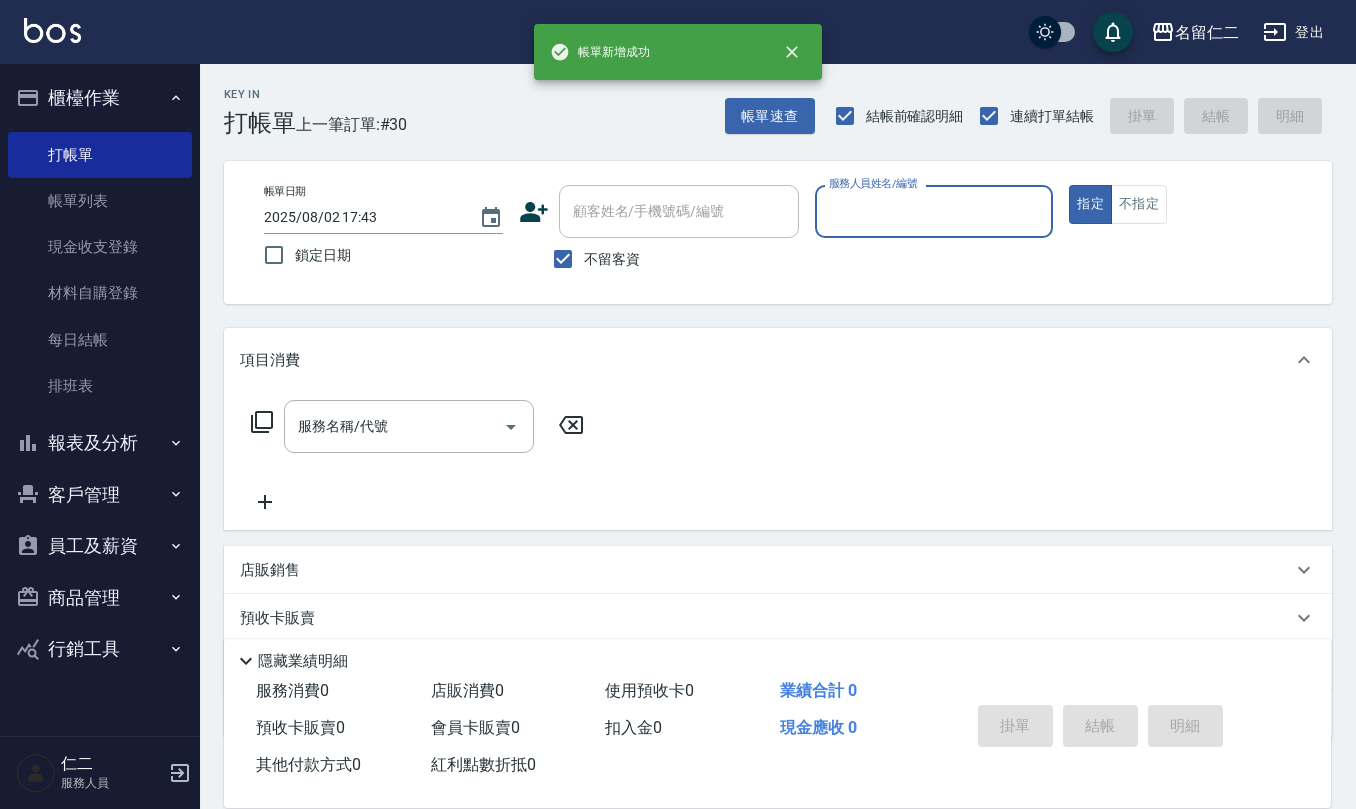 scroll, scrollTop: 0, scrollLeft: 0, axis: both 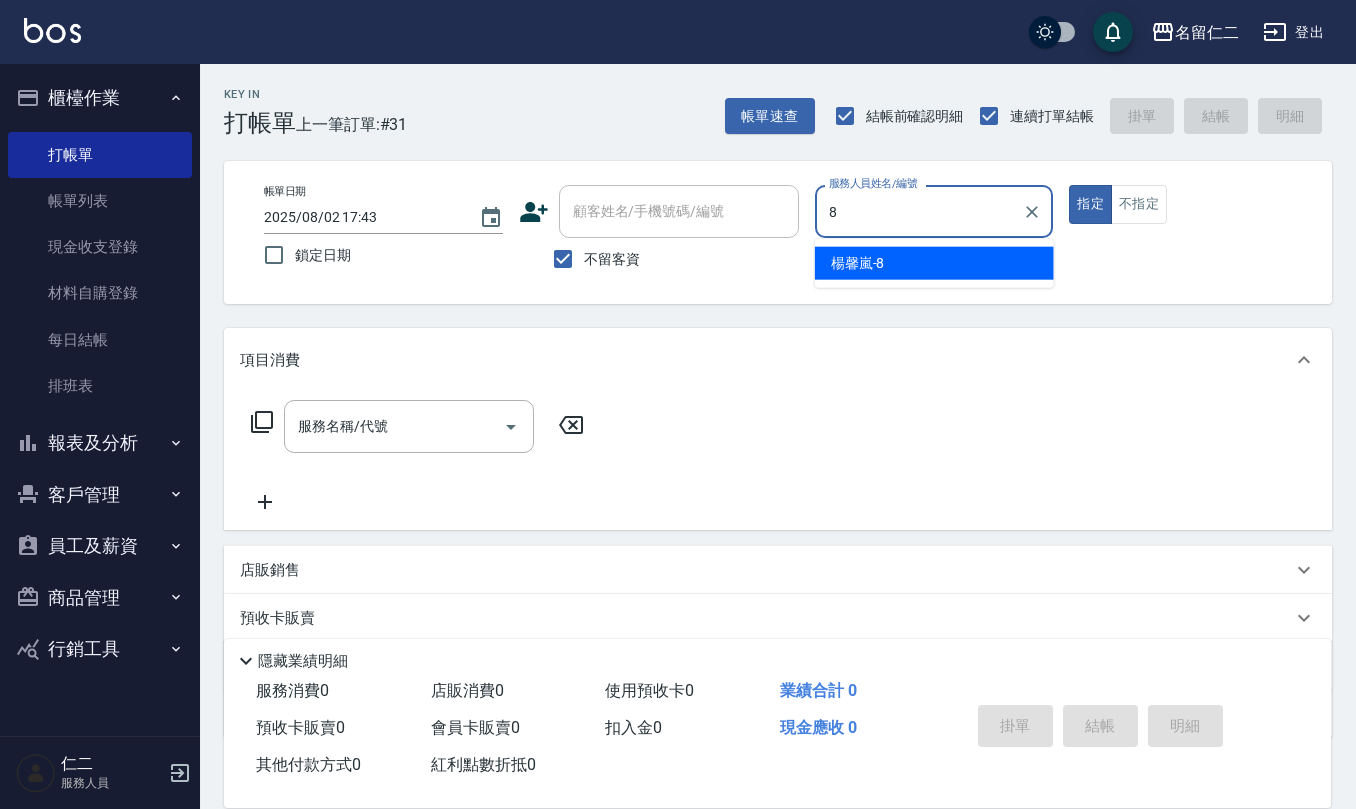 type on "楊馨嵐-8" 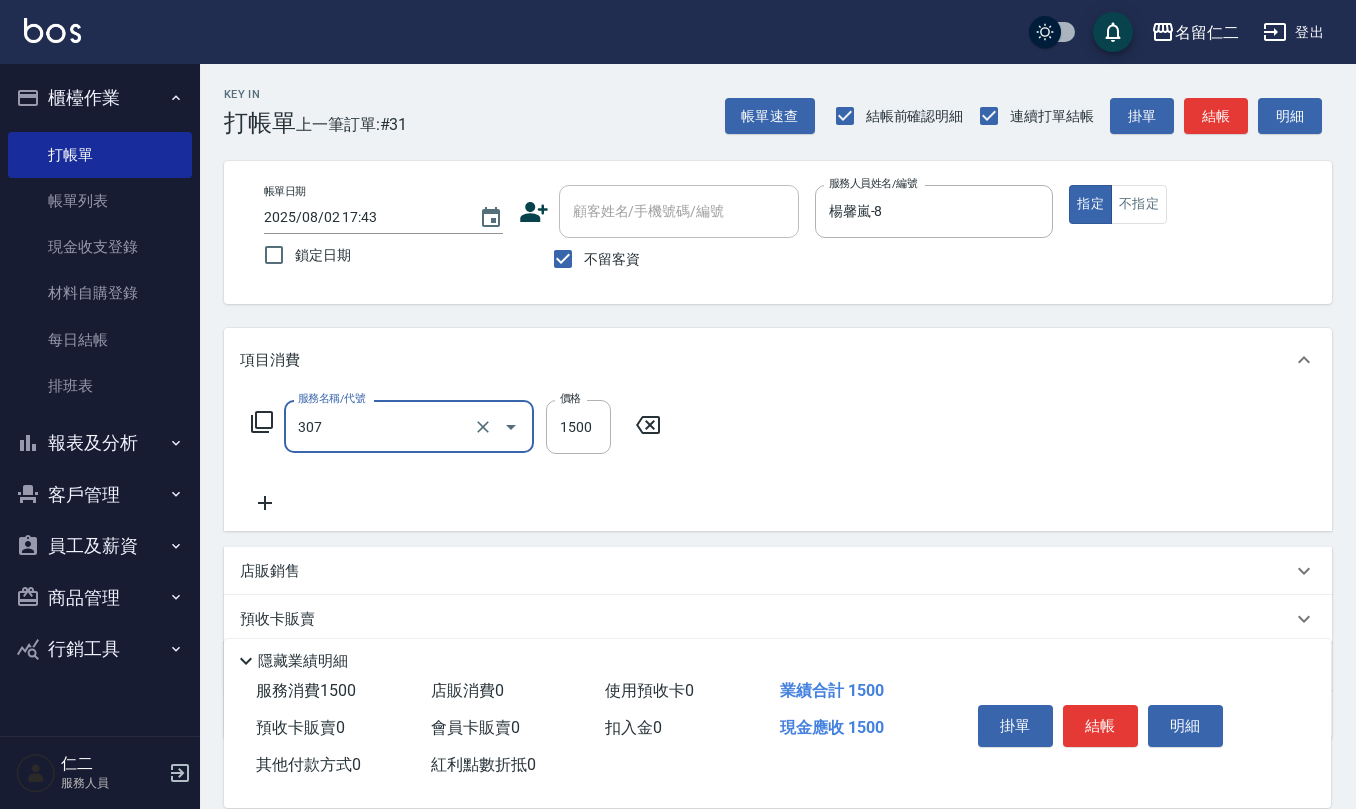 type on "EF麥拉寧燙髮1500(307)" 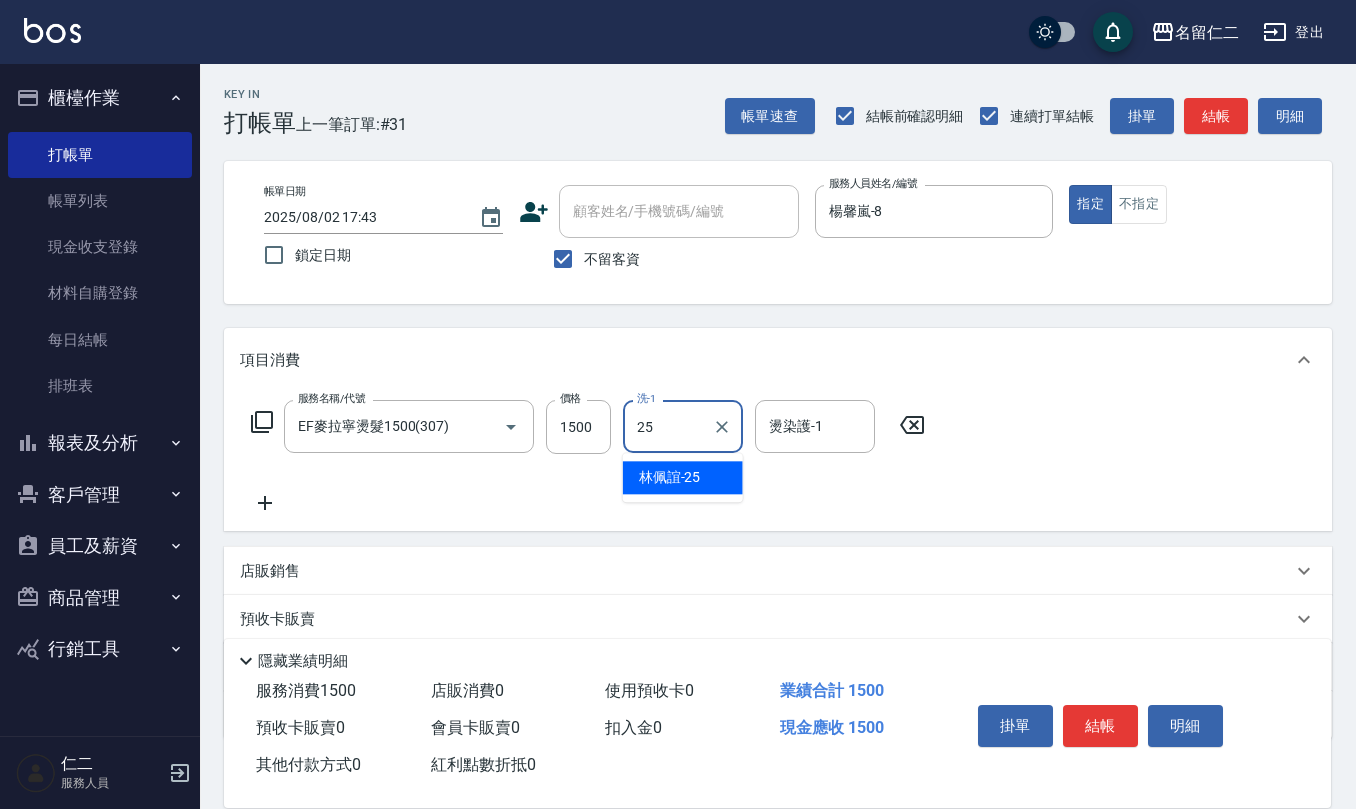 type on "林佩誼-25" 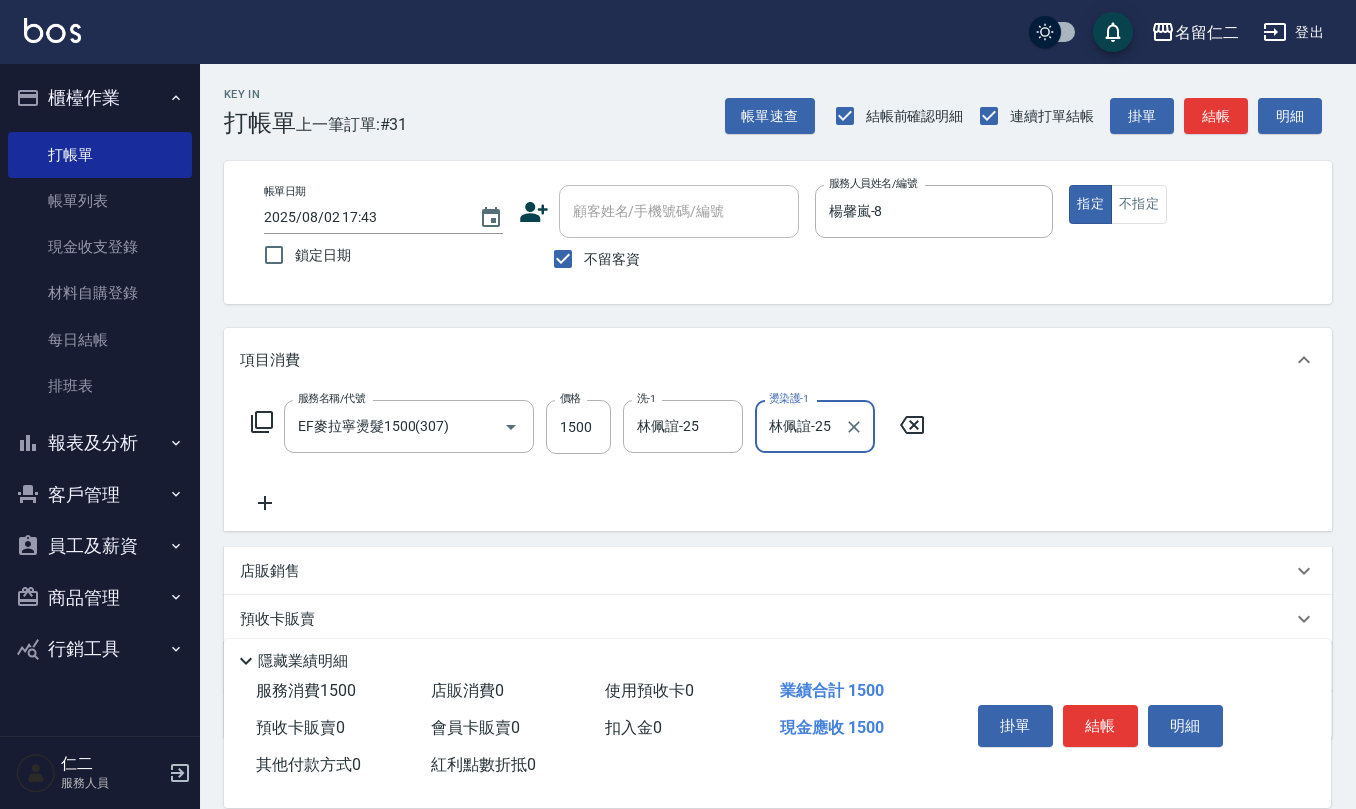 type on "林佩誼-25" 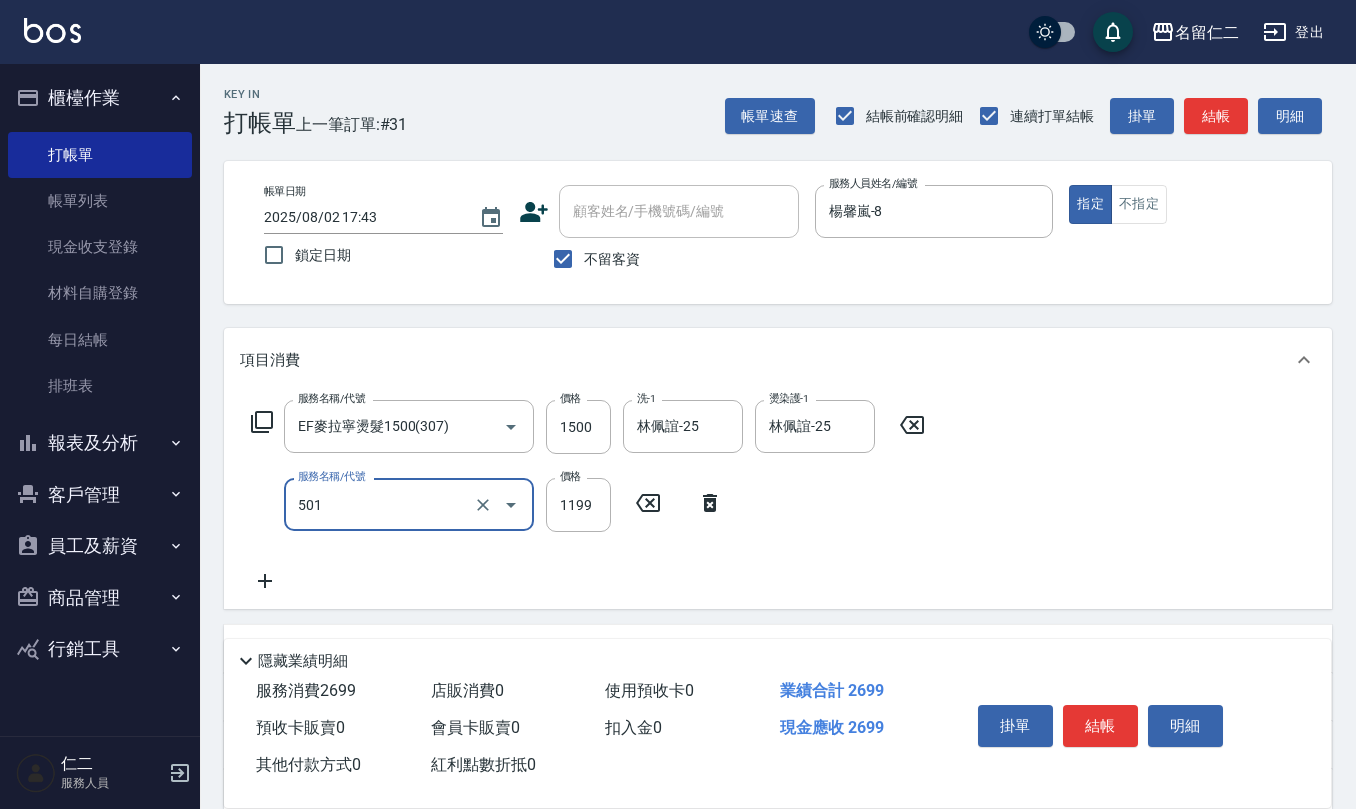type on "染髮(501)" 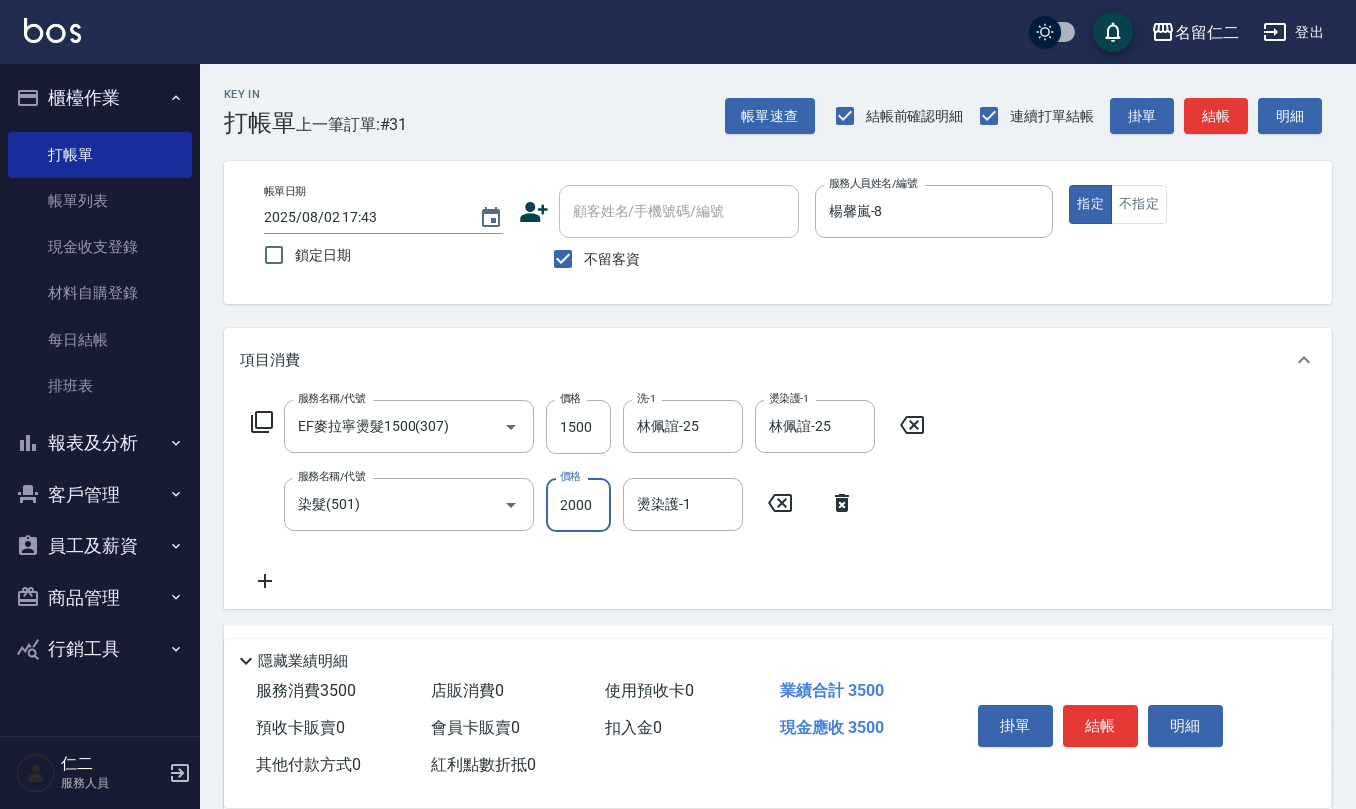 type on "2000" 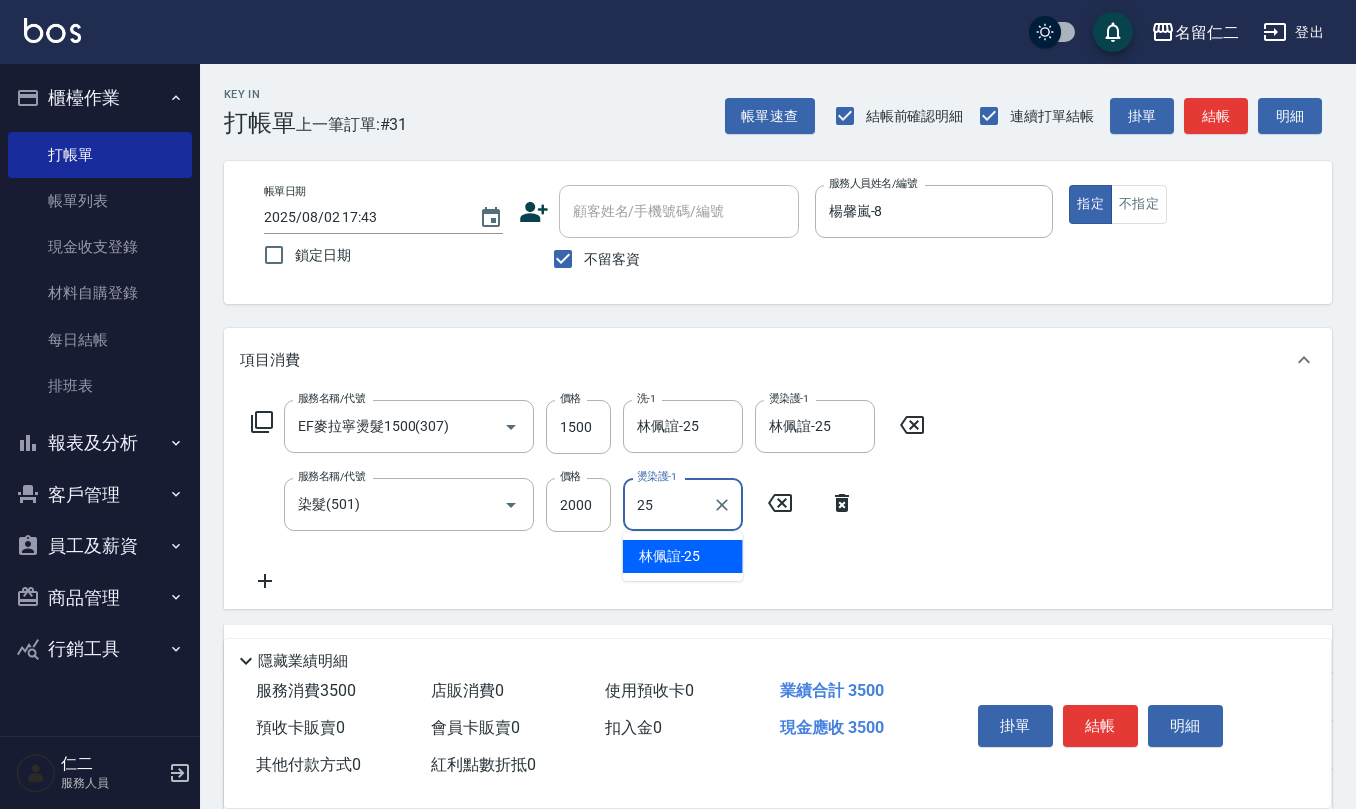 type on "林佩誼-25" 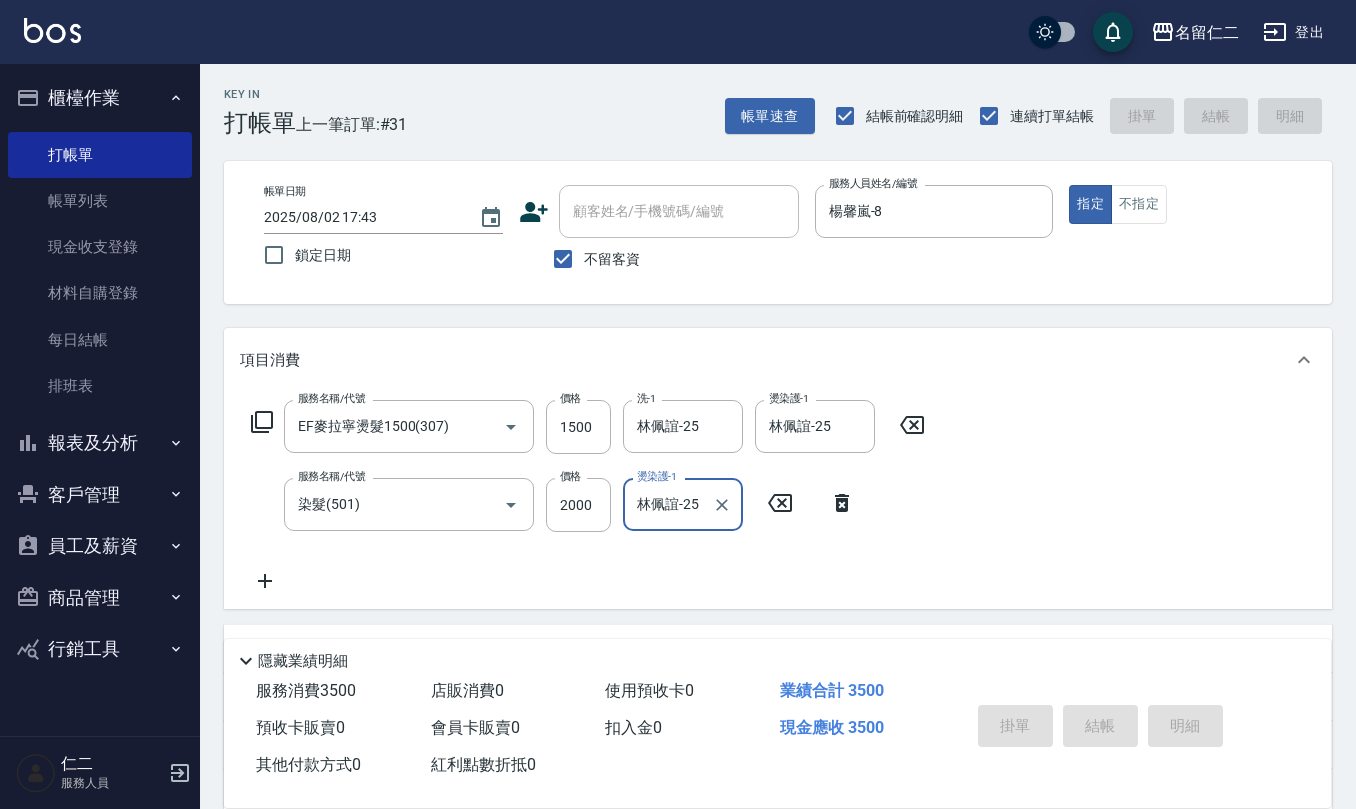 type on "2025/08/02 17:44" 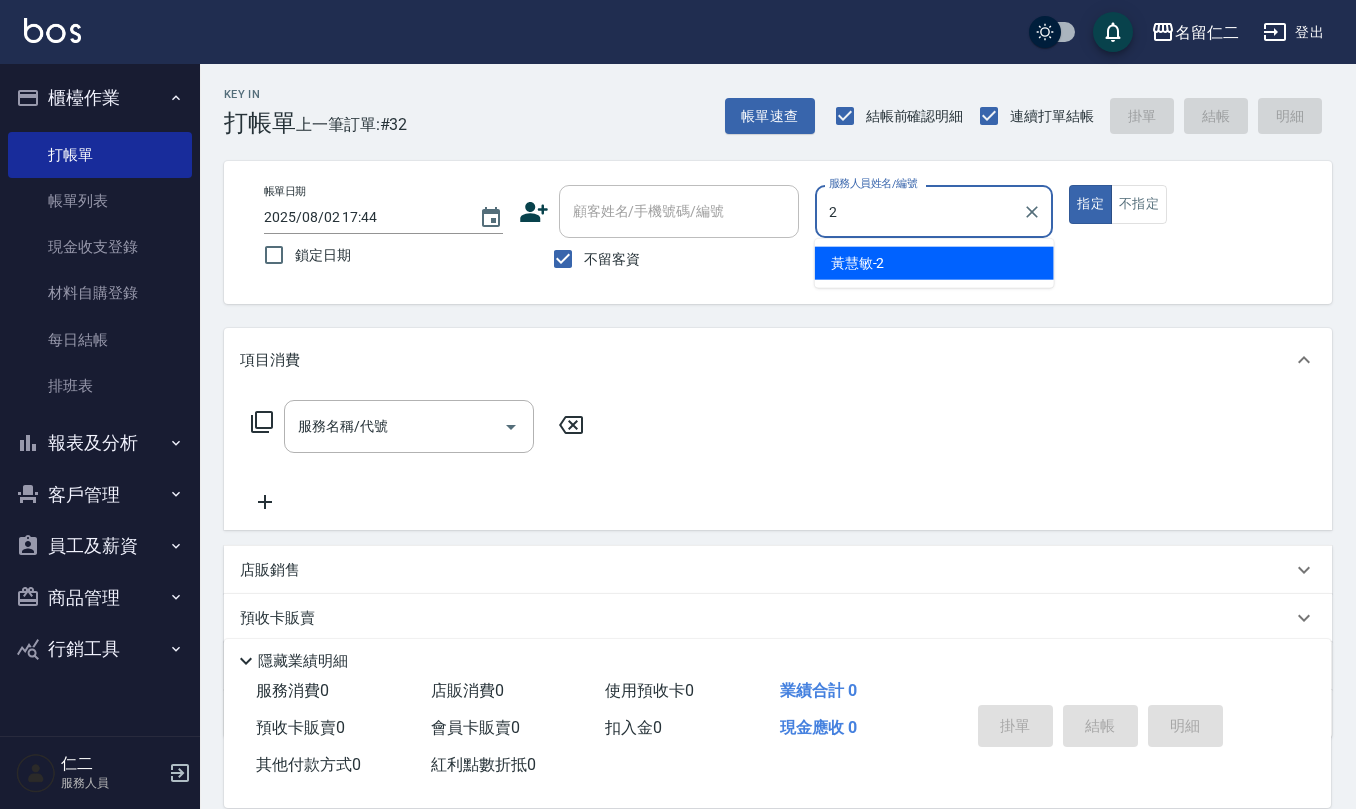 type on "黃慧敏-2" 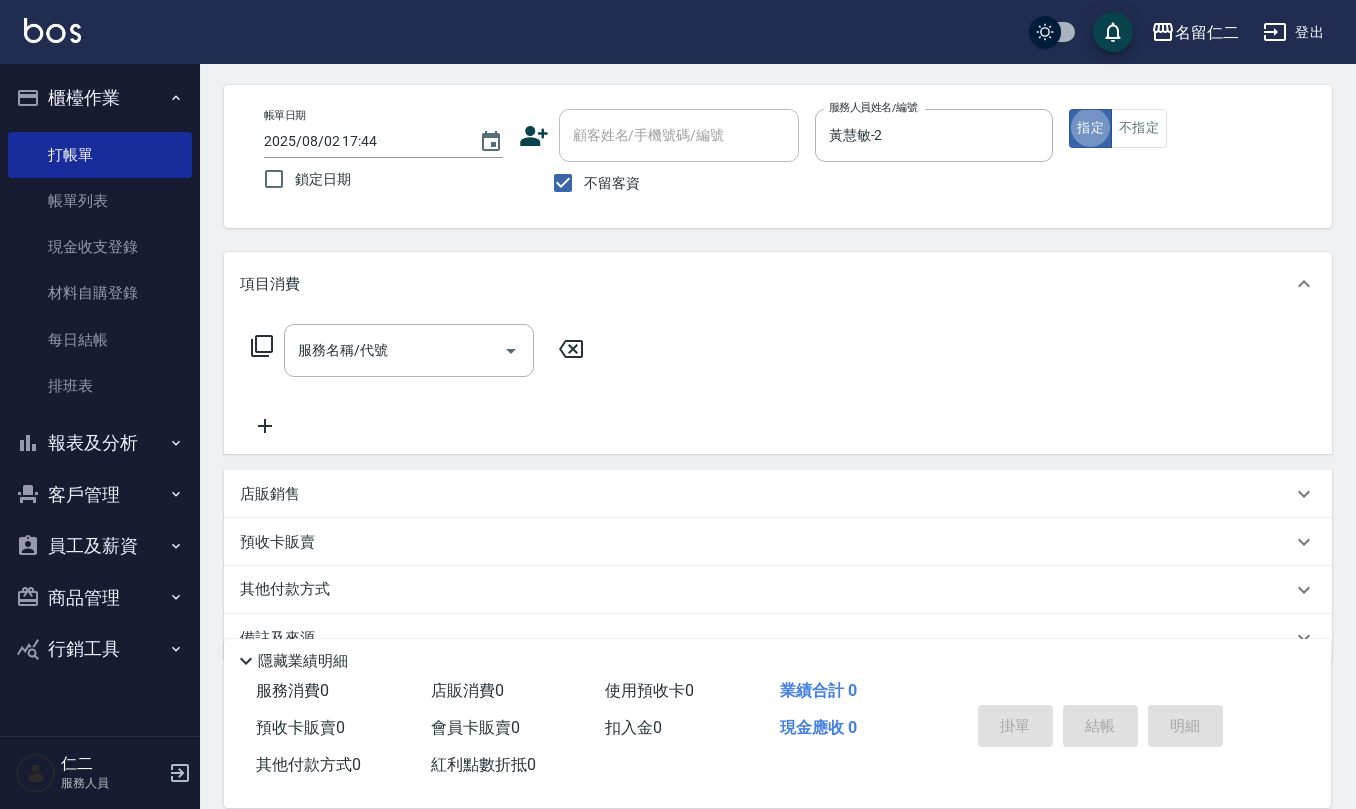 scroll, scrollTop: 117, scrollLeft: 0, axis: vertical 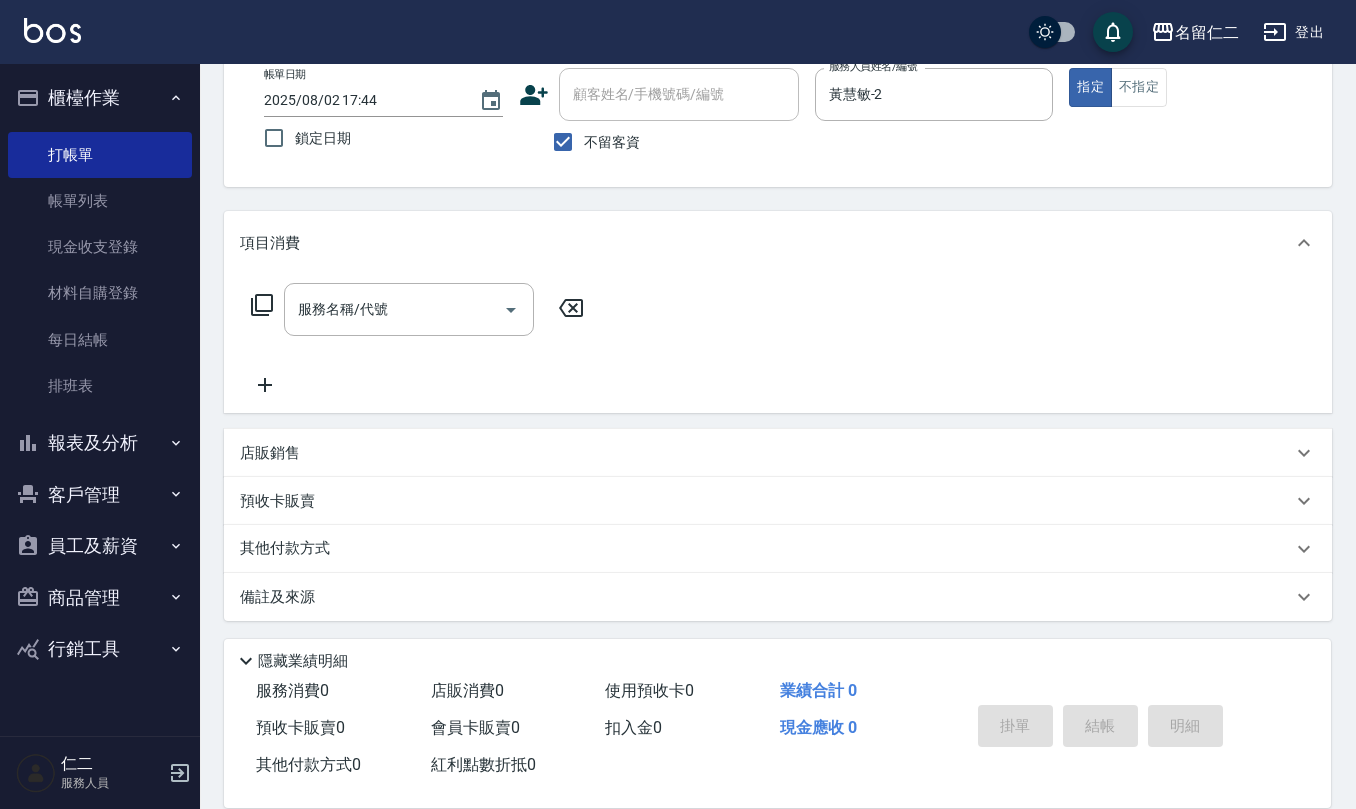 click on "店販銷售" at bounding box center (766, 453) 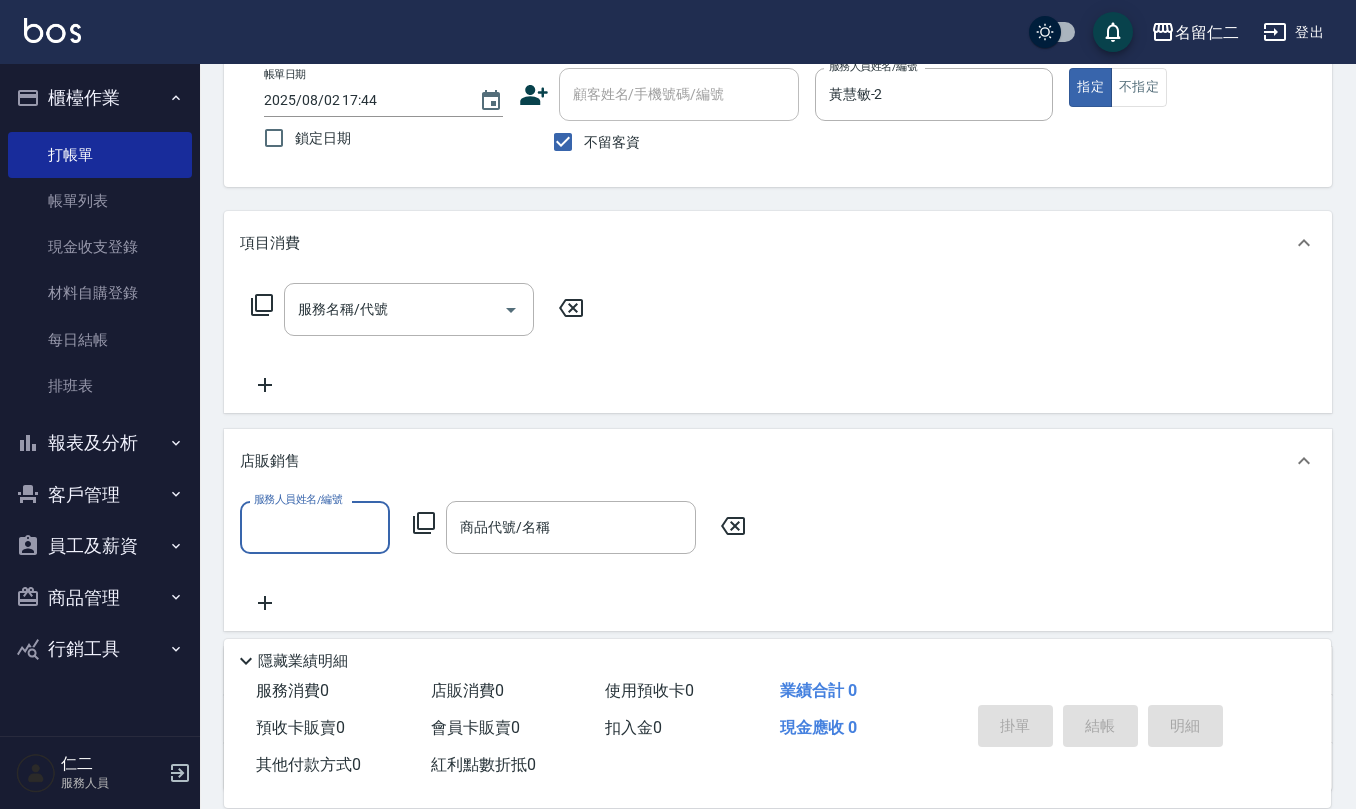 scroll, scrollTop: 0, scrollLeft: 0, axis: both 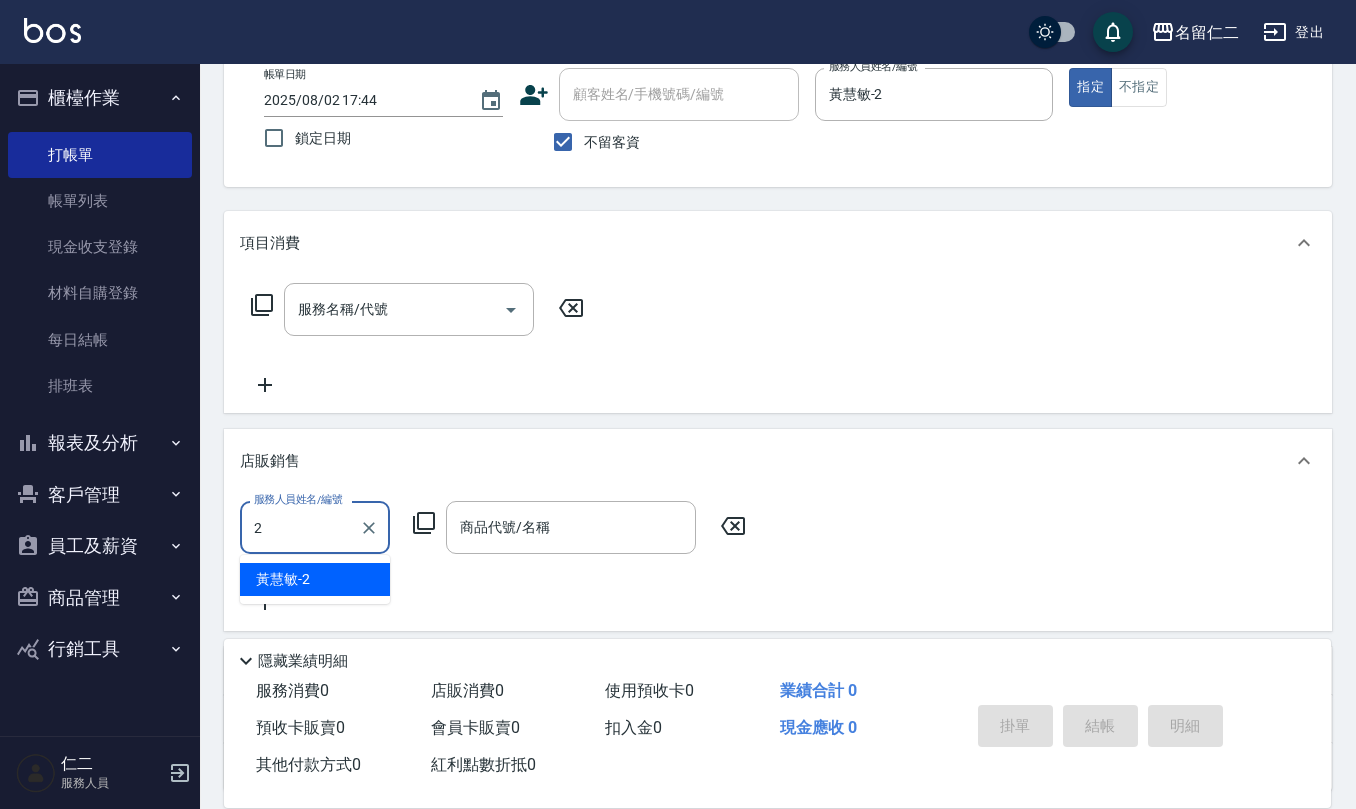 type on "黃慧敏-2" 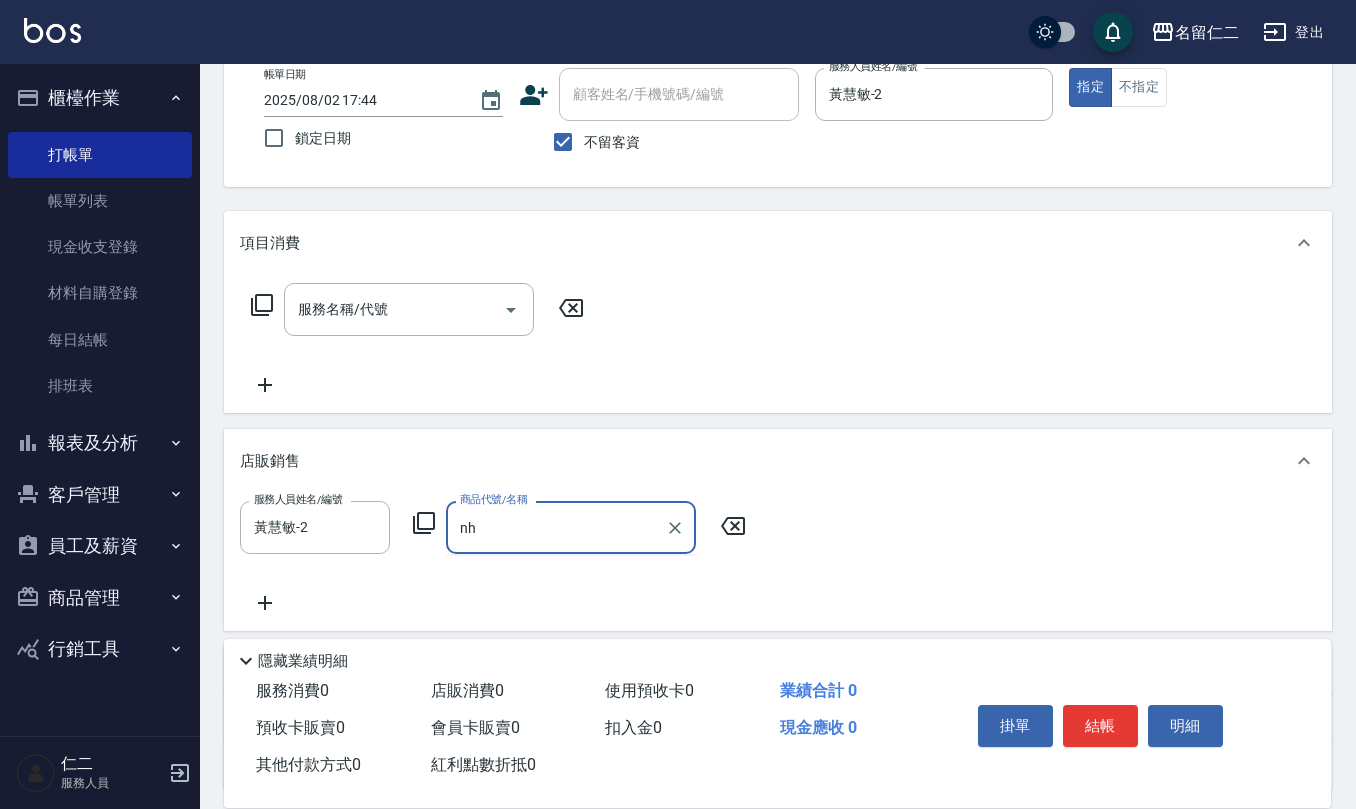 type on "n" 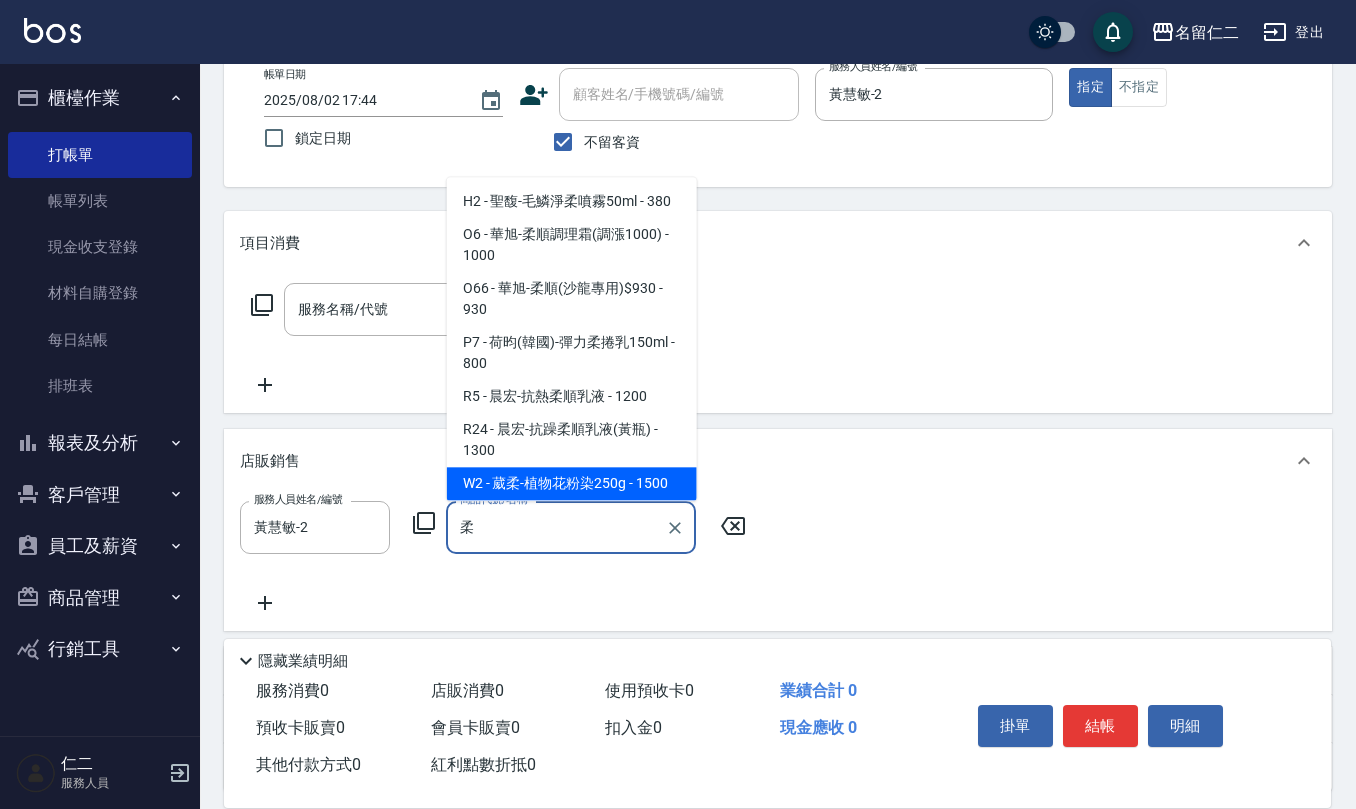 scroll, scrollTop: 20, scrollLeft: 0, axis: vertical 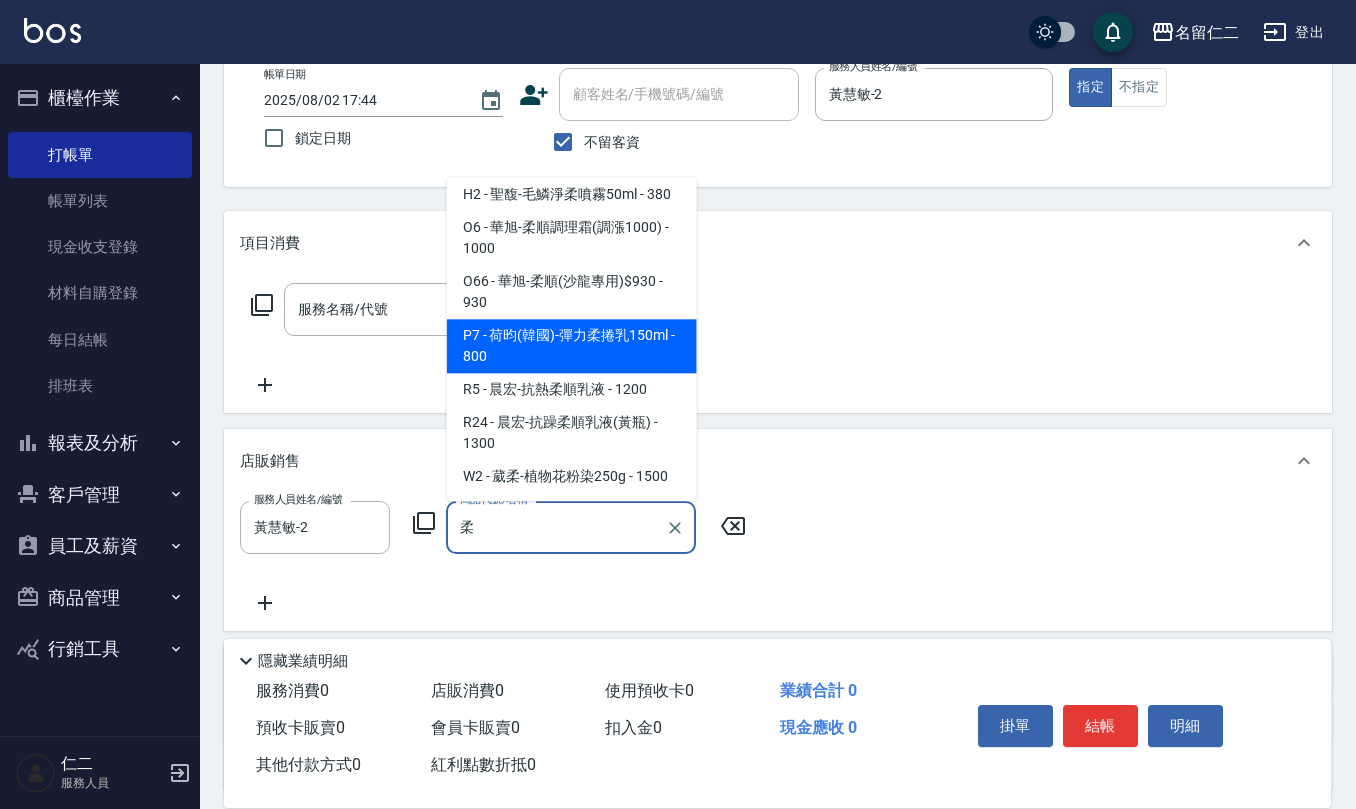 type on "荷昀(韓國)-彈力柔捲乳150ml" 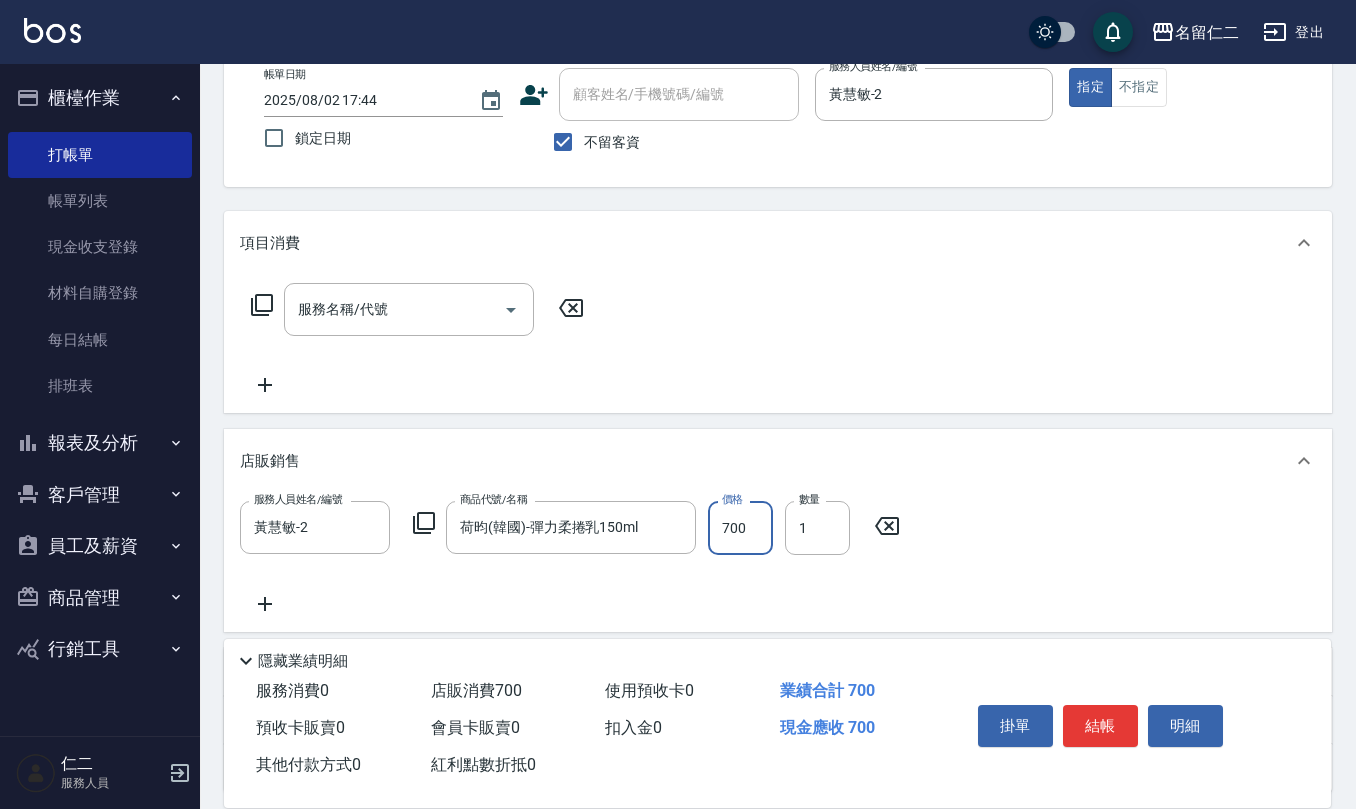 type on "700" 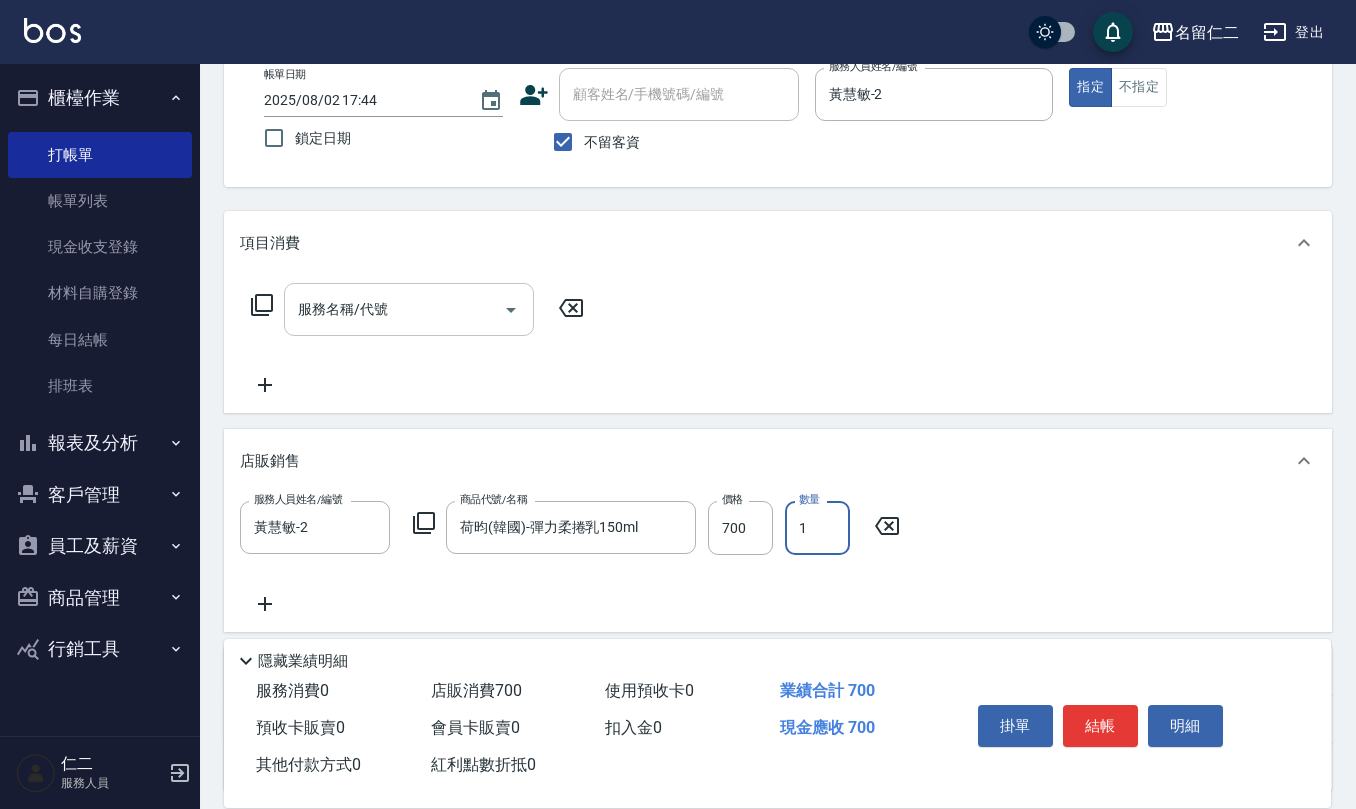 click on "服務名稱/代號 服務名稱/代號" at bounding box center (409, 309) 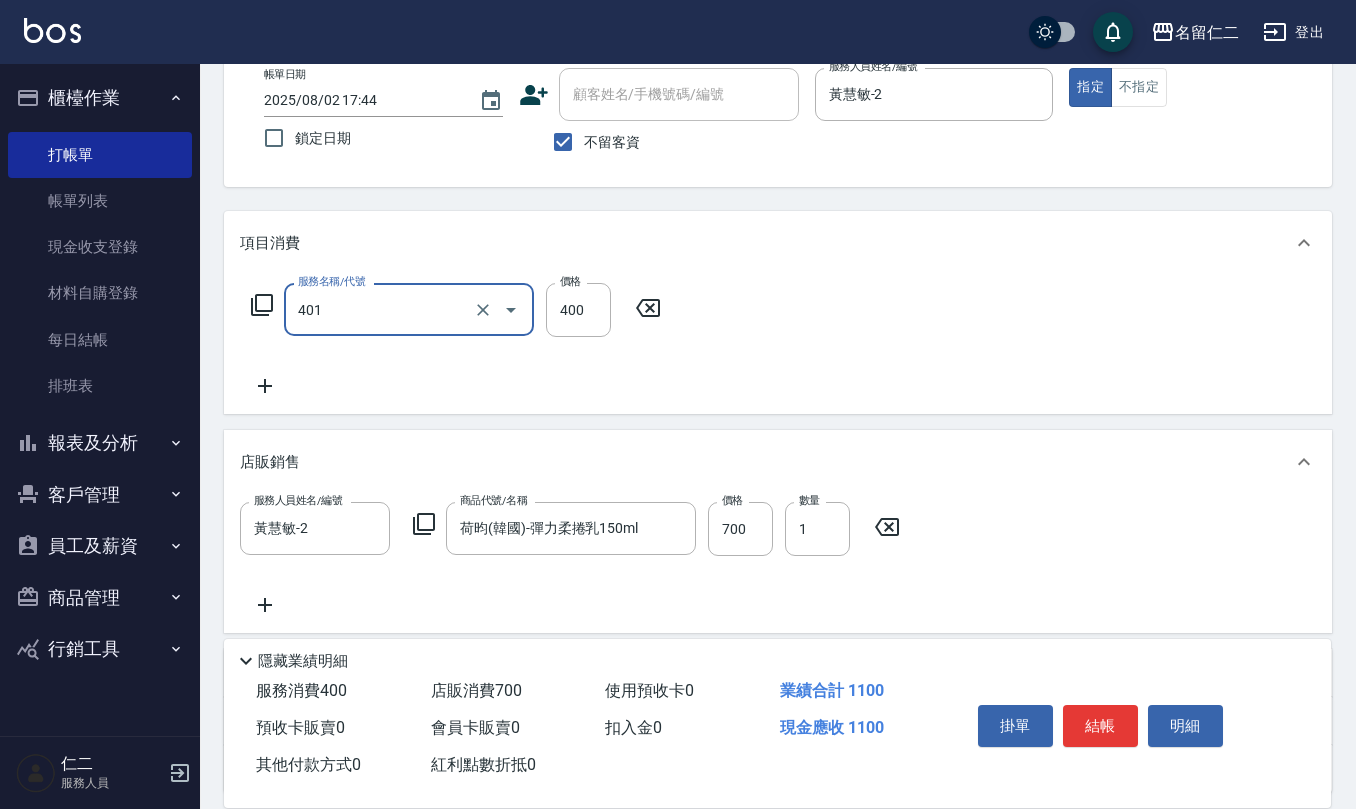 type on "剪髮(401)" 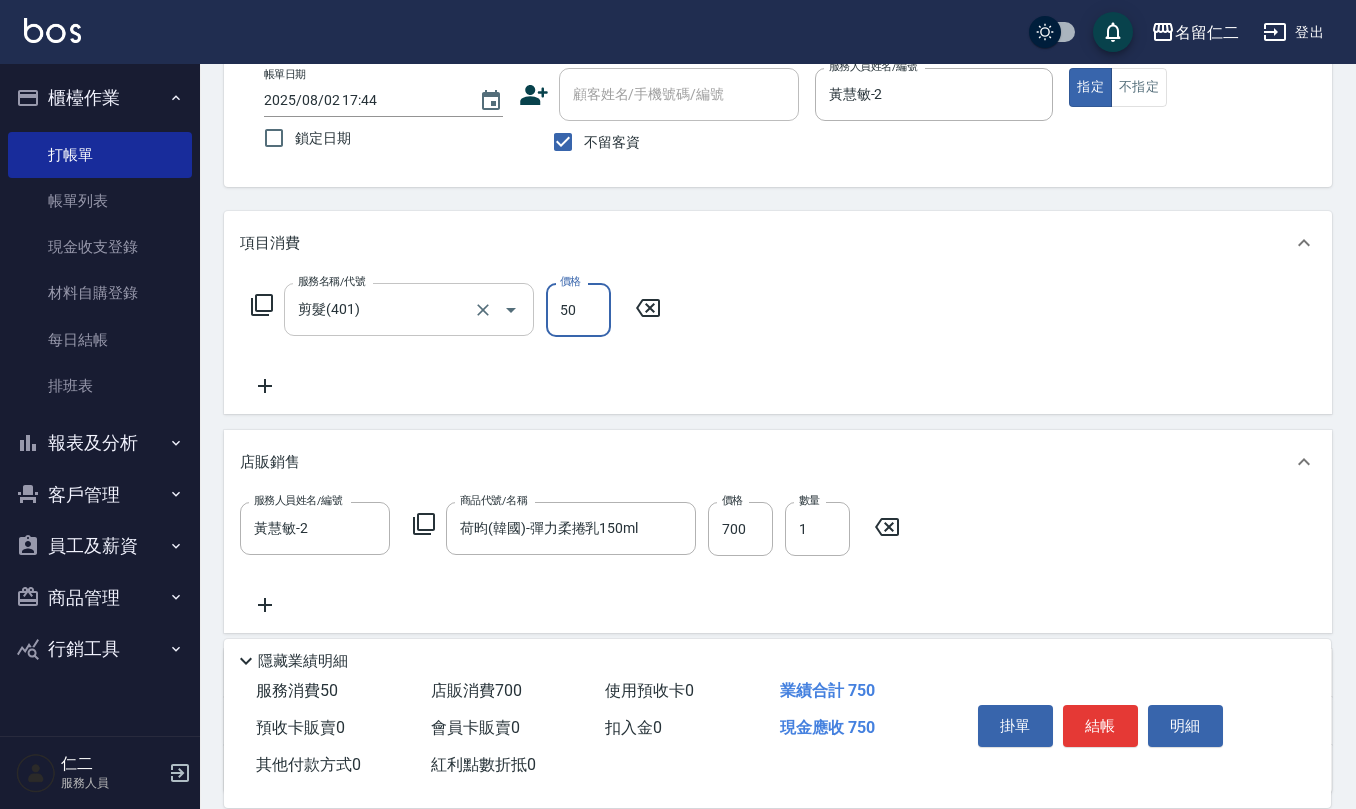 type on "50" 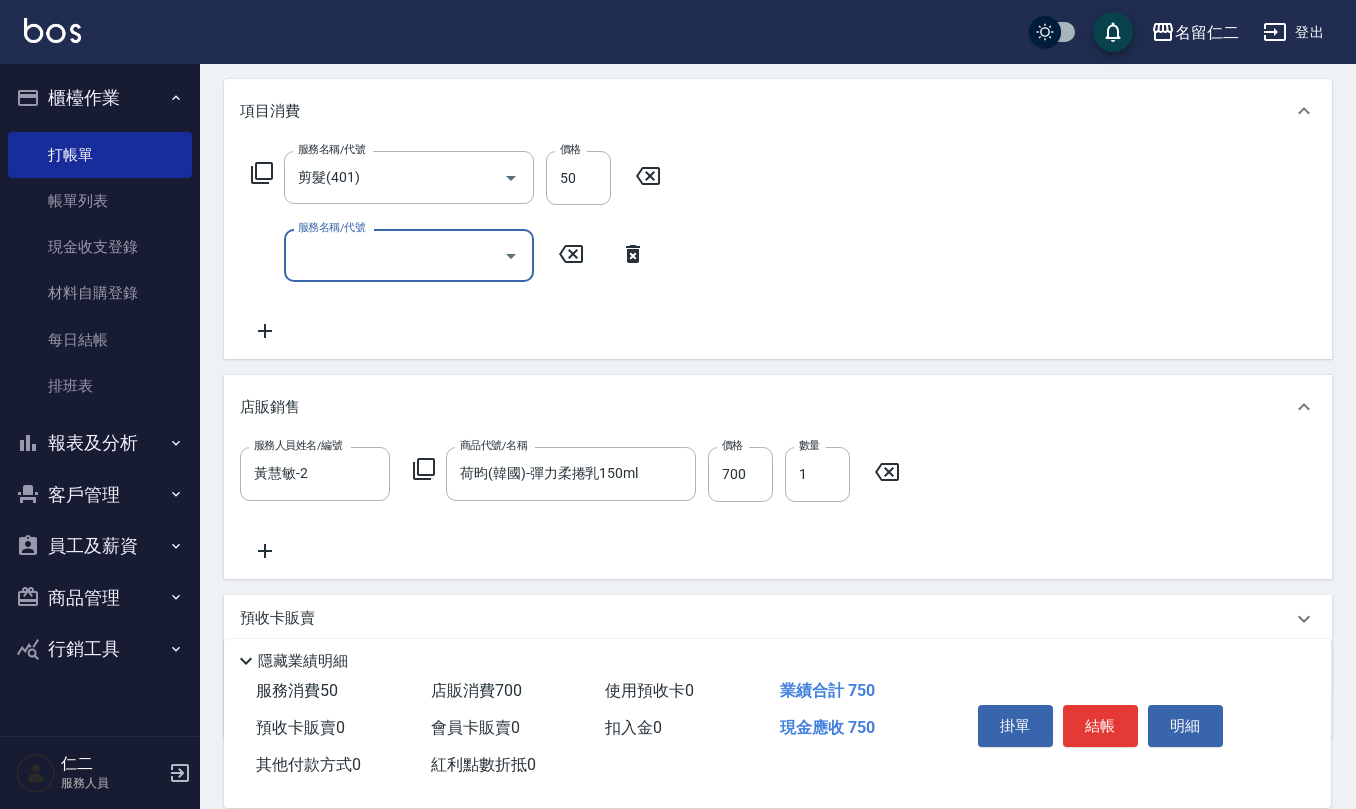 scroll, scrollTop: 266, scrollLeft: 0, axis: vertical 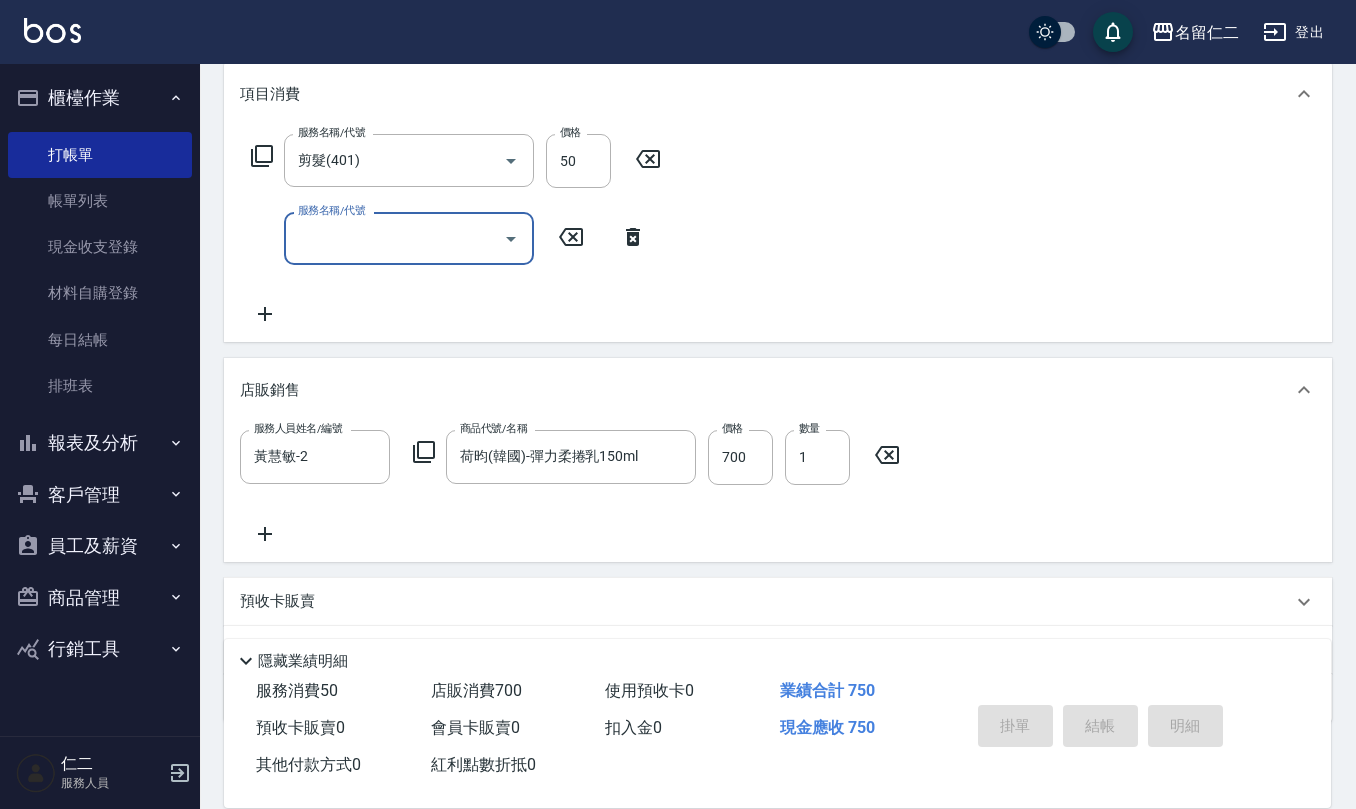 type 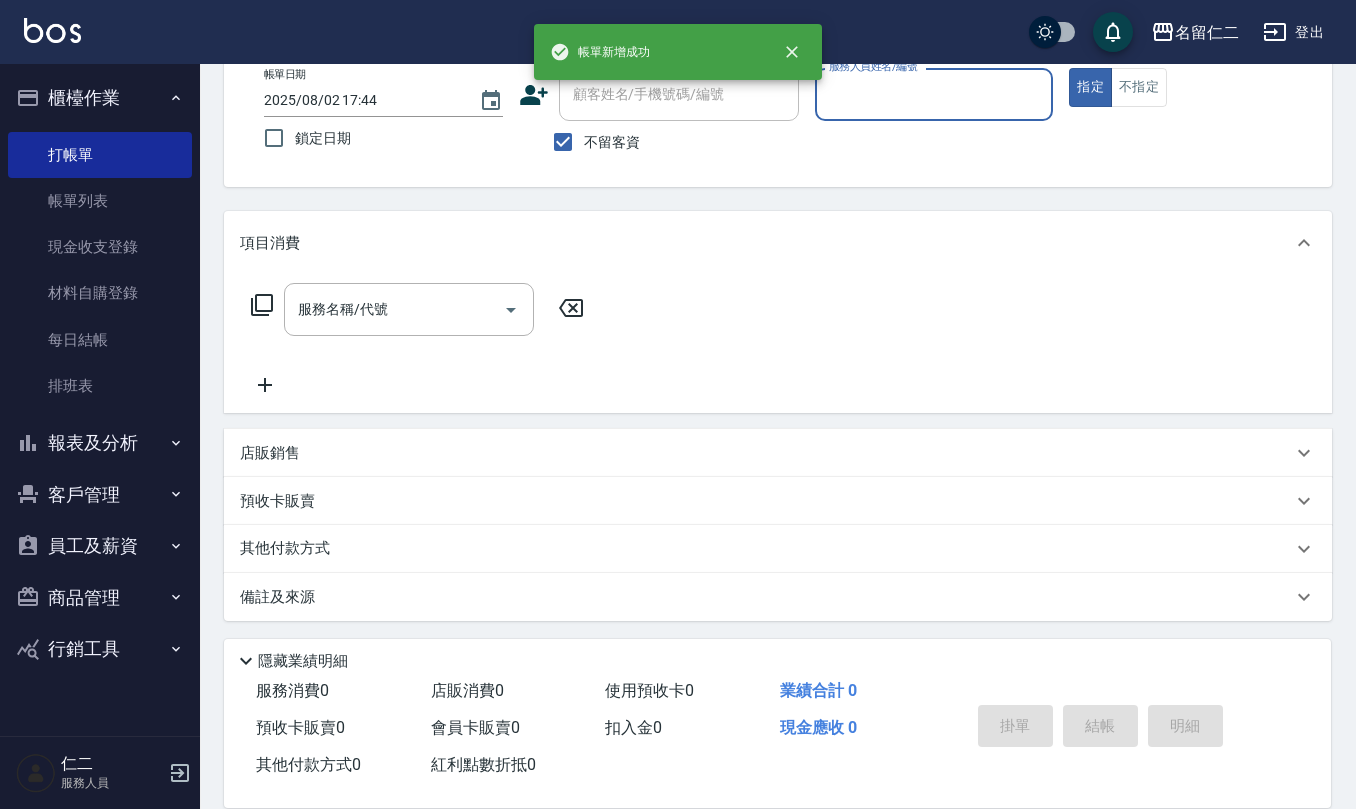 scroll, scrollTop: 0, scrollLeft: 0, axis: both 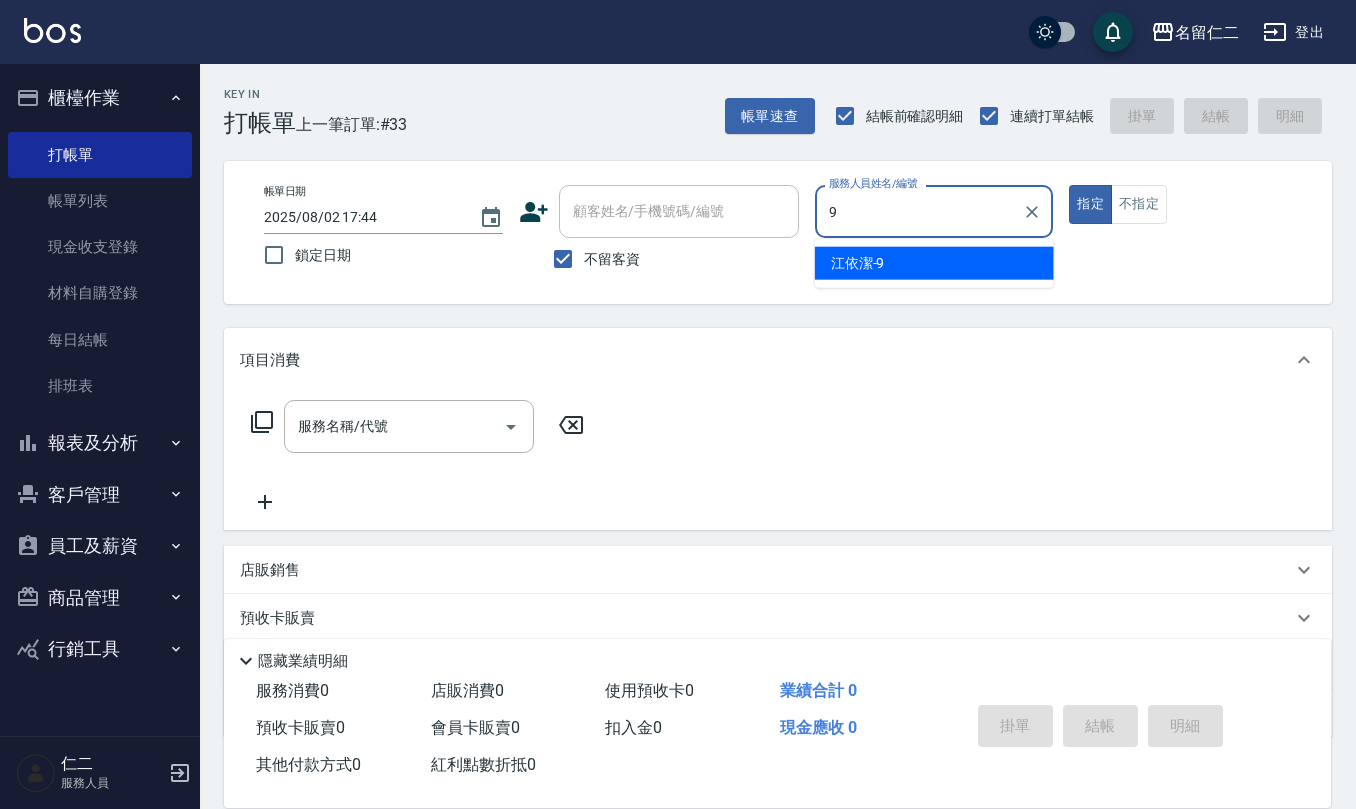 type on "江依潔-9" 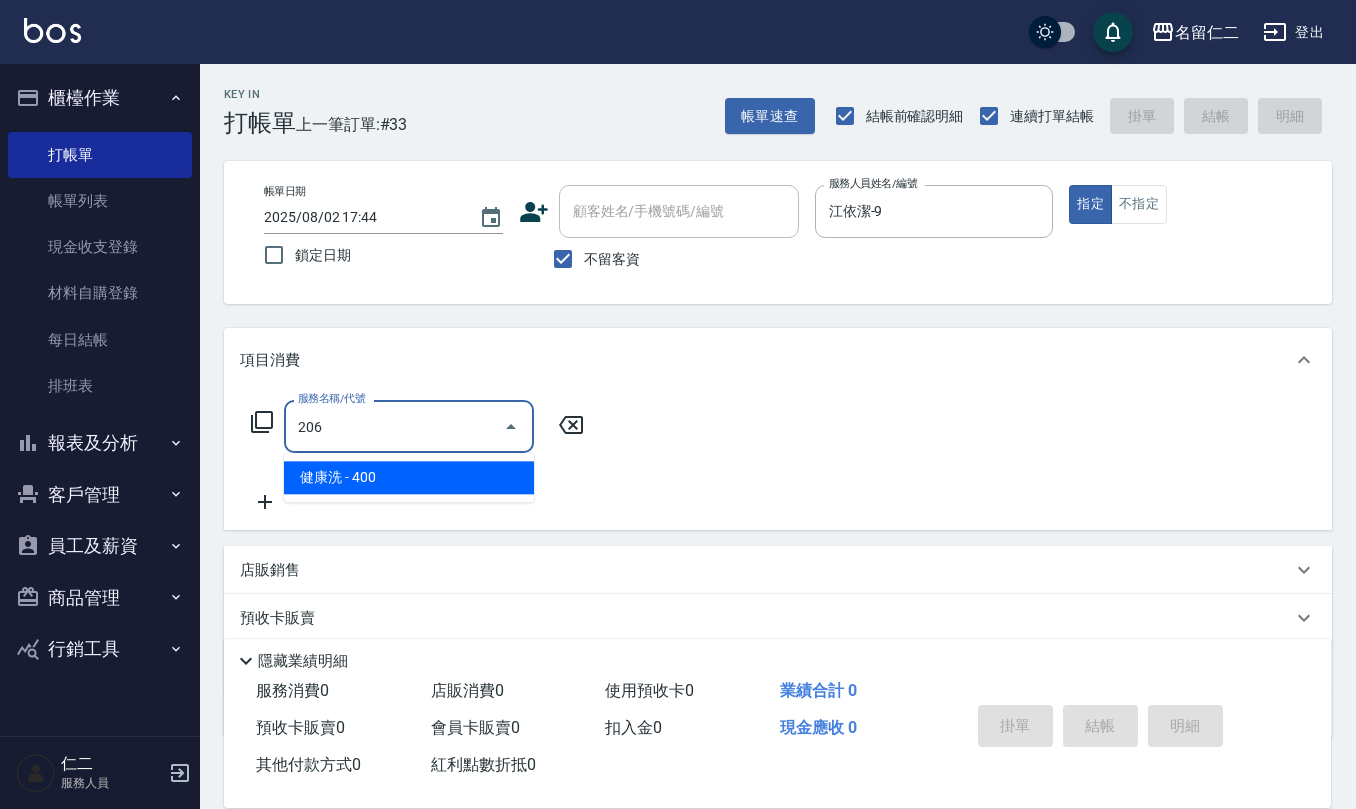type on "健康洗(206)" 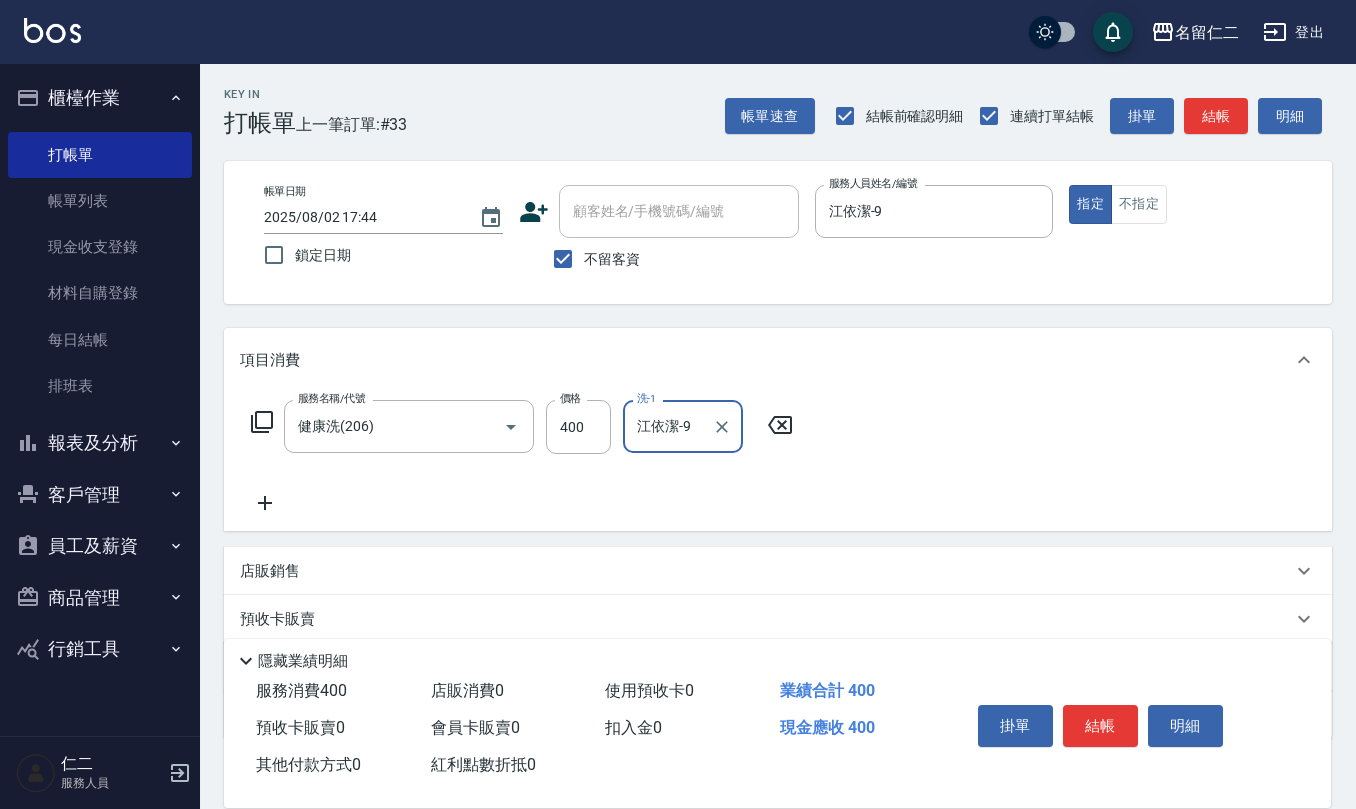 type on "江依潔-9" 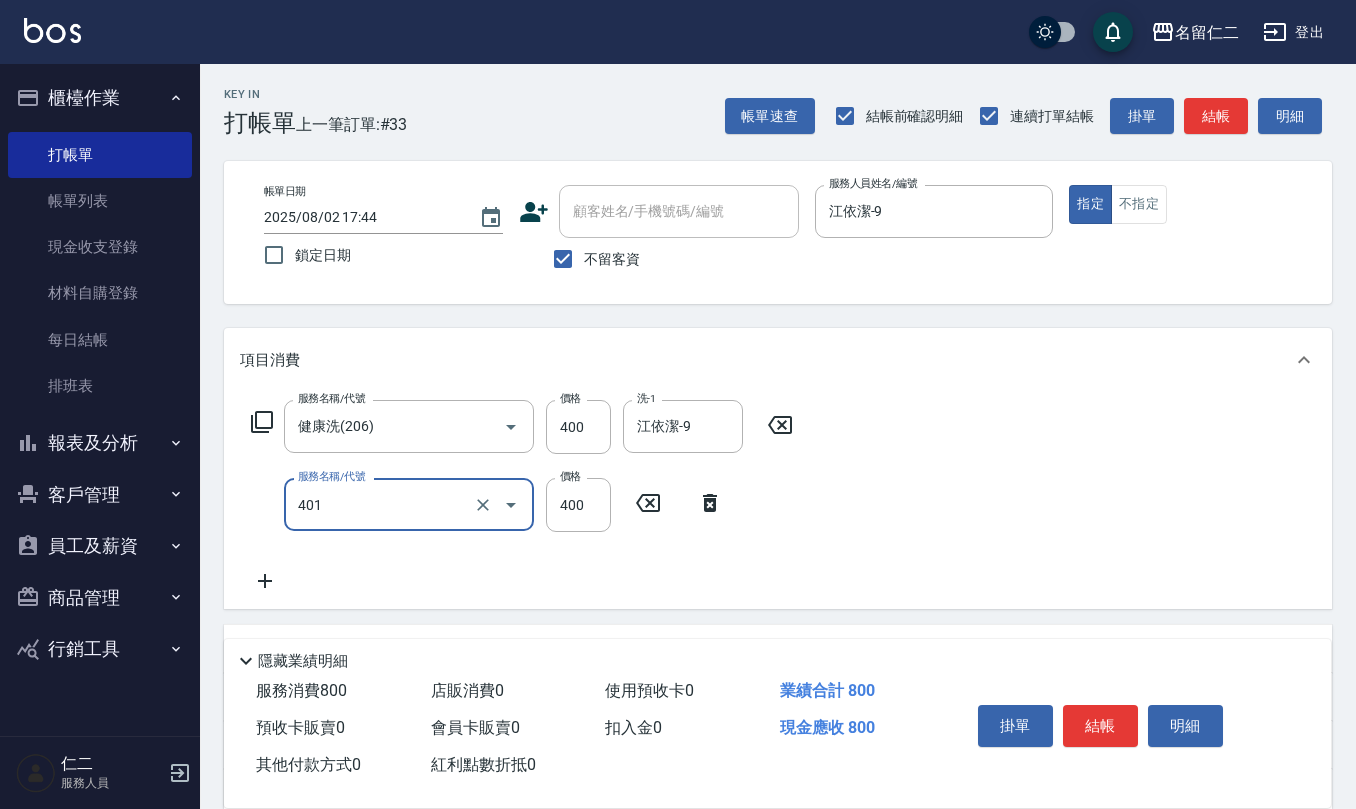 type on "剪髮(401)" 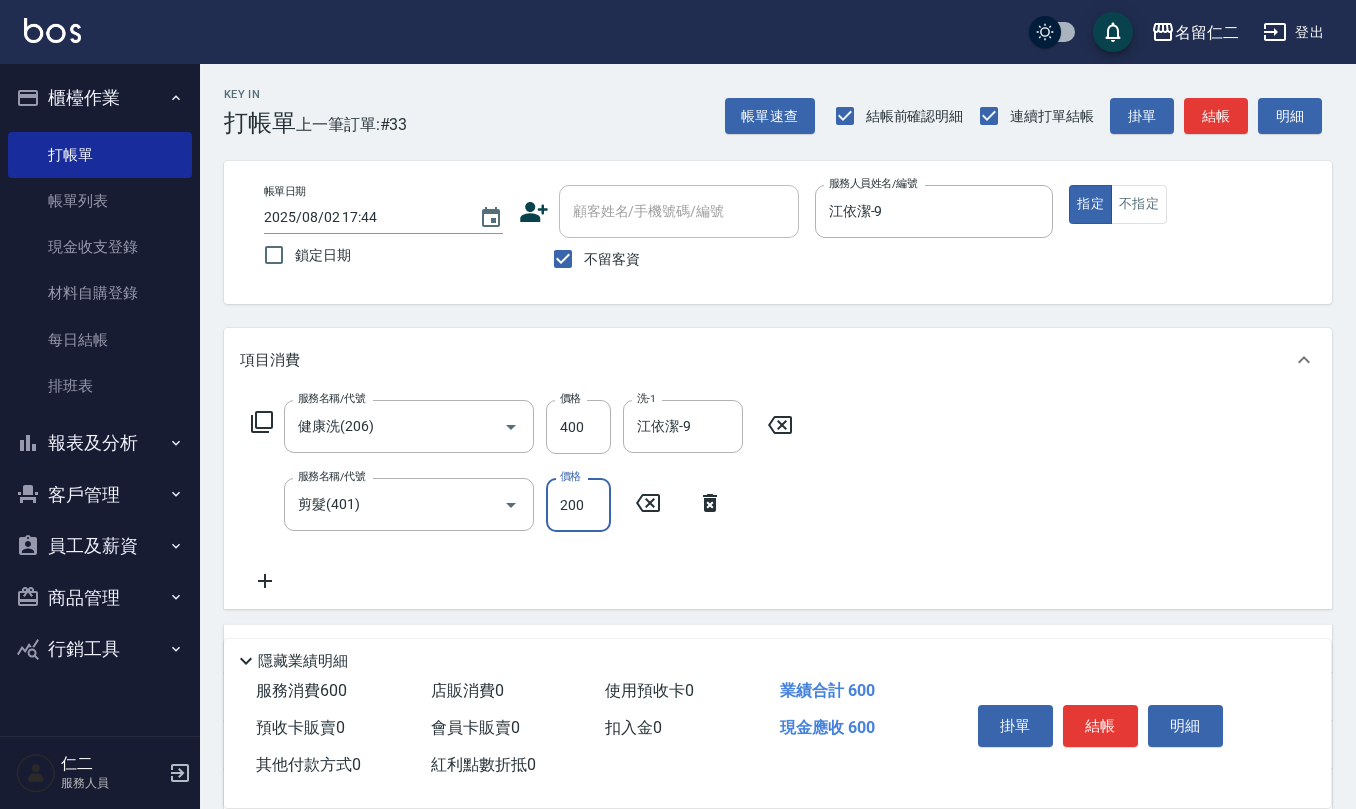 type on "200" 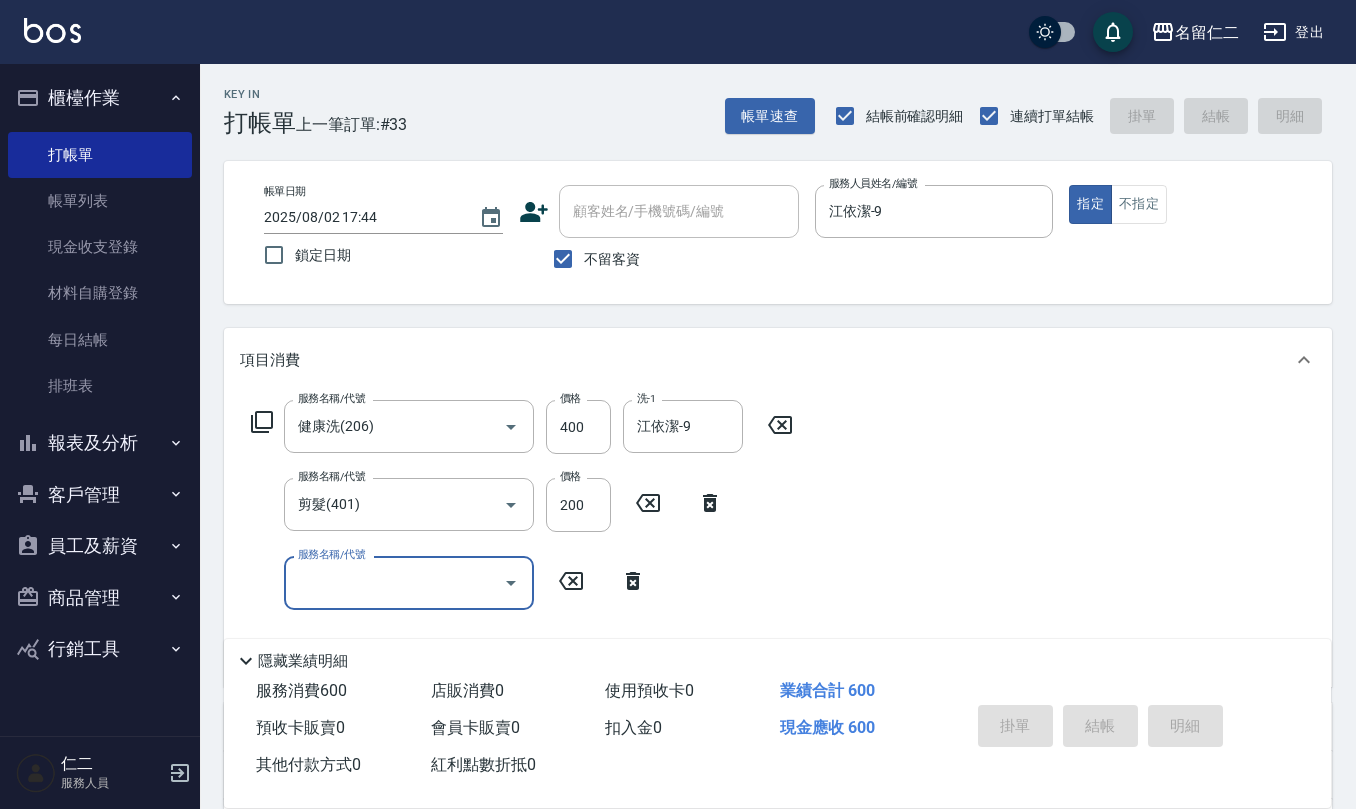 type 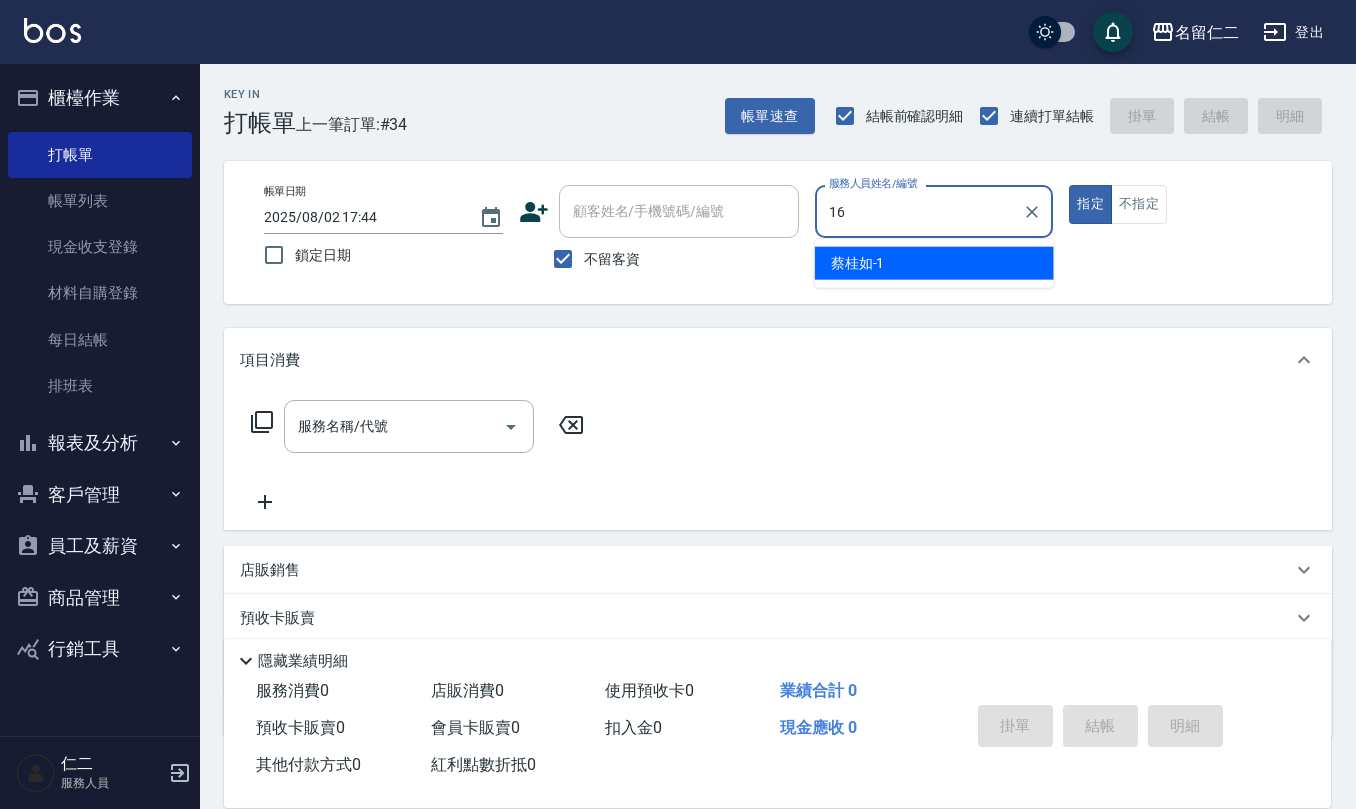 type on "趙恬誼-16" 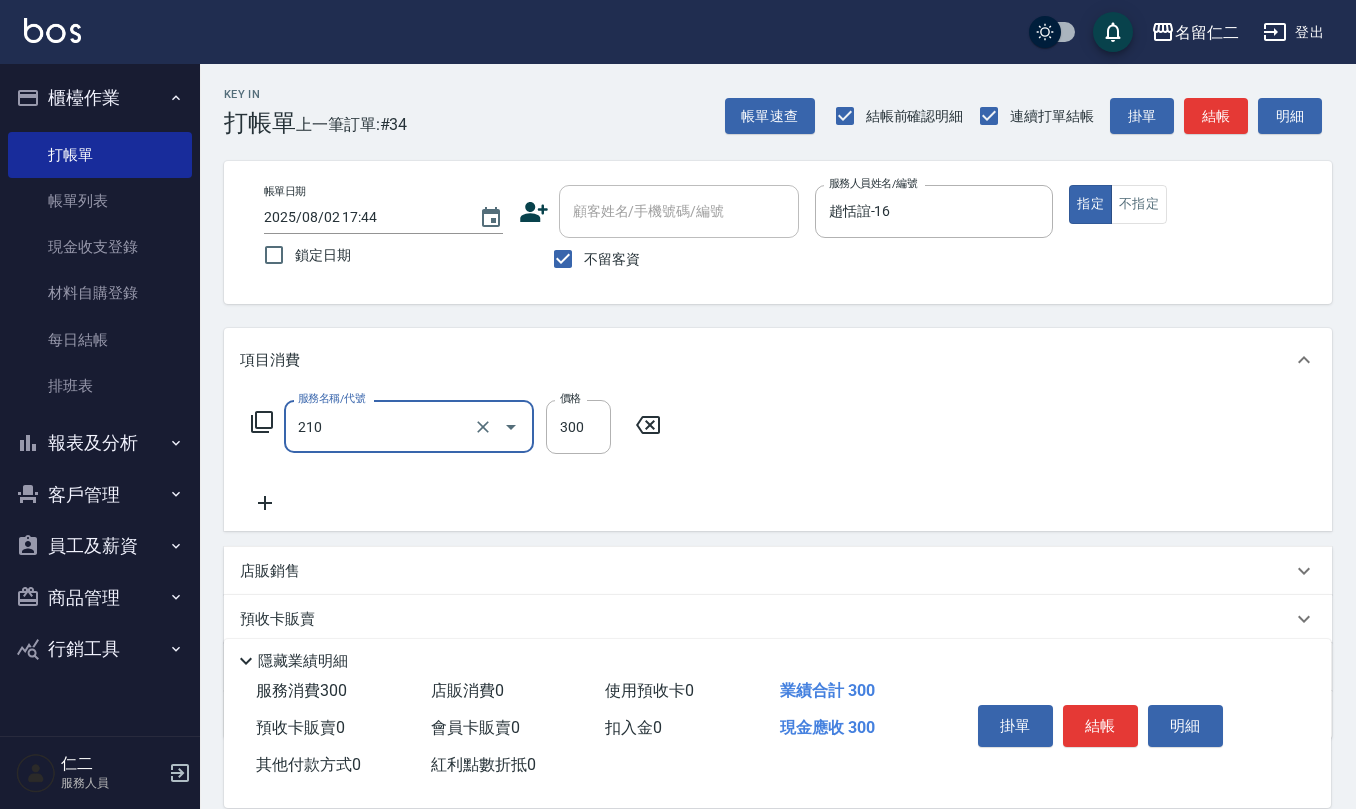 type on "歐娜洗髮精(210)" 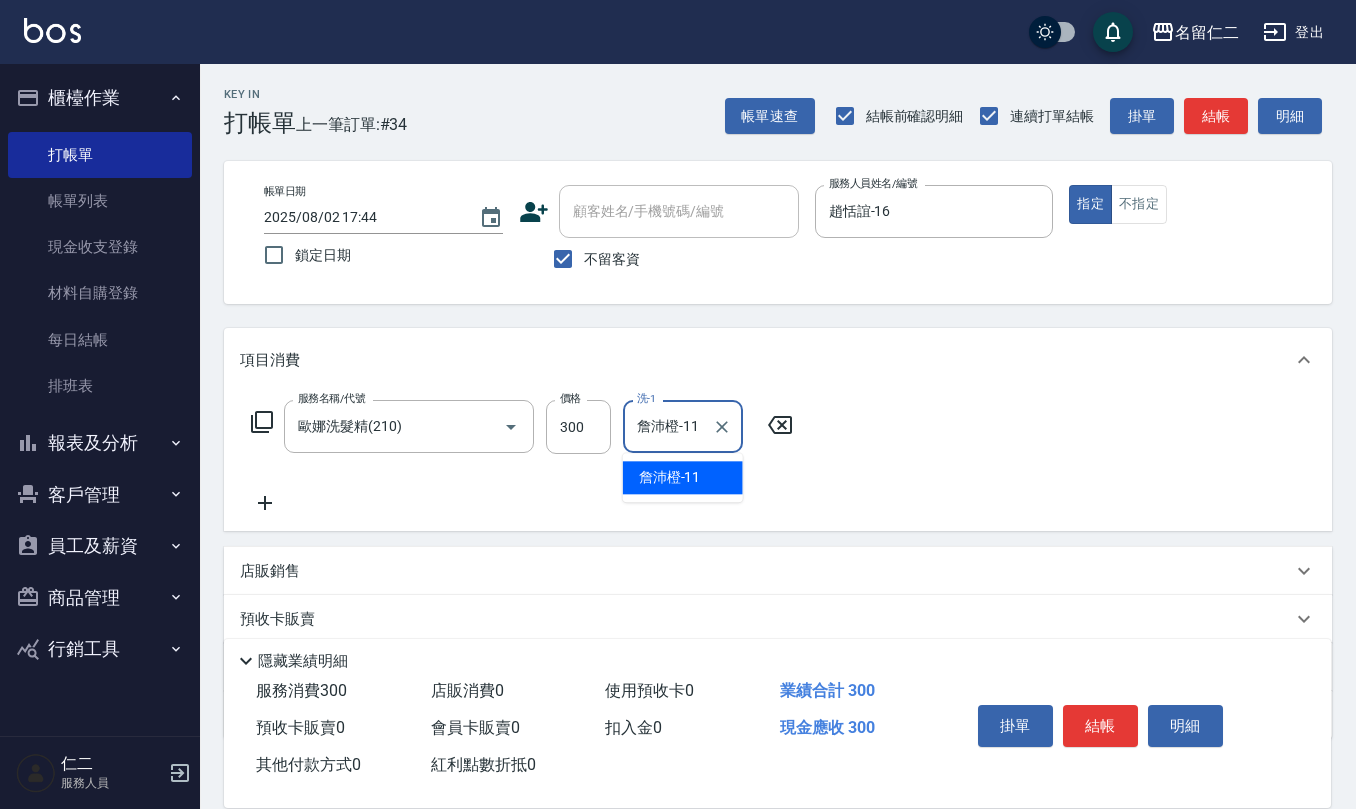type on "詹沛橙-11" 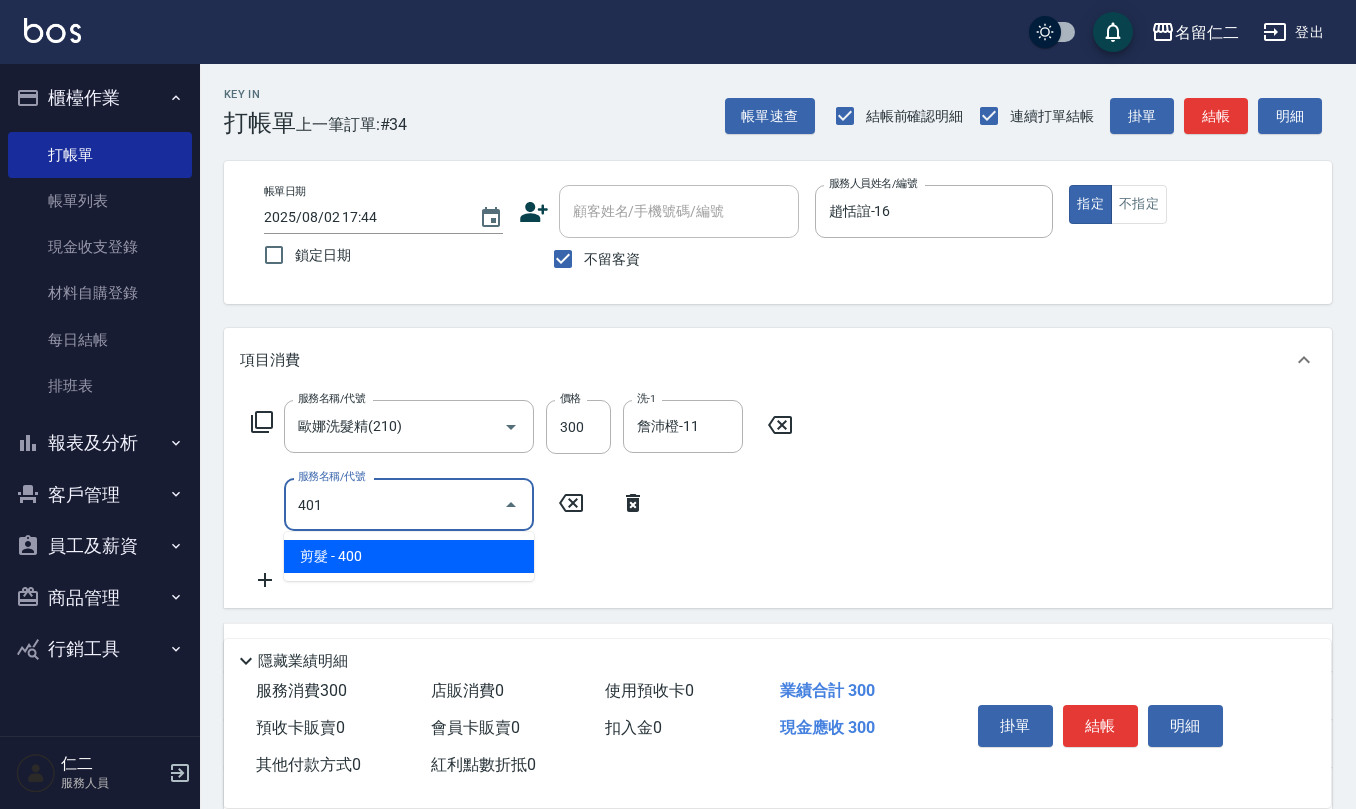 type on "剪髮(401)" 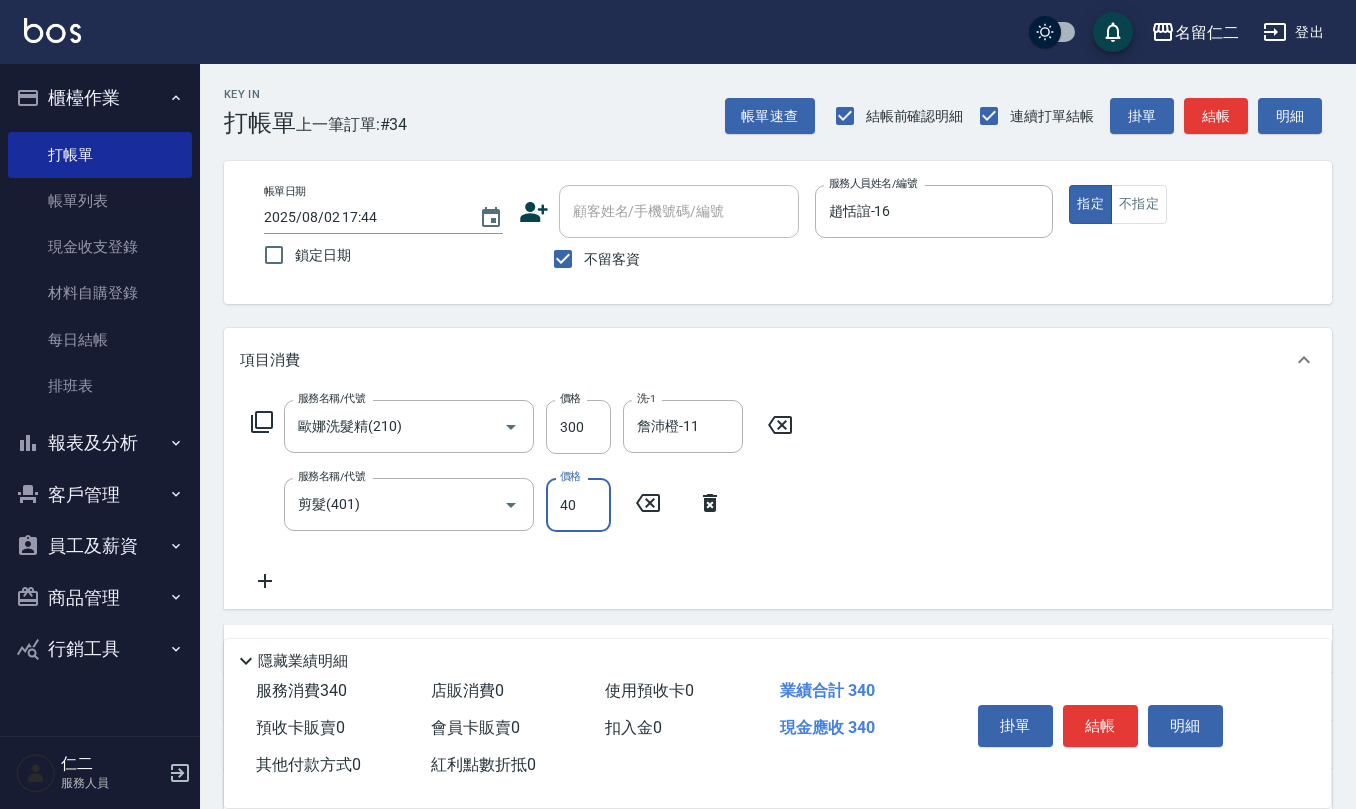type on "400" 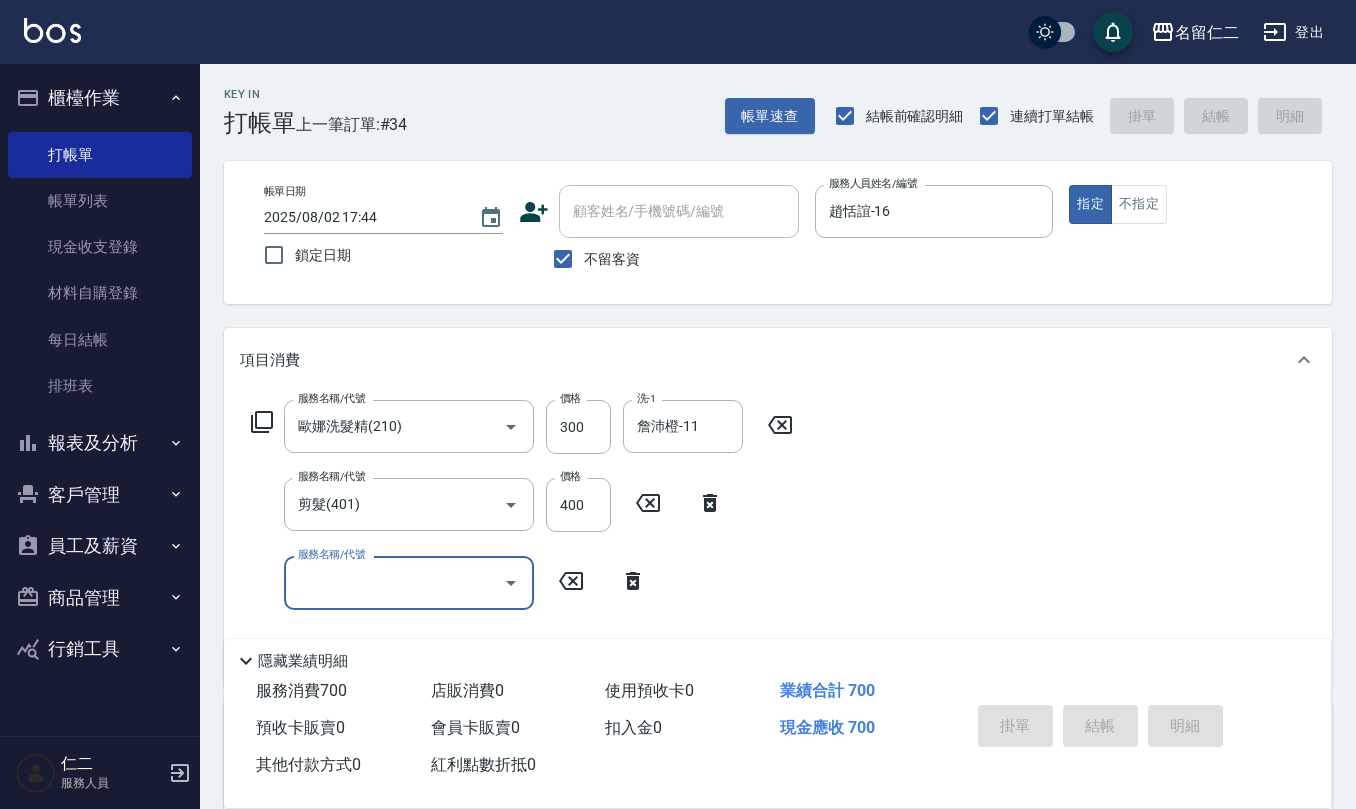type on "2025/08/02 17:45" 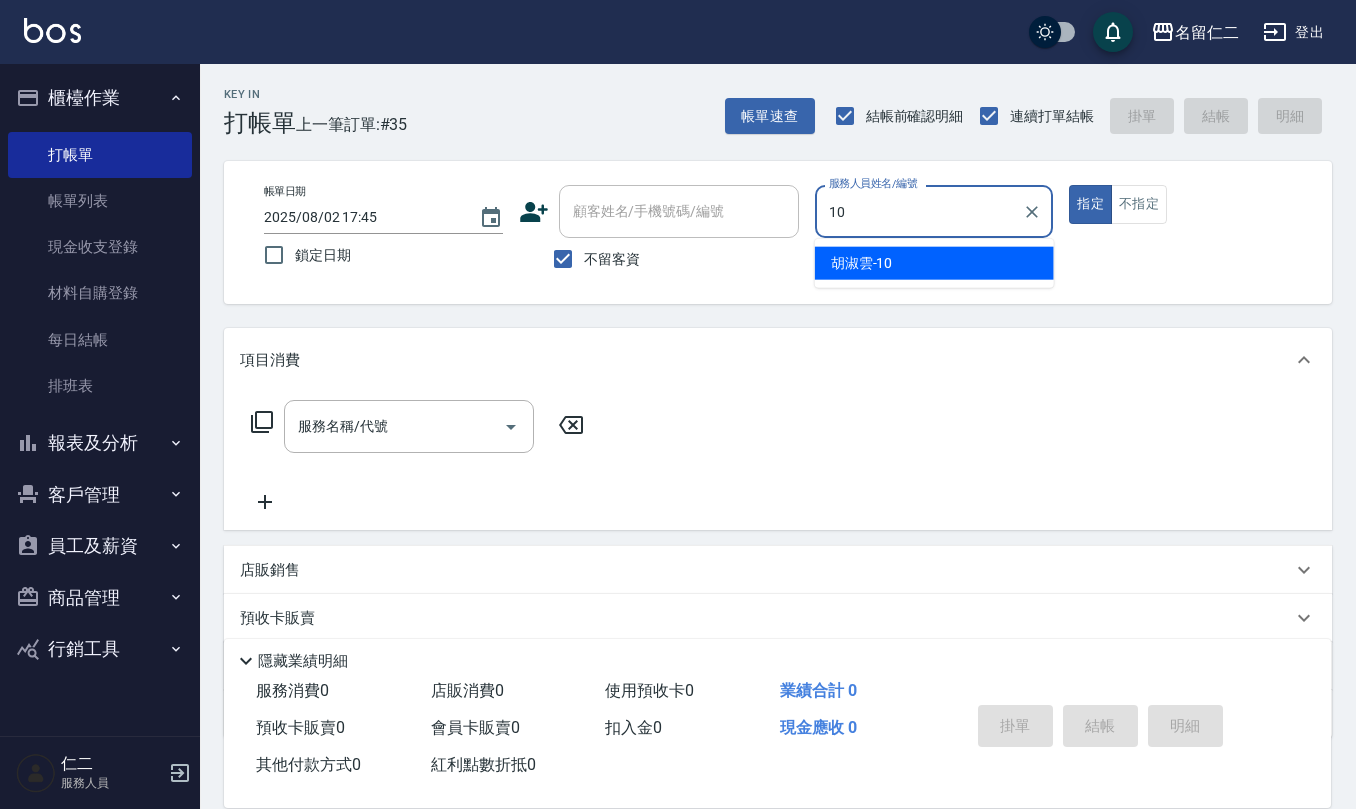 type on "胡淑雲-10" 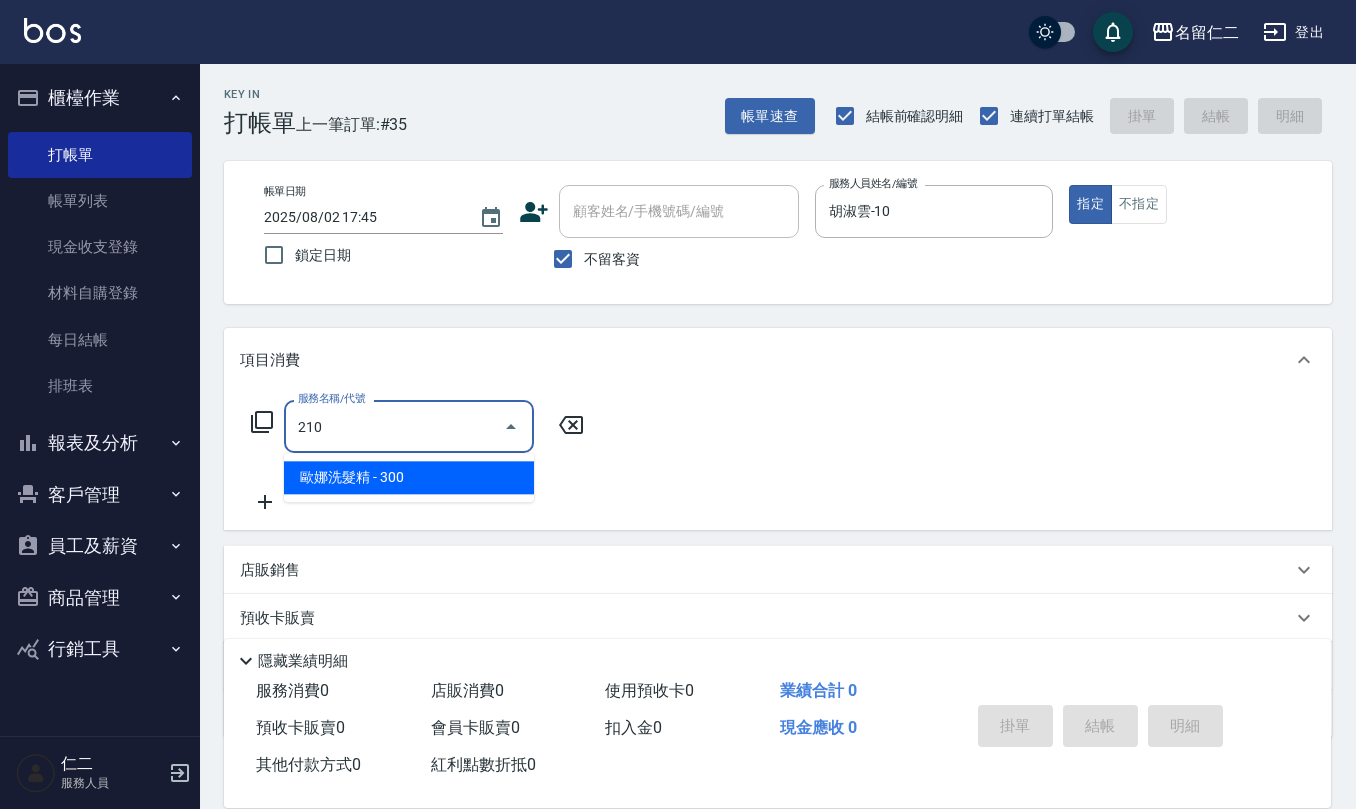 type on "歐娜洗髮精(210)" 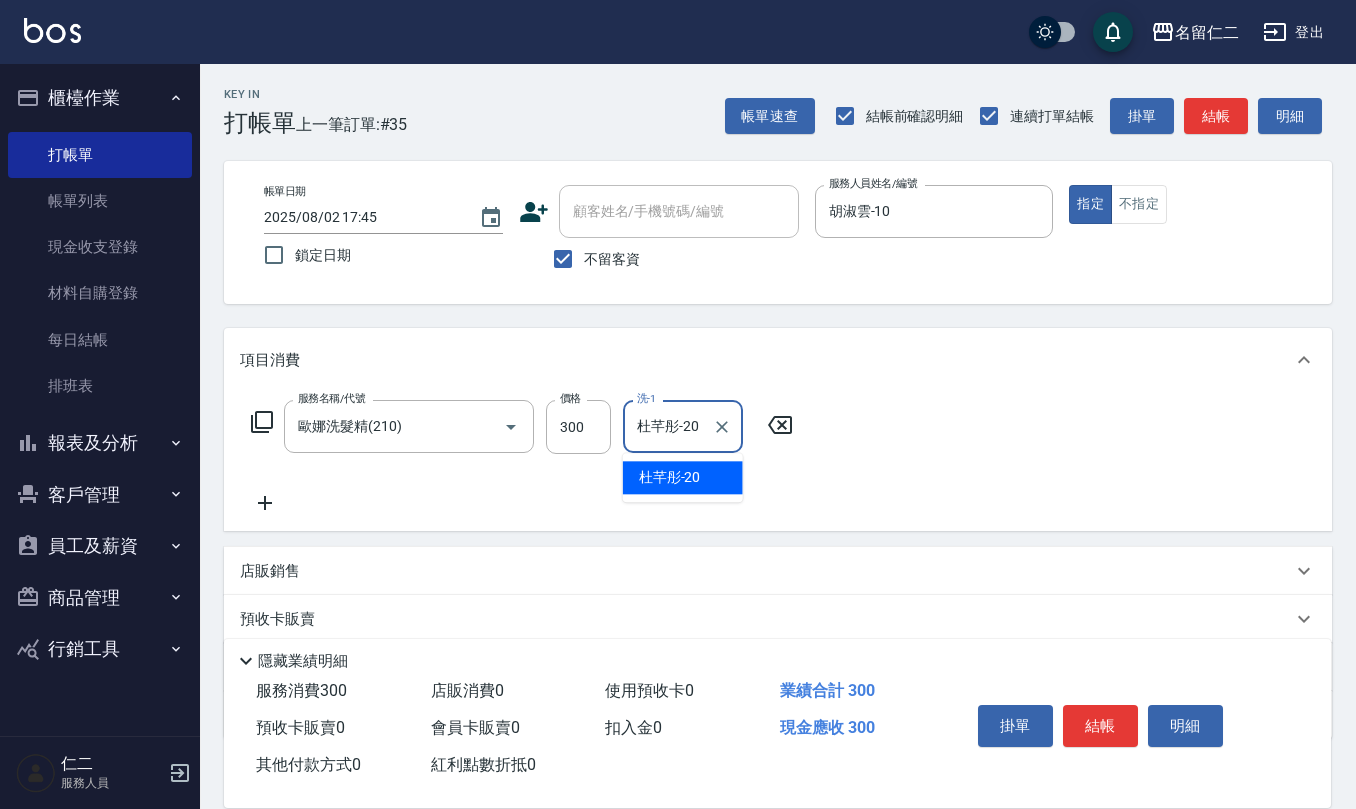 type on "杜芊彤-20" 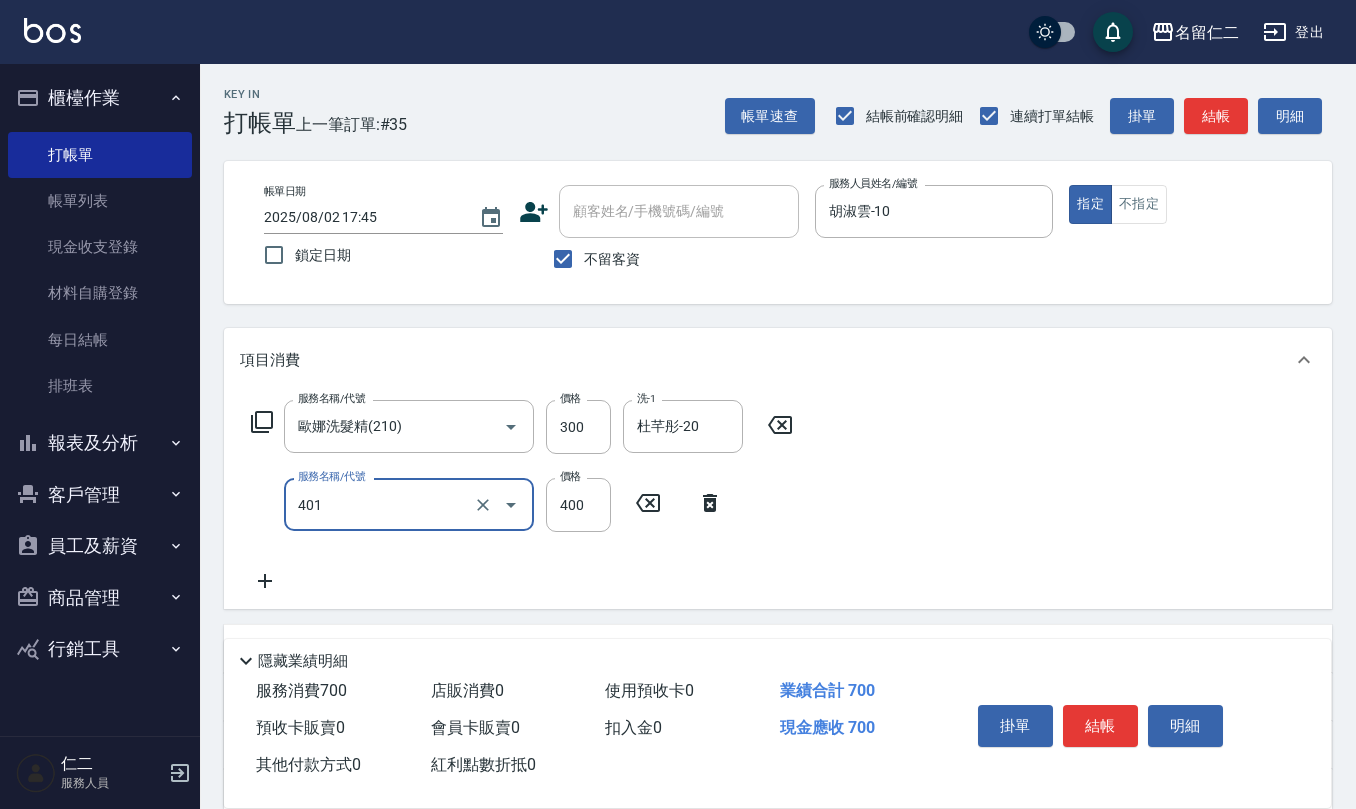 type on "剪髮(401)" 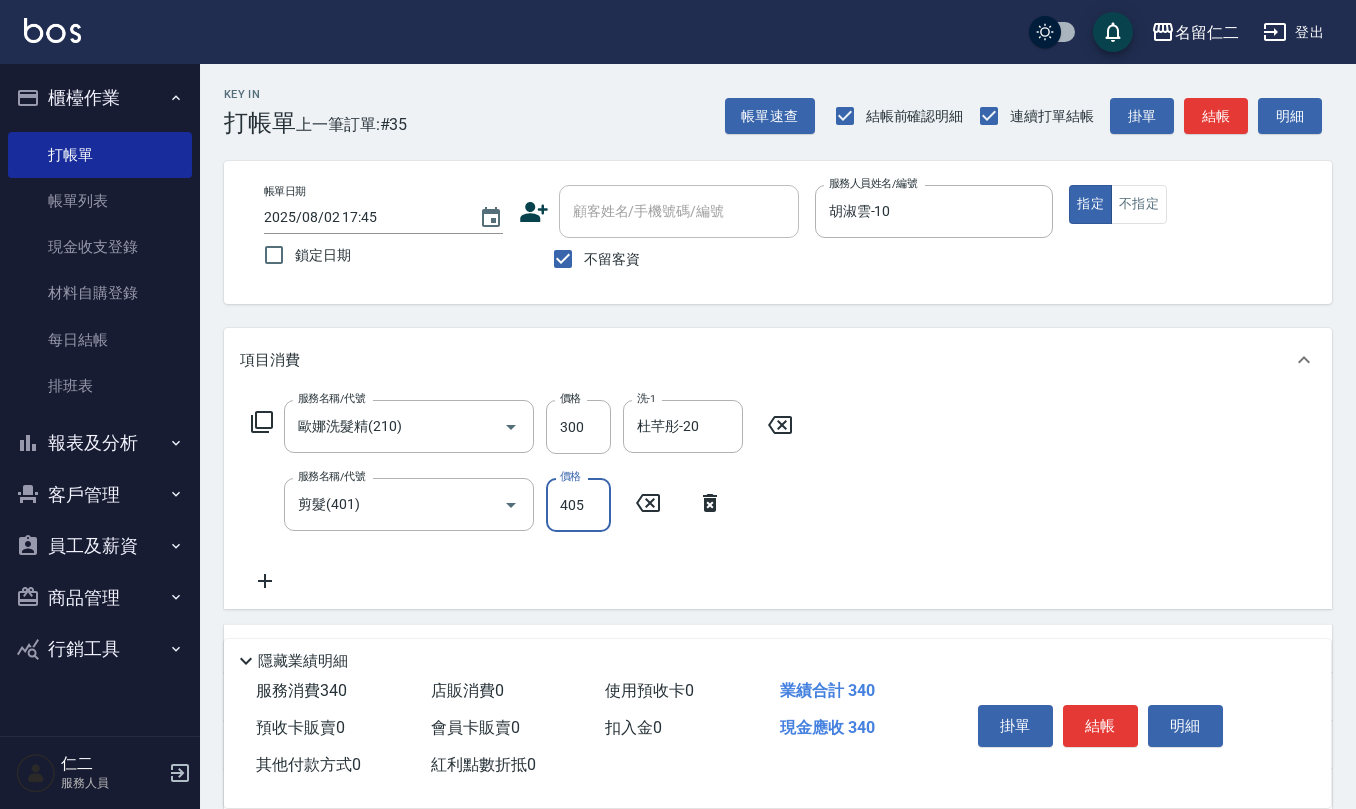 type on "405" 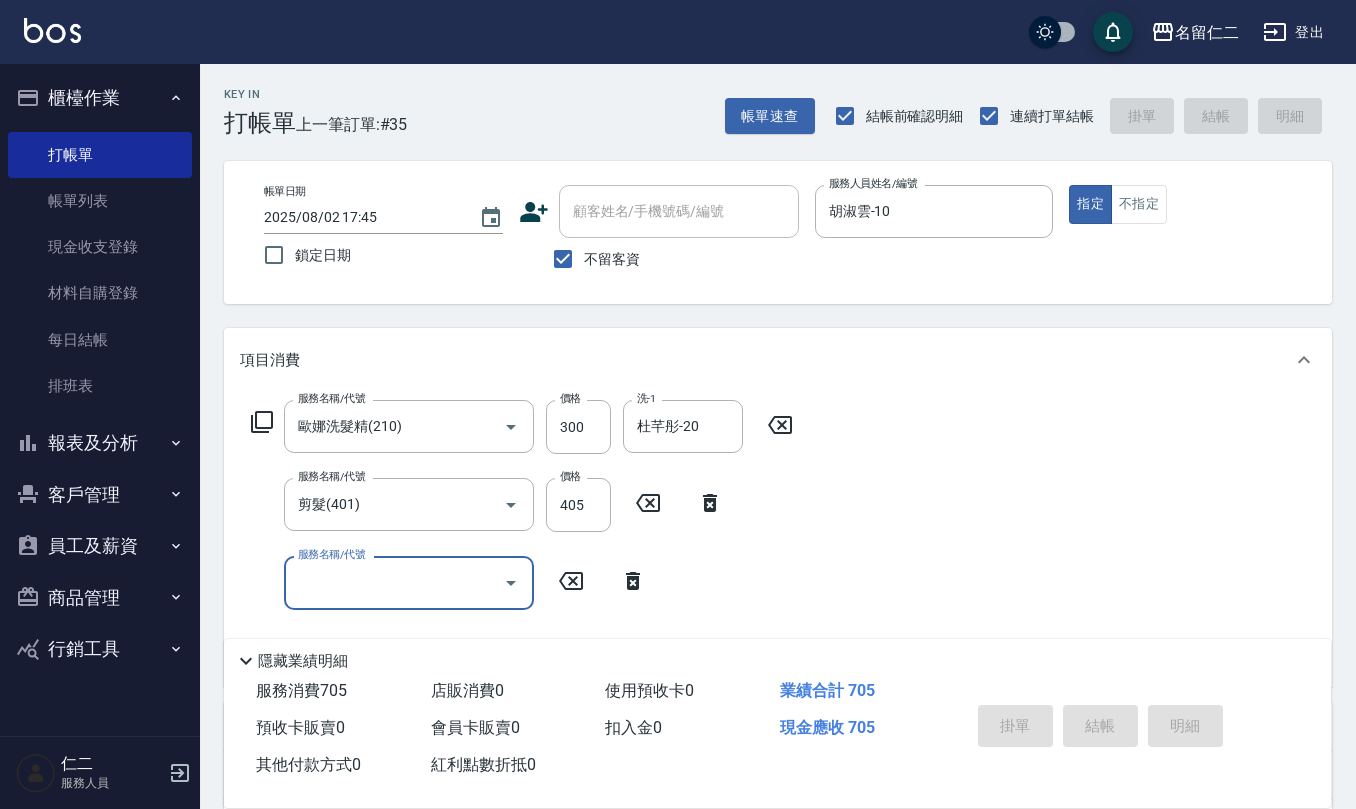 type 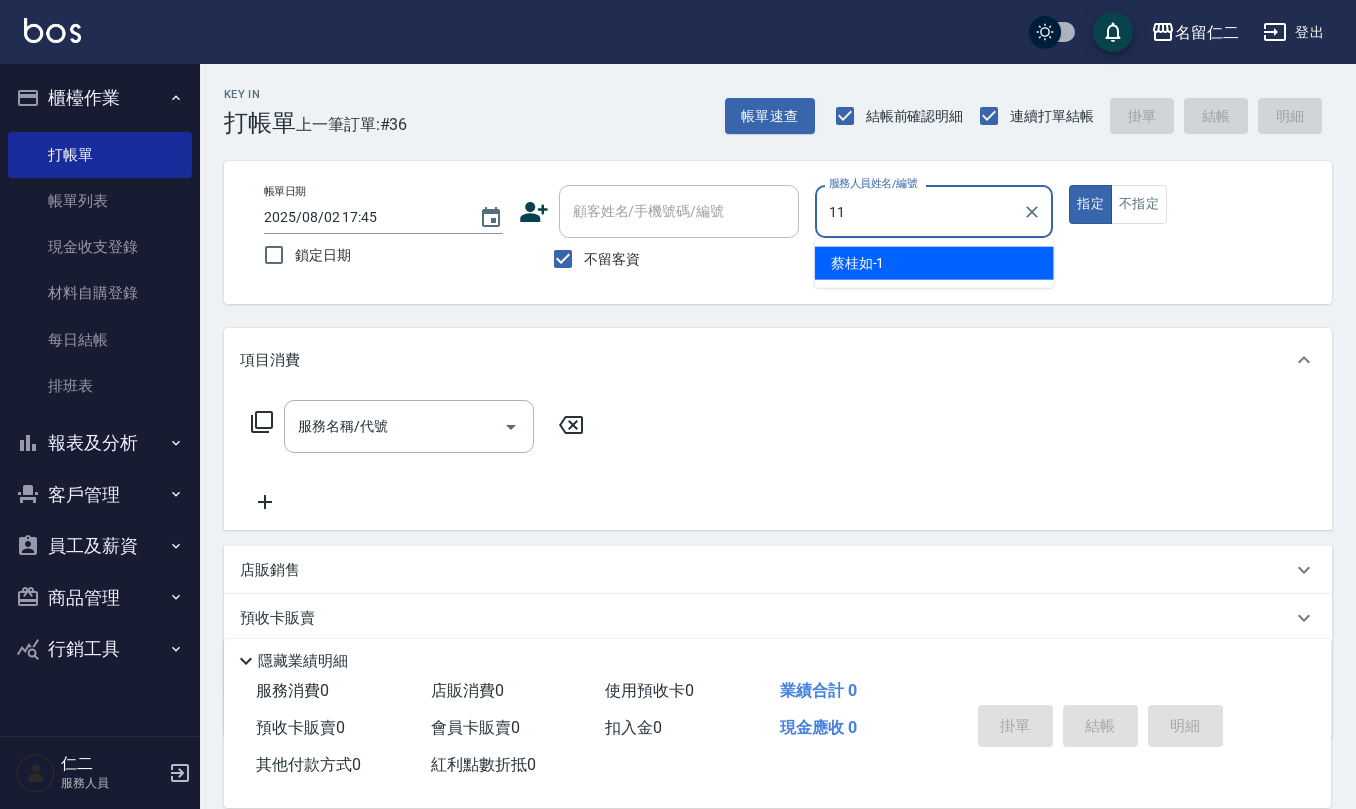 type on "詹沛橙-11" 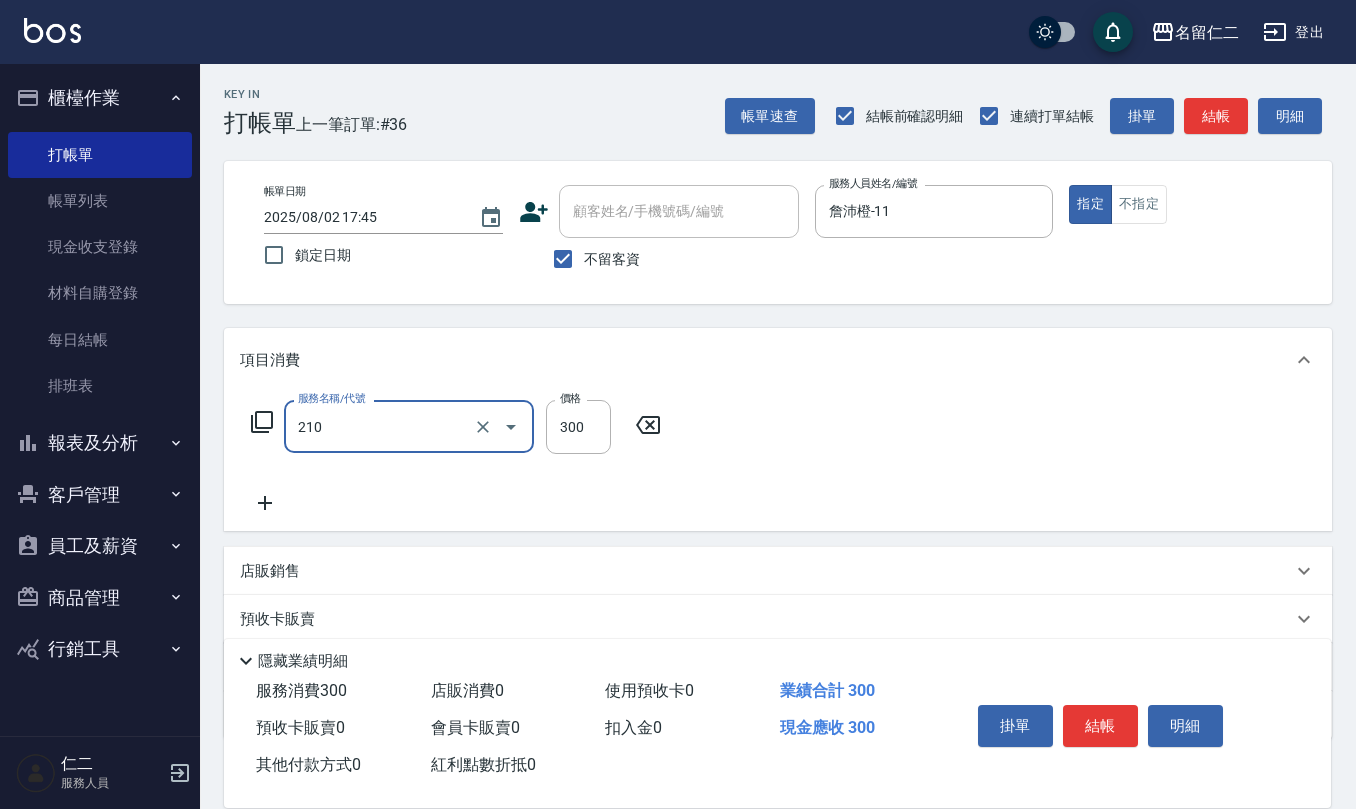 type on "歐娜洗髮精(210)" 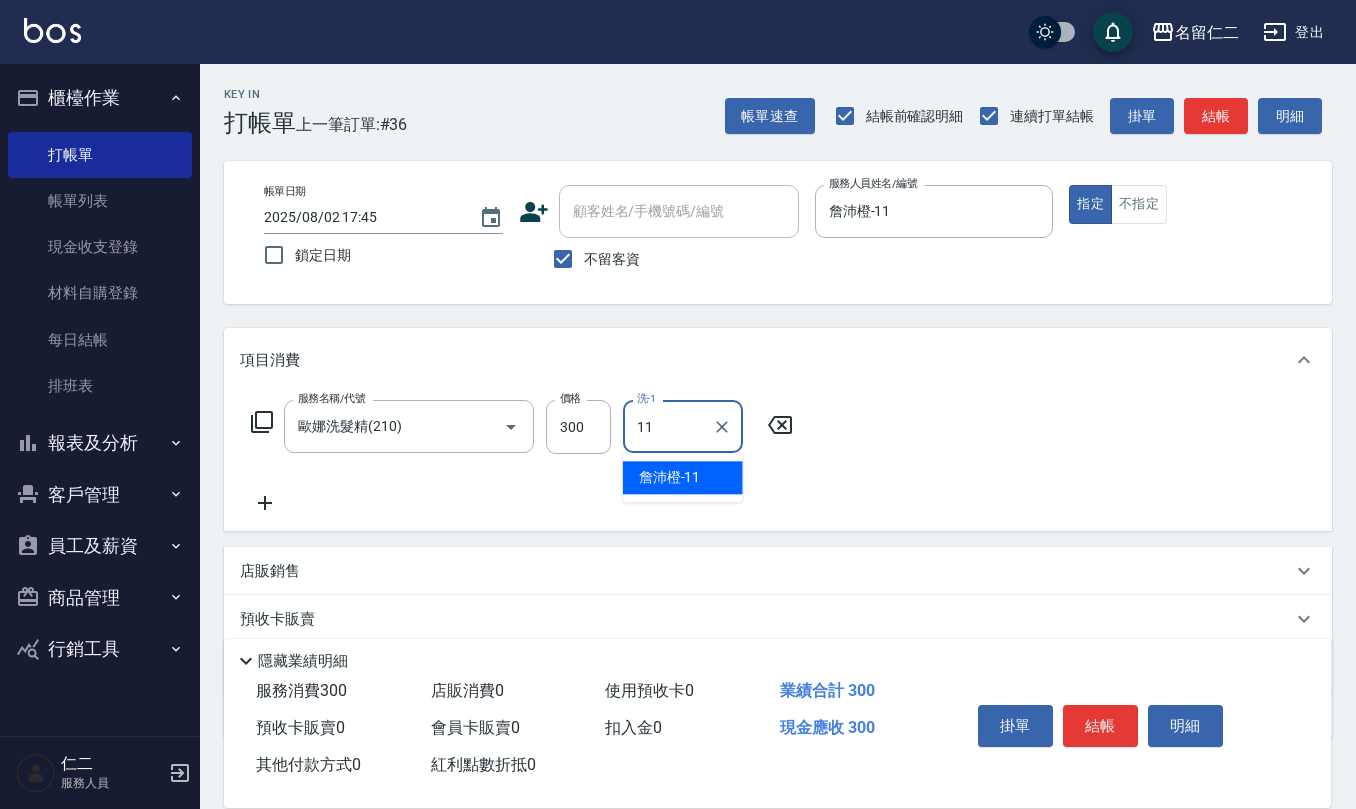type on "詹沛橙-11" 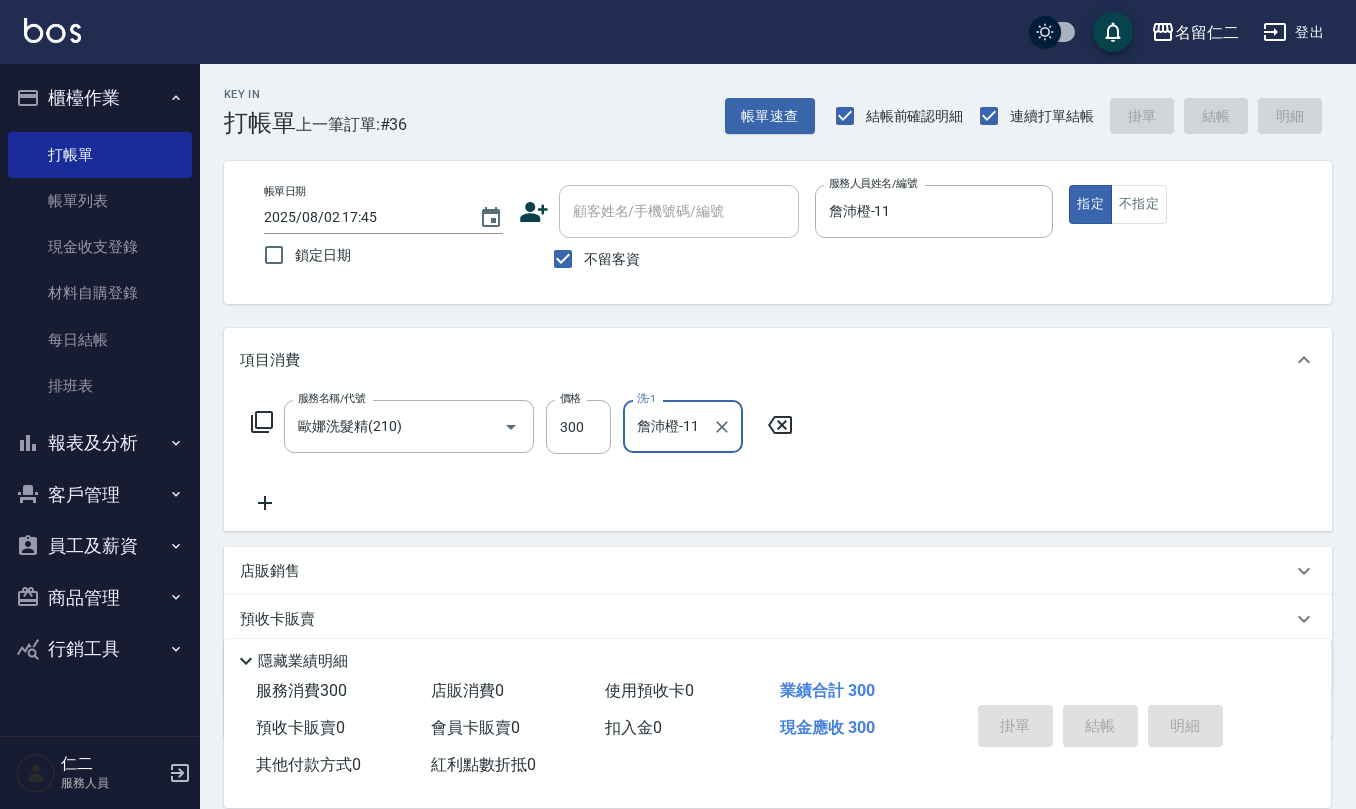 type 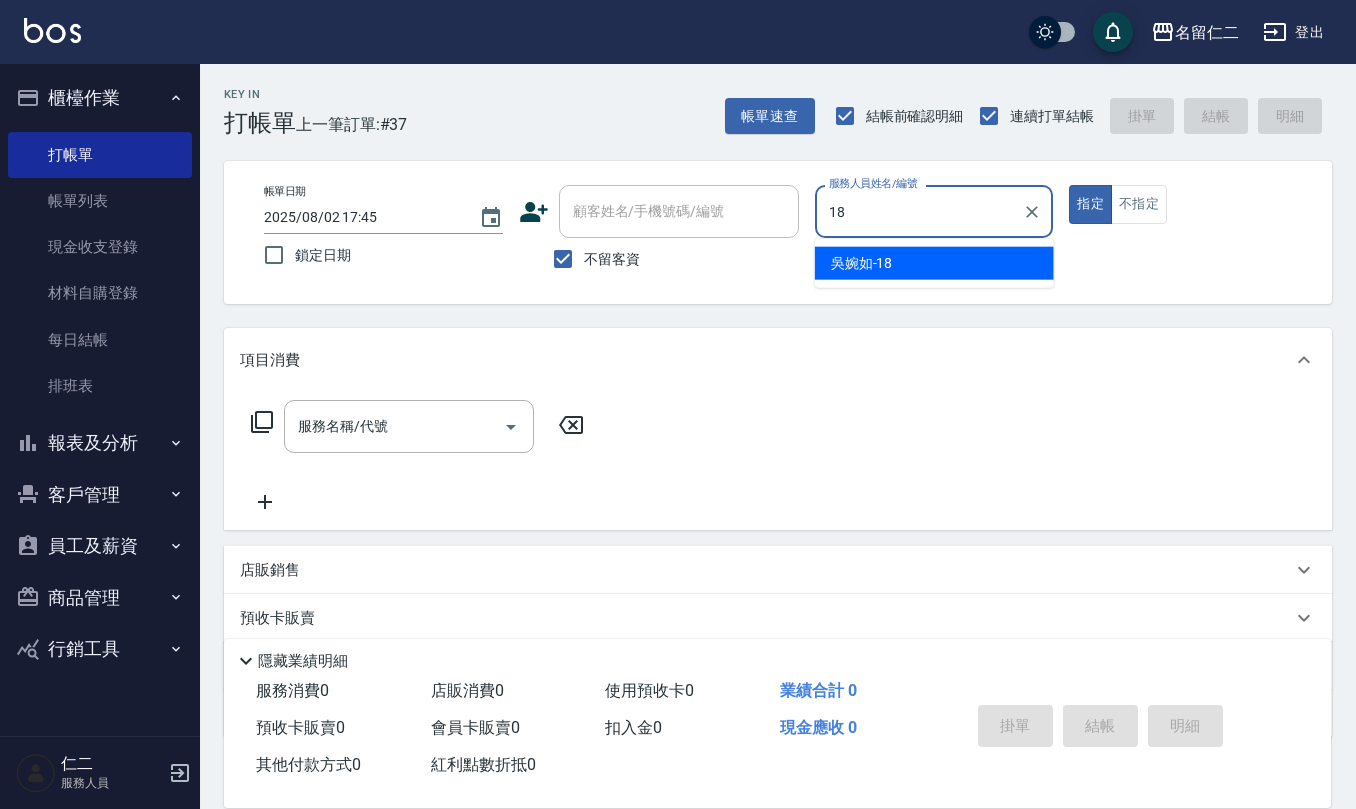 type on "吳婉如-18" 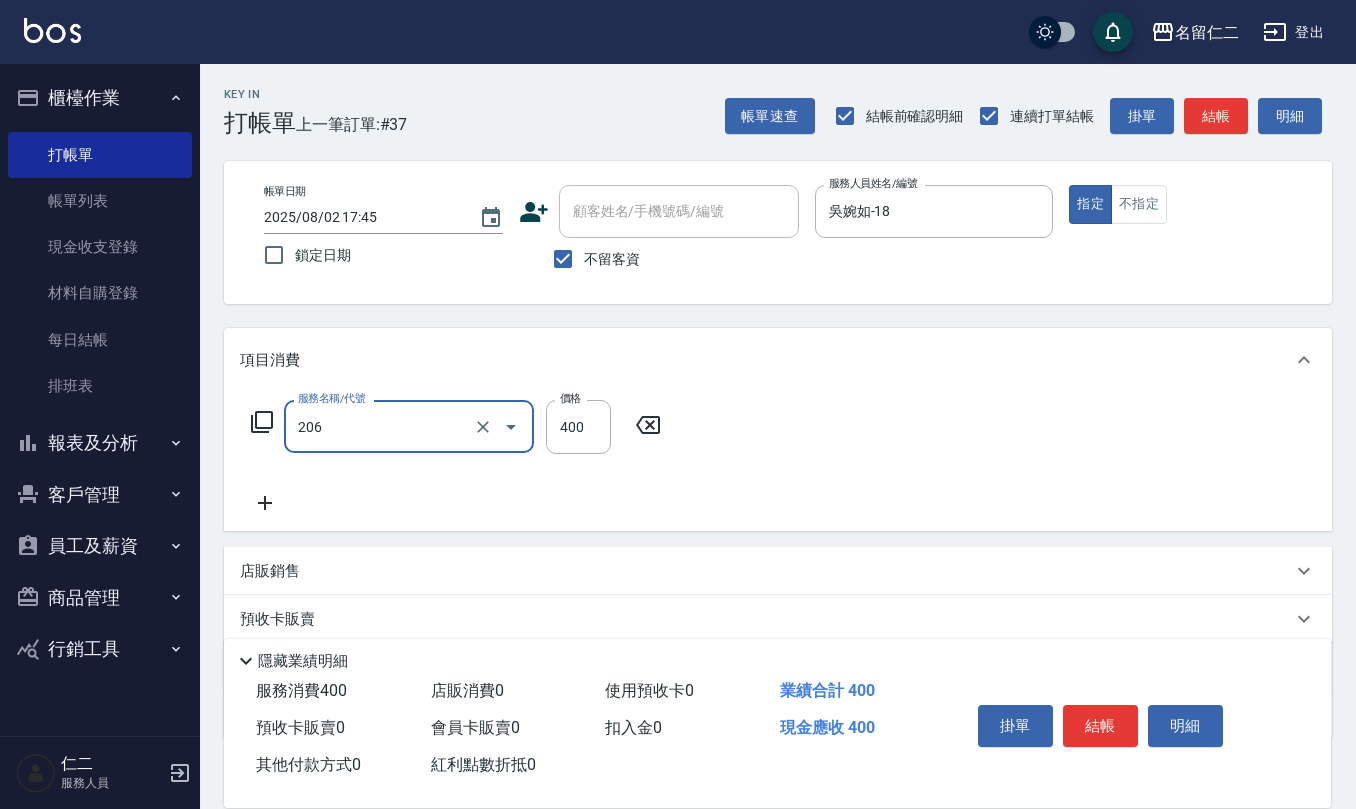 type on "健康洗(206)" 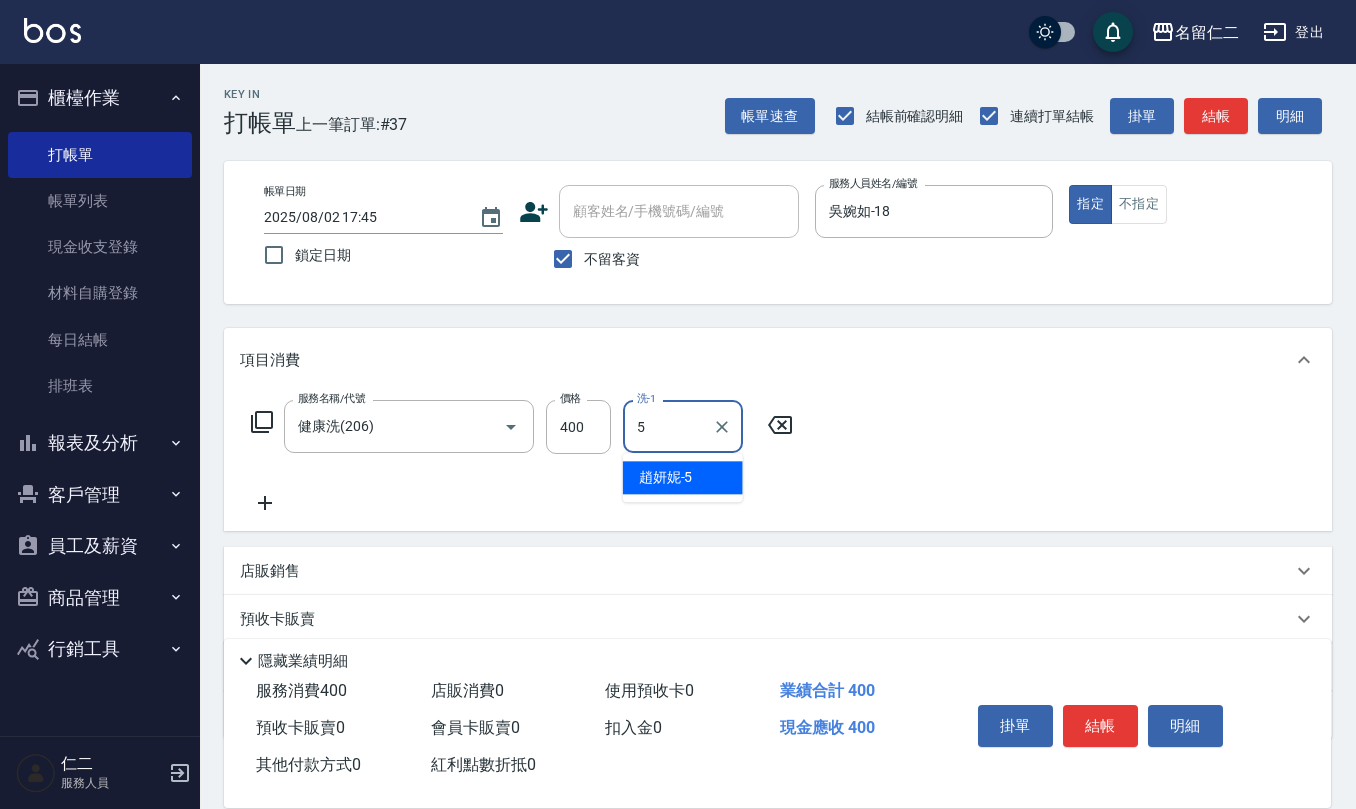 type on "趙妍妮-5" 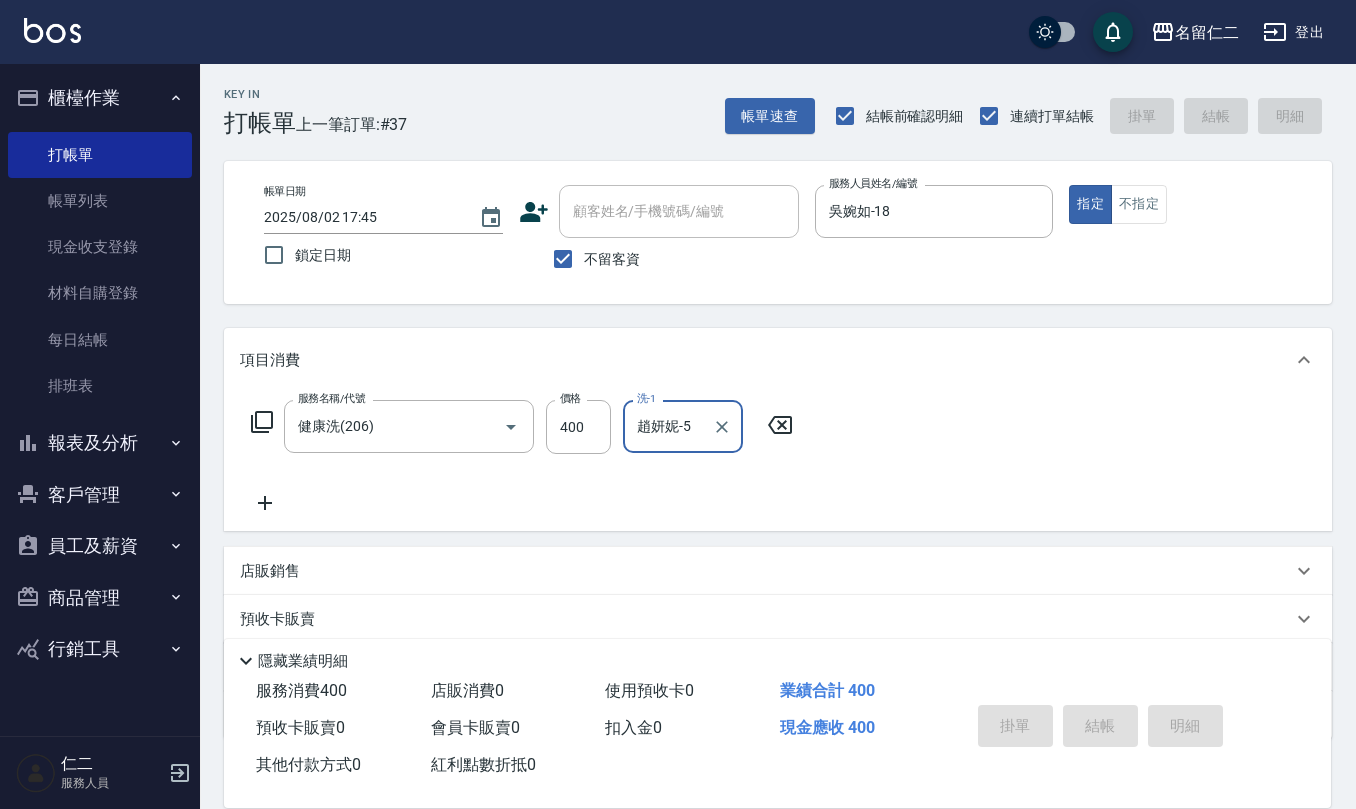 type 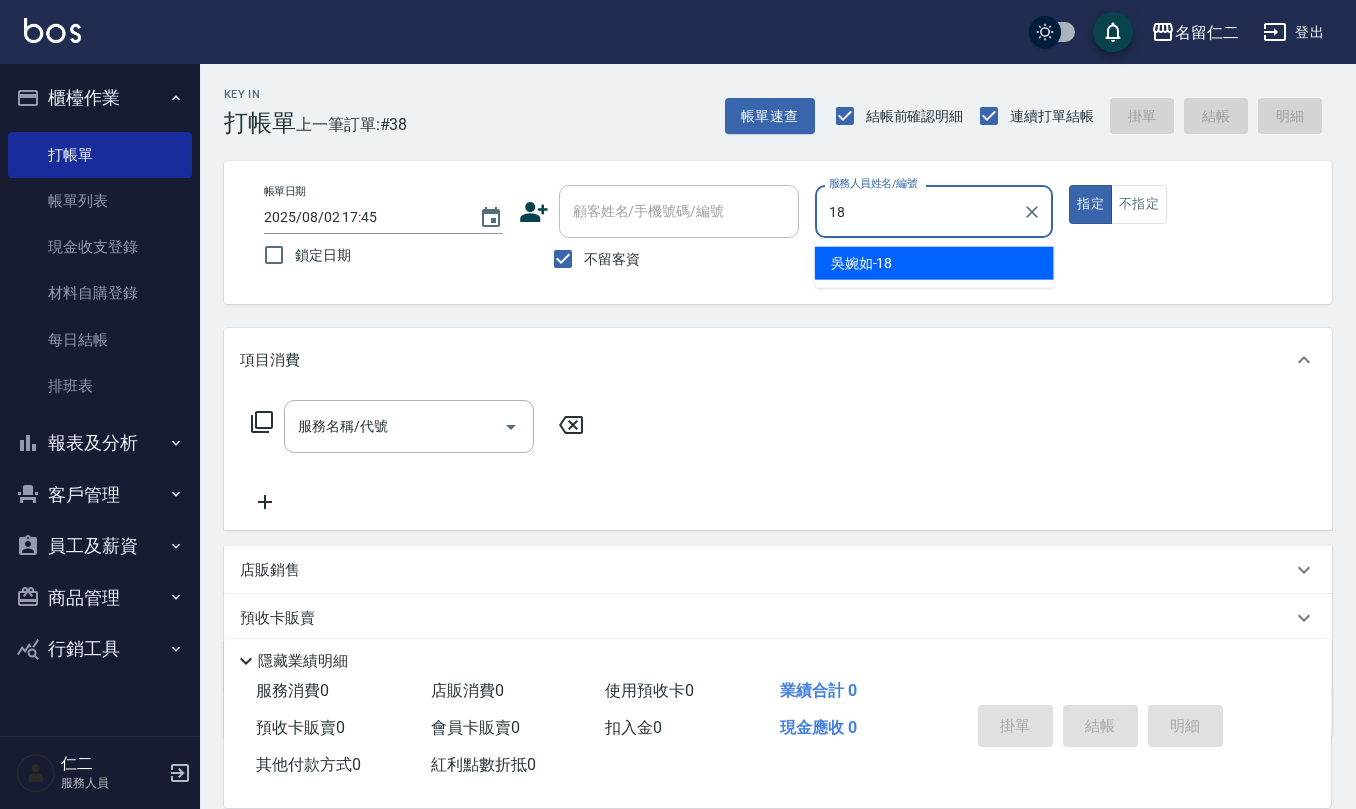 type on "吳婉如-18" 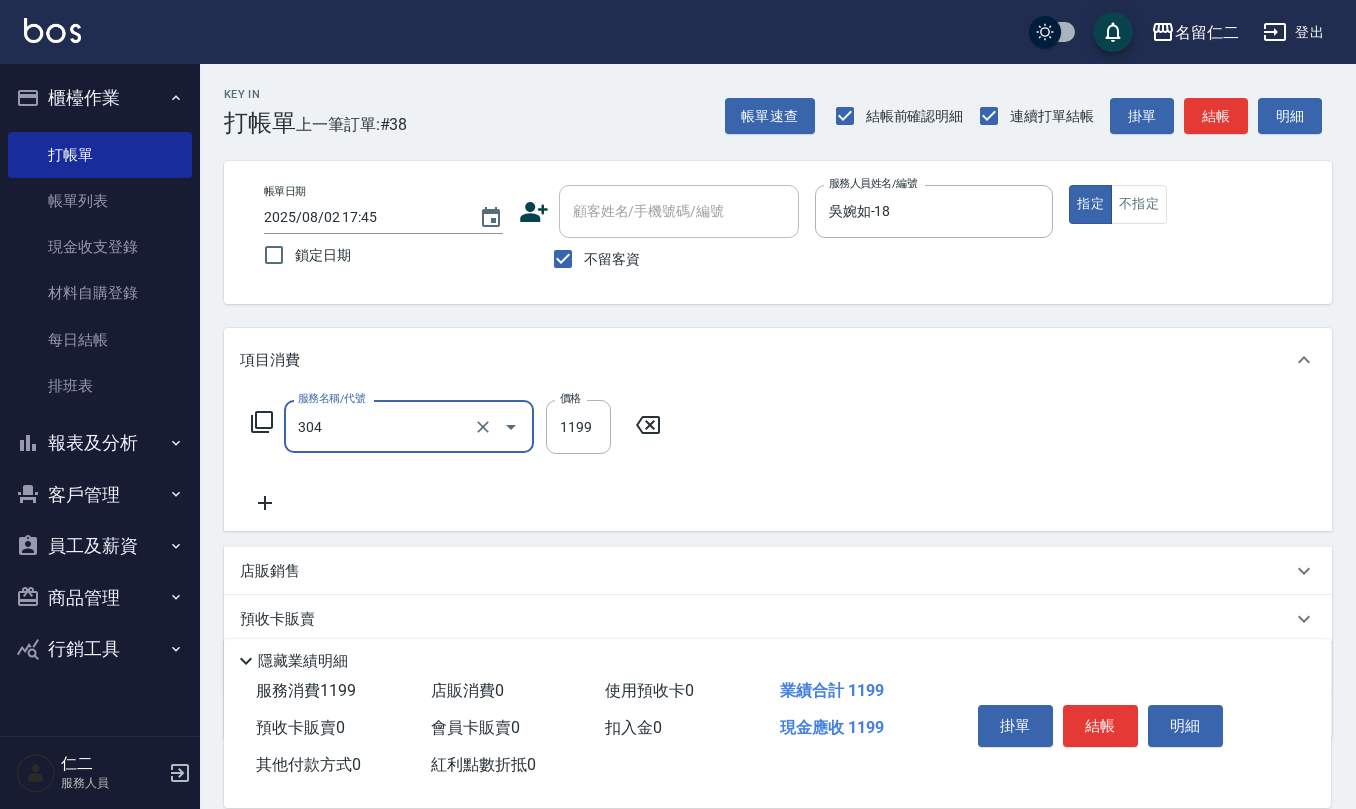 type on "離子燙(特價)(304)" 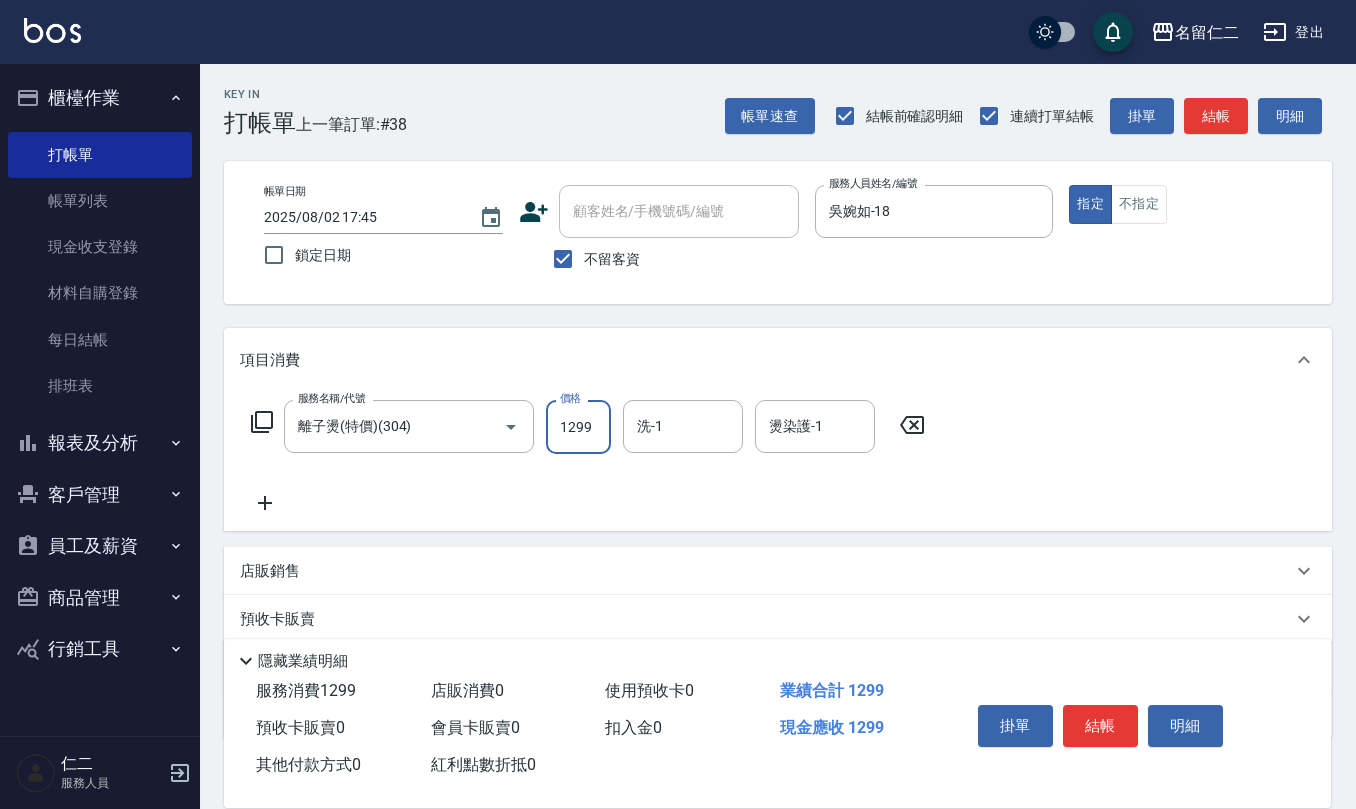 type on "1299" 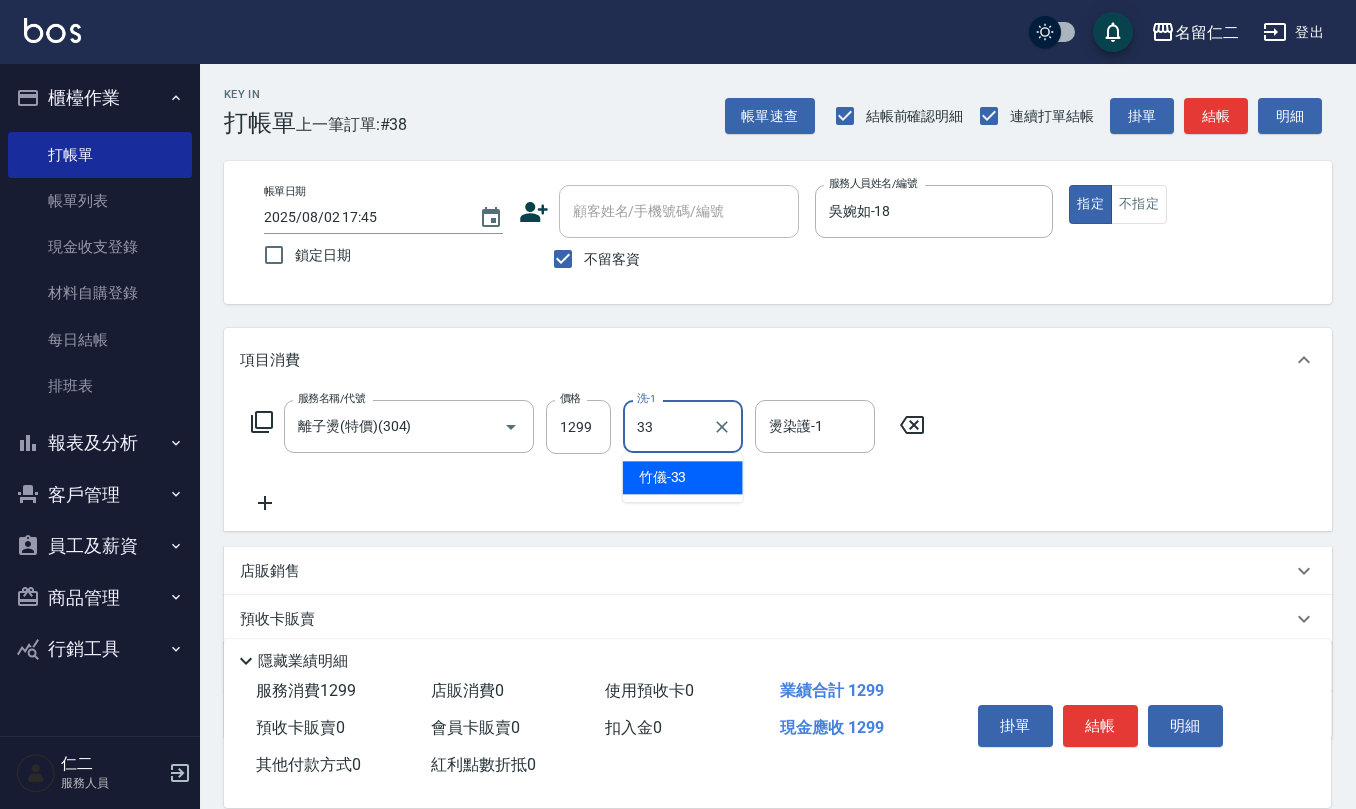 type on "竹儀-33" 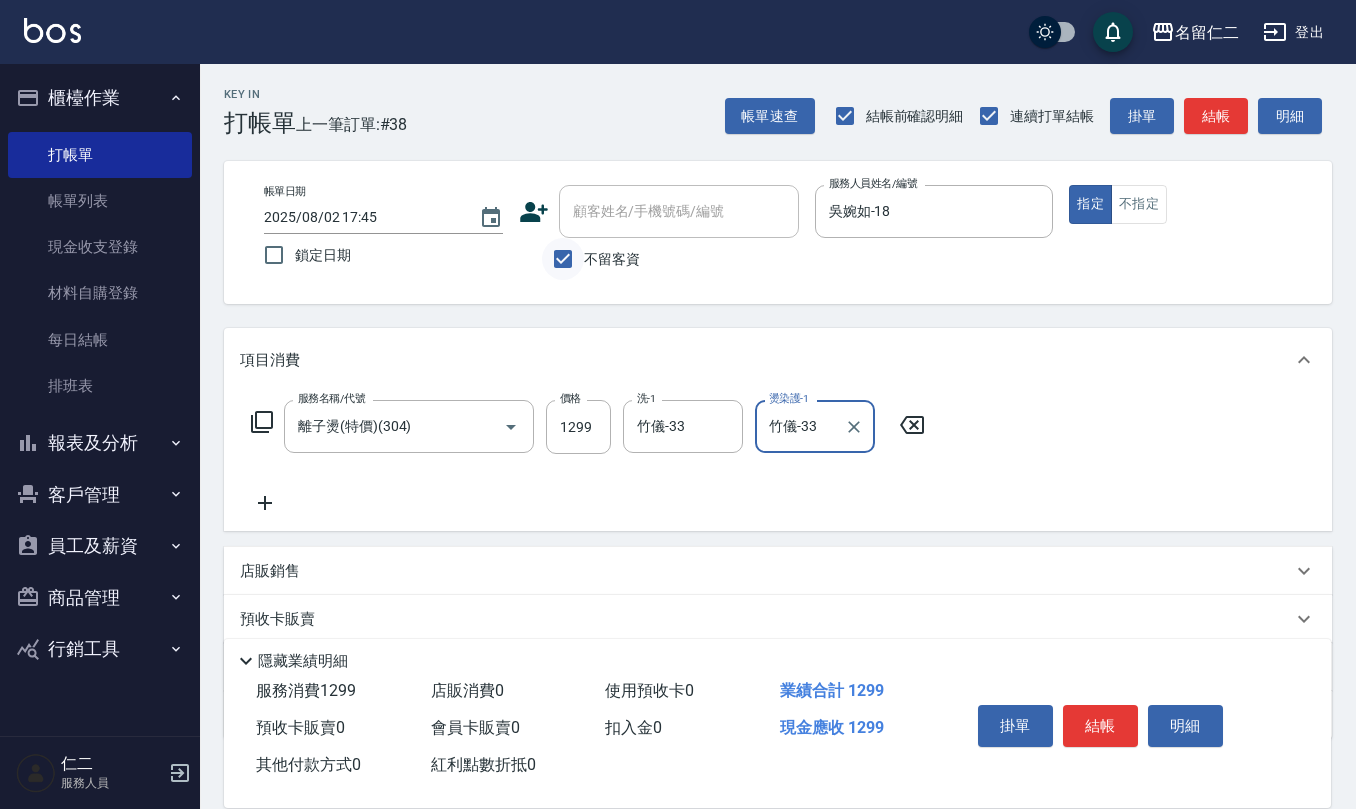 type on "竹儀-33" 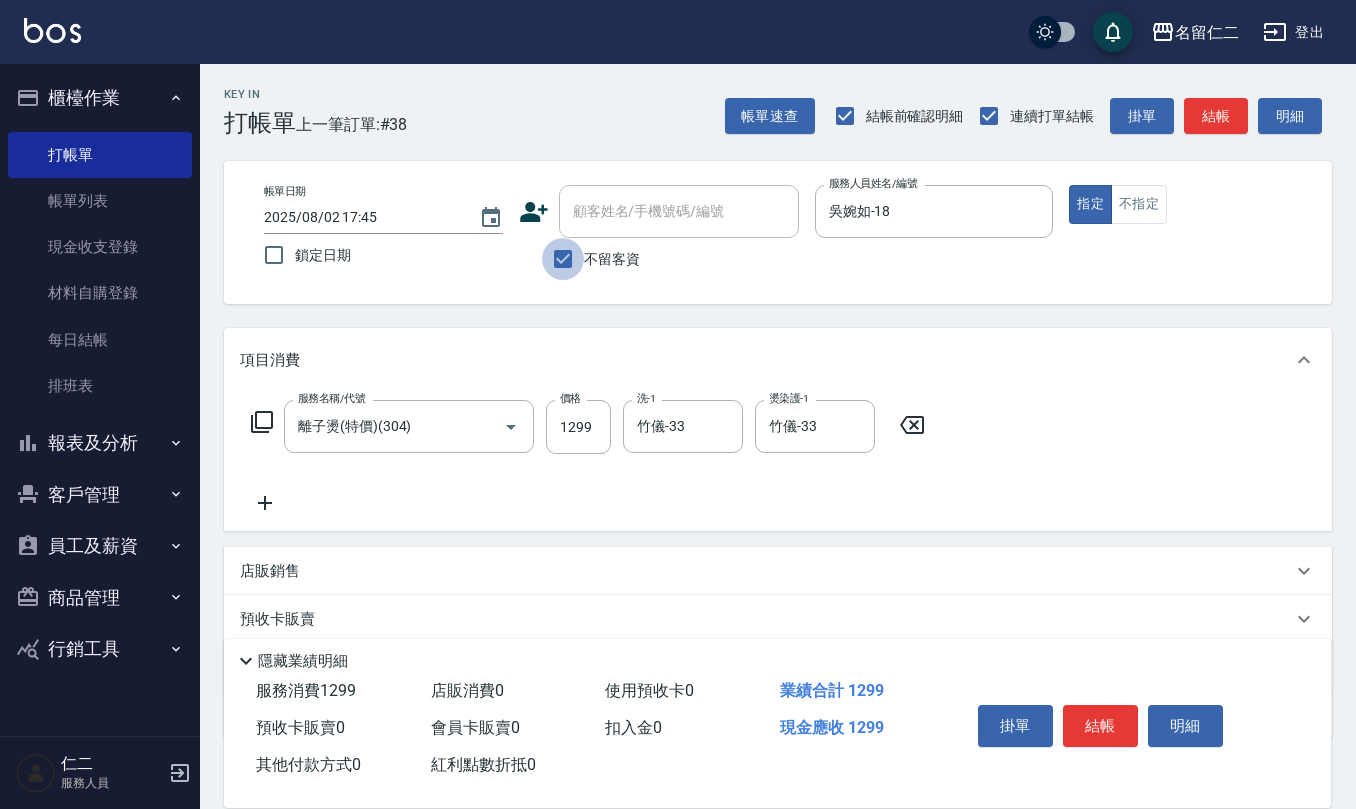 click on "不留客資" at bounding box center [563, 259] 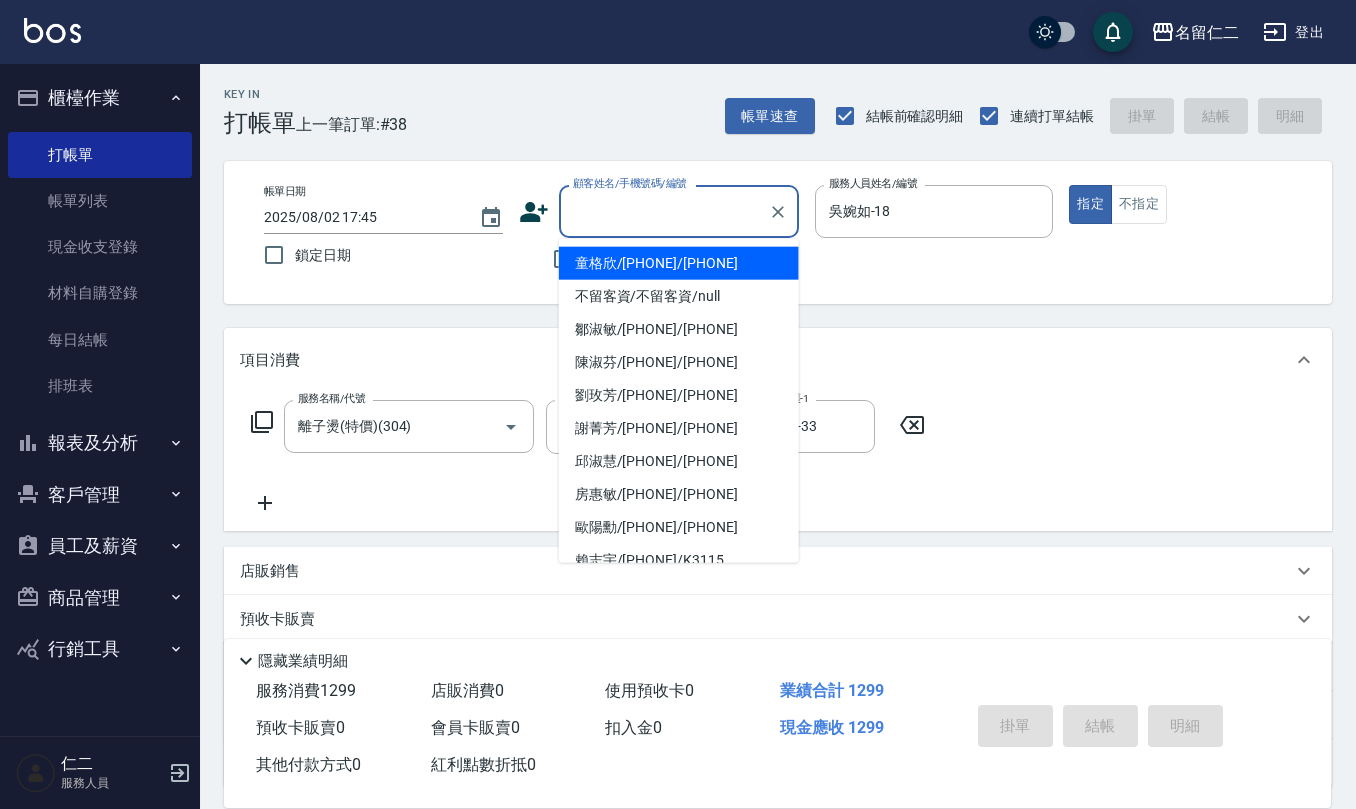 click on "顧客姓名/手機號碼/編號 顧客姓名/手機號碼/編號" at bounding box center [679, 211] 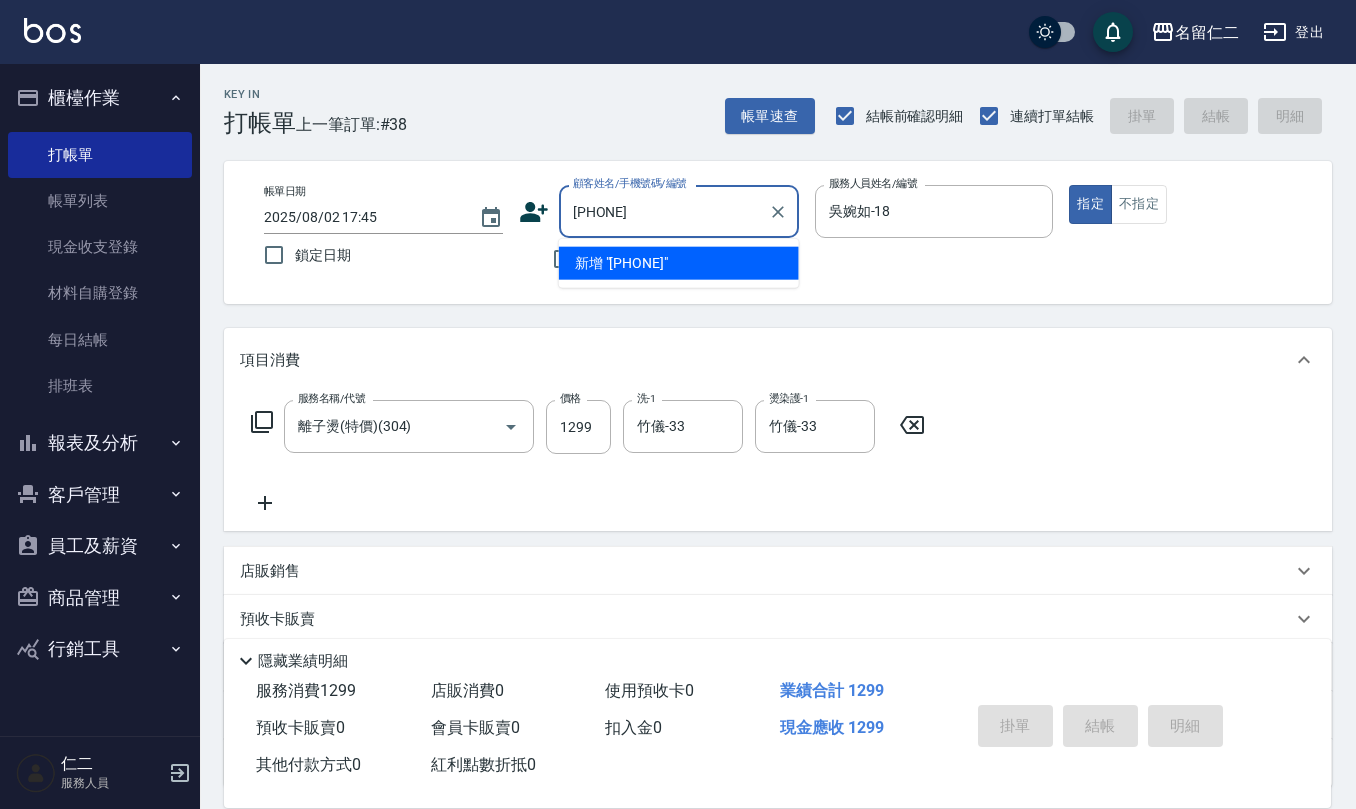 drag, startPoint x: 677, startPoint y: 205, endPoint x: 300, endPoint y: 234, distance: 378.11374 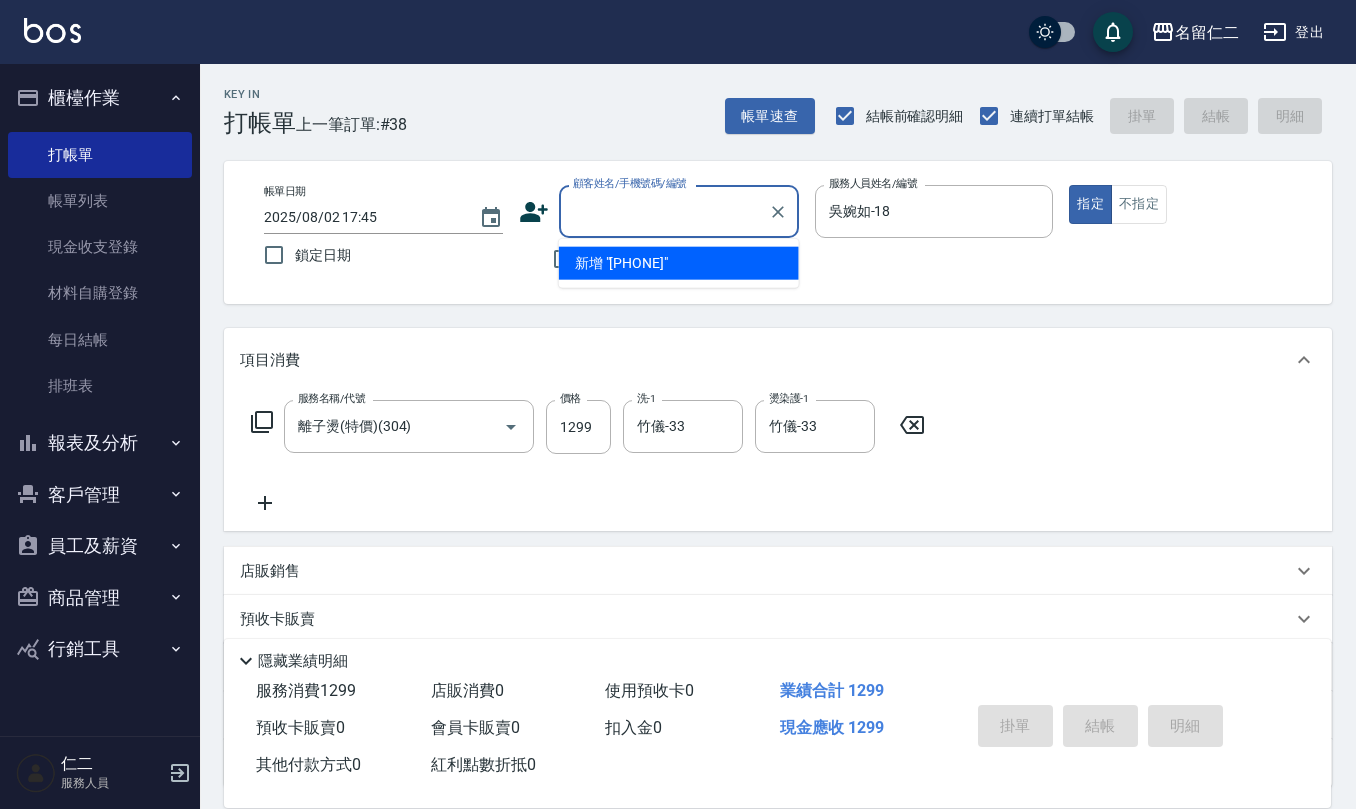 click 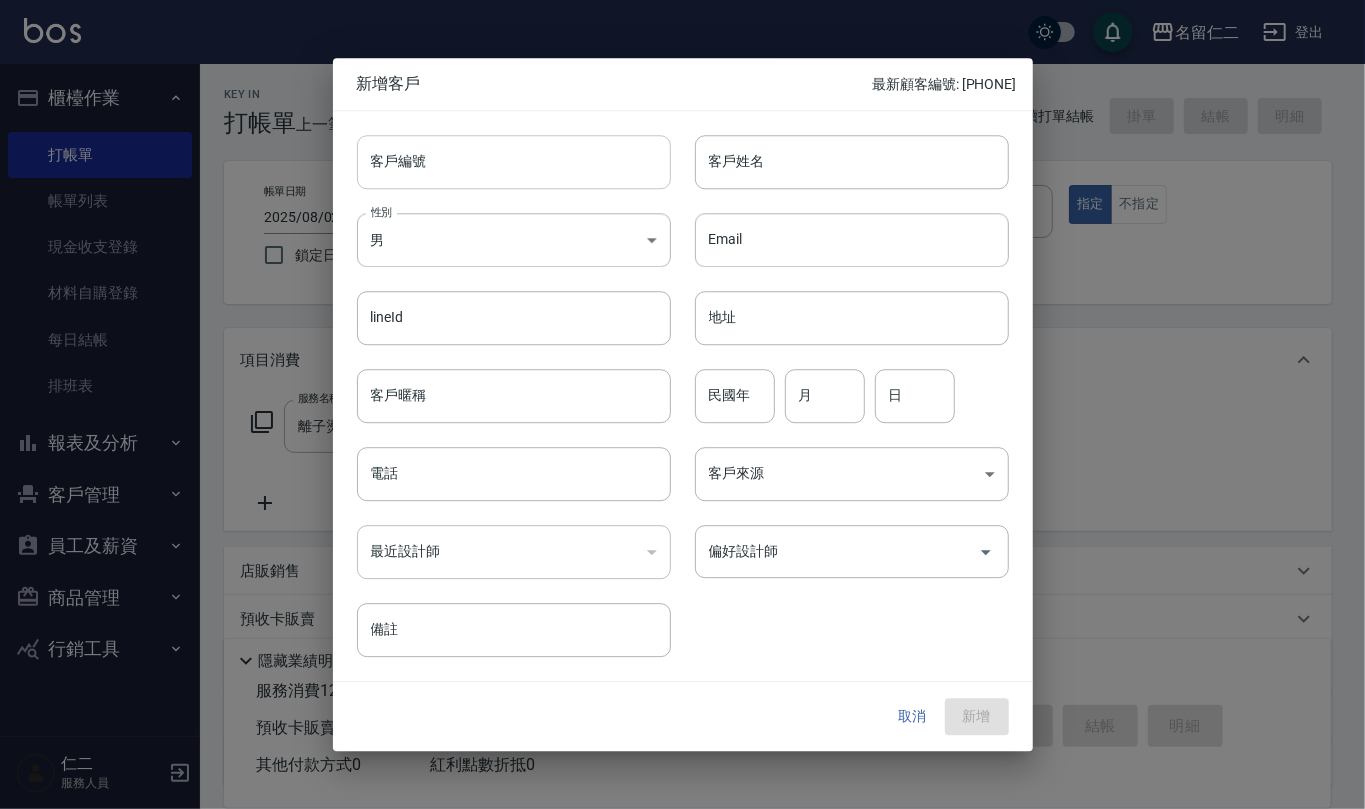 click on "客戶編號" at bounding box center [514, 162] 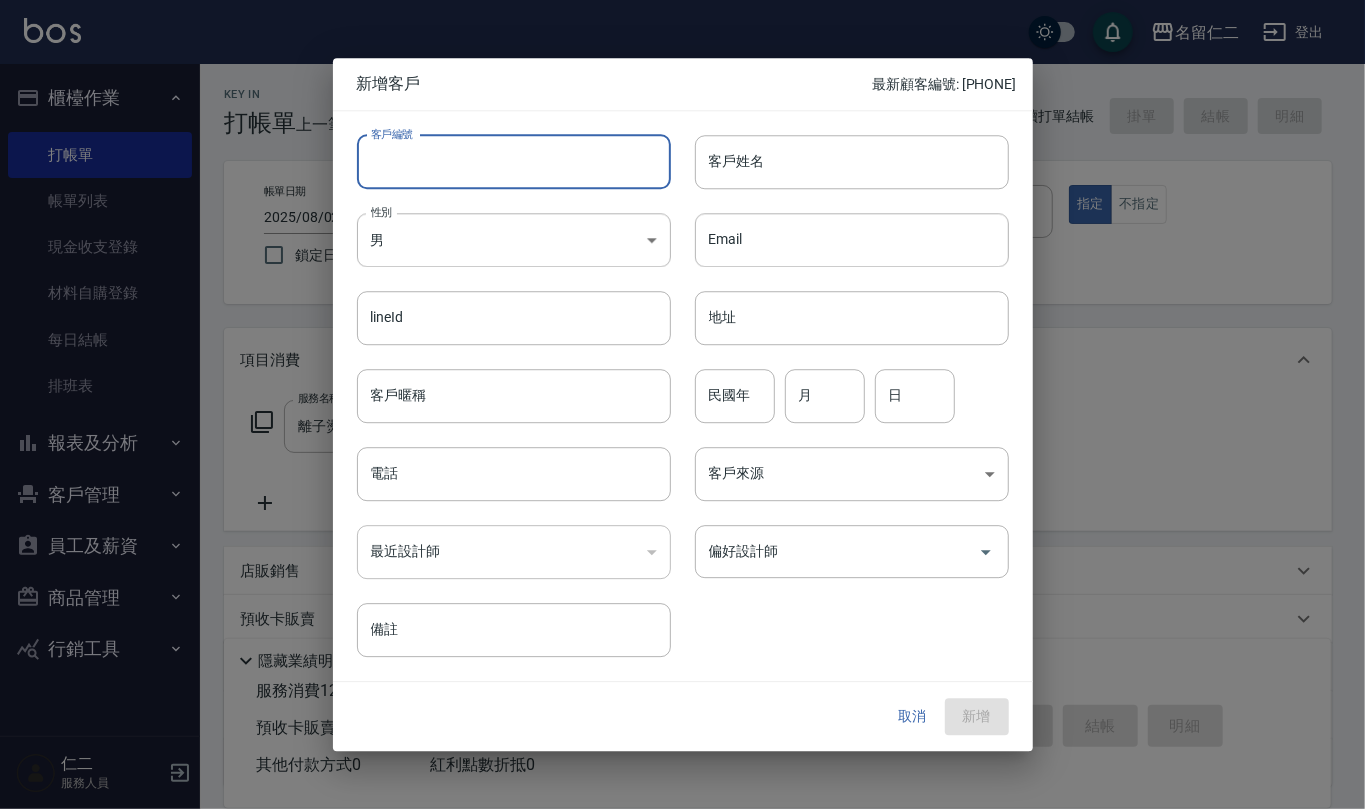 paste on "[PHONE]" 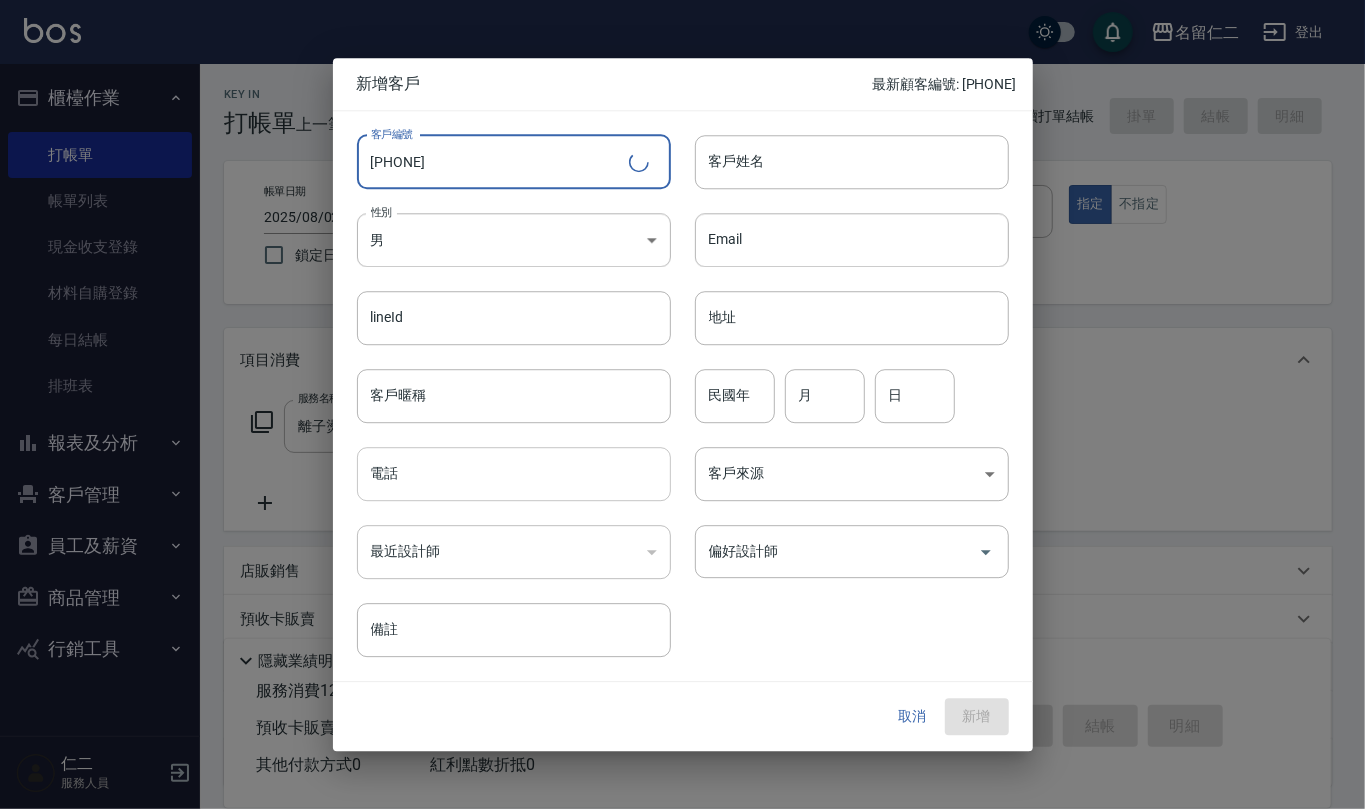 type on "[PHONE]" 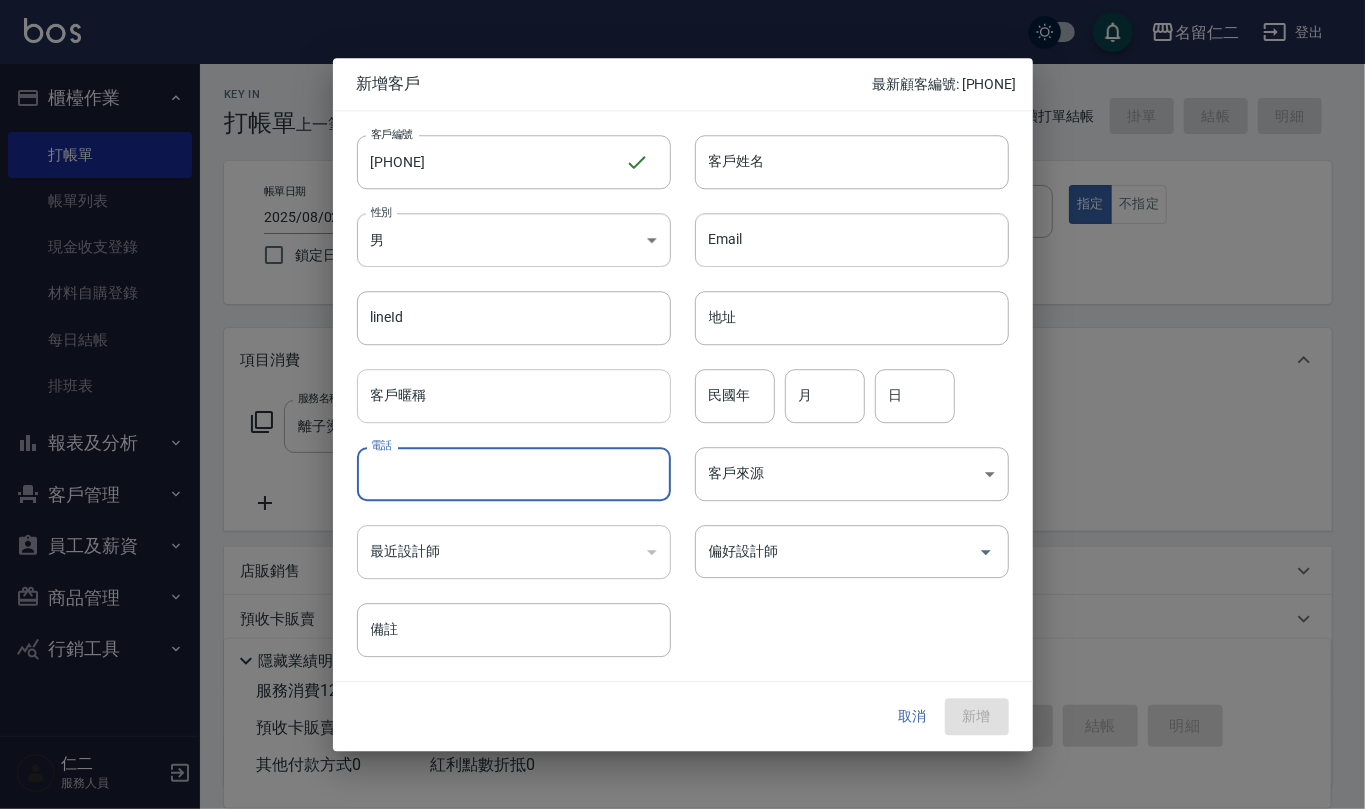paste on "[PHONE]" 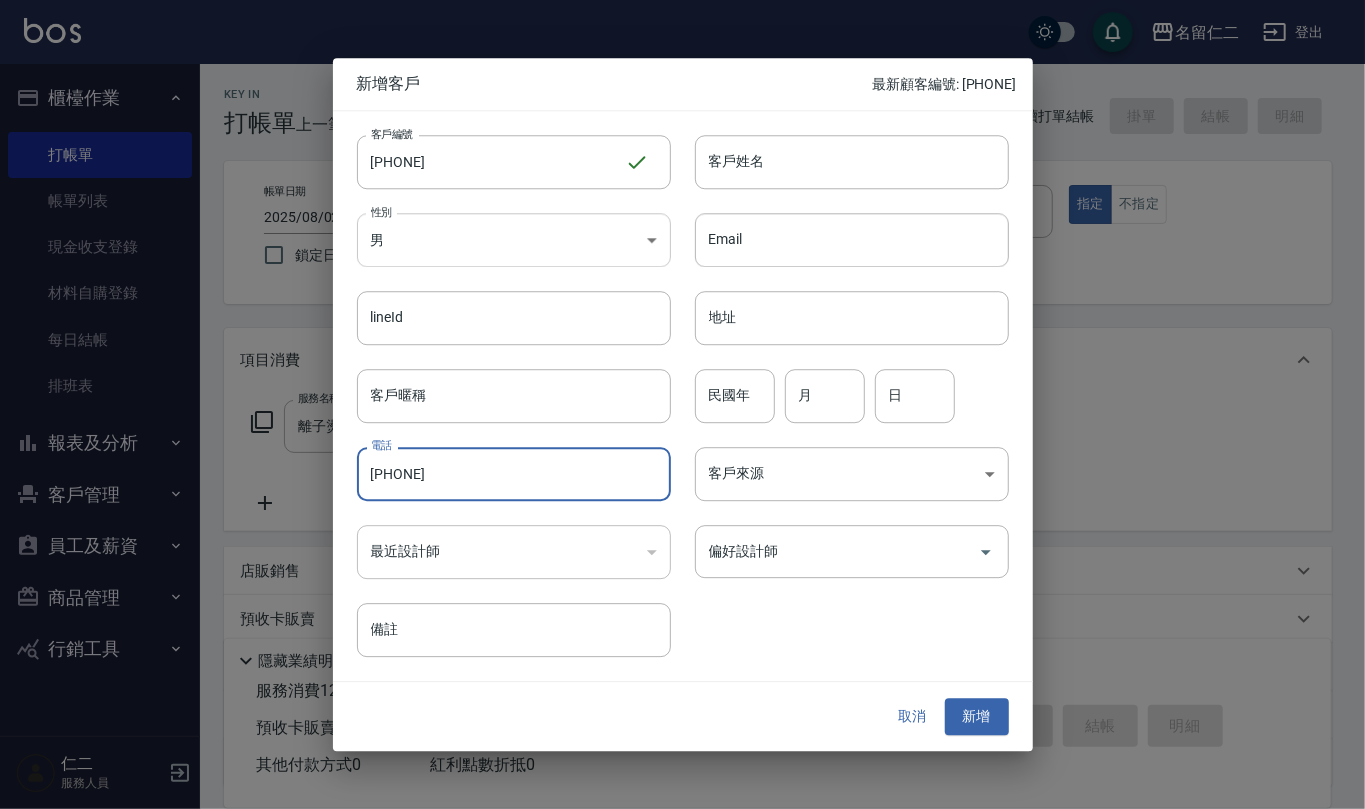type on "[PHONE]" 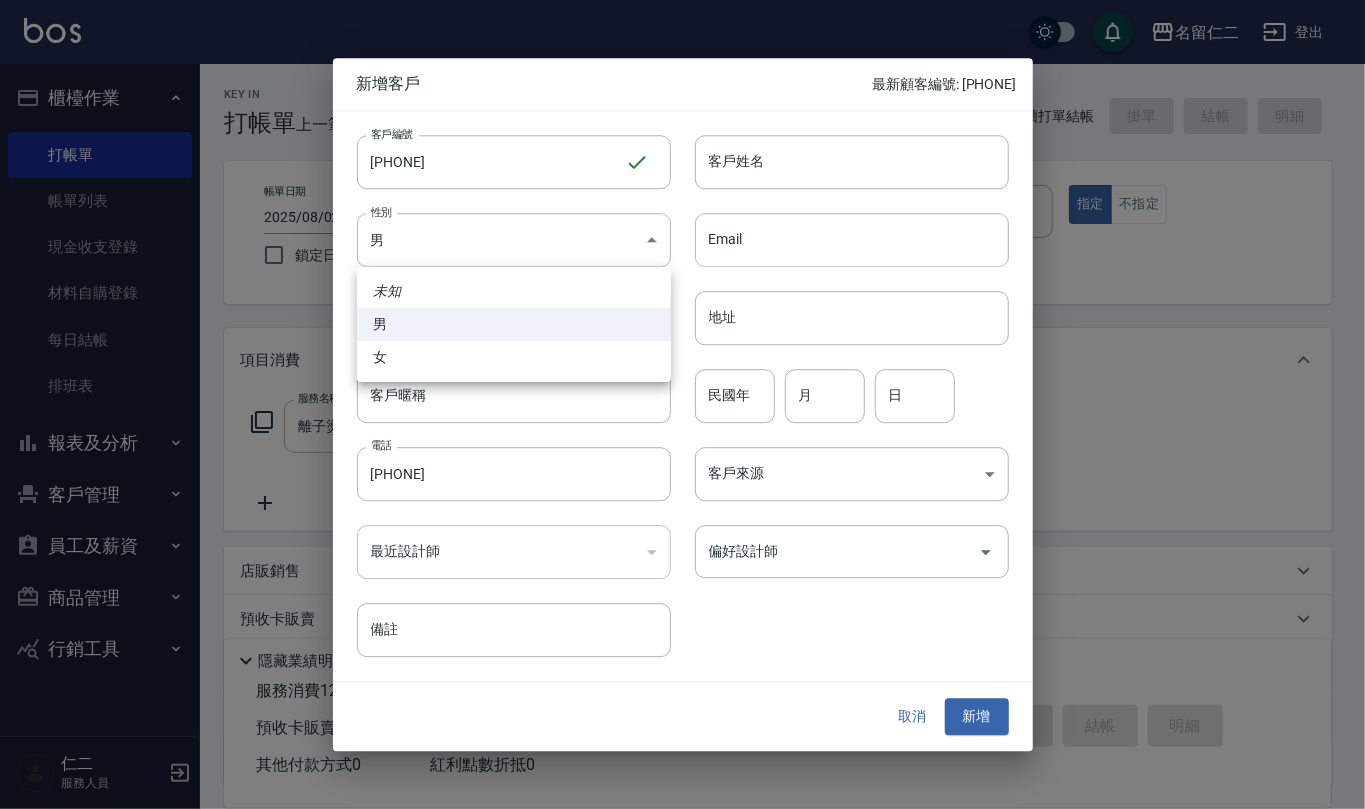 click on "女" at bounding box center [514, 357] 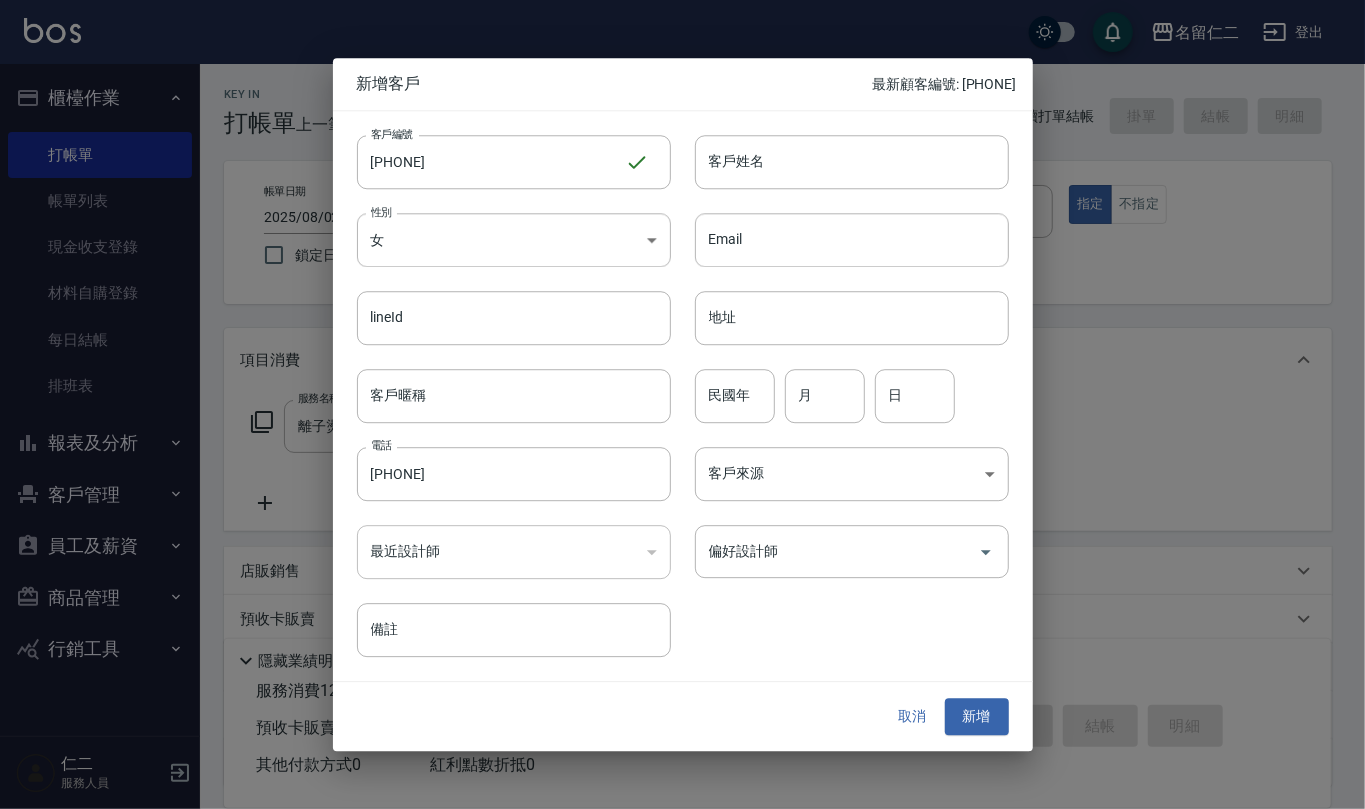 click on "客戶姓名" at bounding box center (852, 162) 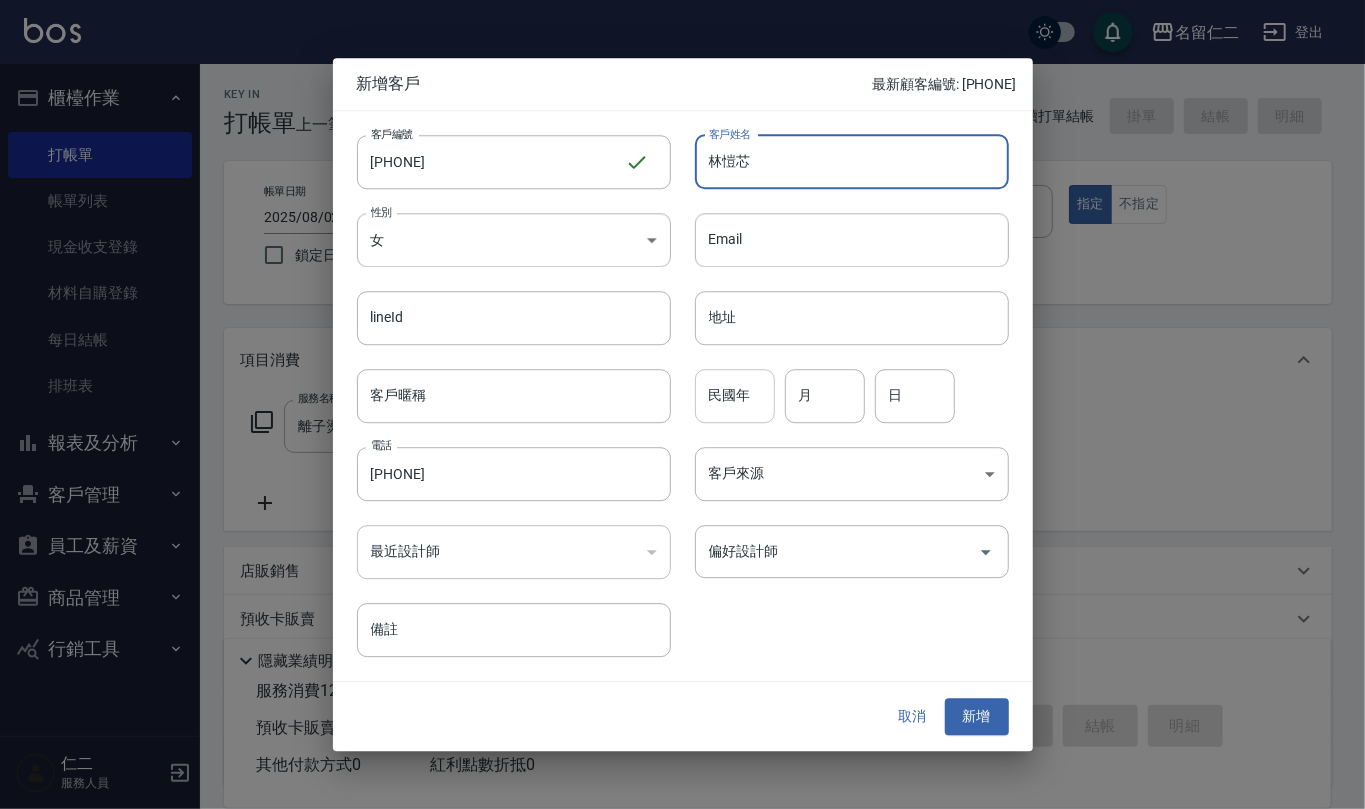 type on "林愷芯" 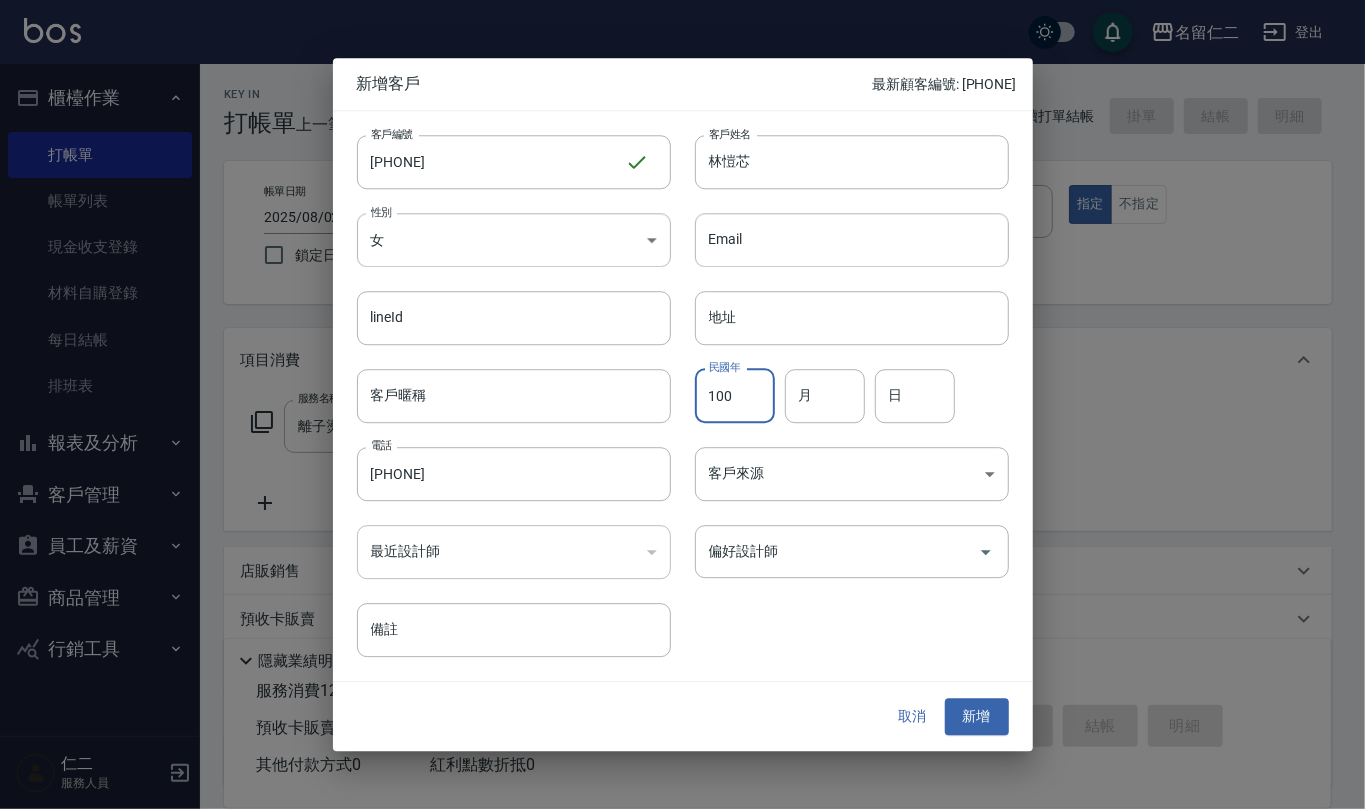 type on "100" 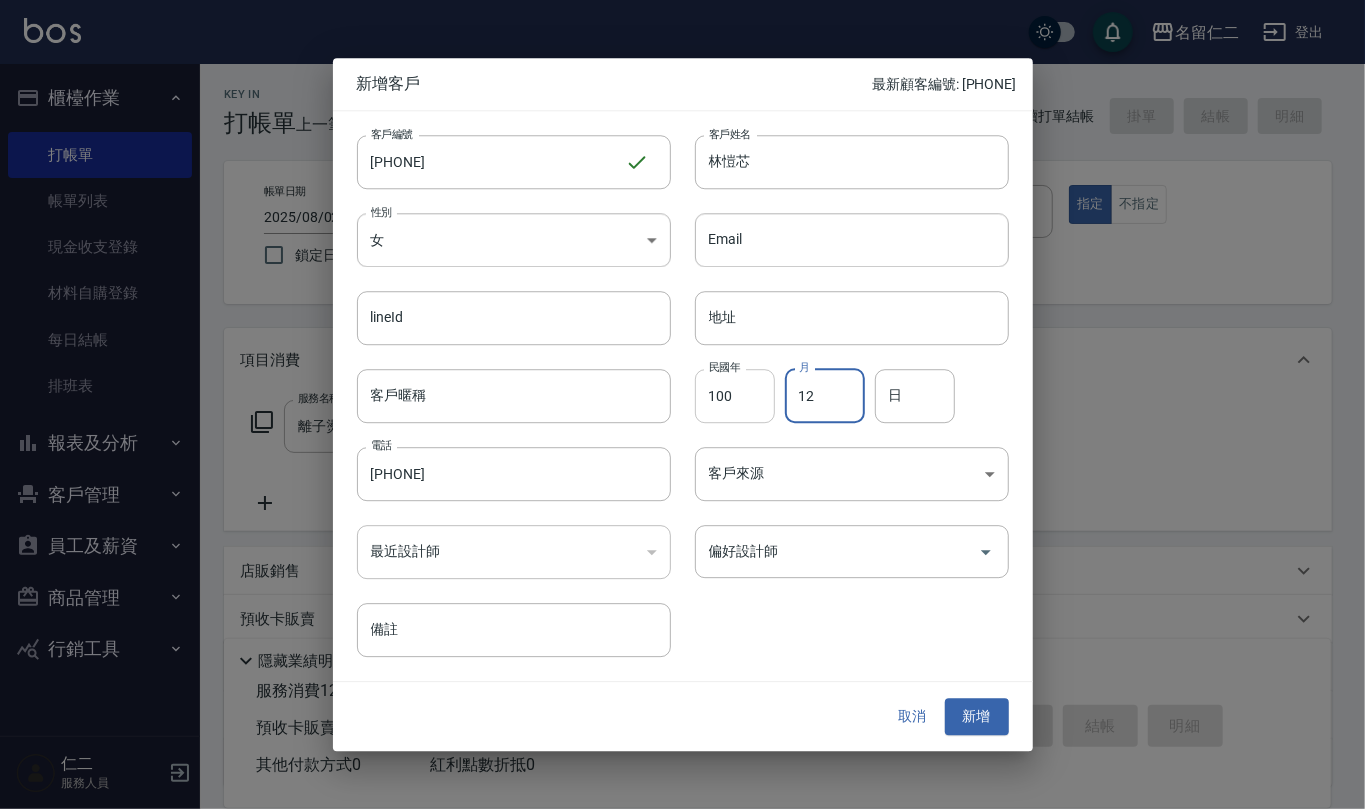type on "12" 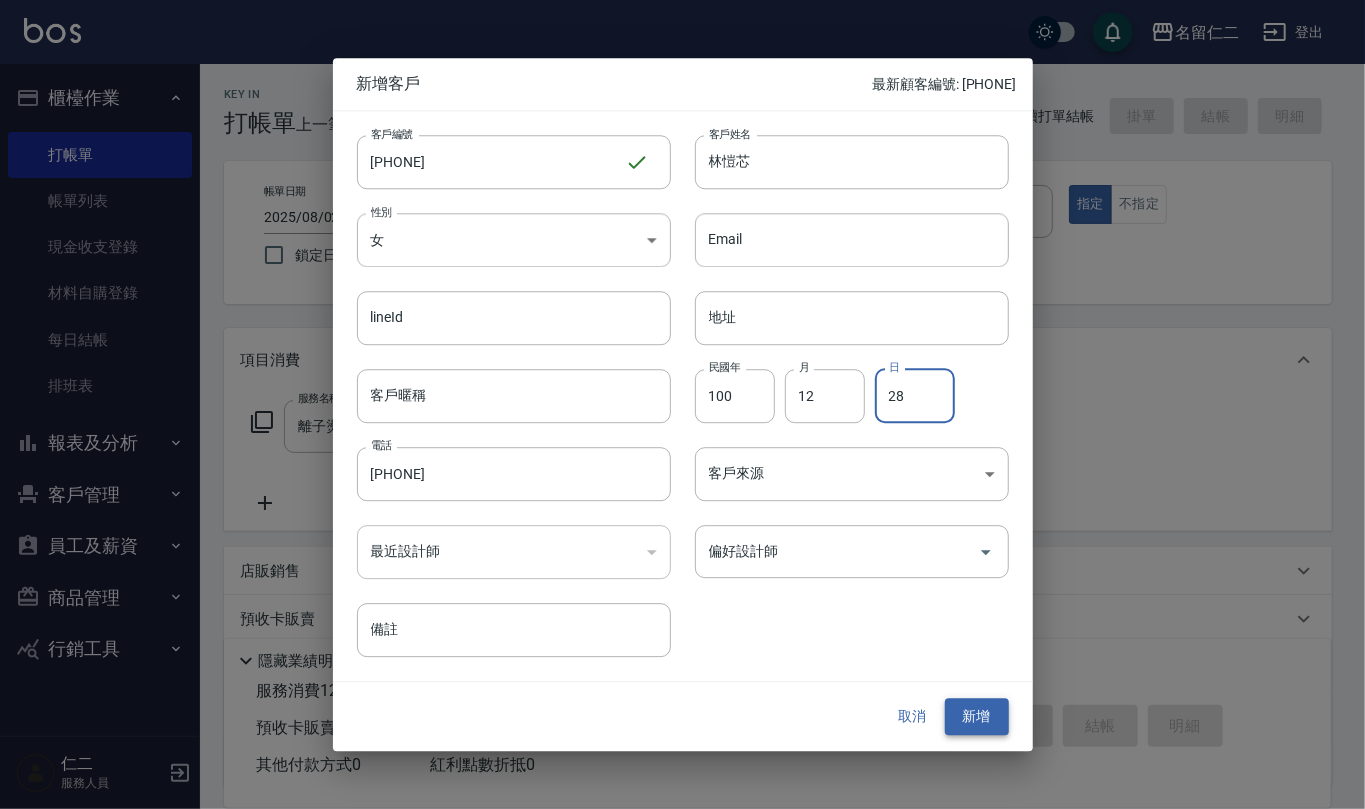 type on "28" 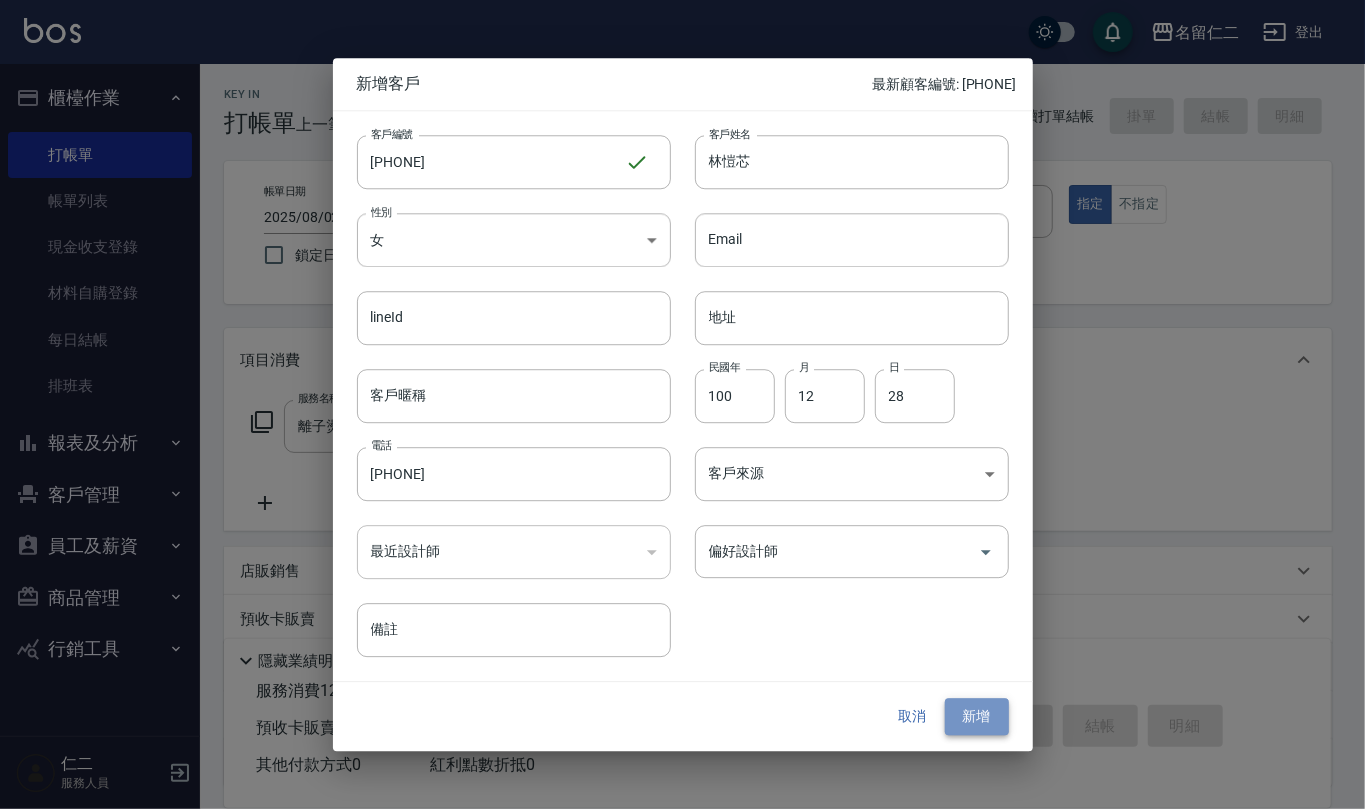 click on "新增" at bounding box center [977, 717] 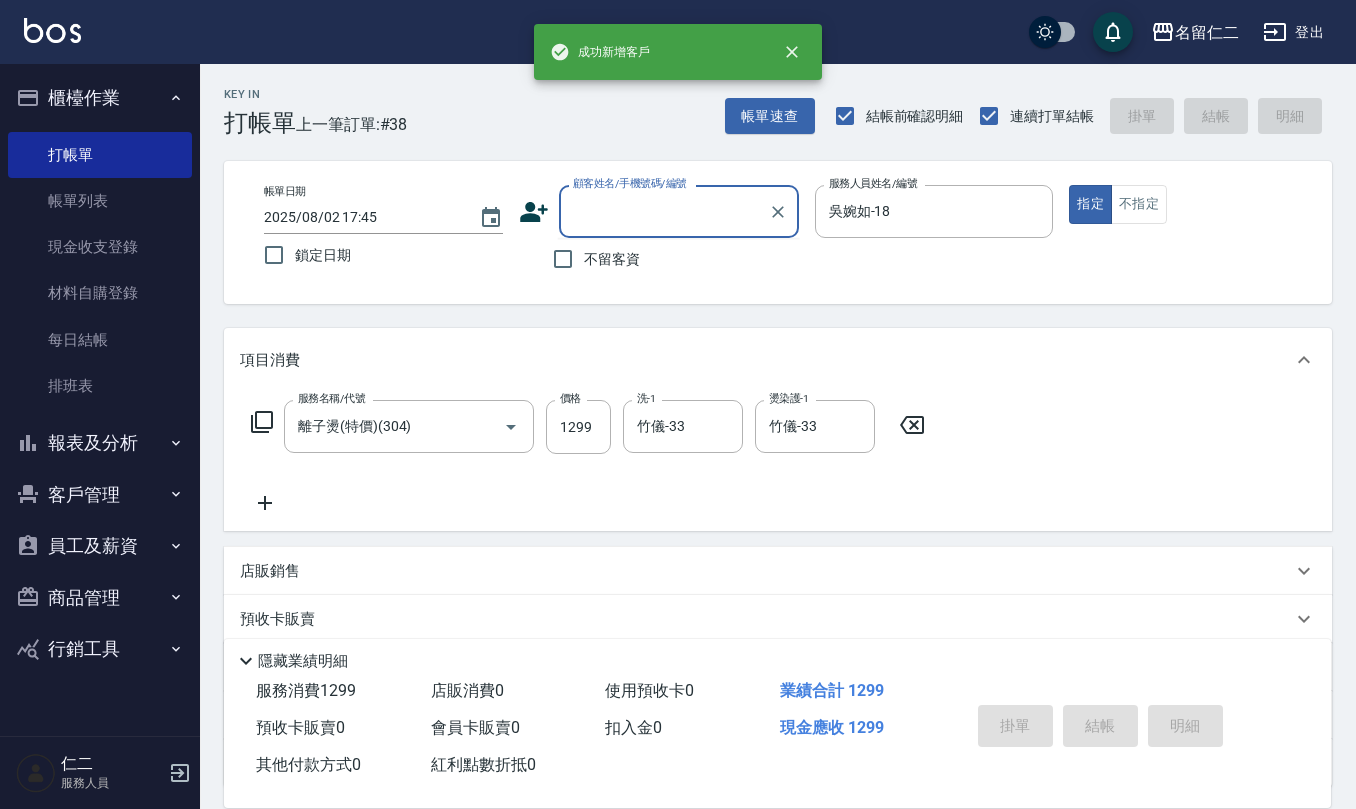 click on "顧客姓名/手機號碼/編號" at bounding box center (664, 211) 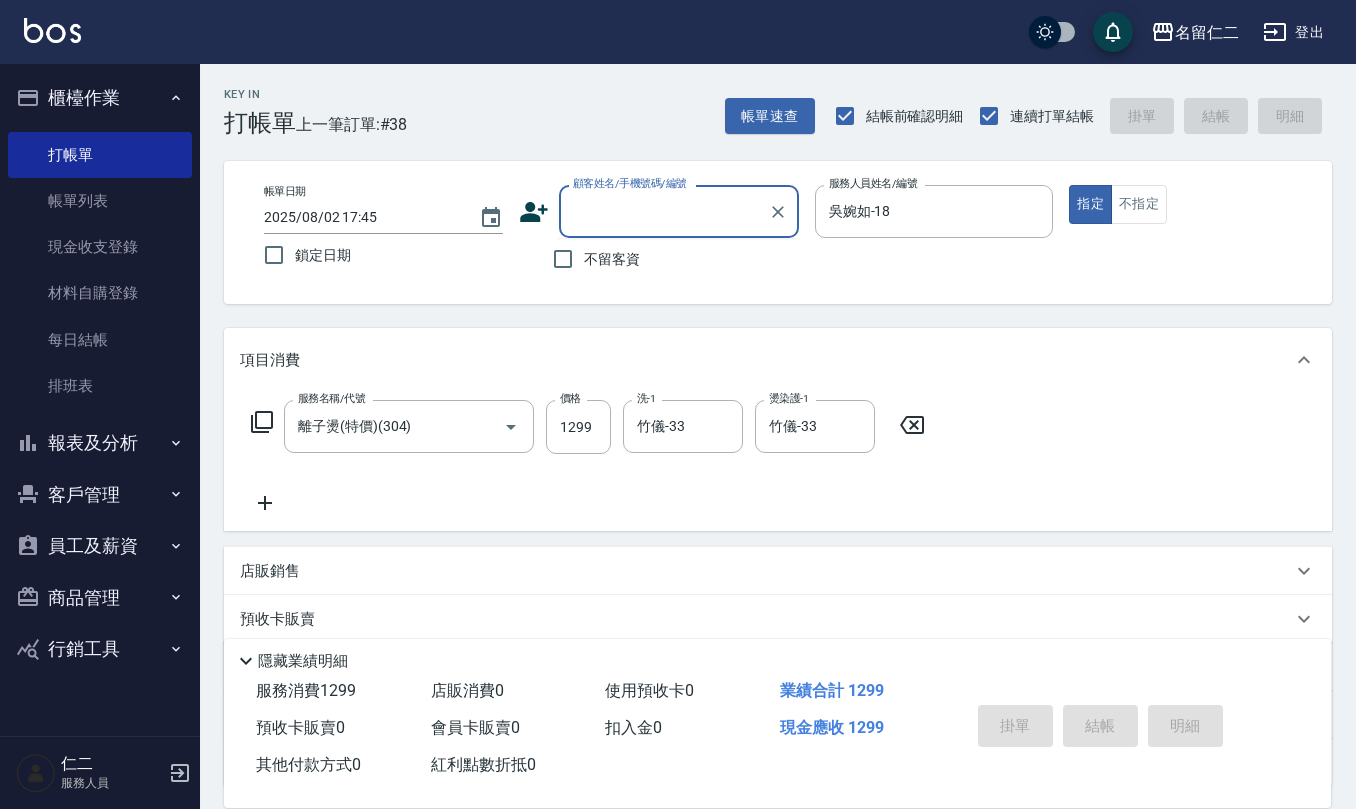 paste on "[PHONE]" 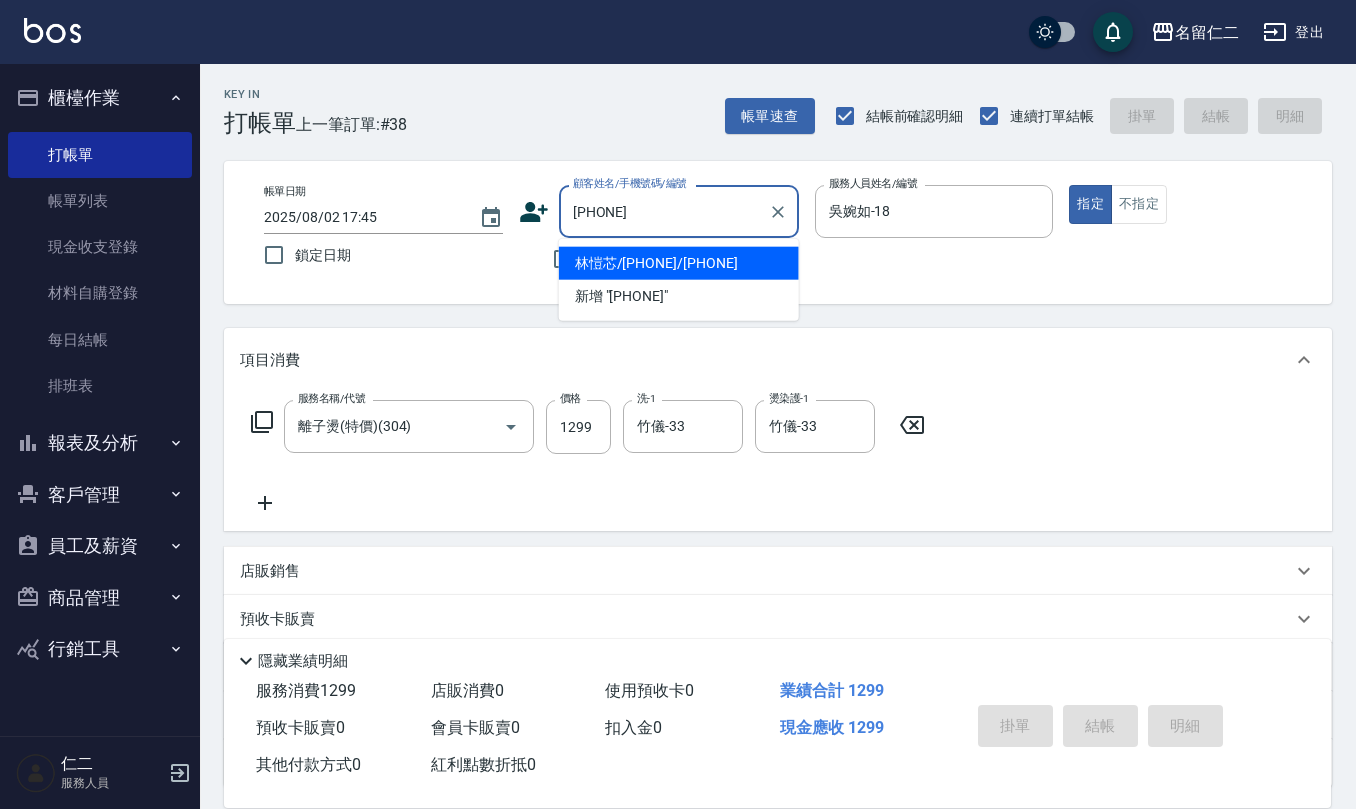 type on "林愷芯/[PHONE]/[PHONE]" 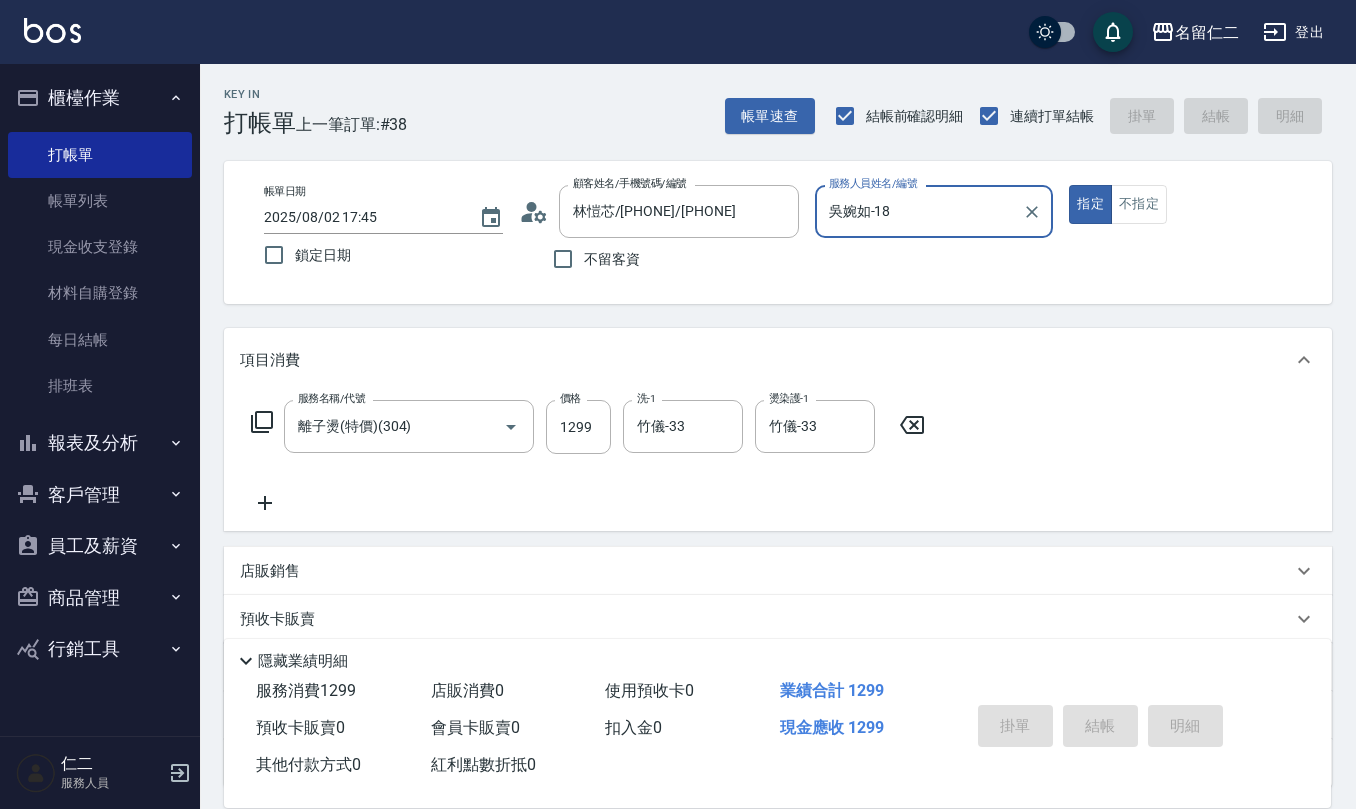 type on "2025/08/02 17:46" 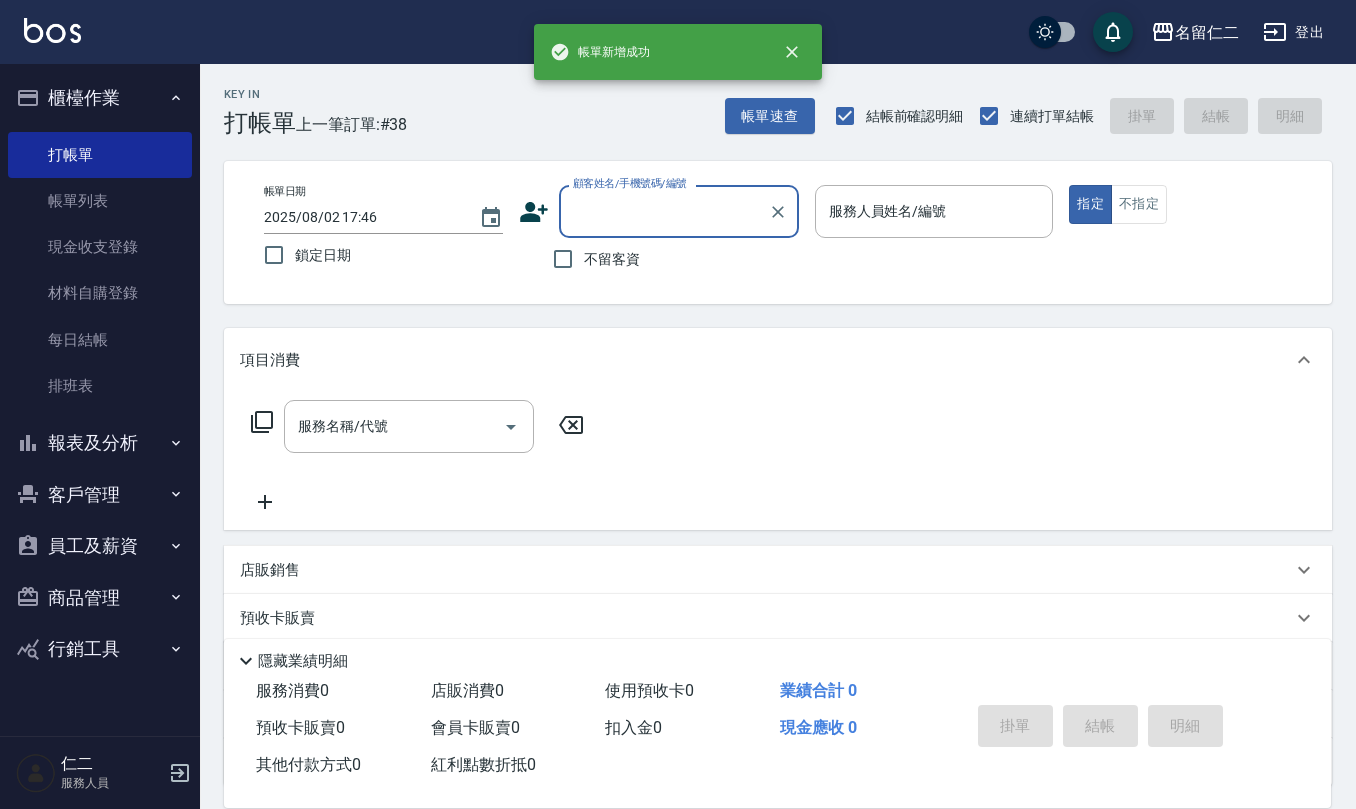 scroll, scrollTop: 0, scrollLeft: 0, axis: both 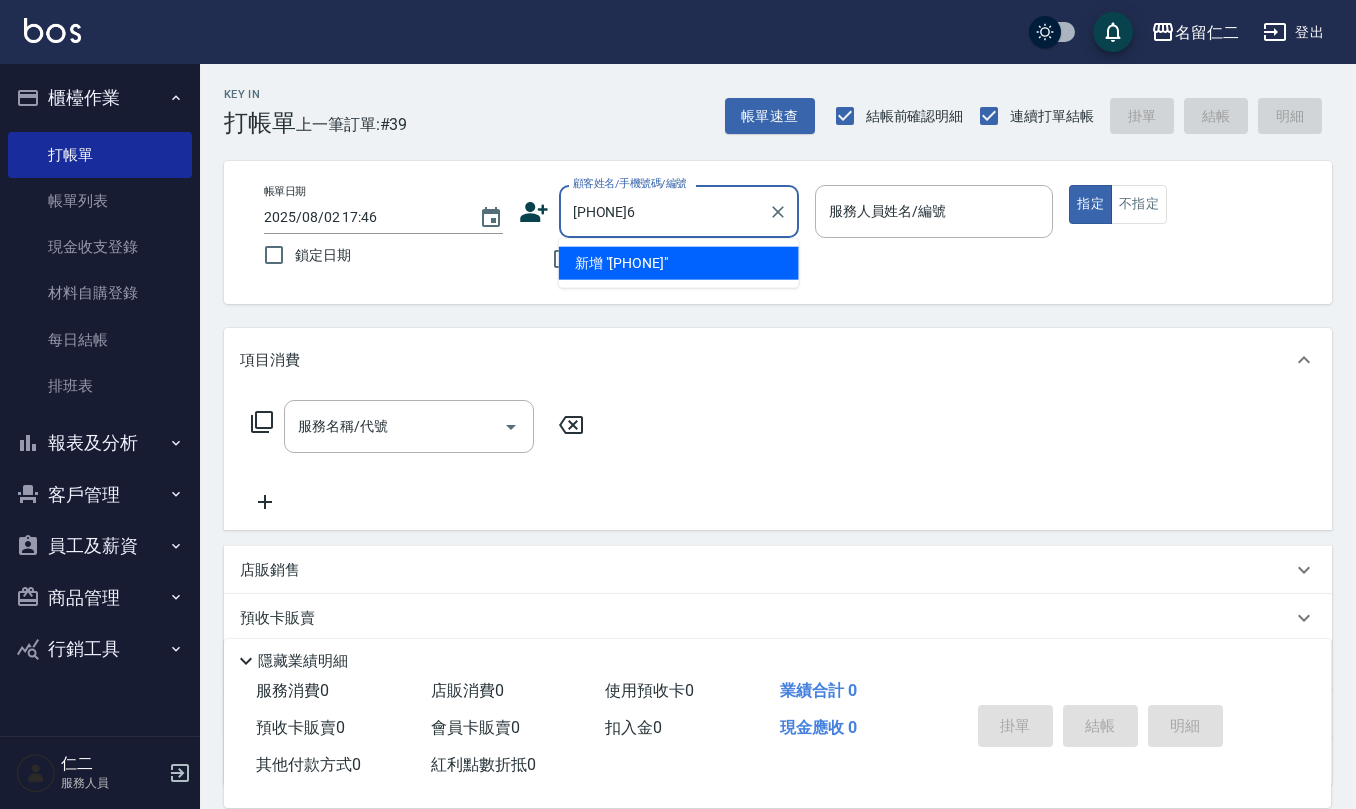 drag, startPoint x: 665, startPoint y: 218, endPoint x: 374, endPoint y: 220, distance: 291.00687 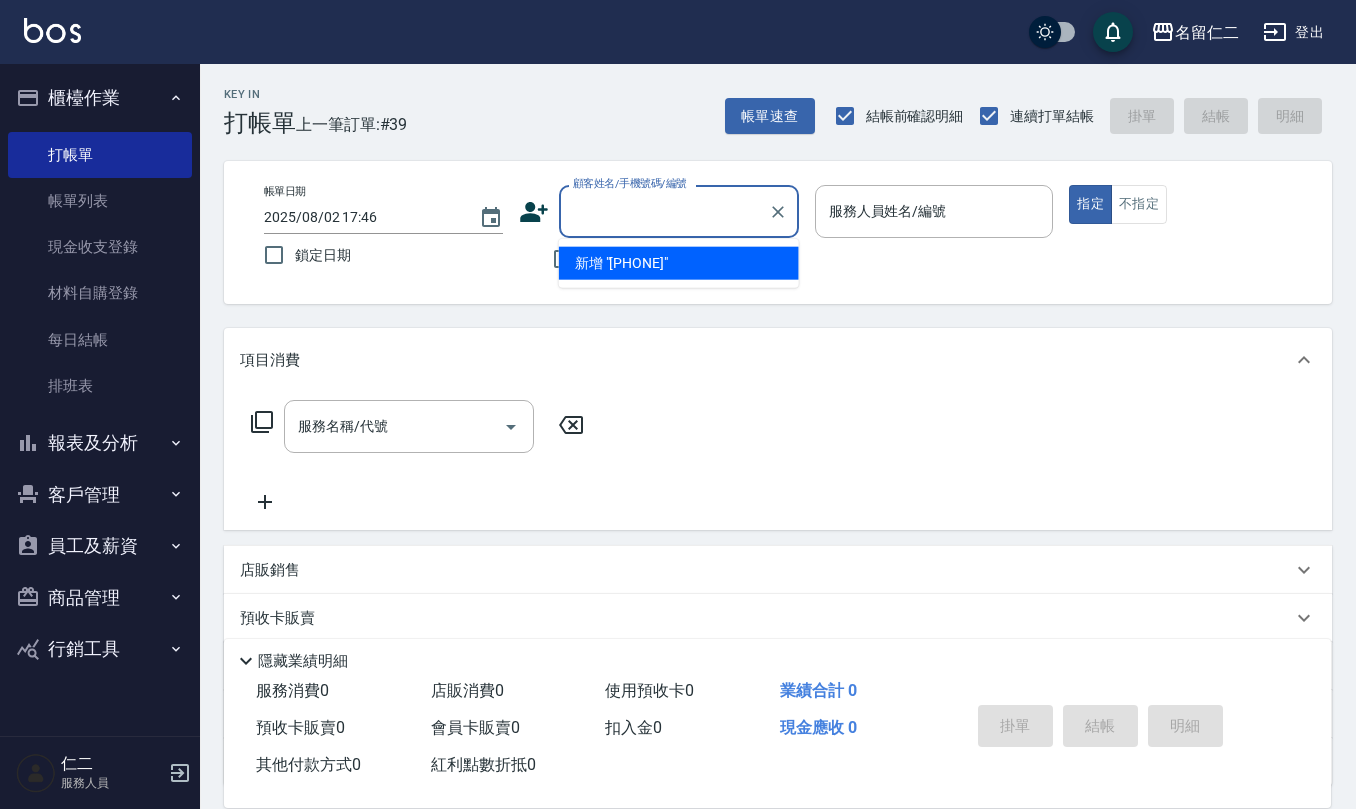 click 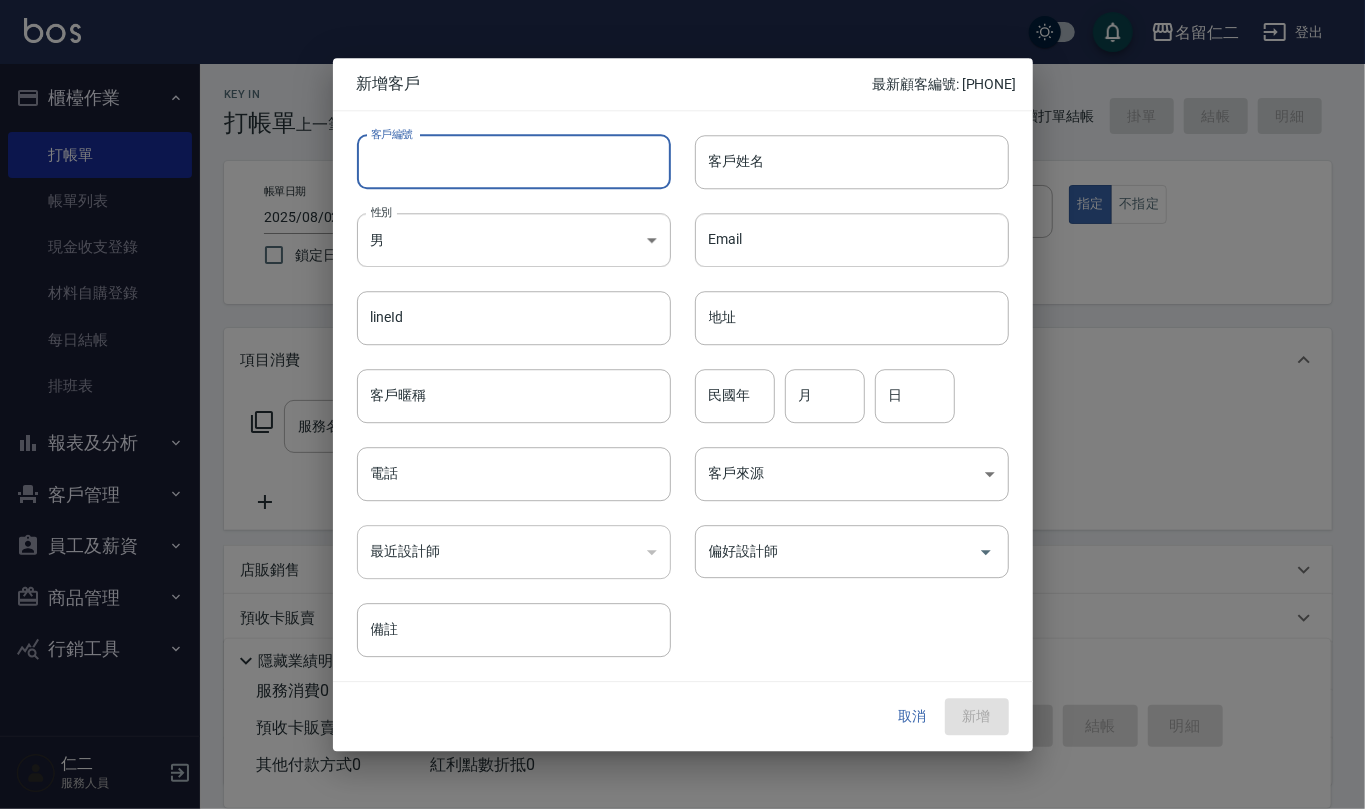 click on "客戶編號" at bounding box center (514, 162) 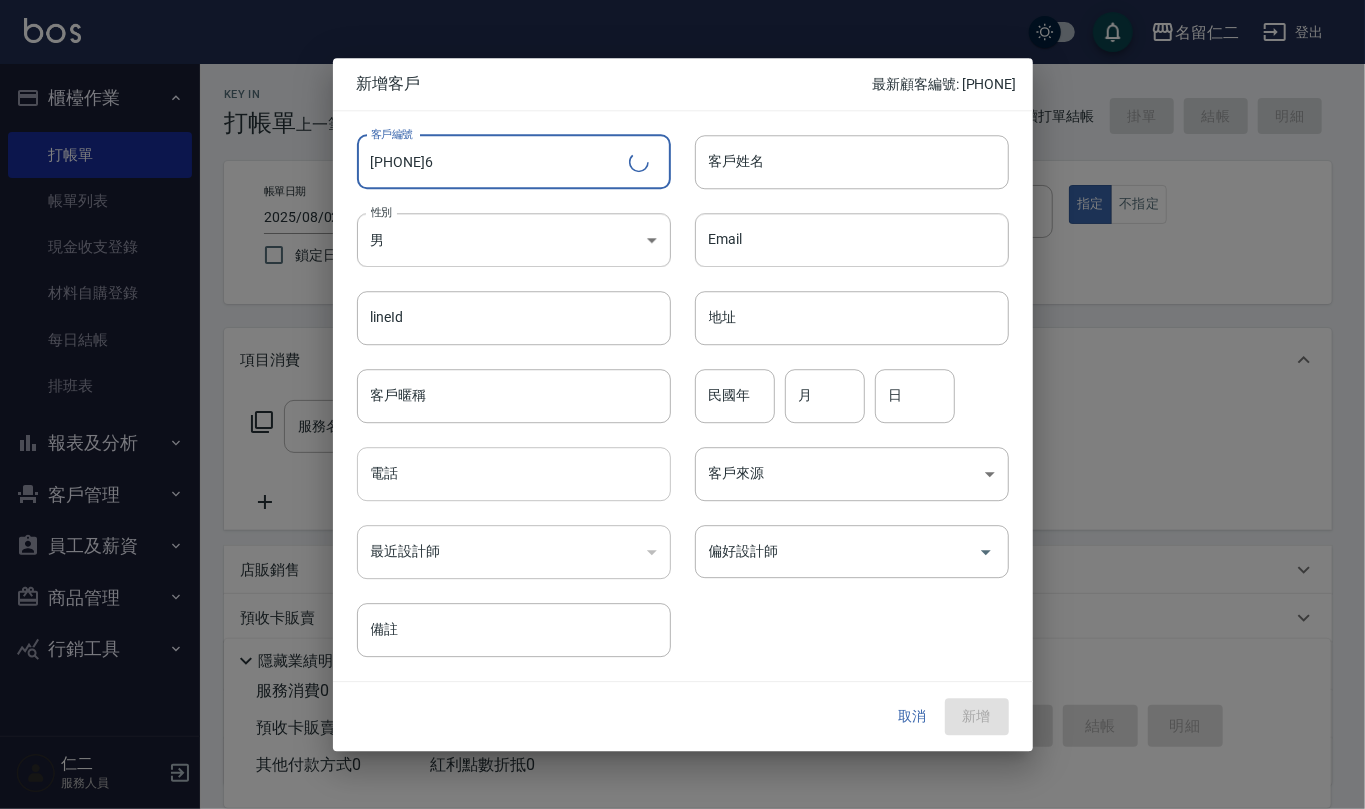 type on "[PHONE]6" 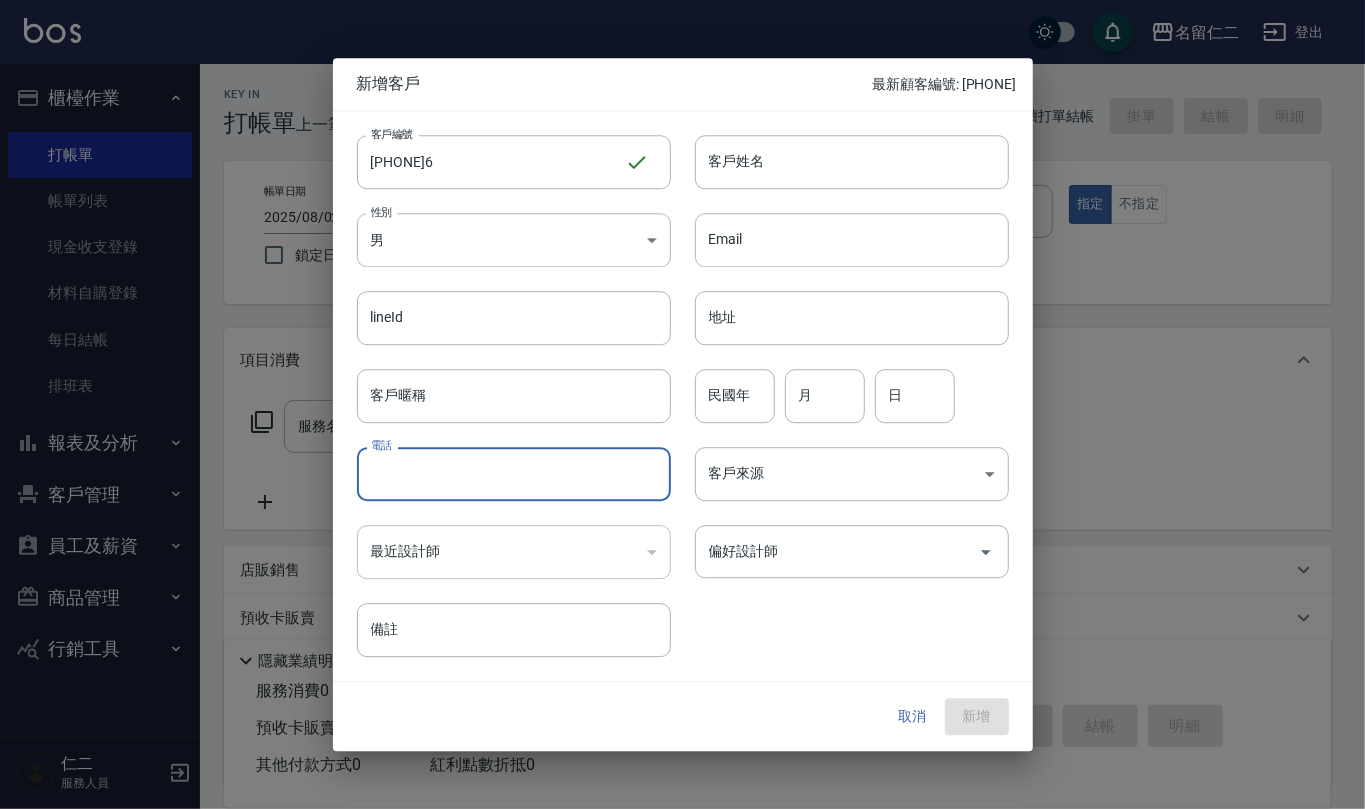 click on "電話" at bounding box center [514, 474] 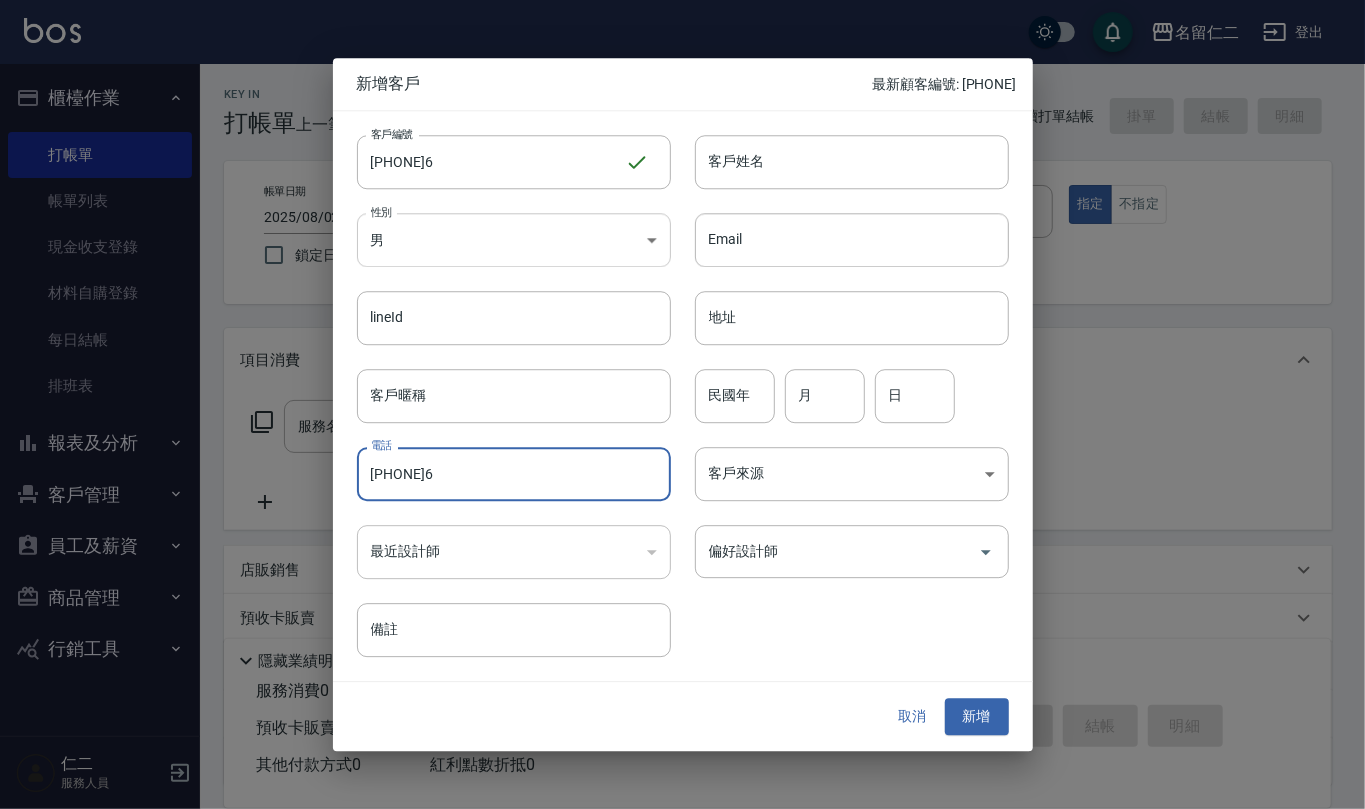 type on "[PHONE]6" 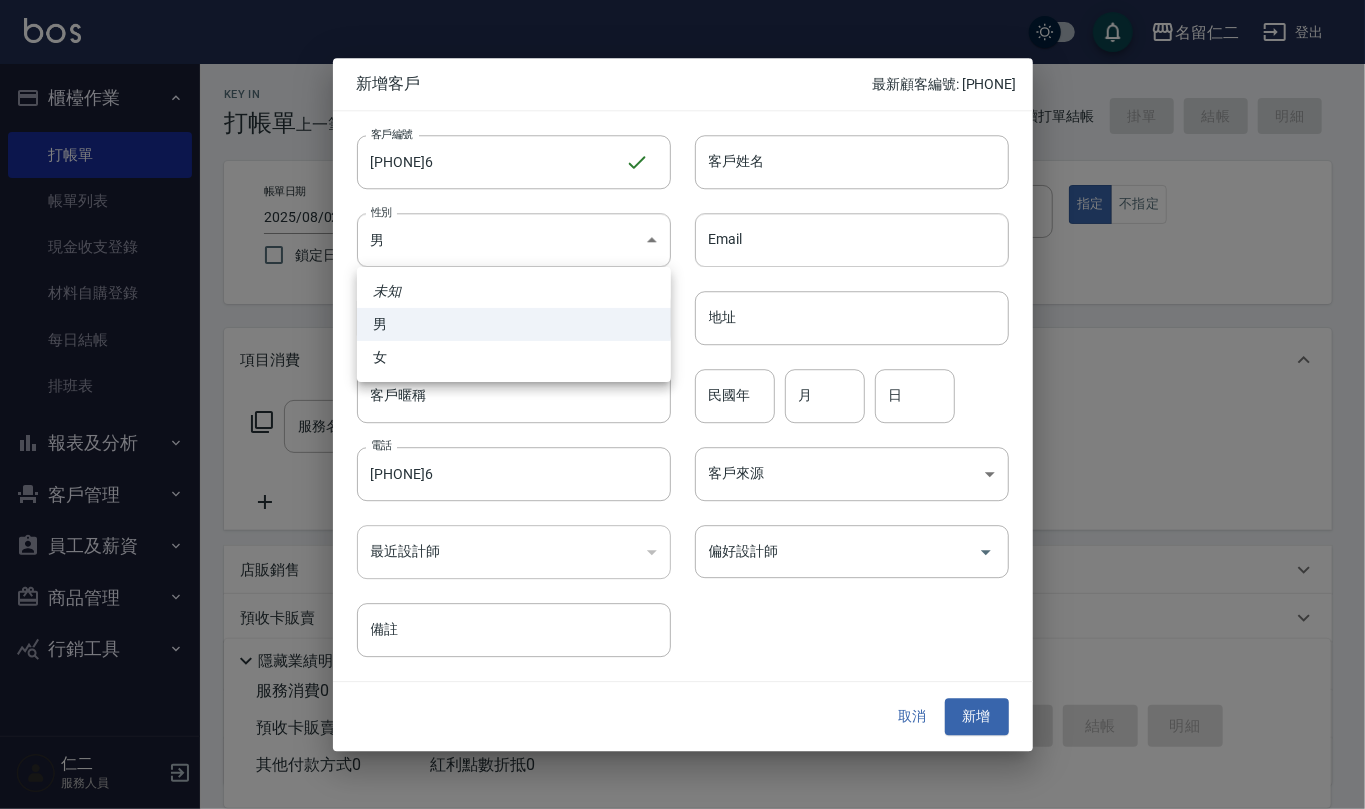 click on "女" at bounding box center (514, 357) 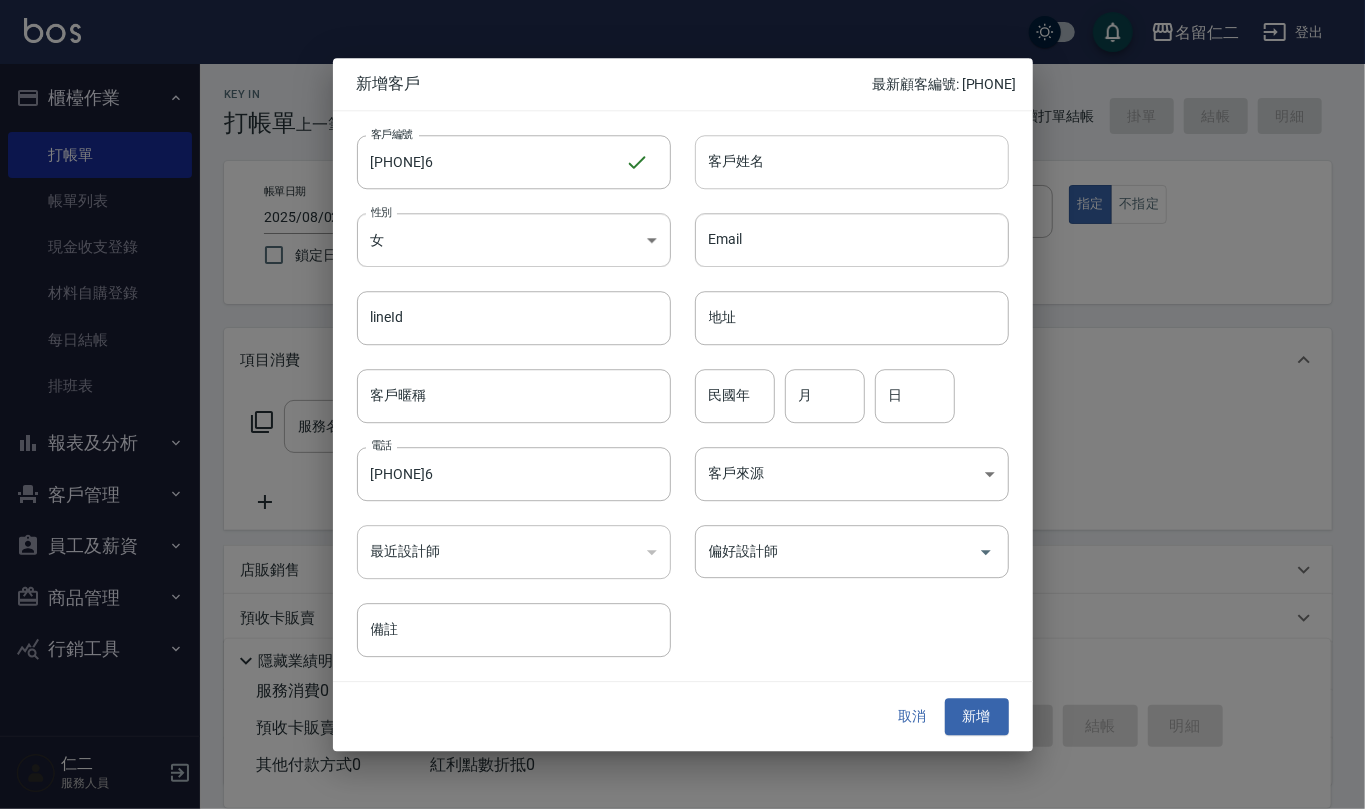 click on "客戶姓名" at bounding box center [852, 162] 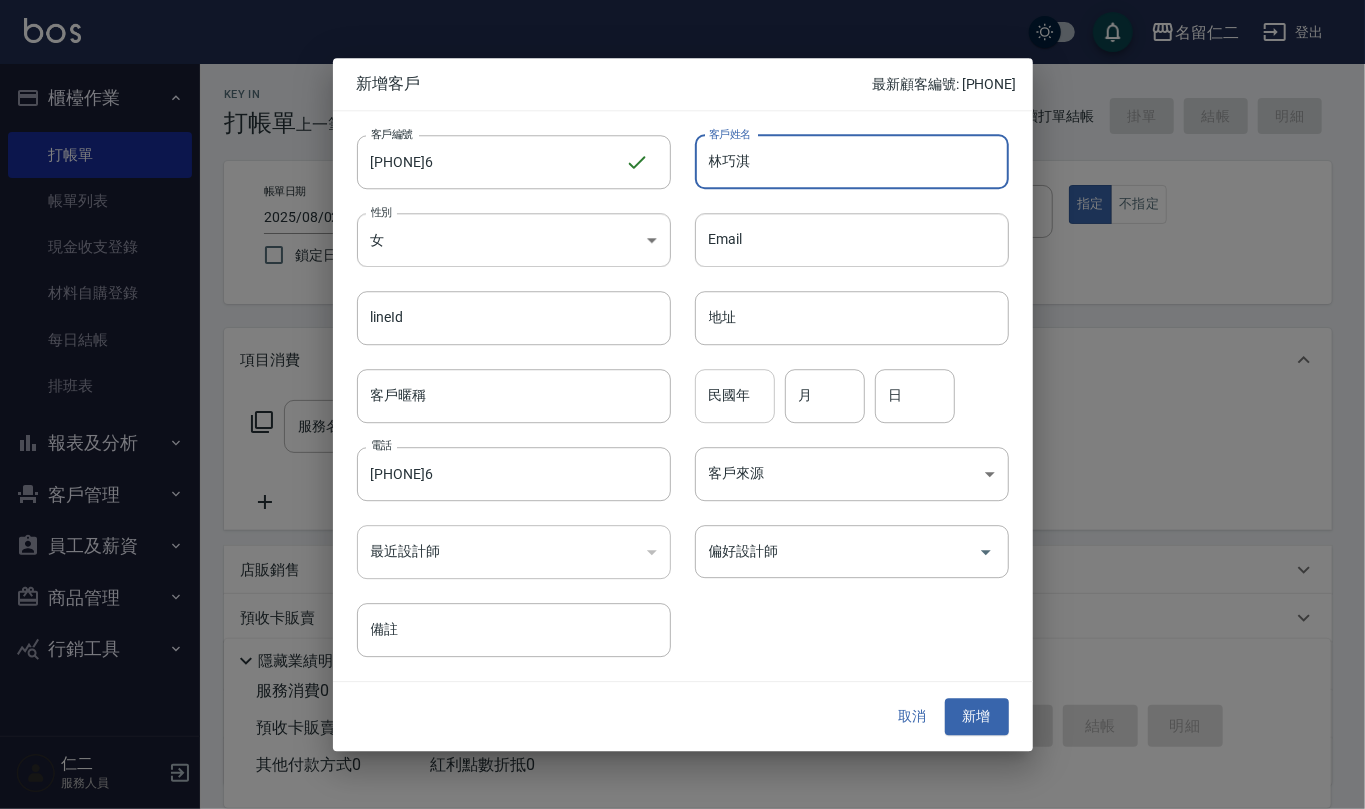 type on "林巧淇" 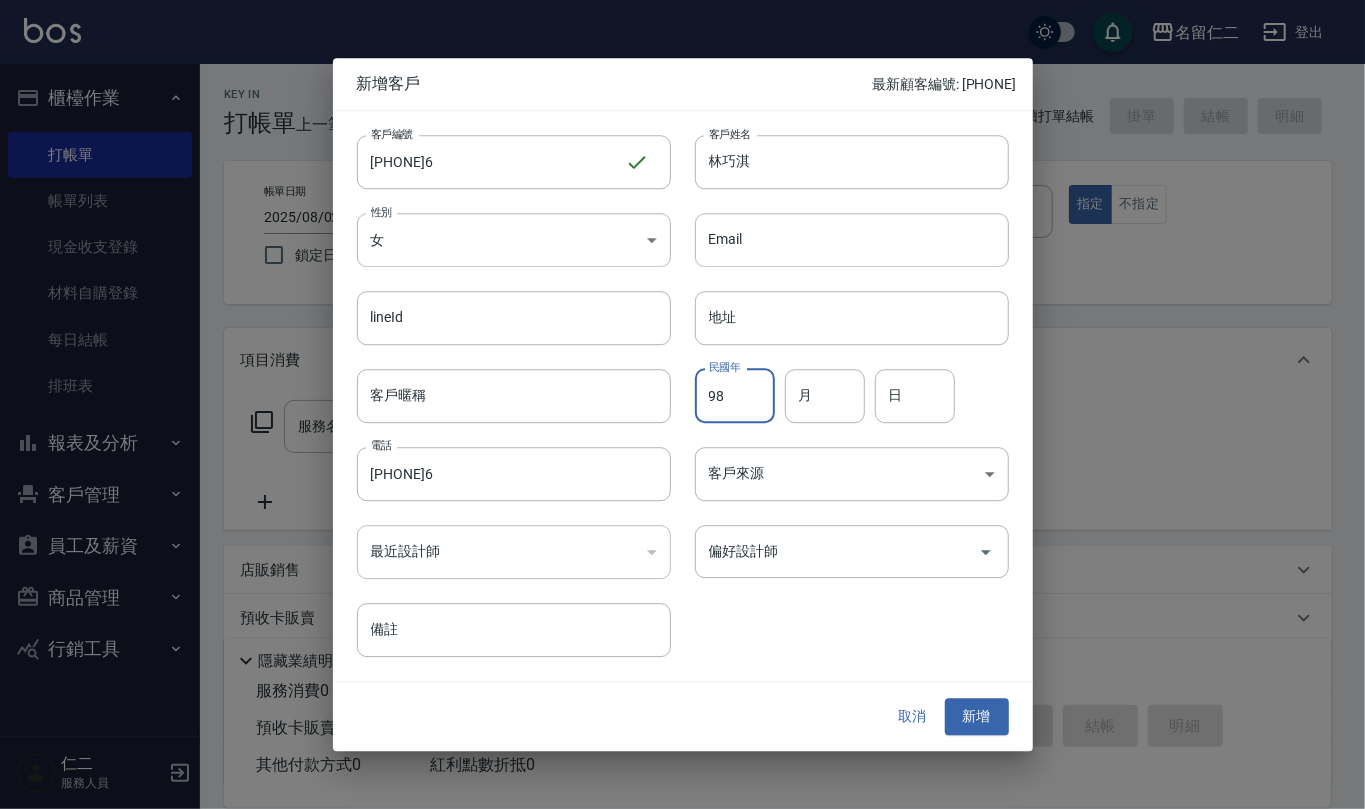 type on "98" 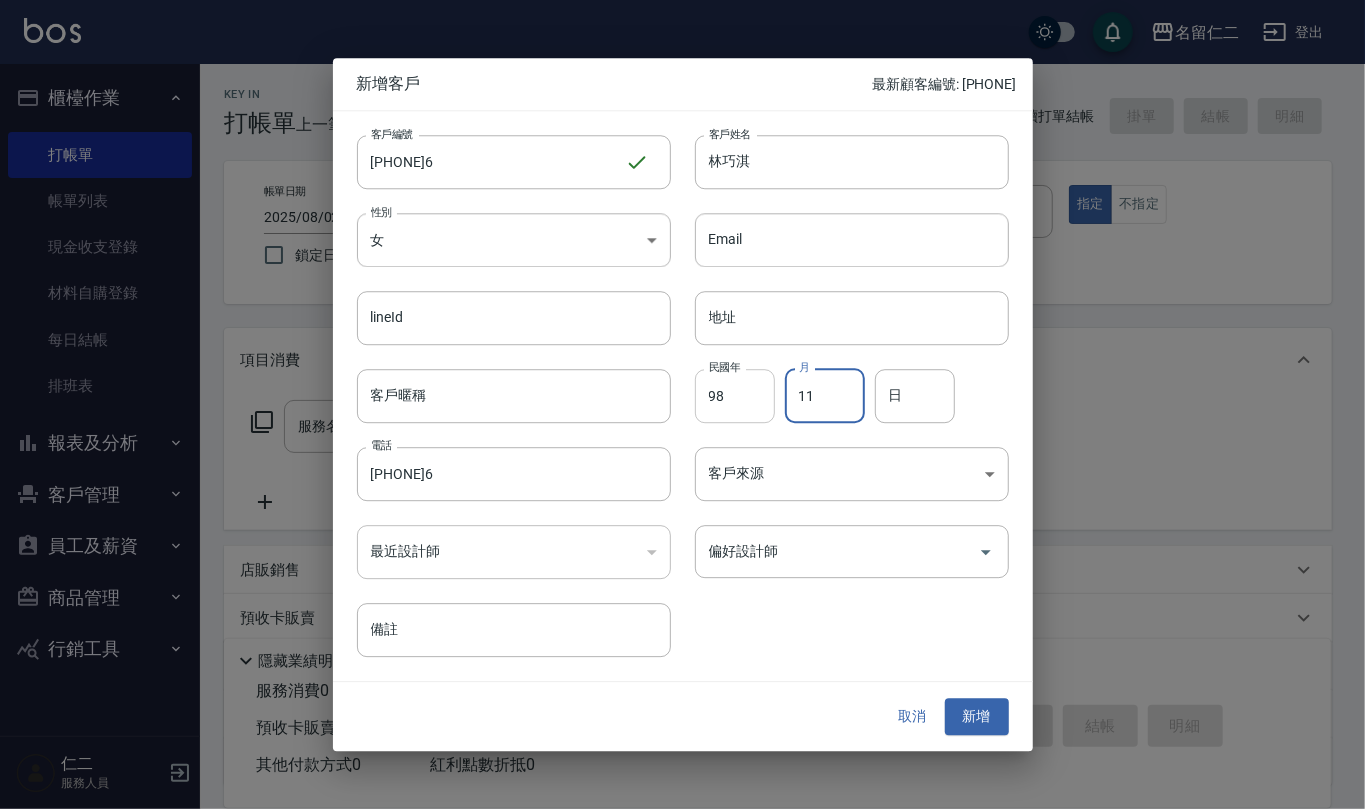 type on "11" 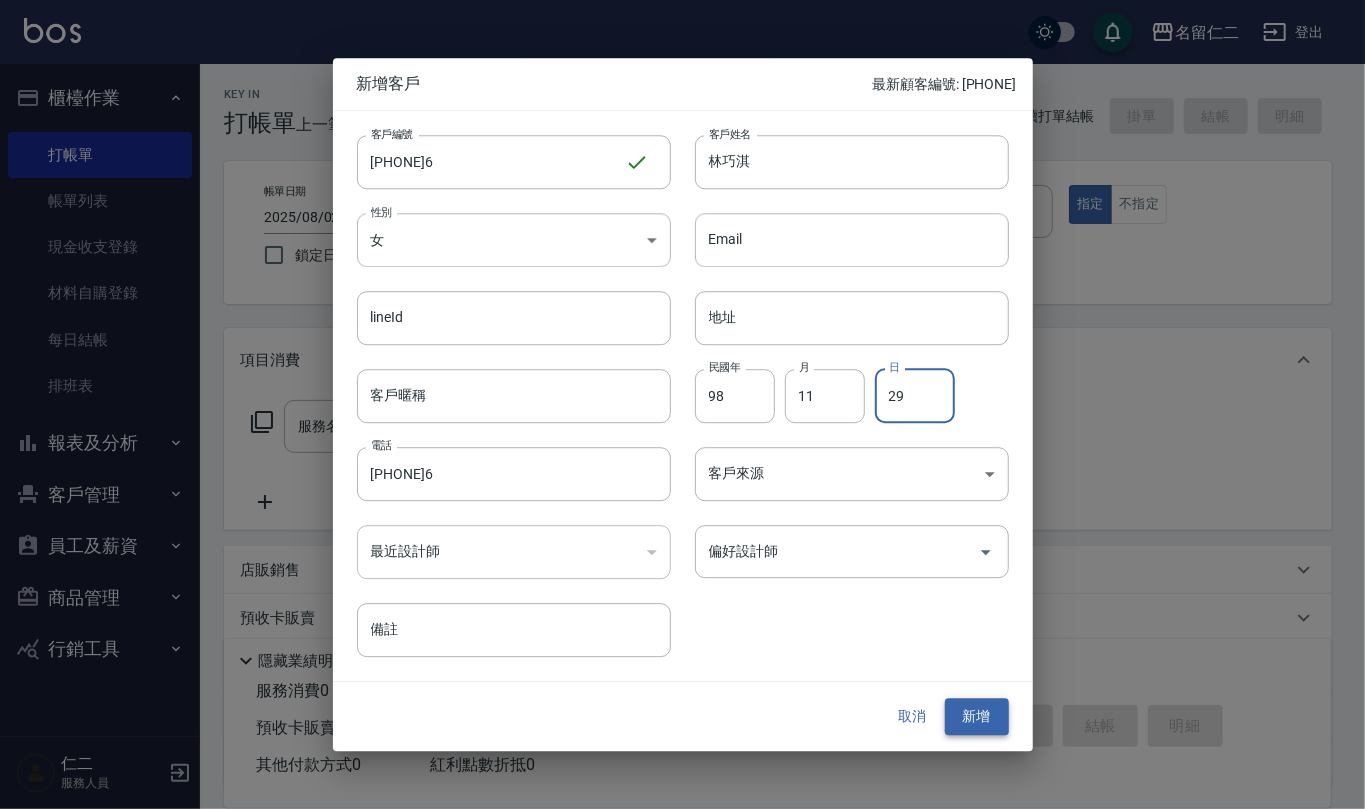 type on "29" 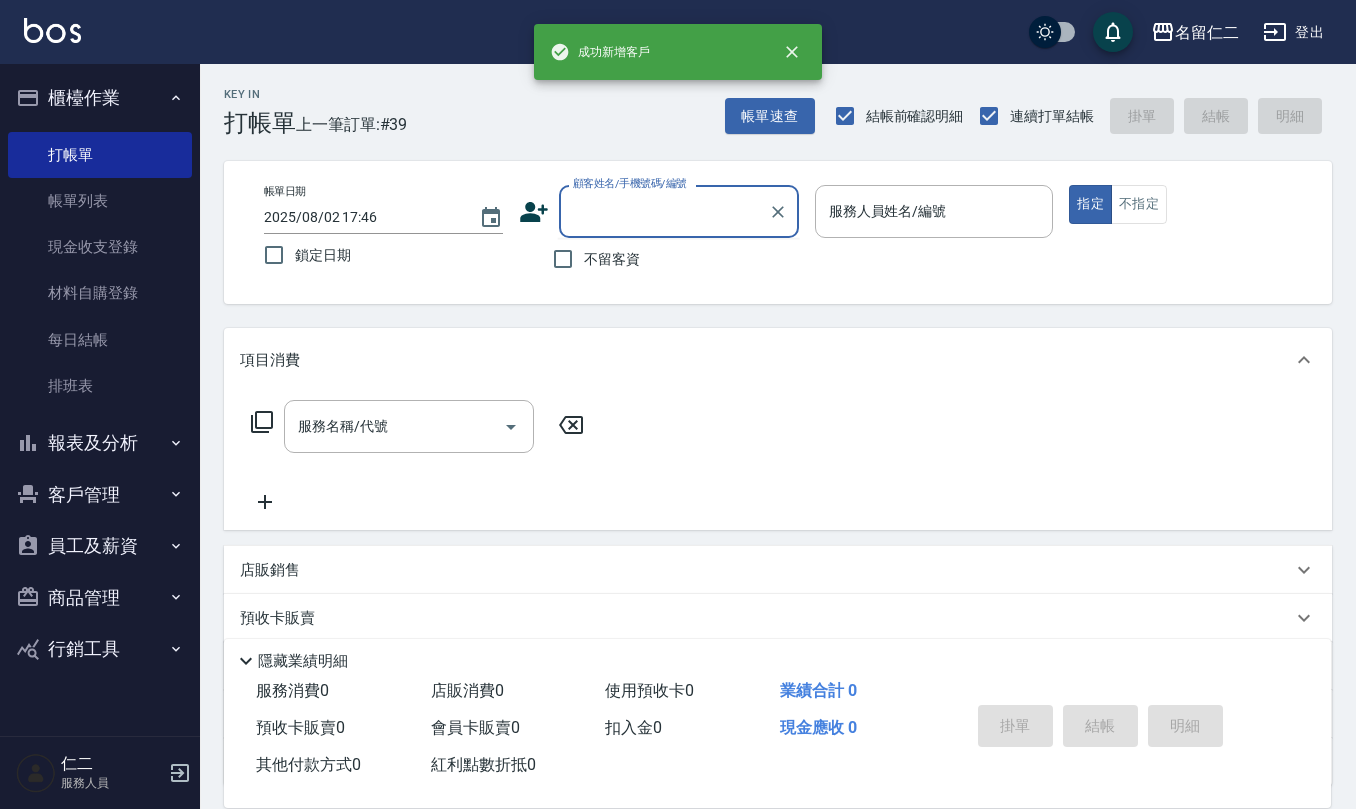 click on "顧客姓名/手機號碼/編號" at bounding box center (664, 211) 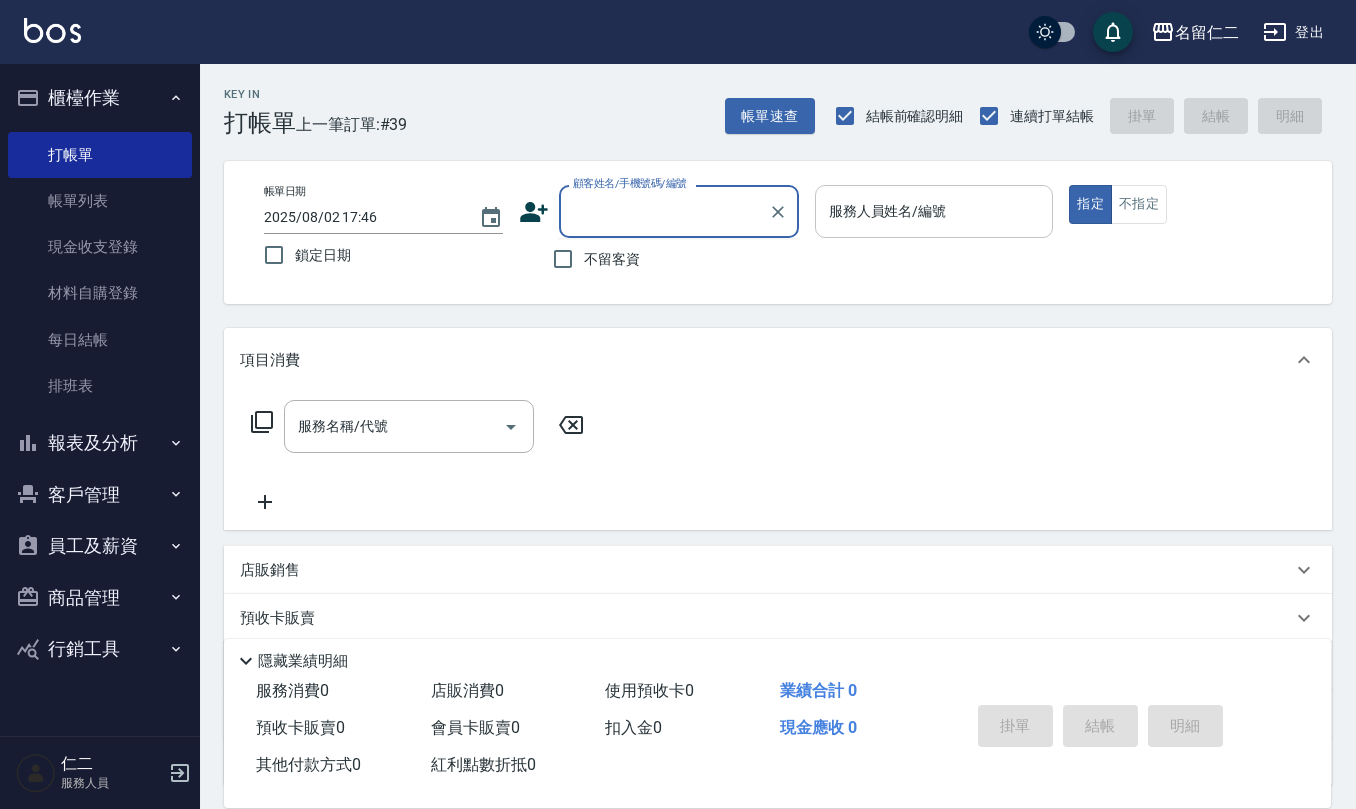 paste on "[PHONE]6" 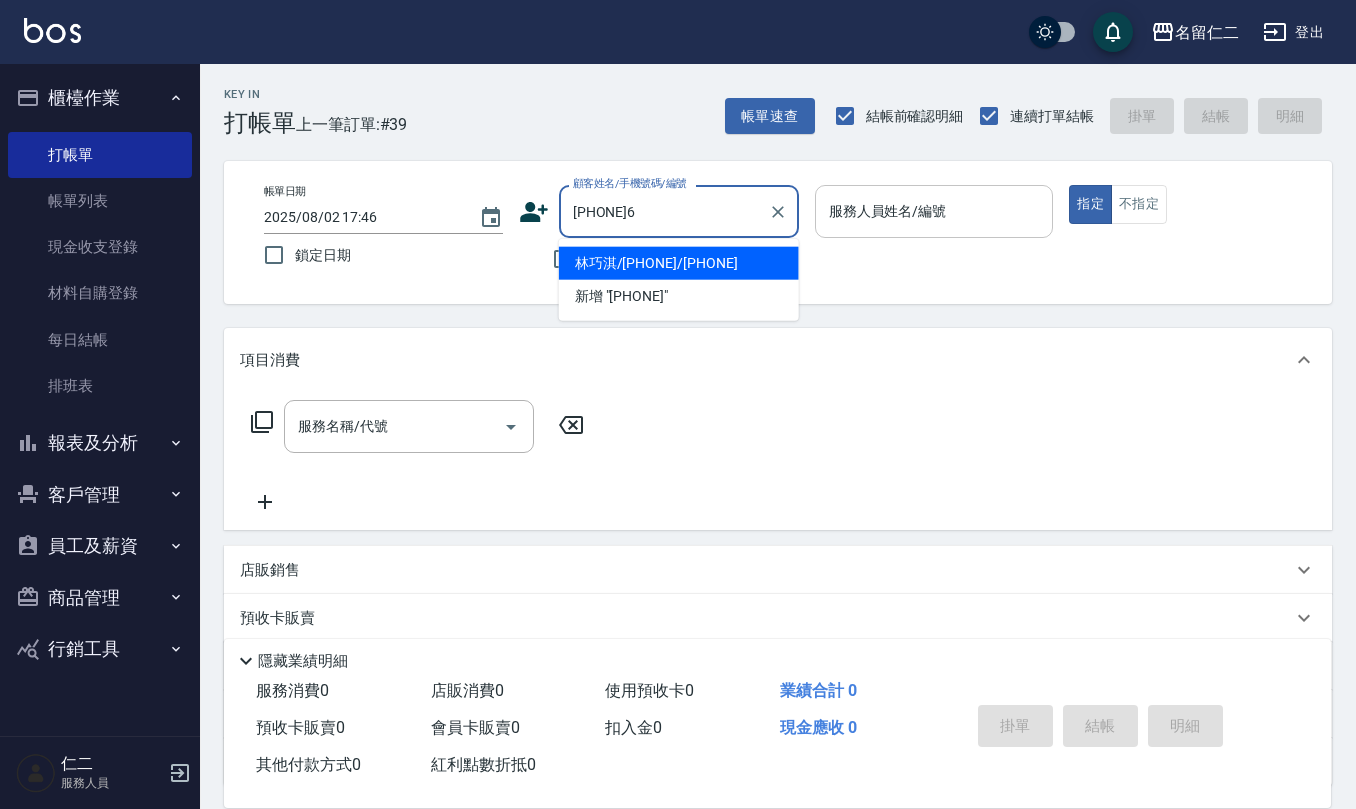type on "林巧淇/[PHONE]/[PHONE]" 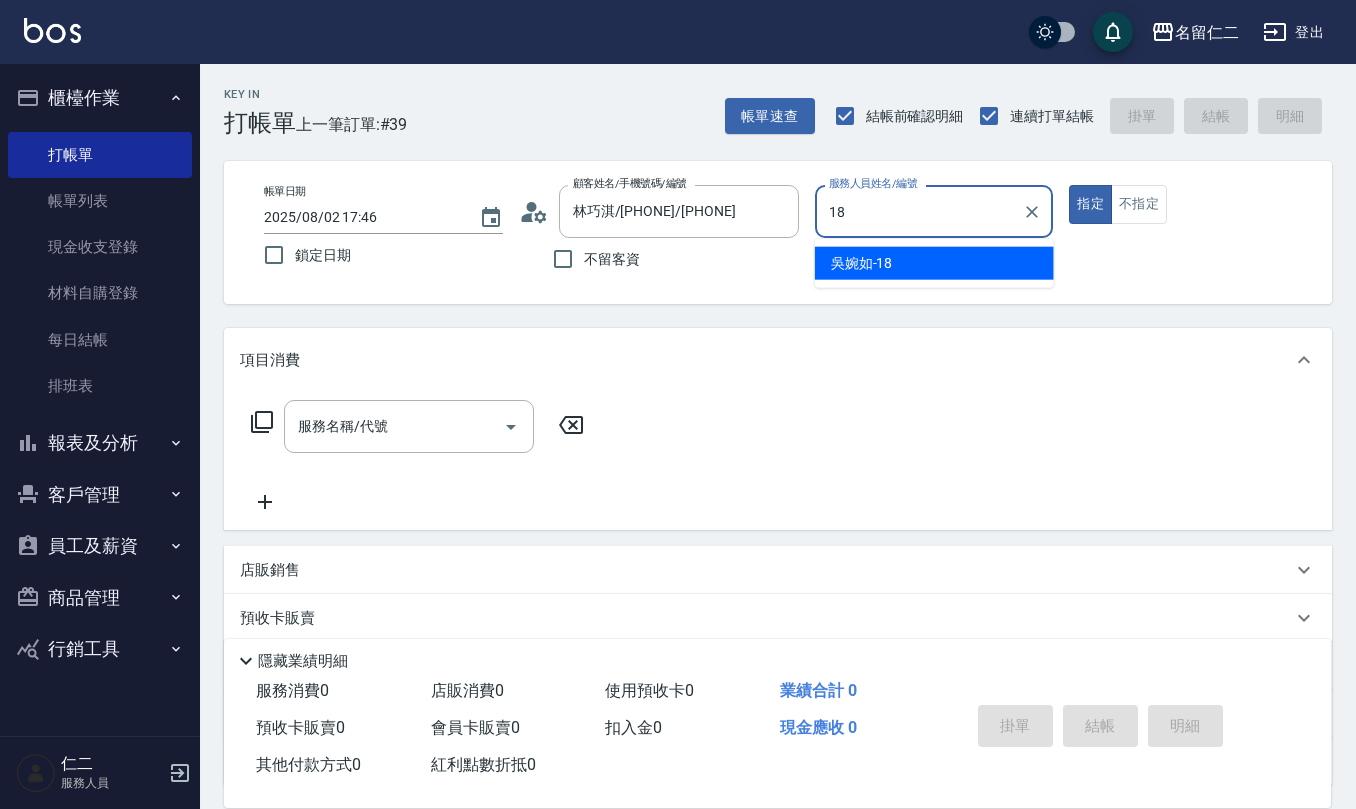 type on "吳婉如-18" 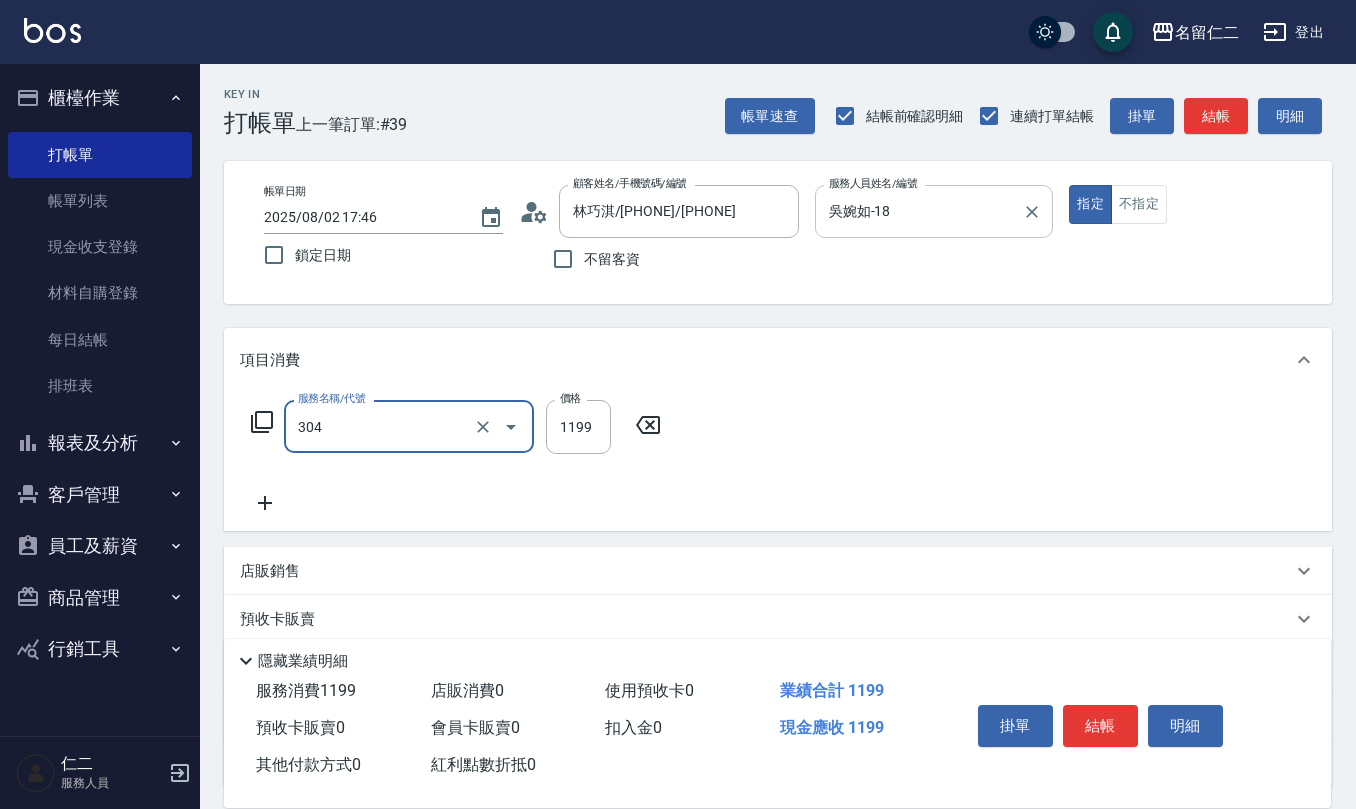 type on "離子燙(特價)(304)" 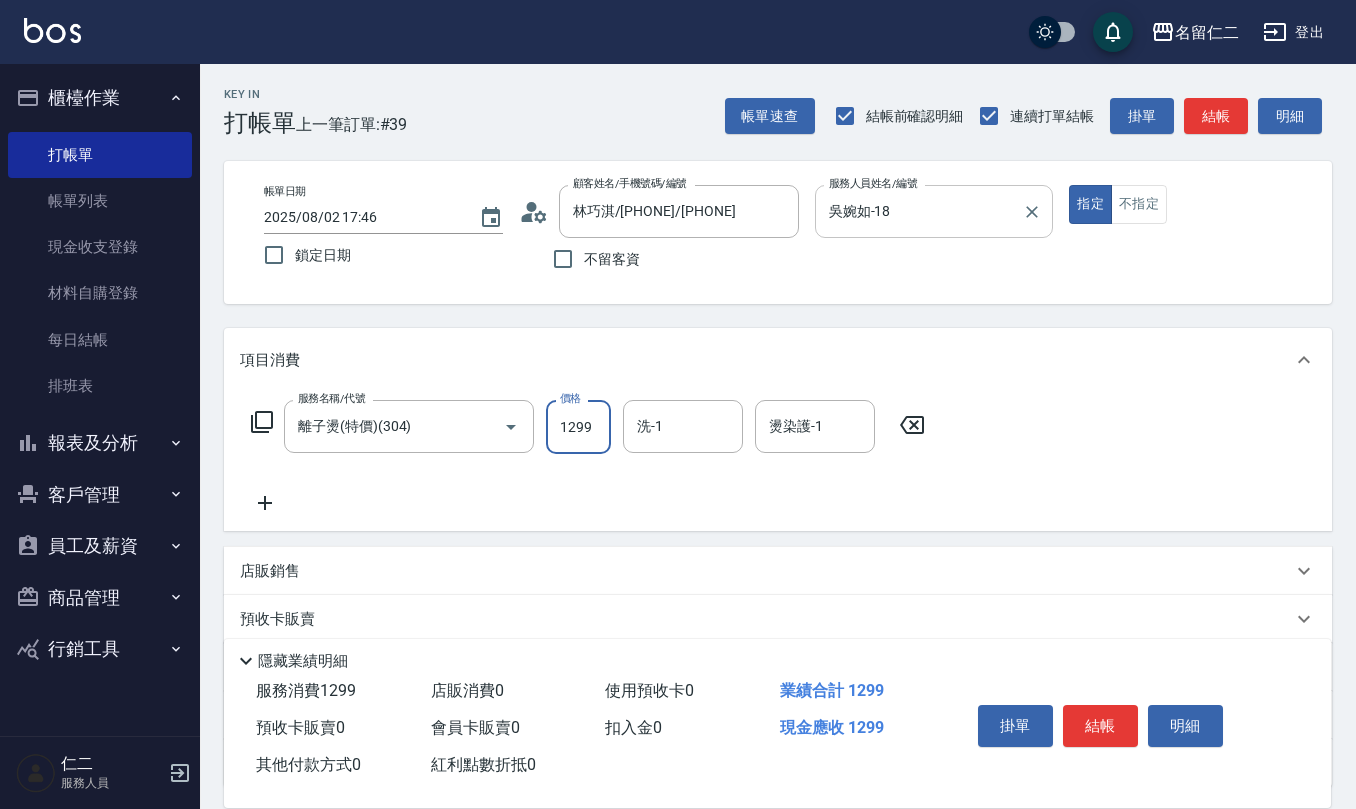 type on "1299" 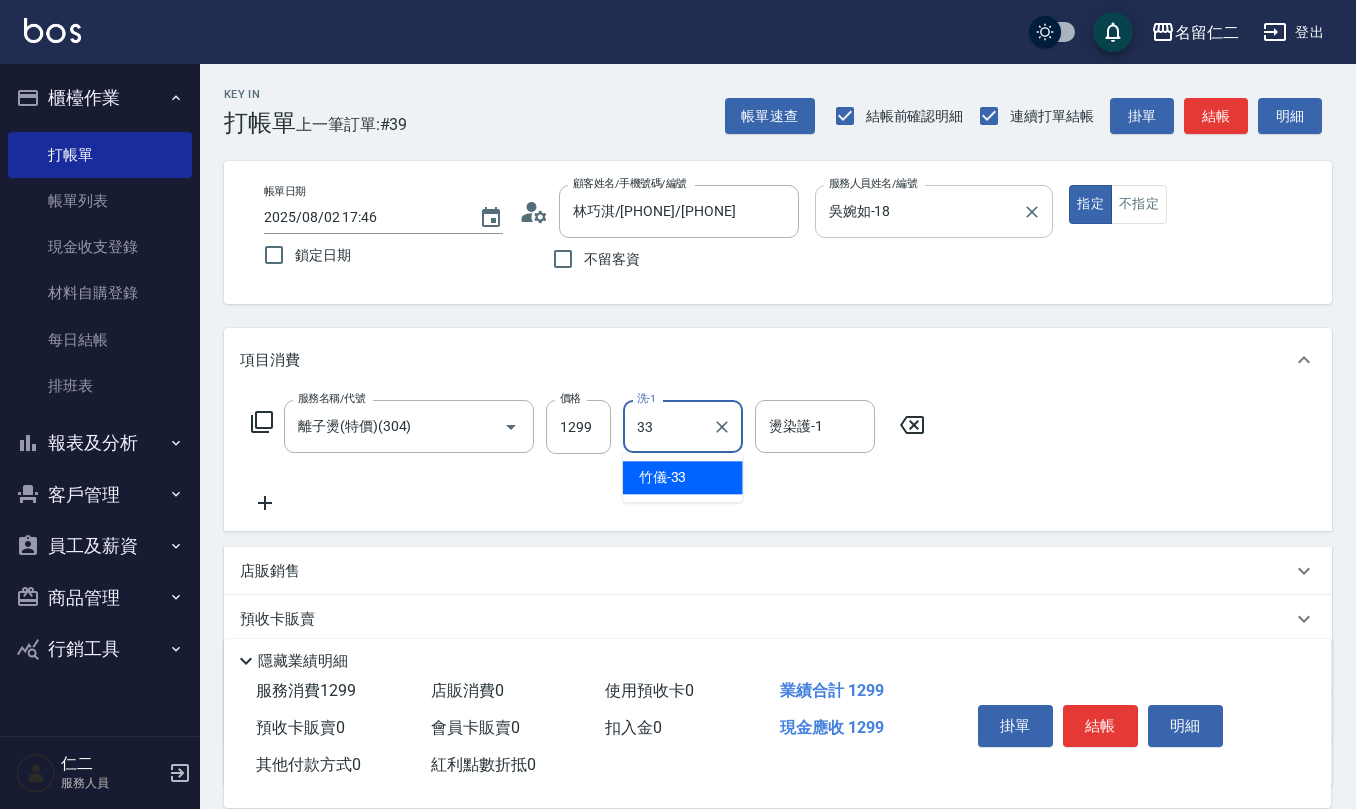 type on "竹儀-33" 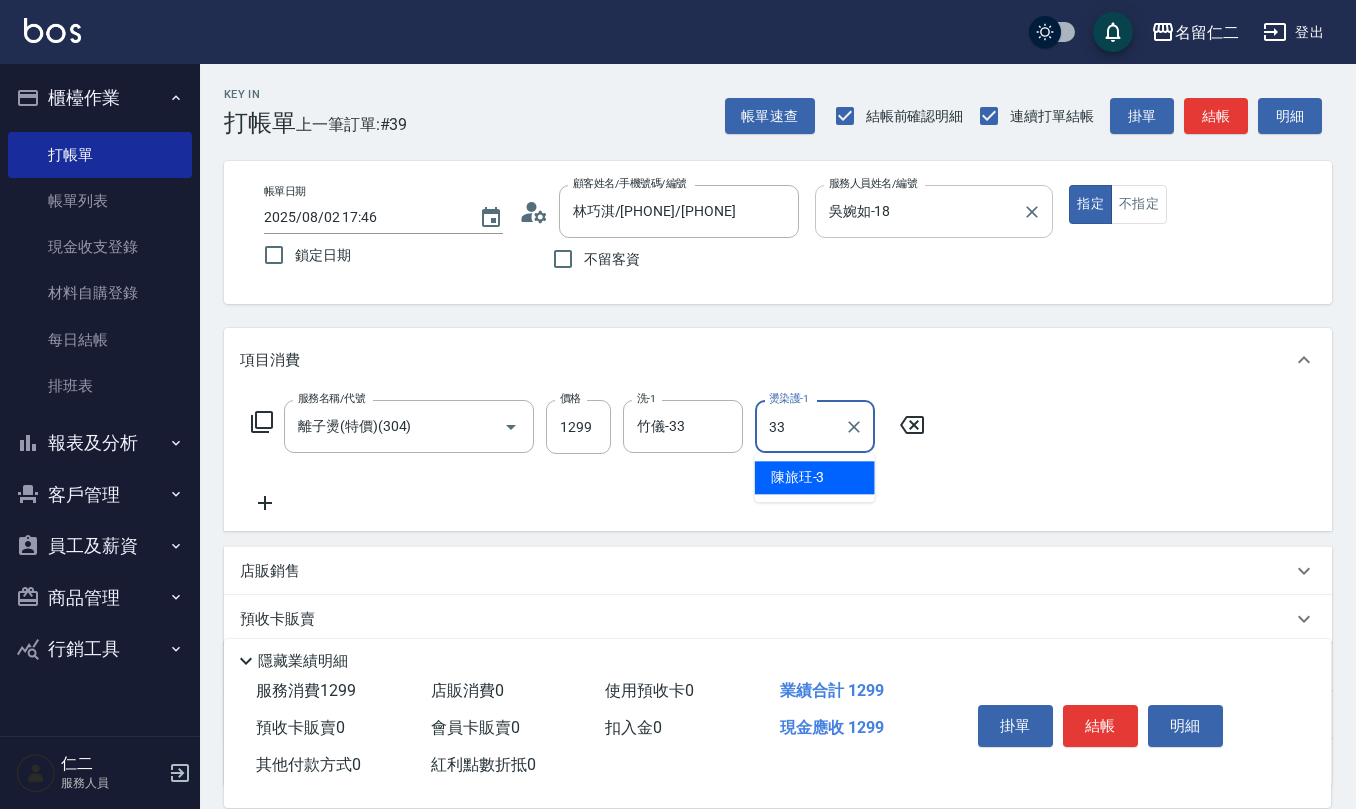 type on "竹儀-33" 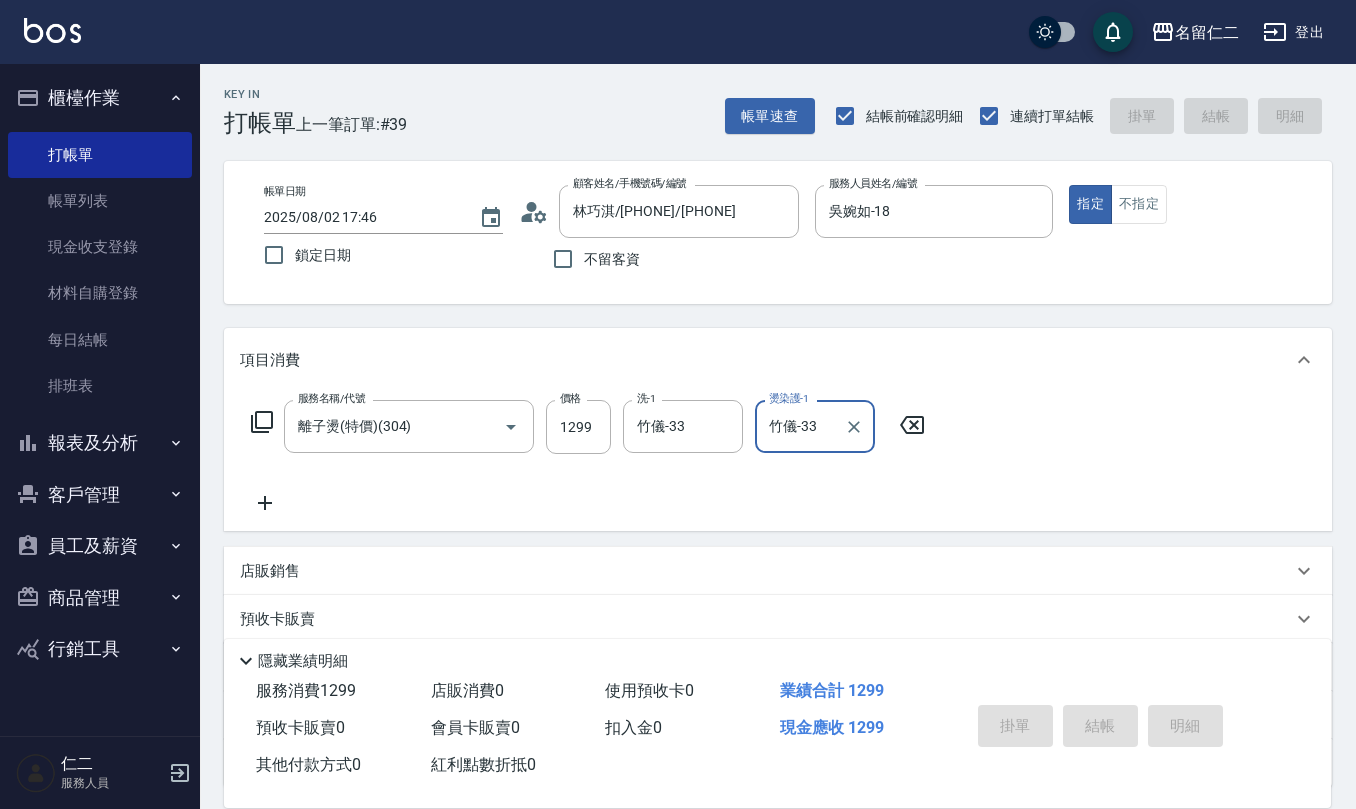type on "2025/08/02 17:47" 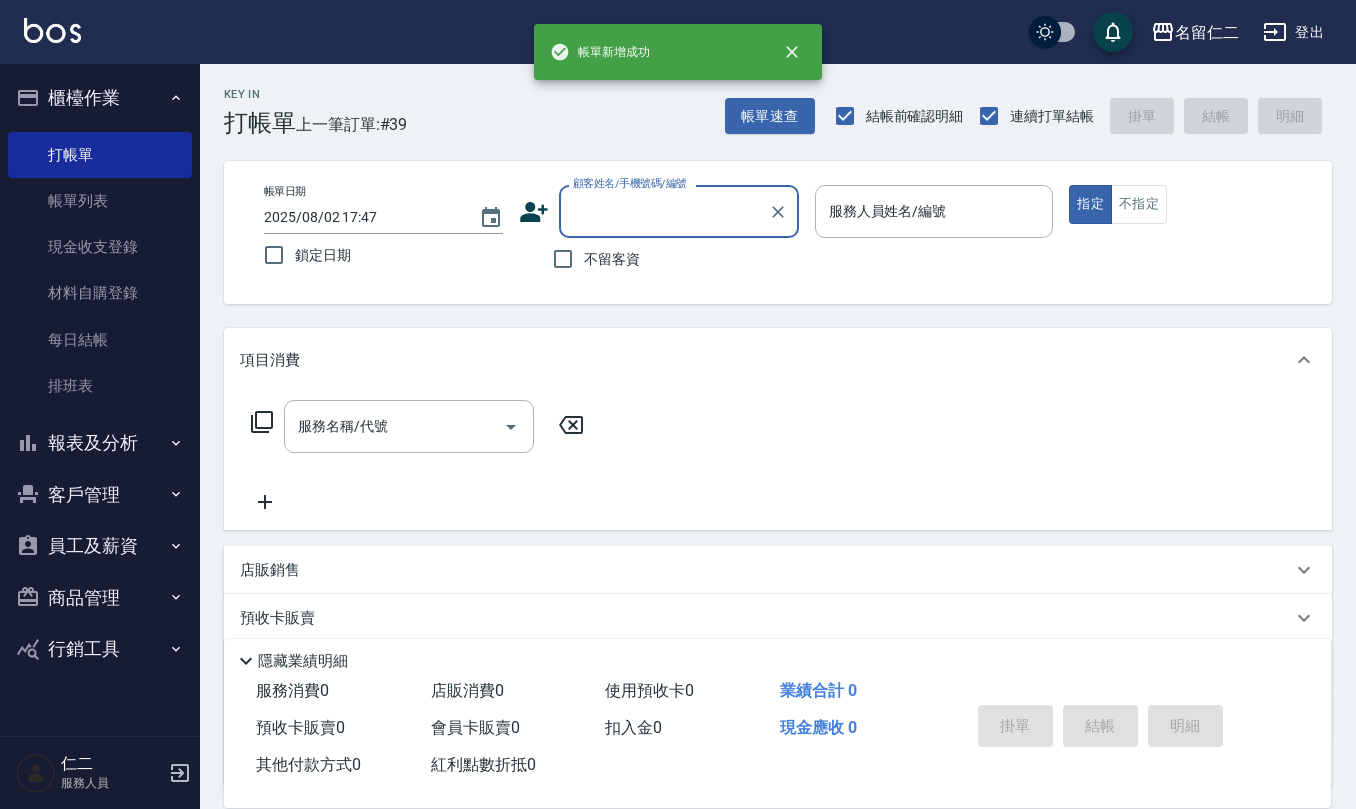 scroll, scrollTop: 0, scrollLeft: 0, axis: both 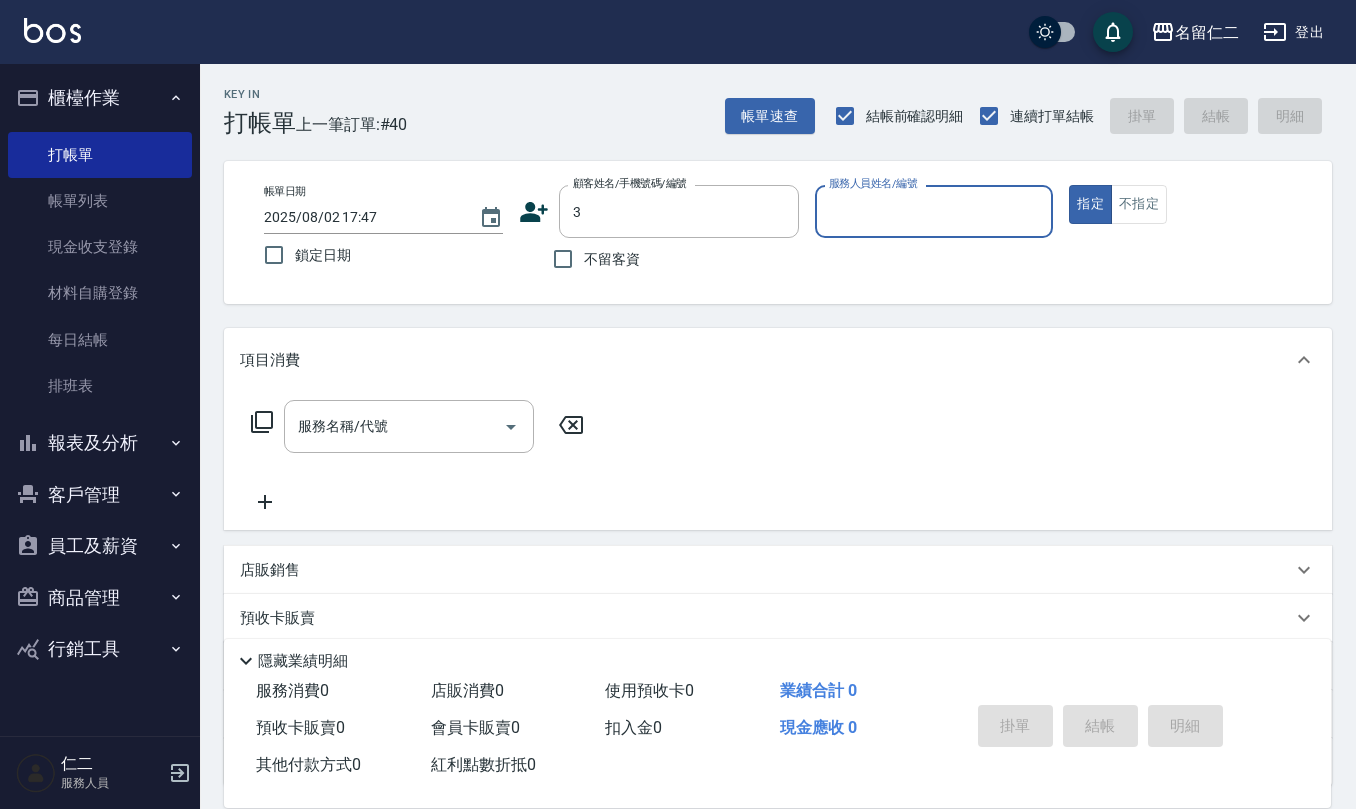 click on "指定" at bounding box center (1090, 204) 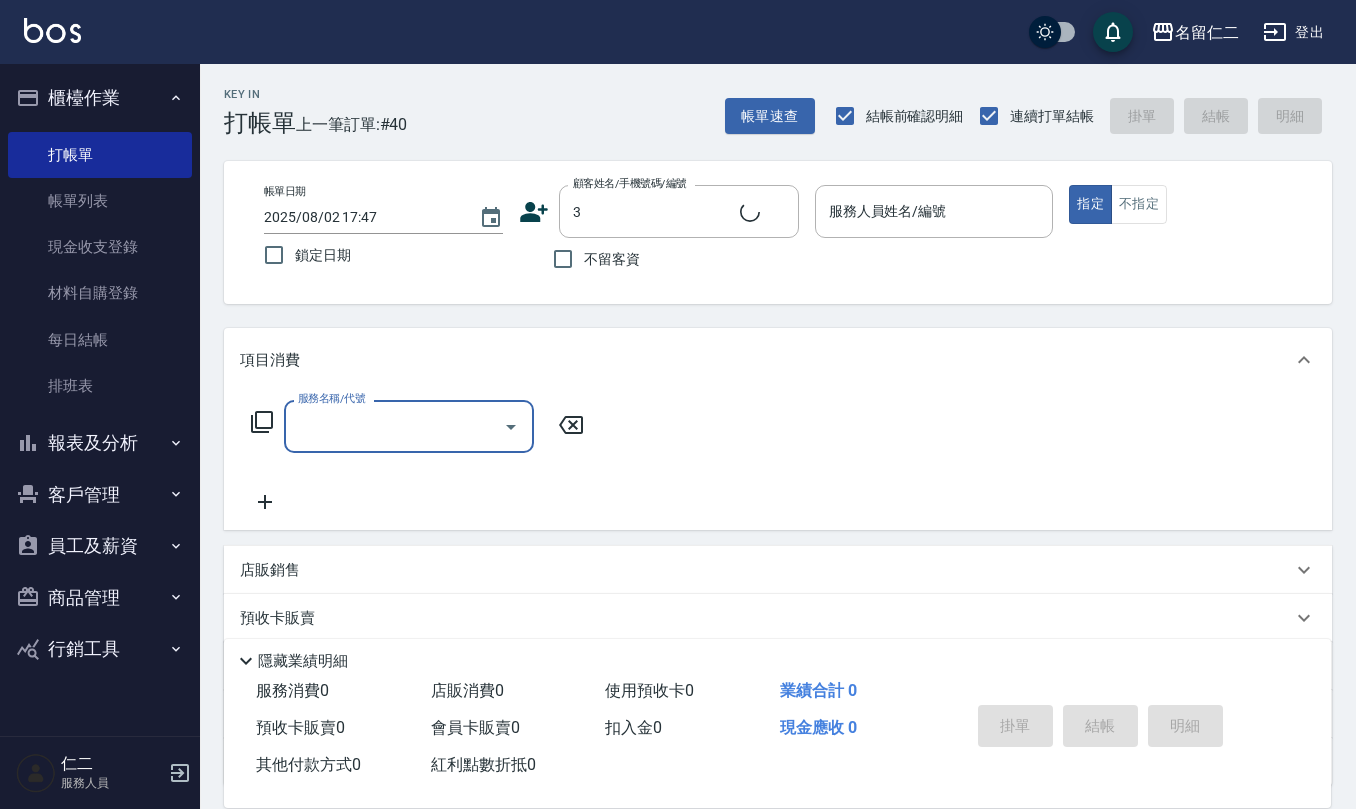 type on "莊瑋鈞/[PHONE]/3" 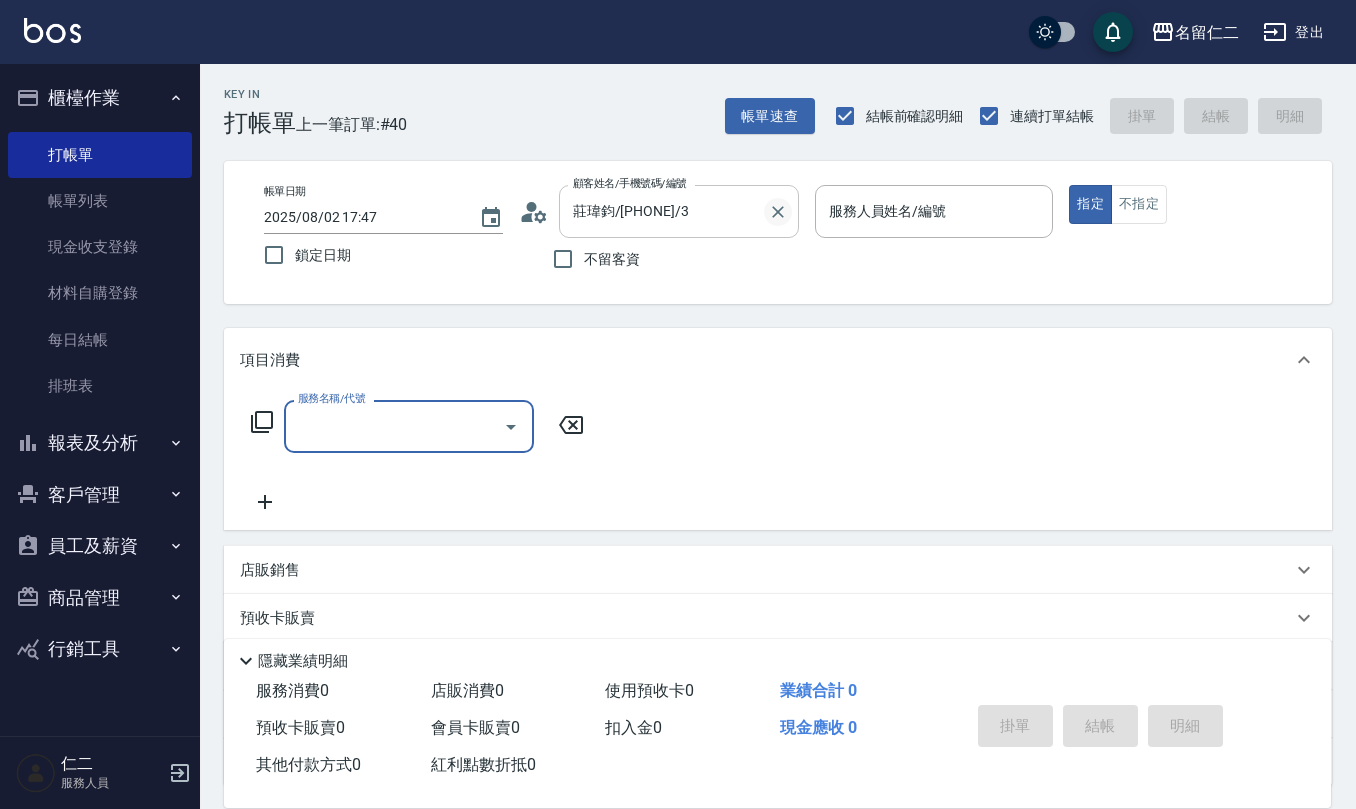 click 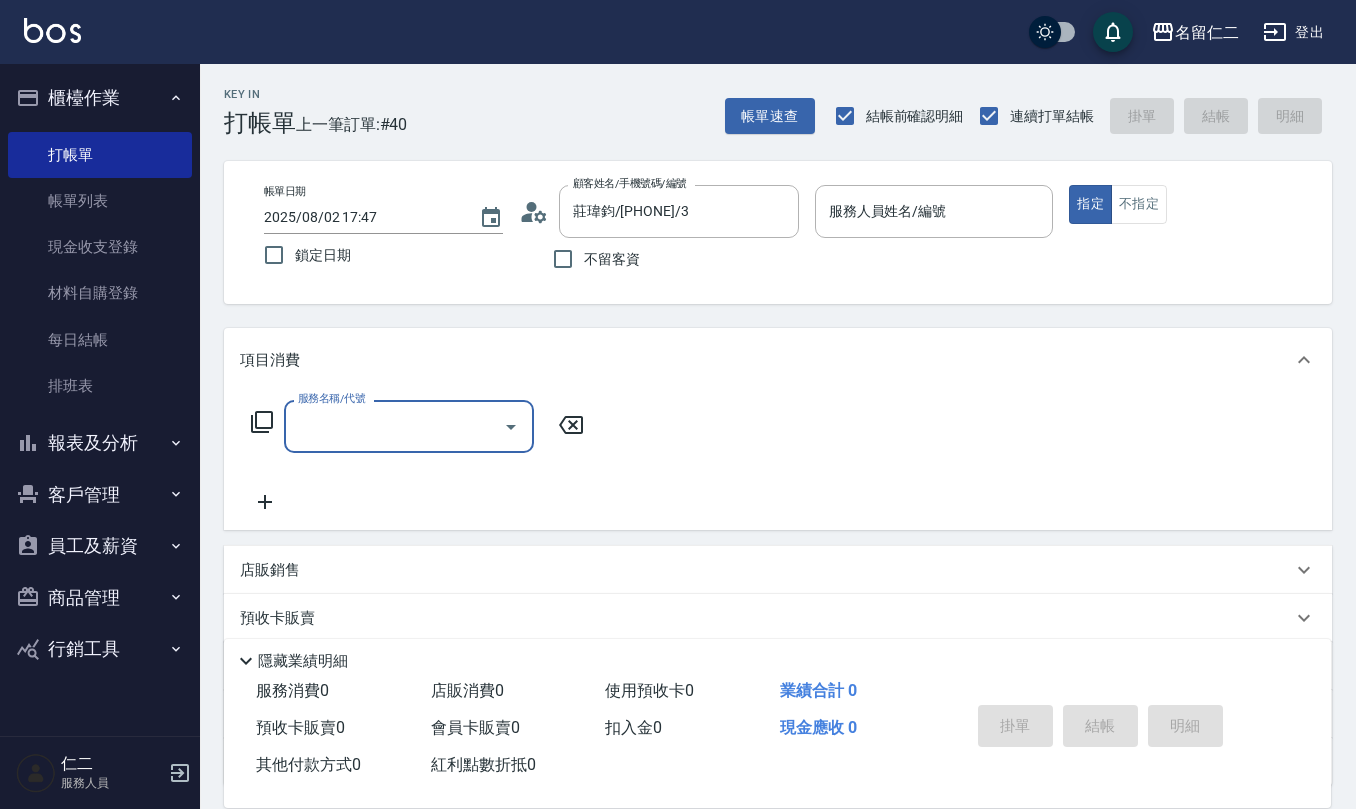 type 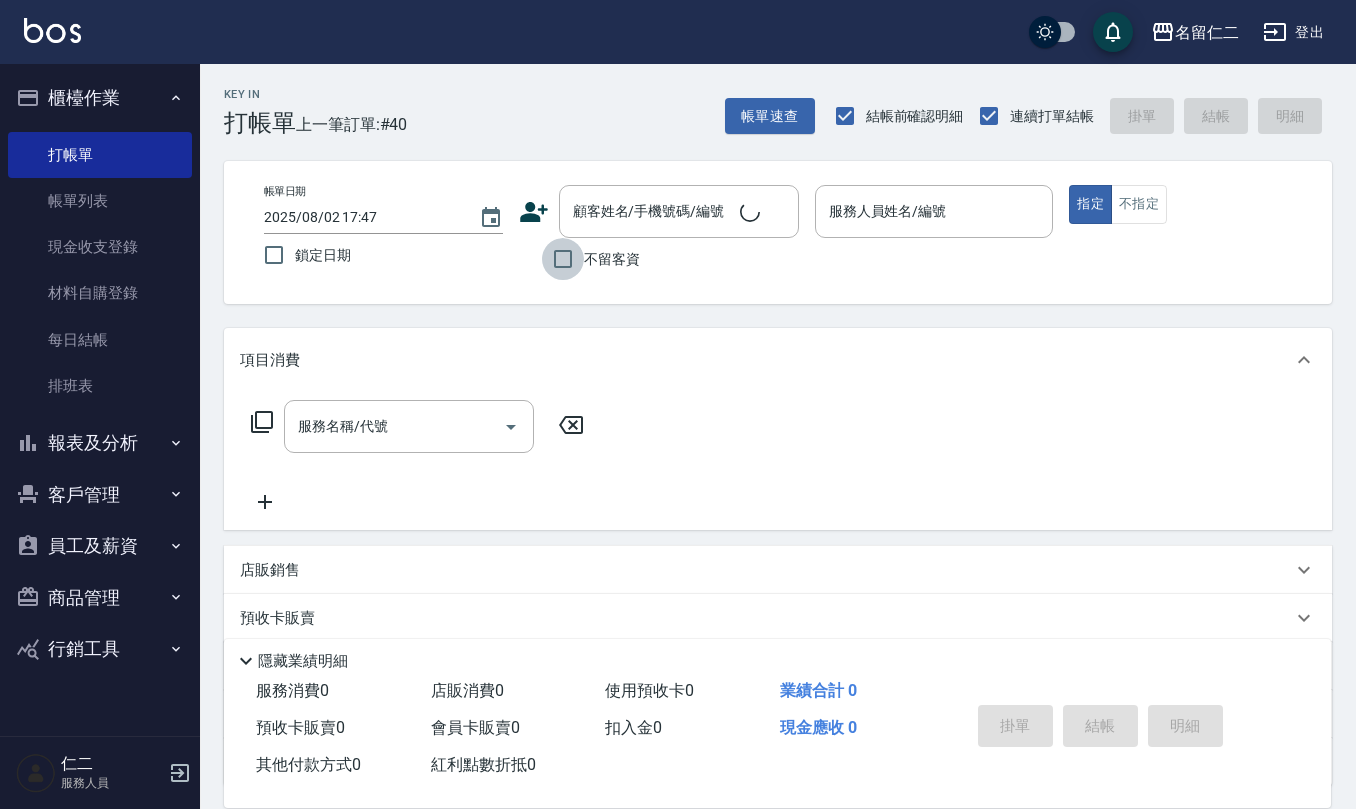 click on "不留客資" at bounding box center [563, 259] 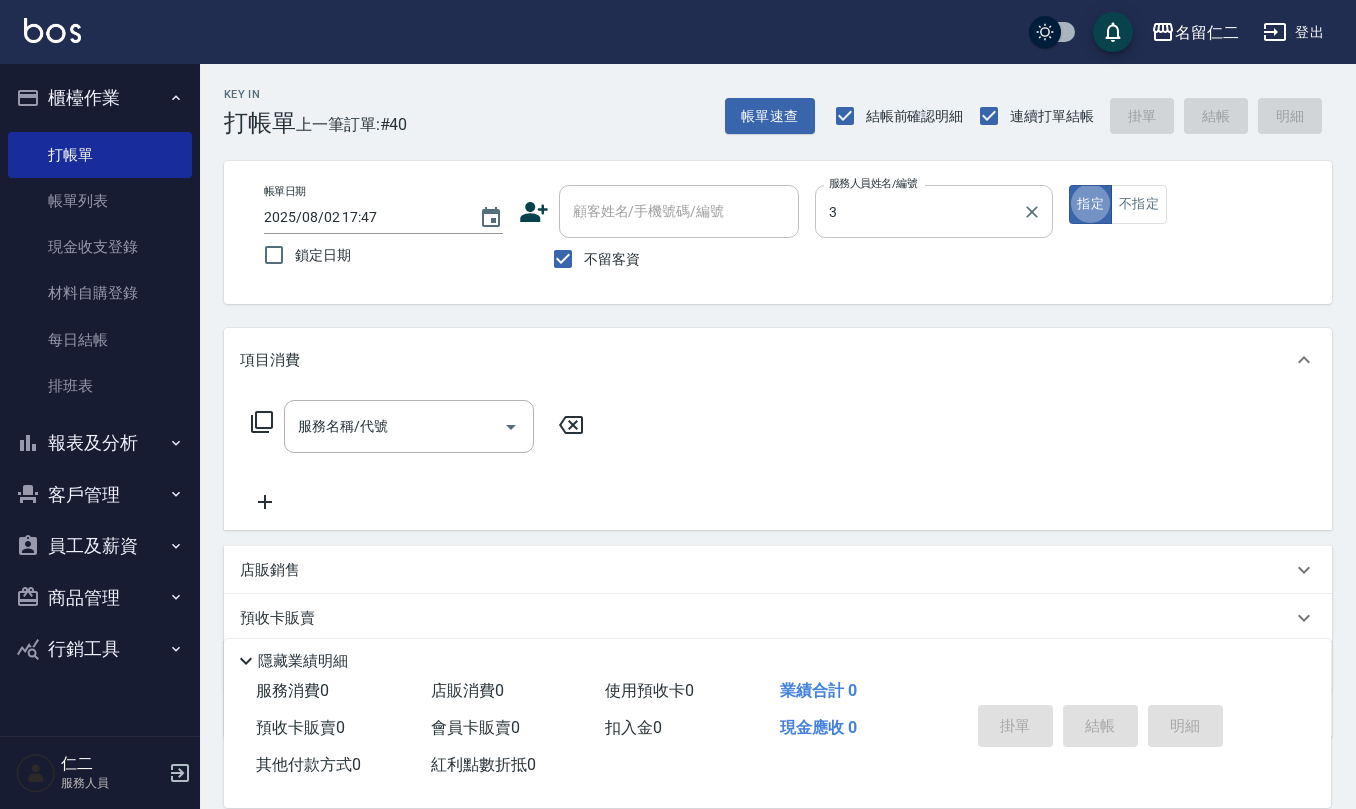 type on "陳旅玨-3" 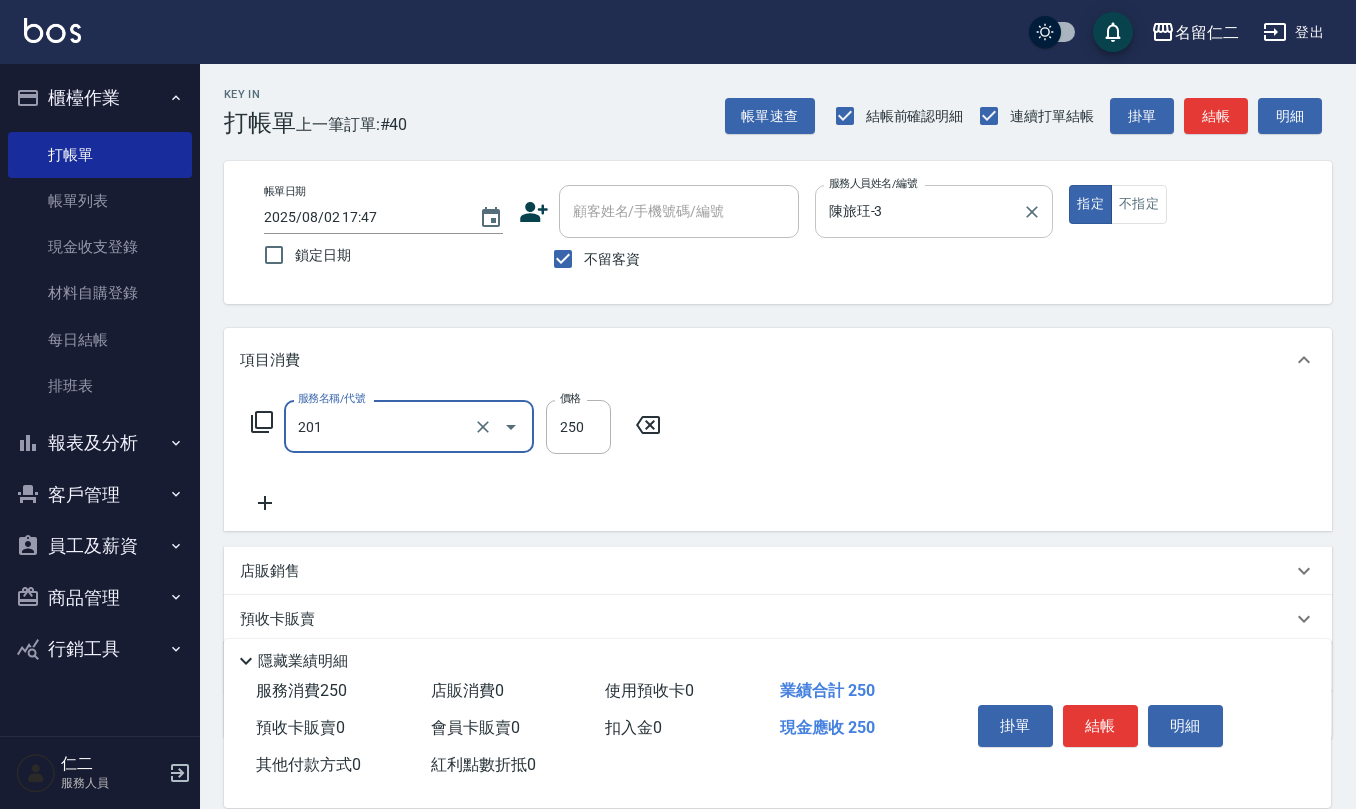 type on "洗髮(201)" 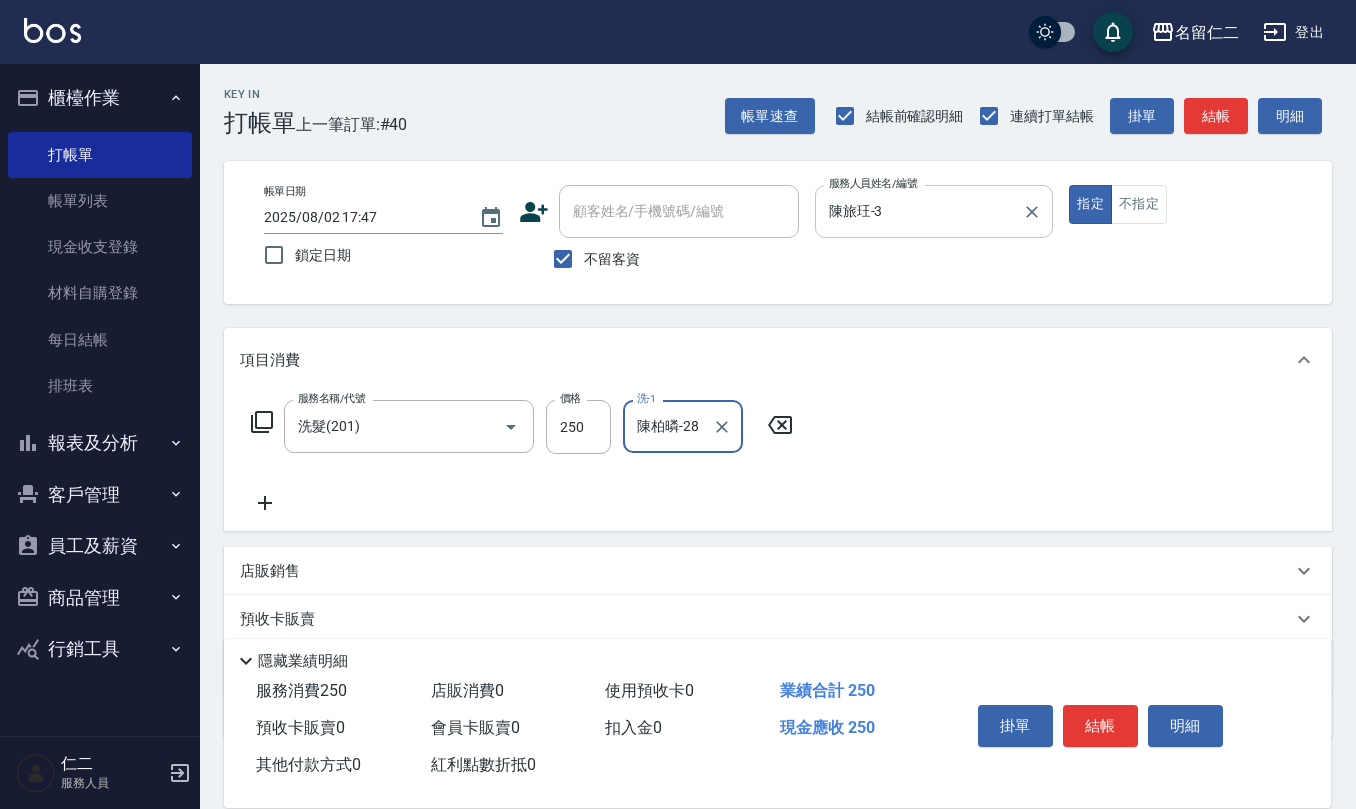 type on "陳柏暽-28" 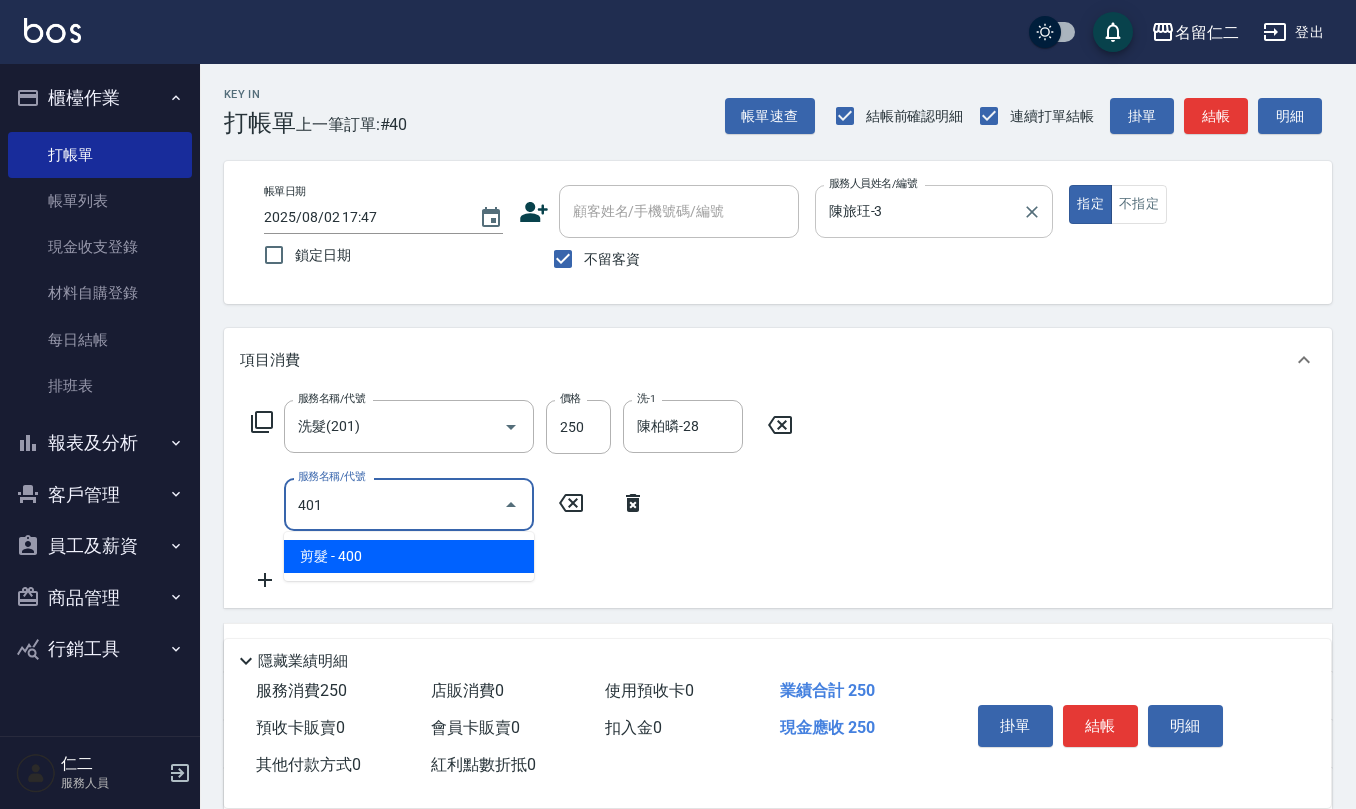type on "剪髮(401)" 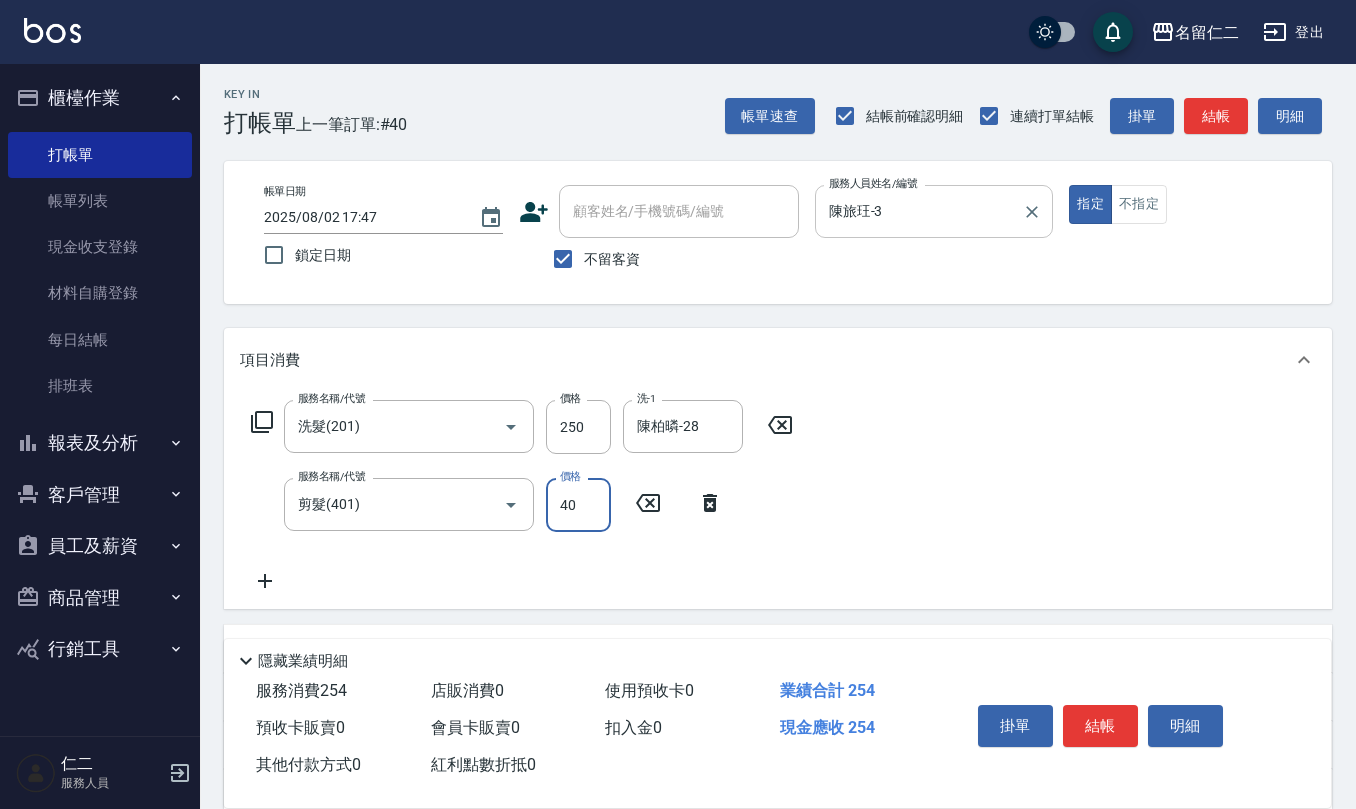 type on "400" 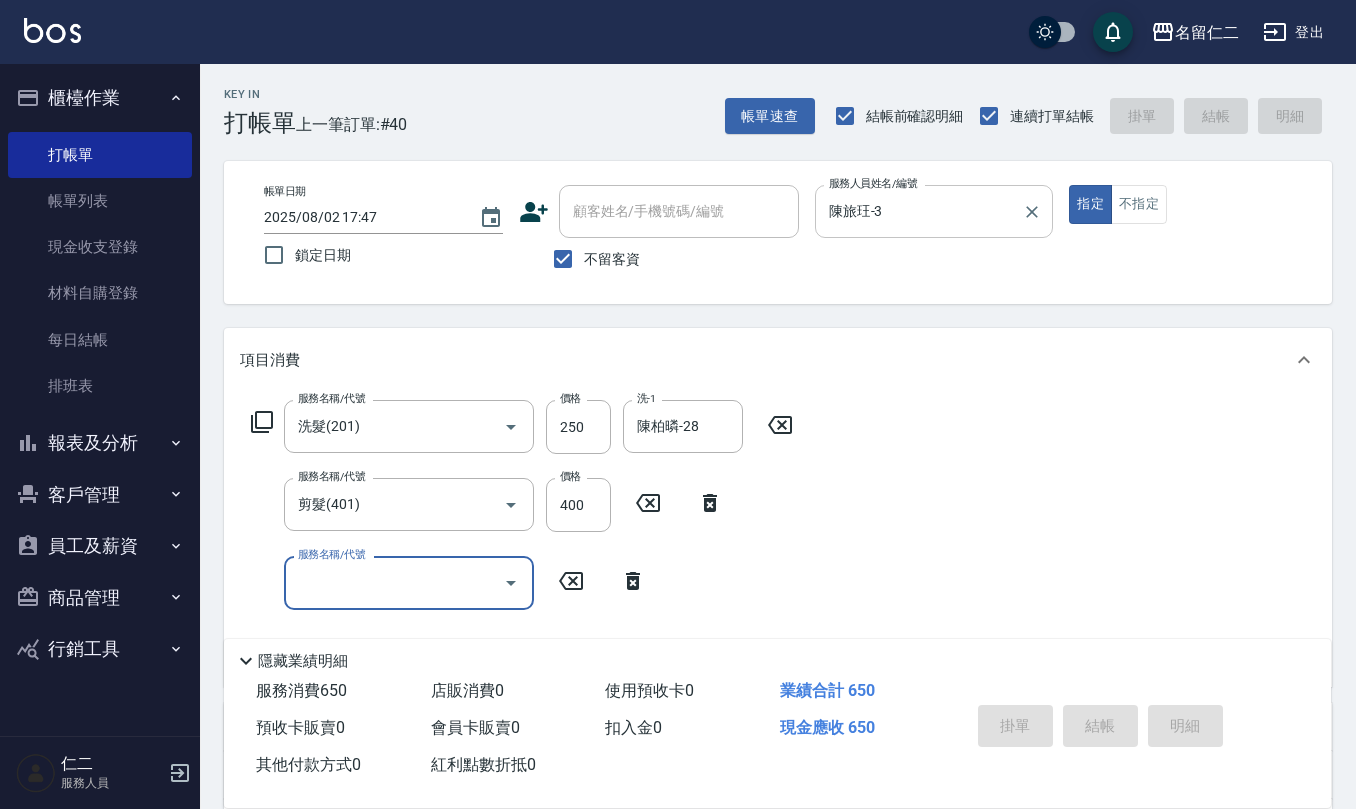 type on "2025/08/02 17:48" 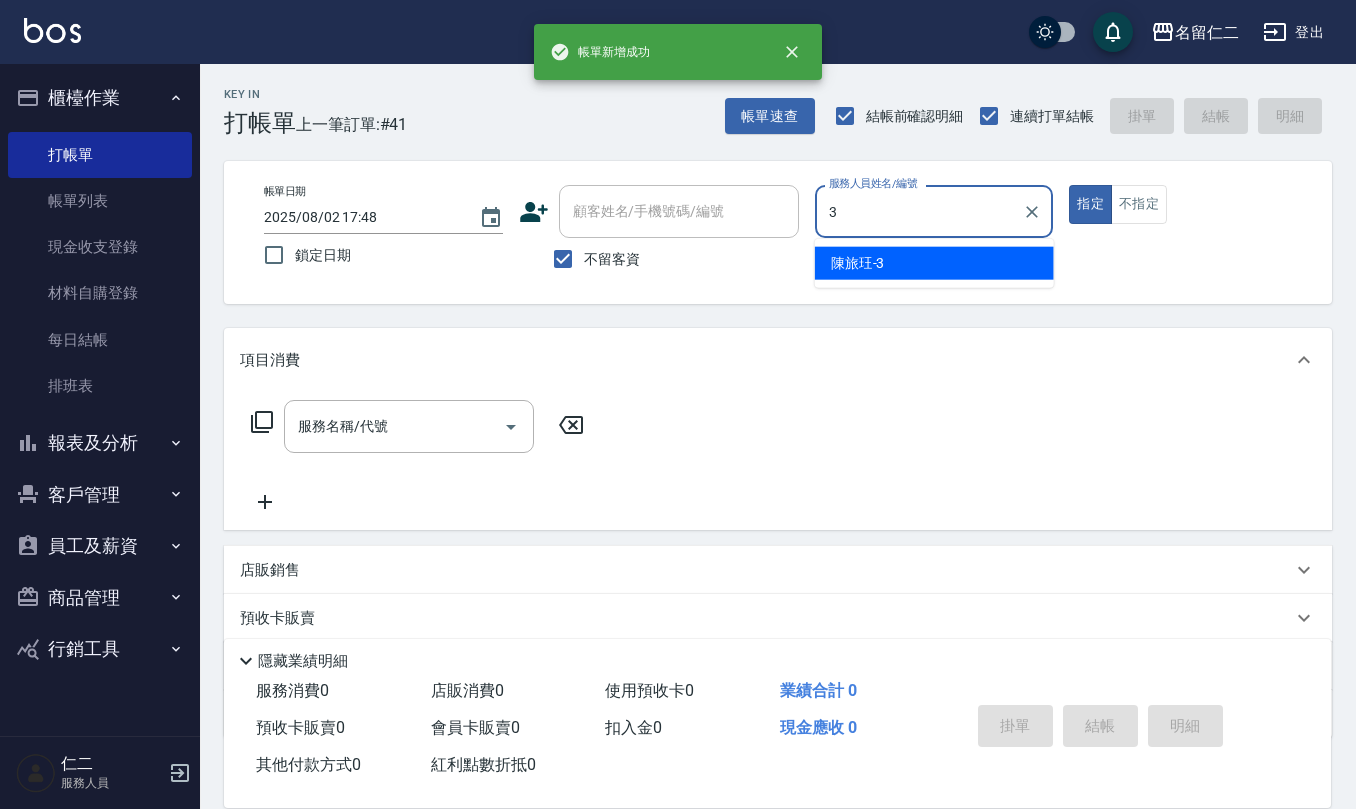 type on "陳旅玨-3" 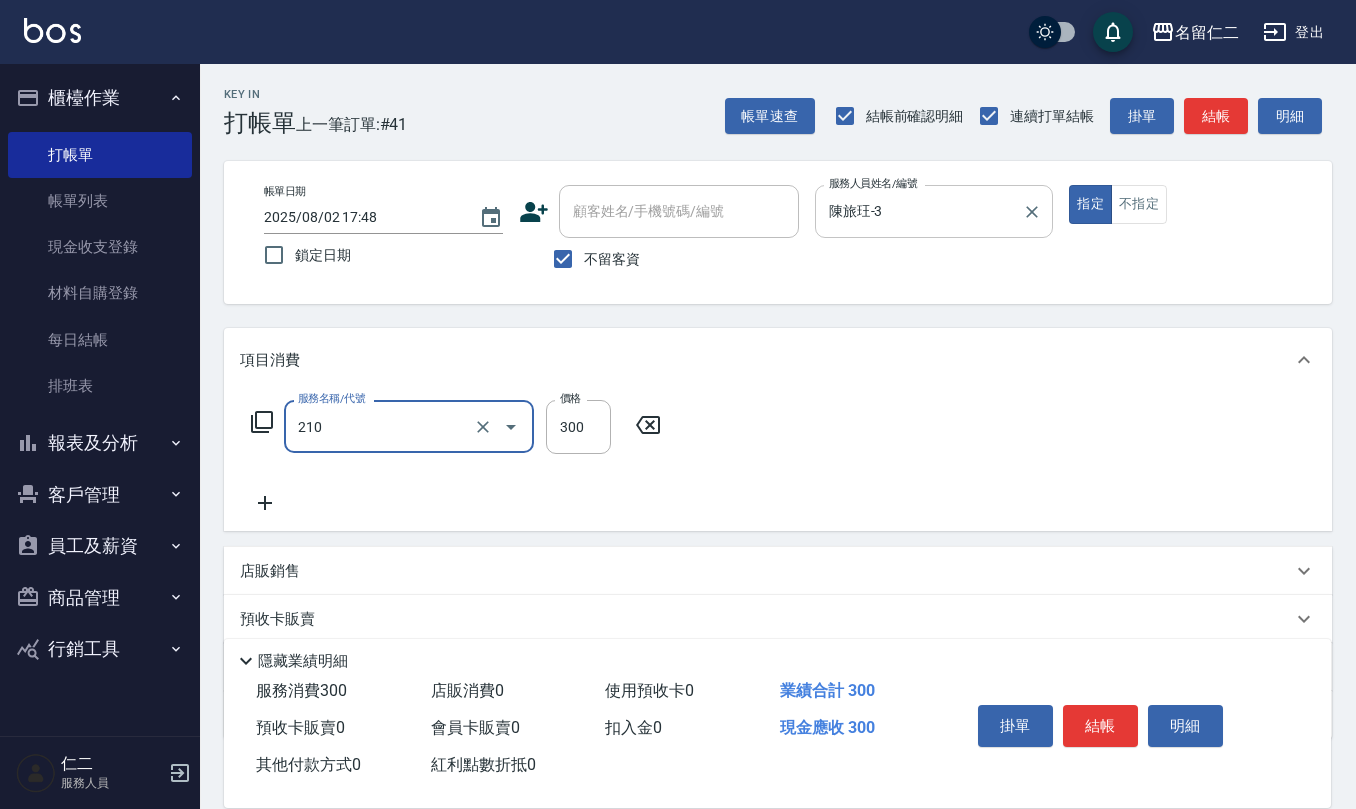 type on "歐娜洗髮精(210)" 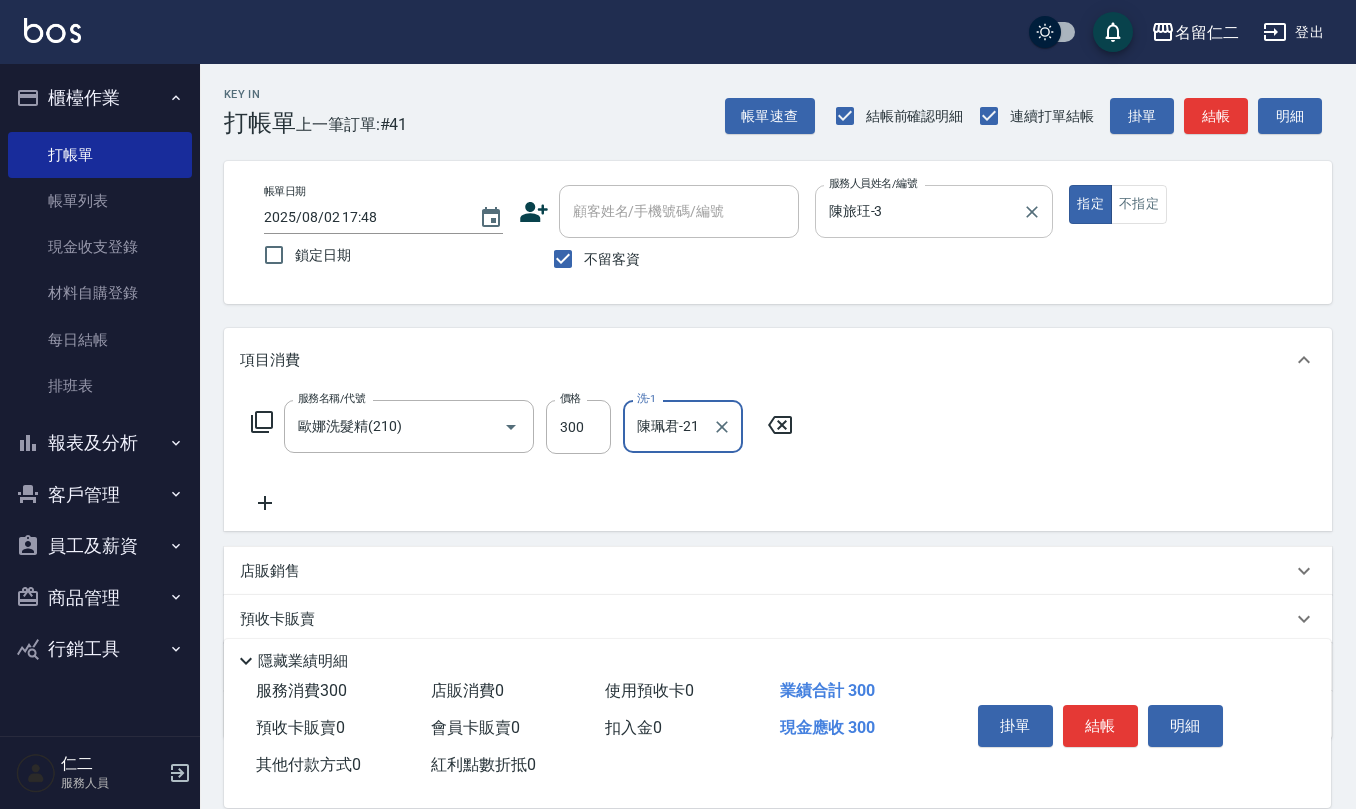 type on "陳珮君-21" 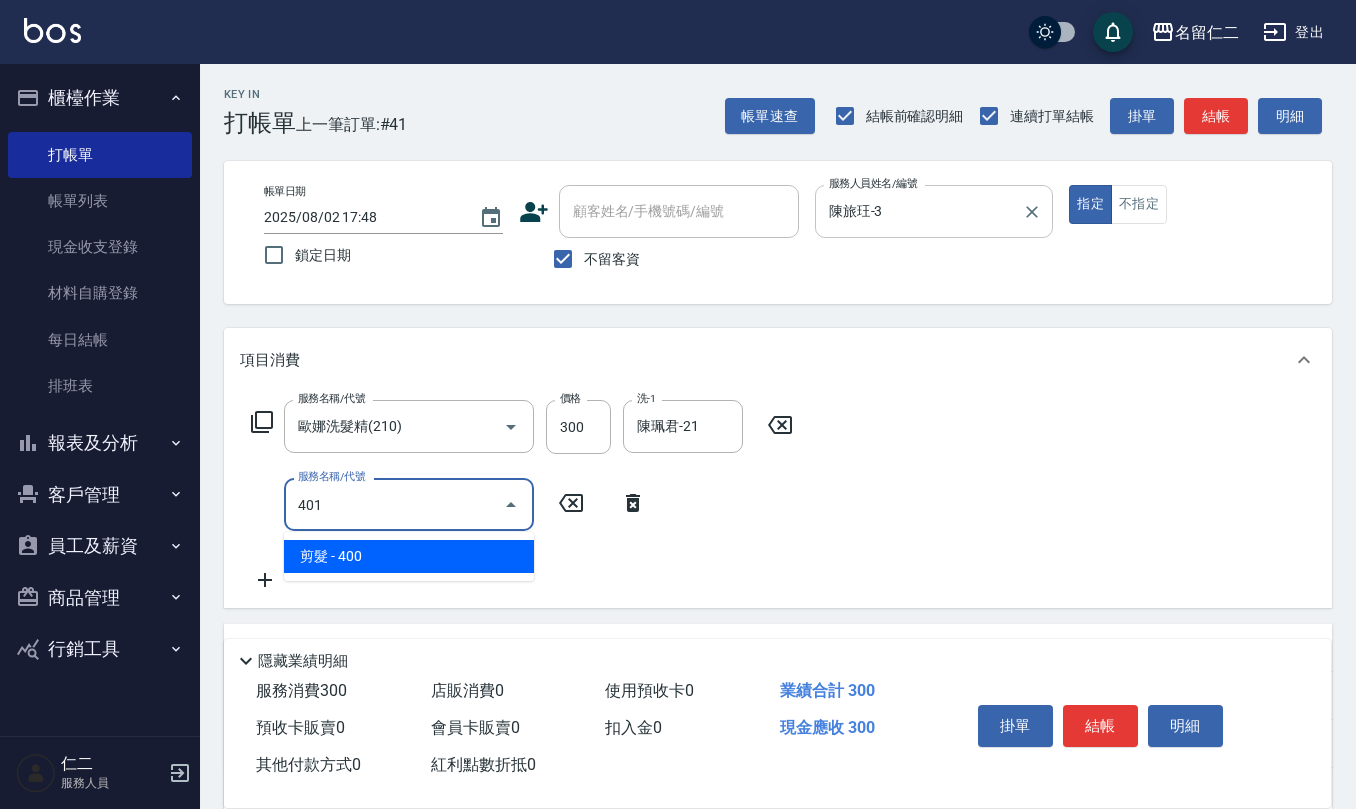 type on "剪髮(401)" 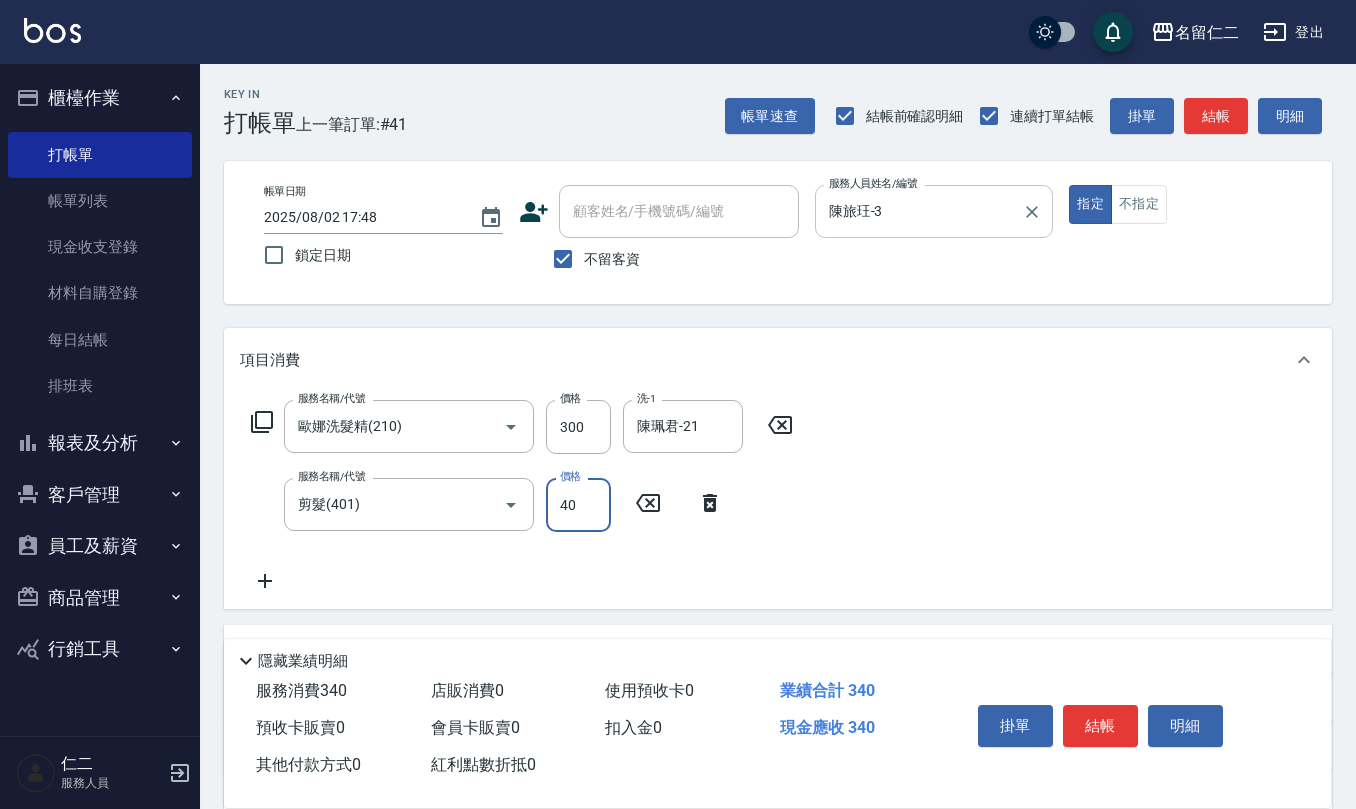 type on "400" 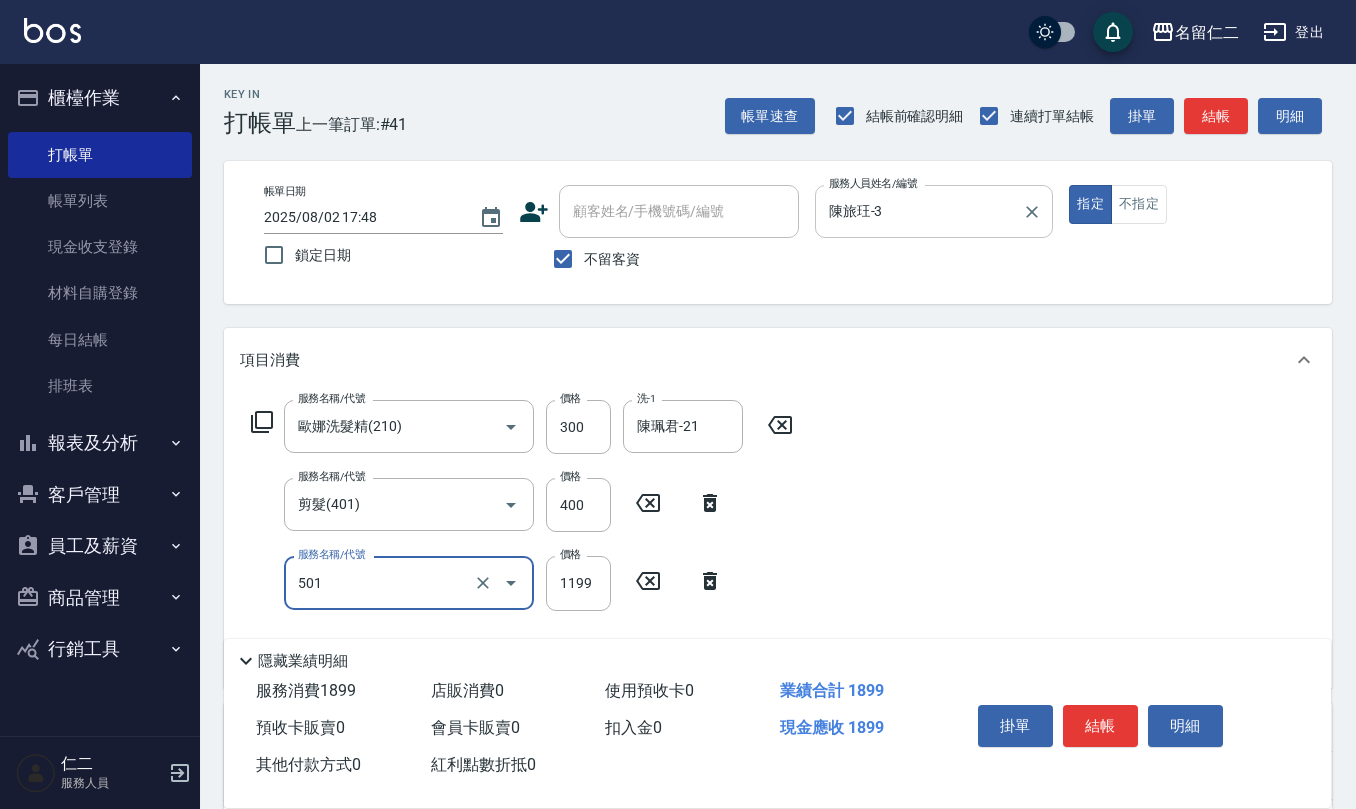 type on "染髮(501)" 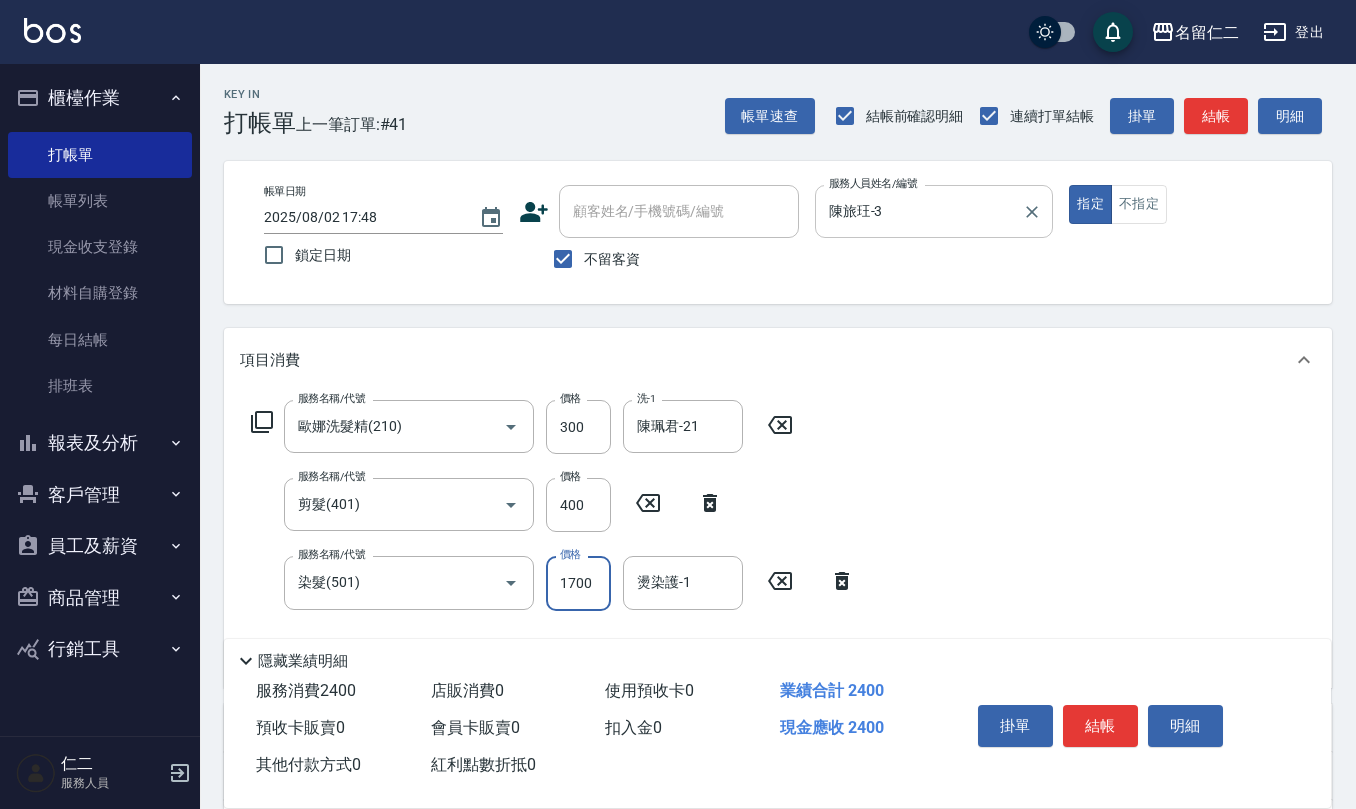 type on "1700" 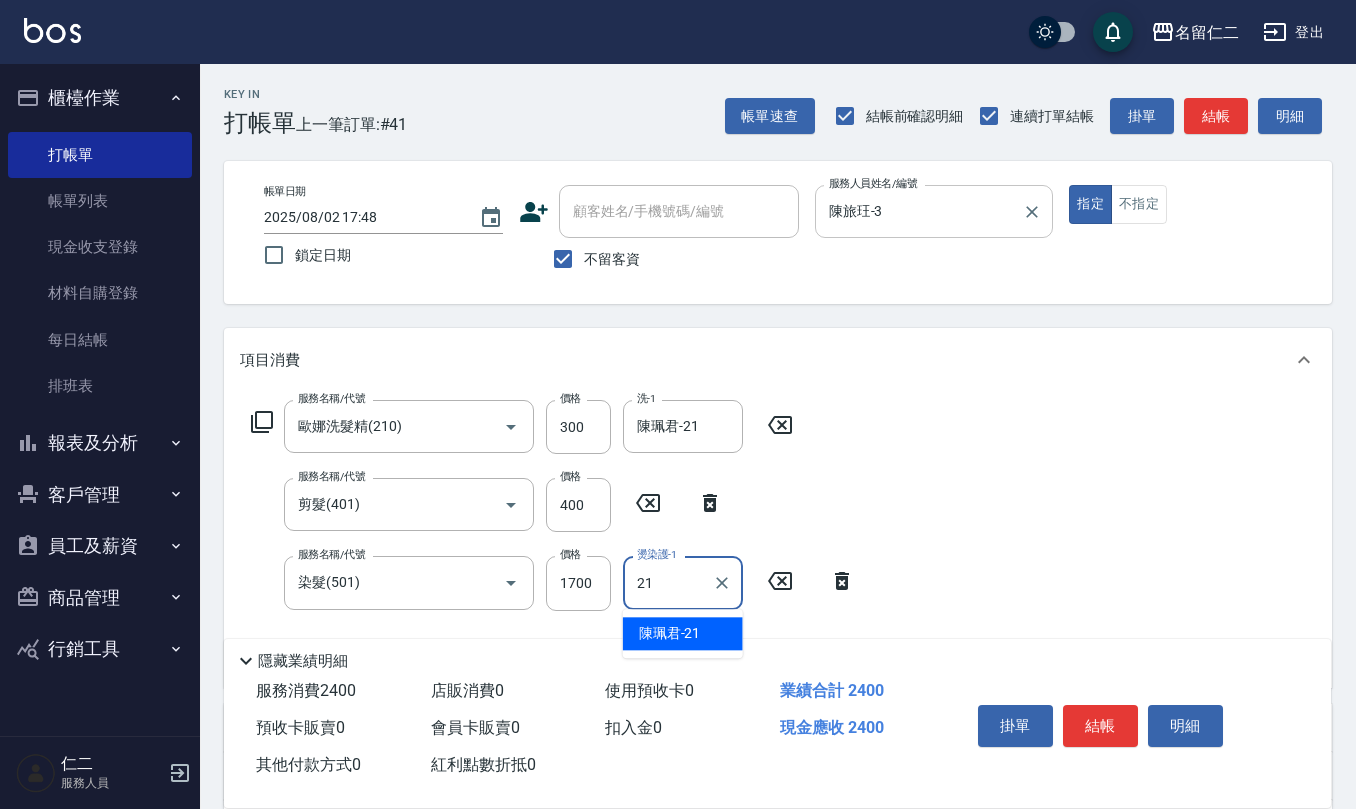 type on "陳珮君-21" 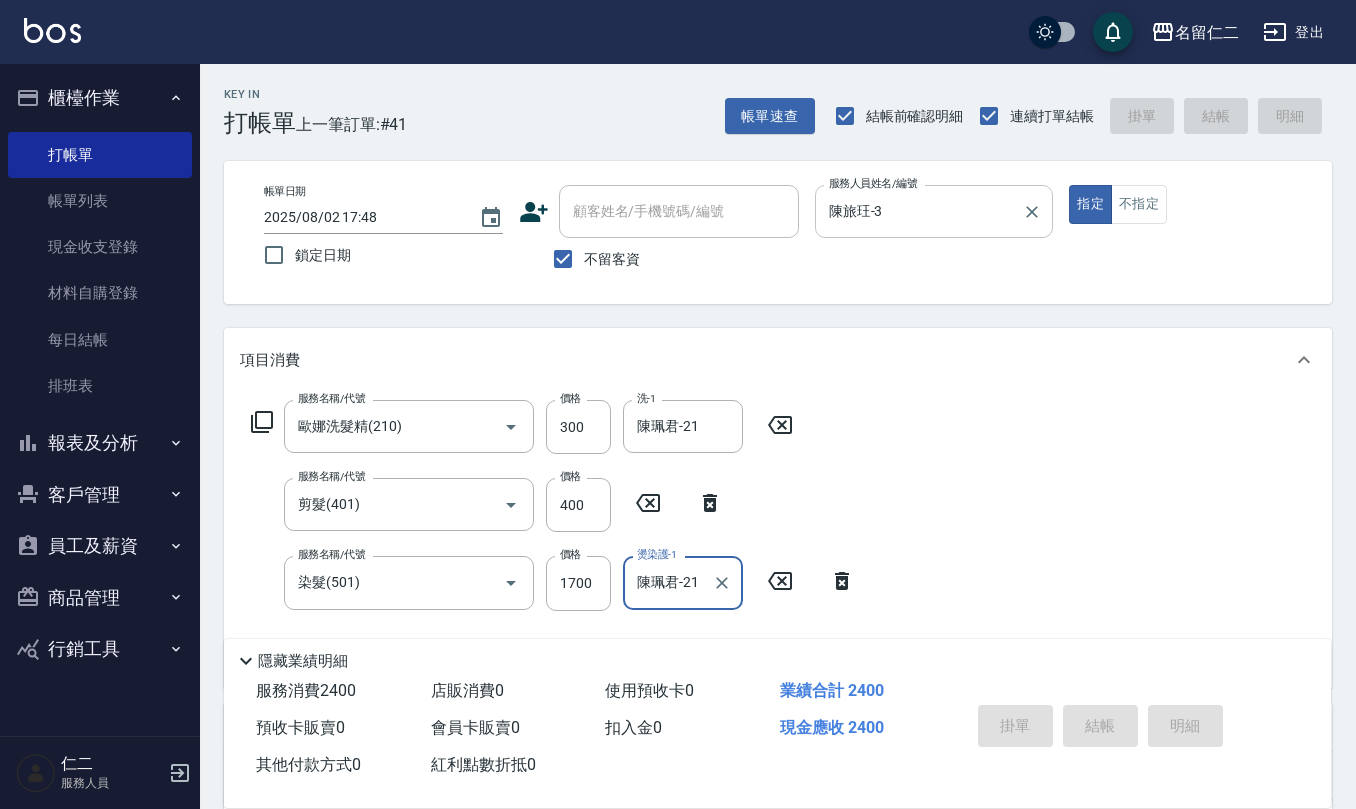 type 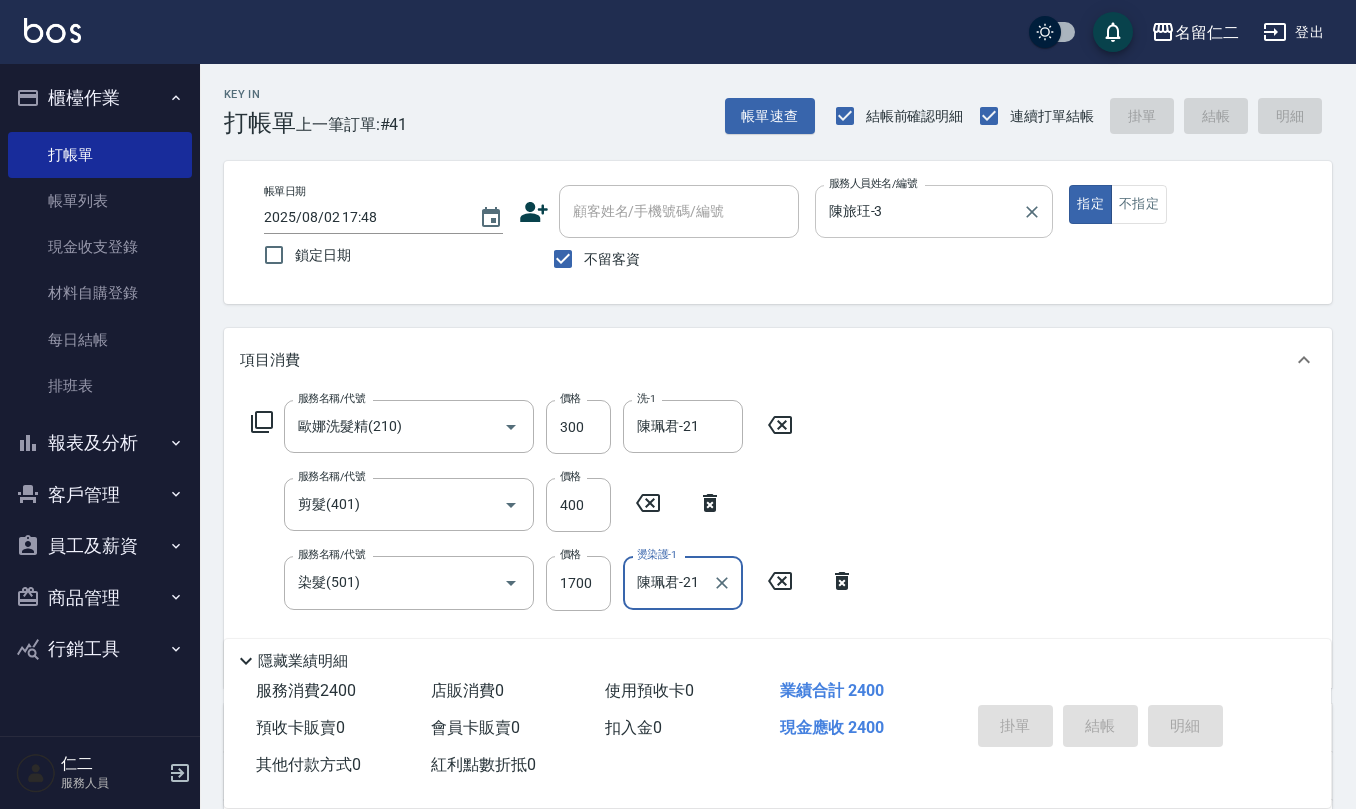 type 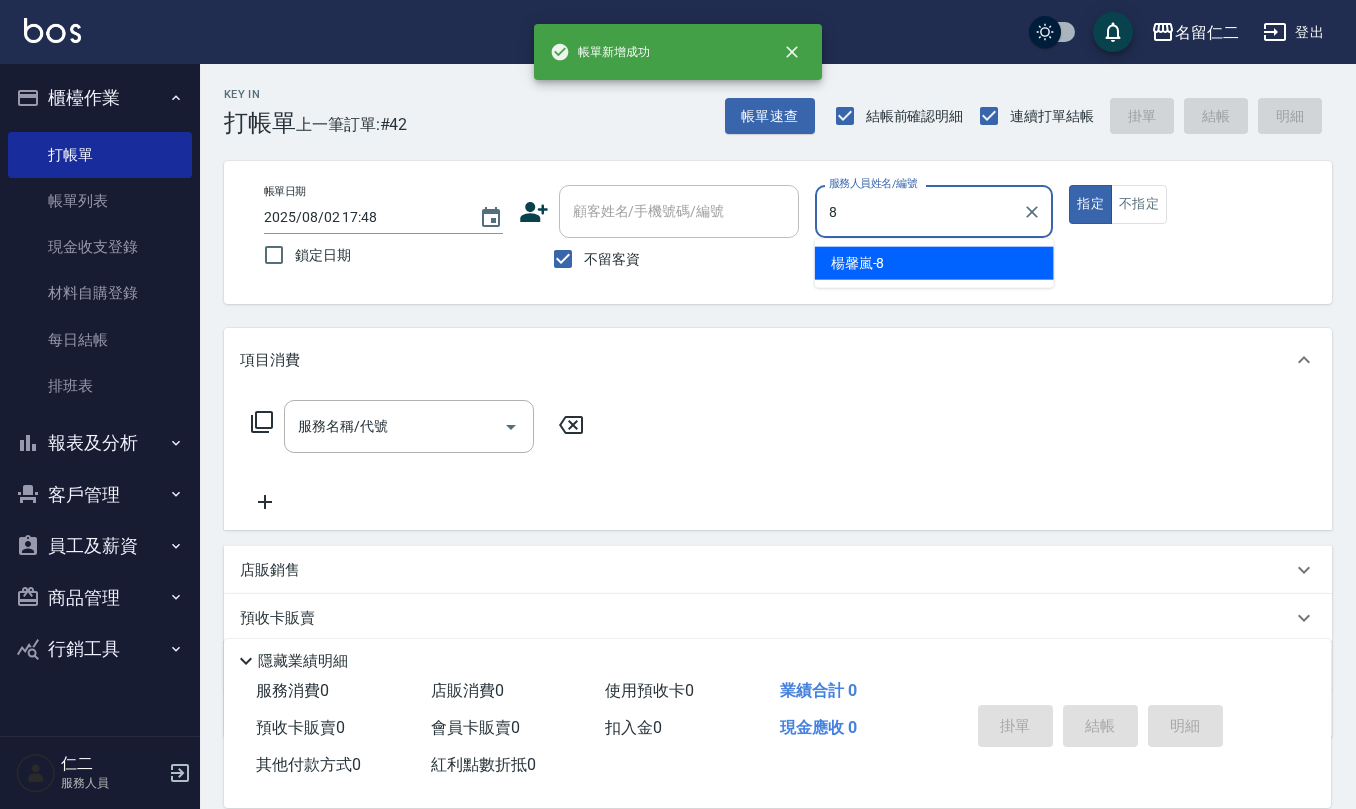 type on "楊馨嵐-8" 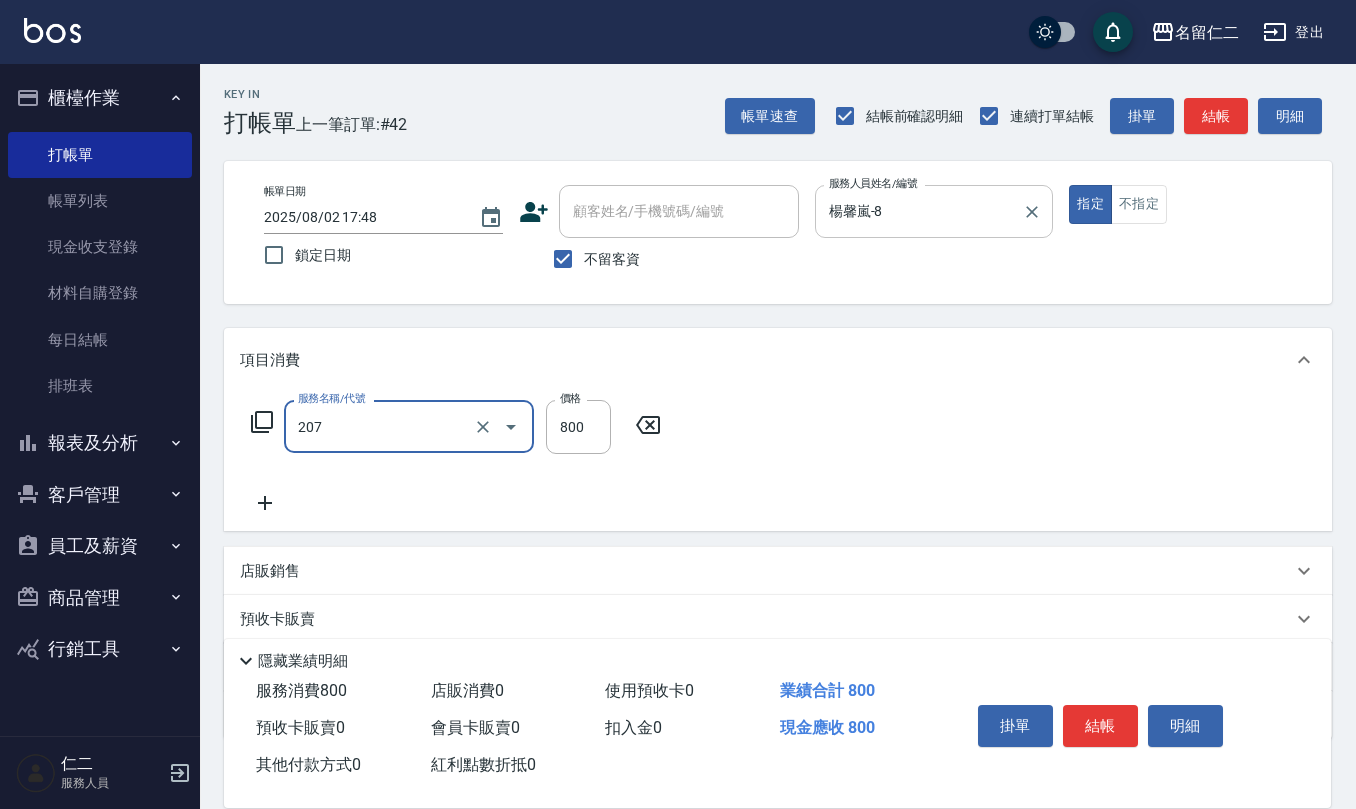 type on "清潔洗(207)" 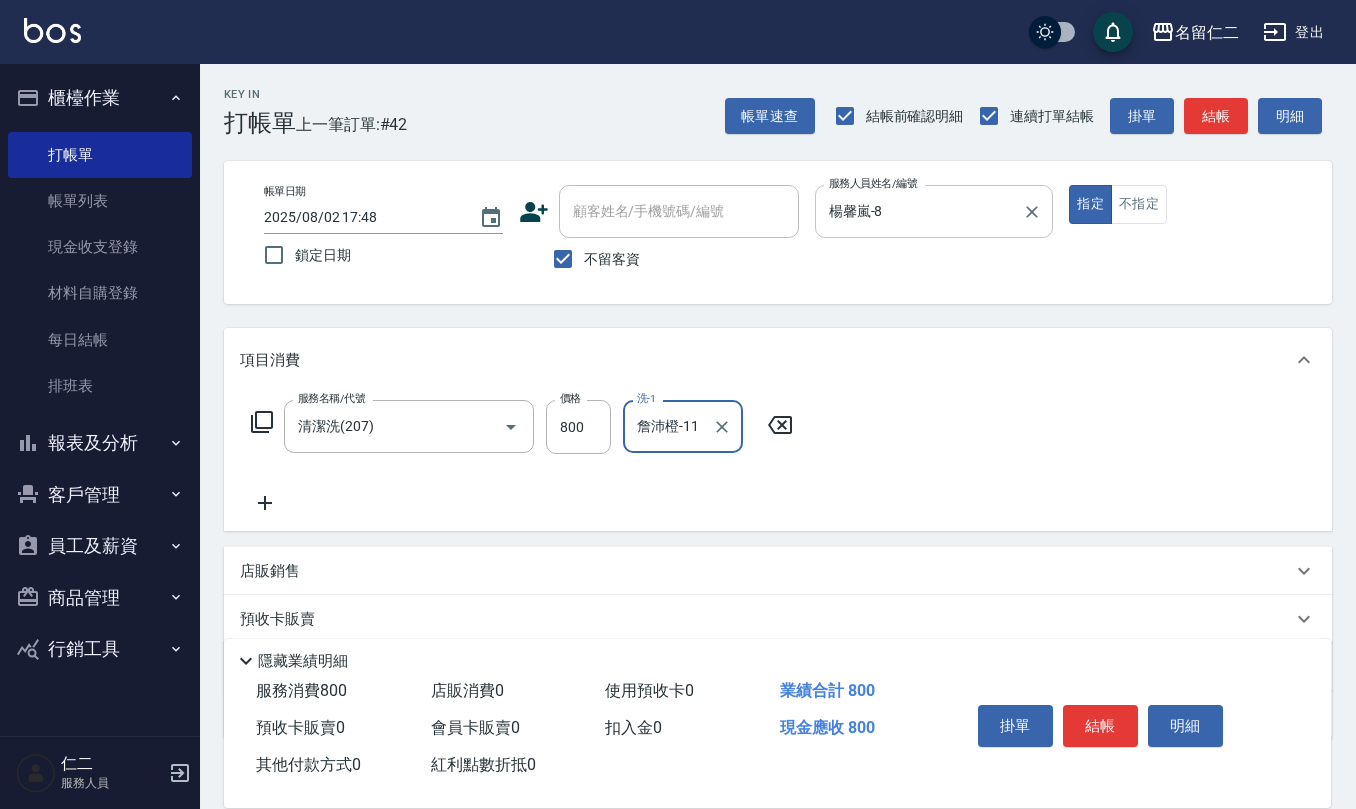 type on "詹沛橙-11" 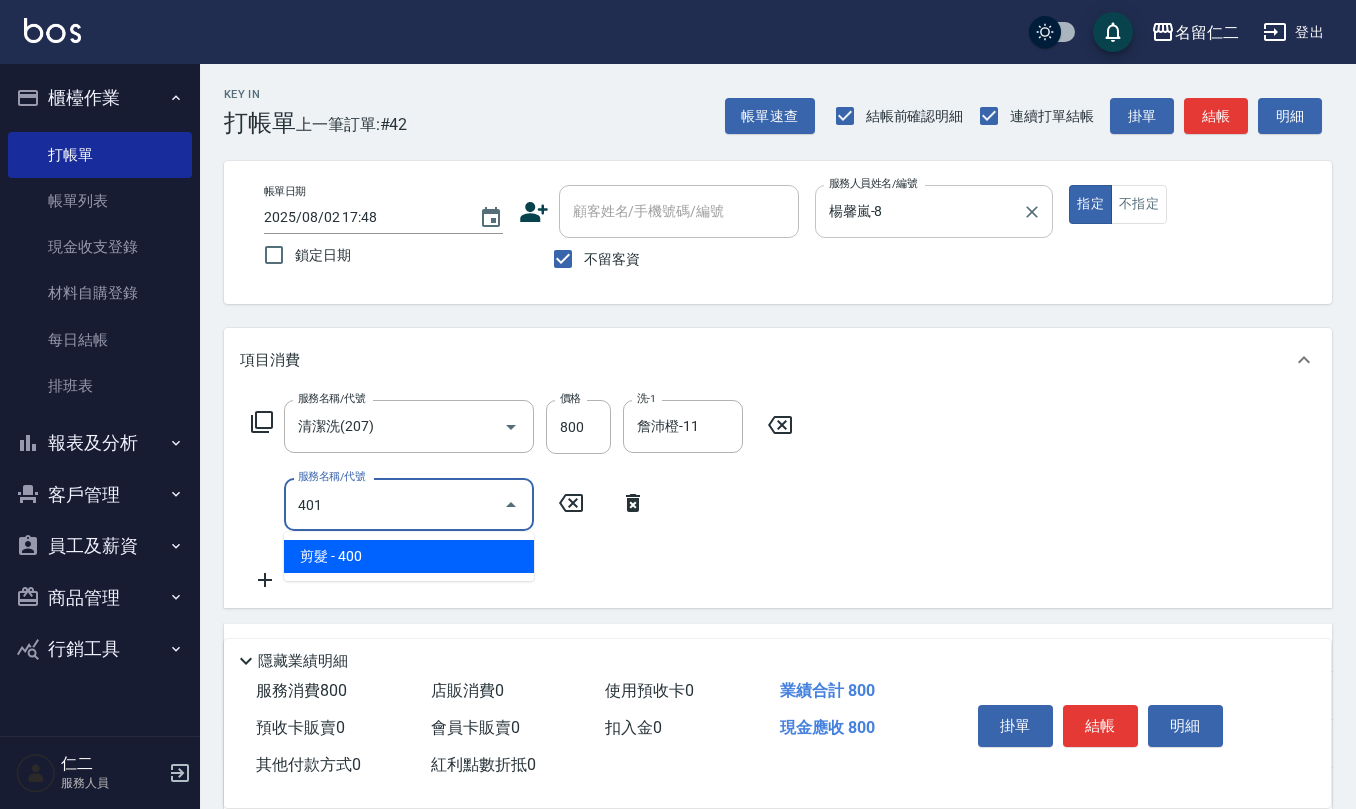 type on "剪髮(401)" 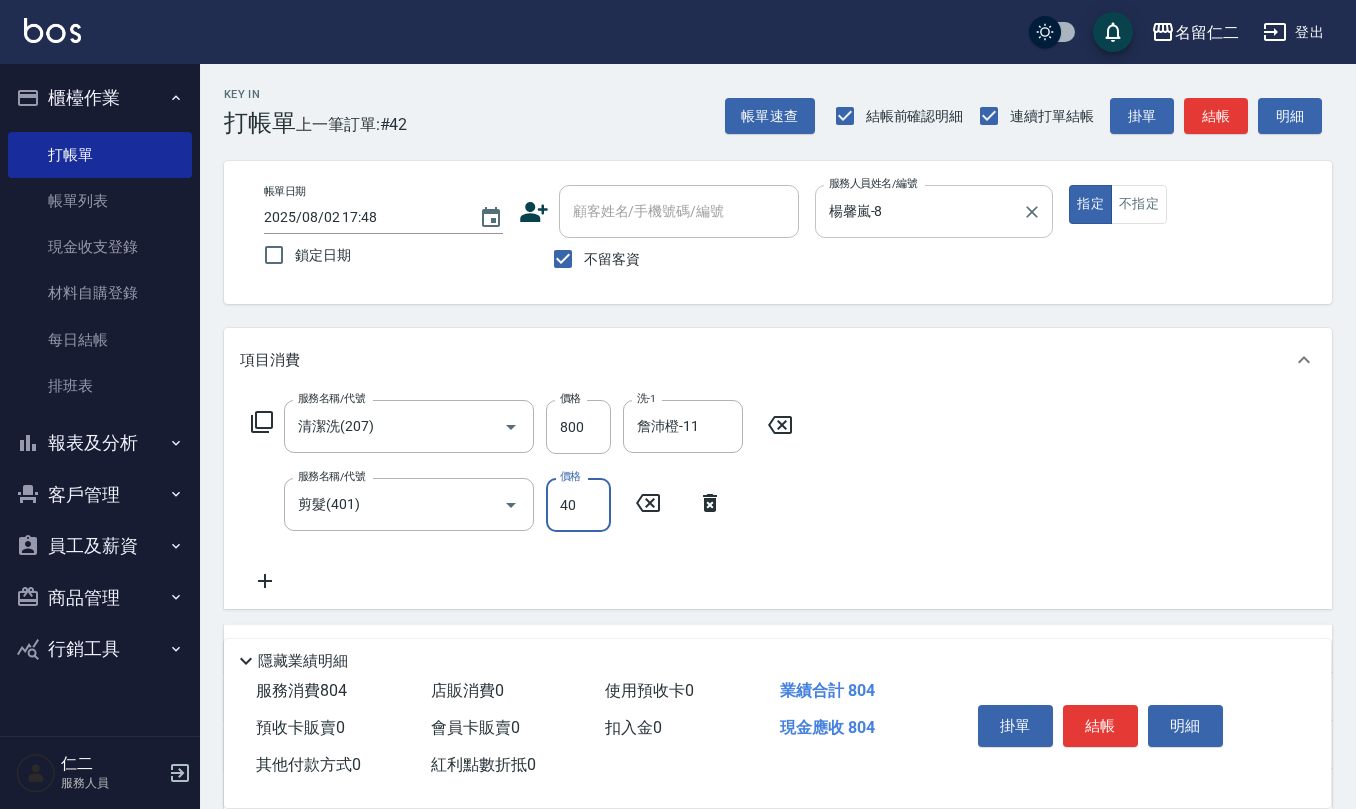 type on "400" 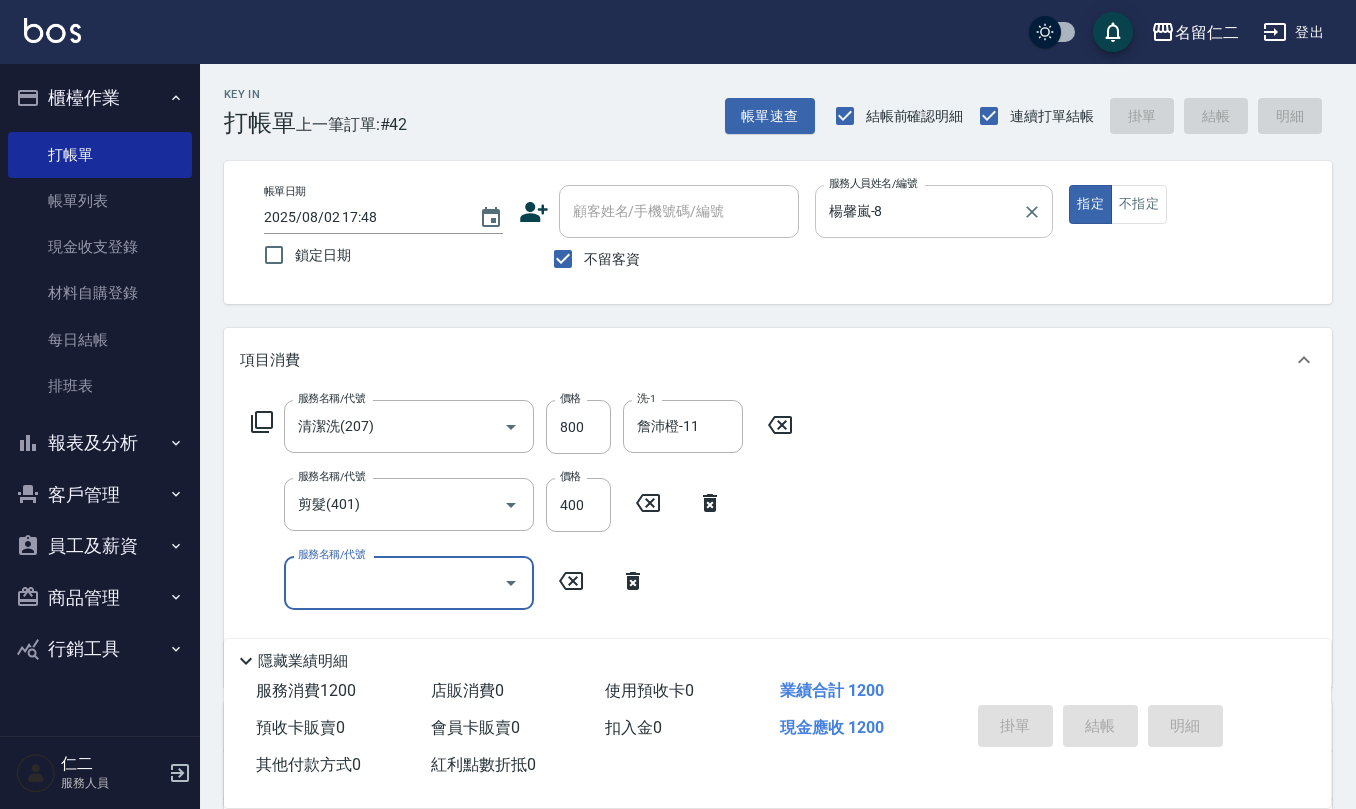 type 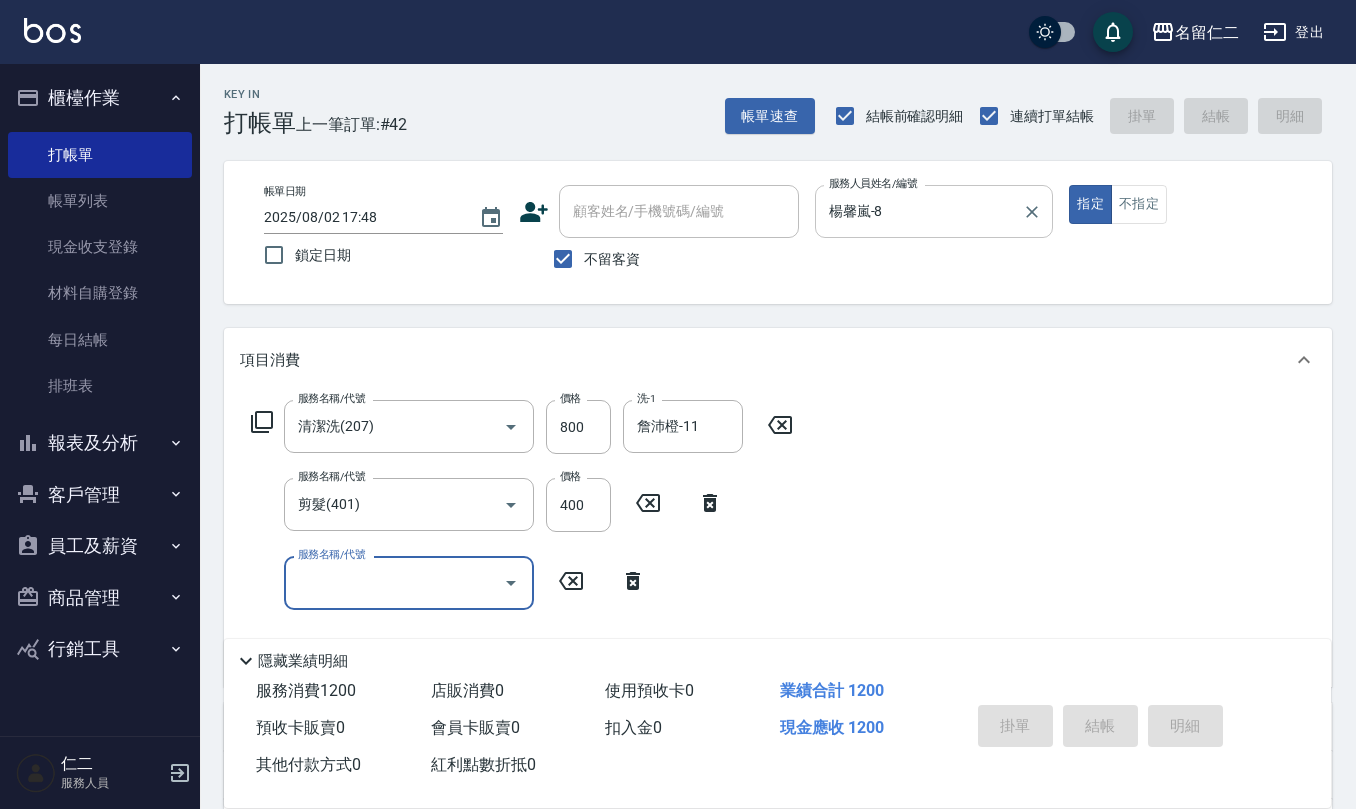 type 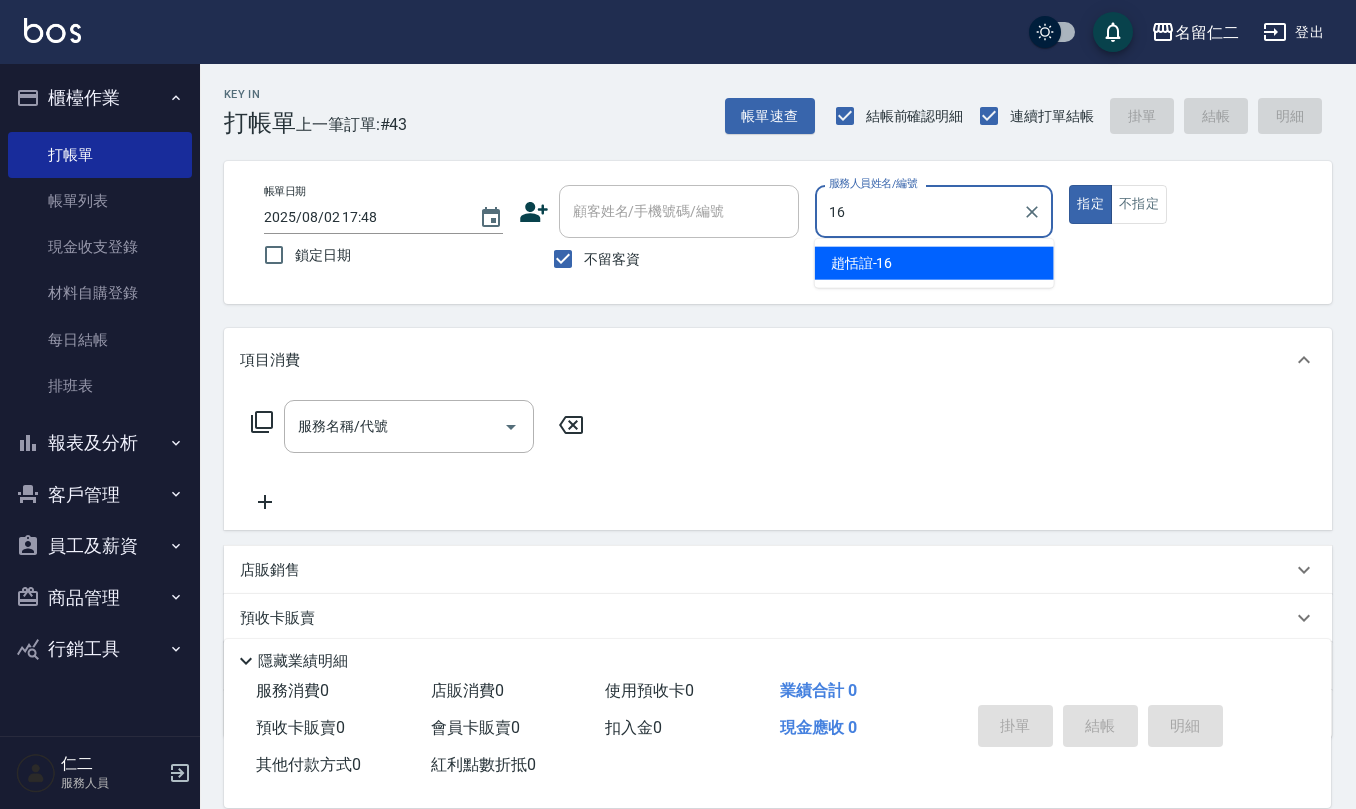 type on "趙恬誼-16" 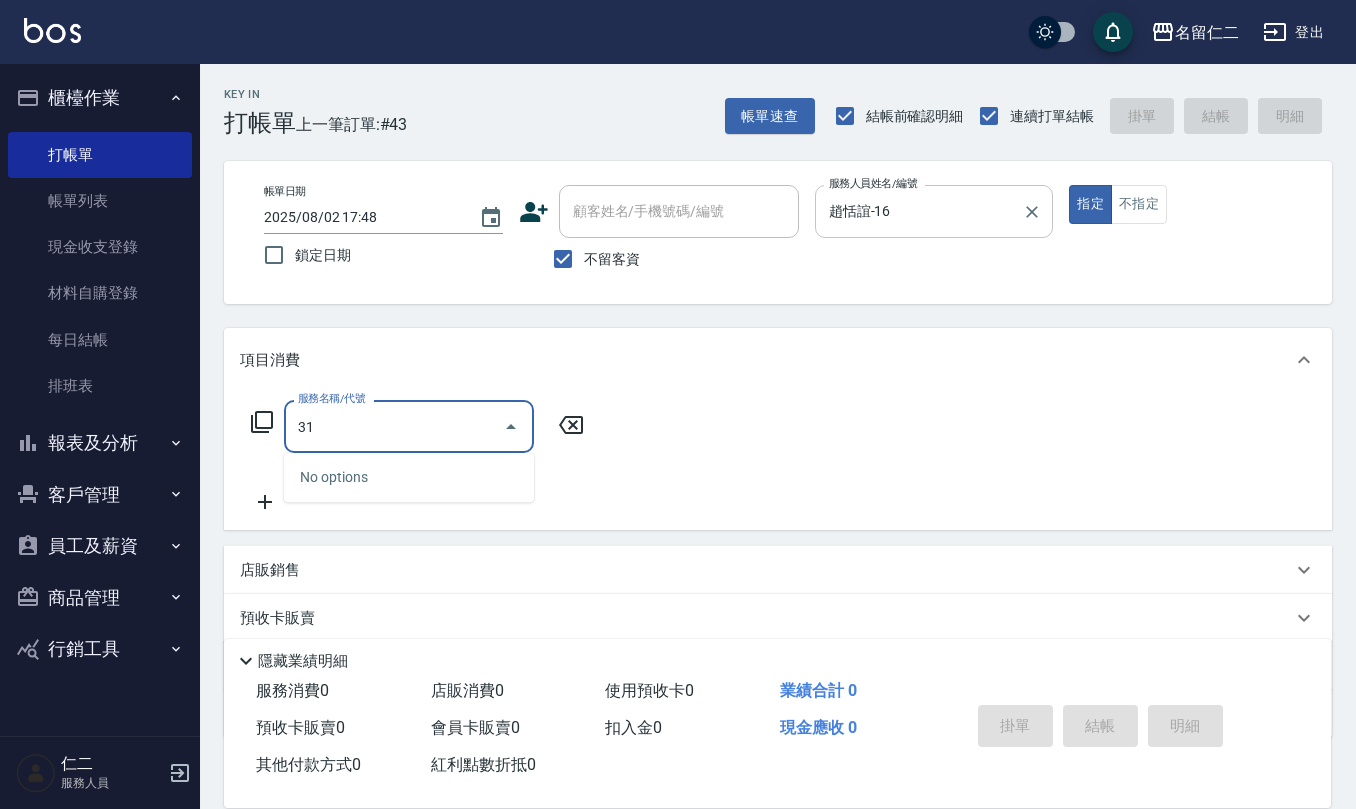 type on "3" 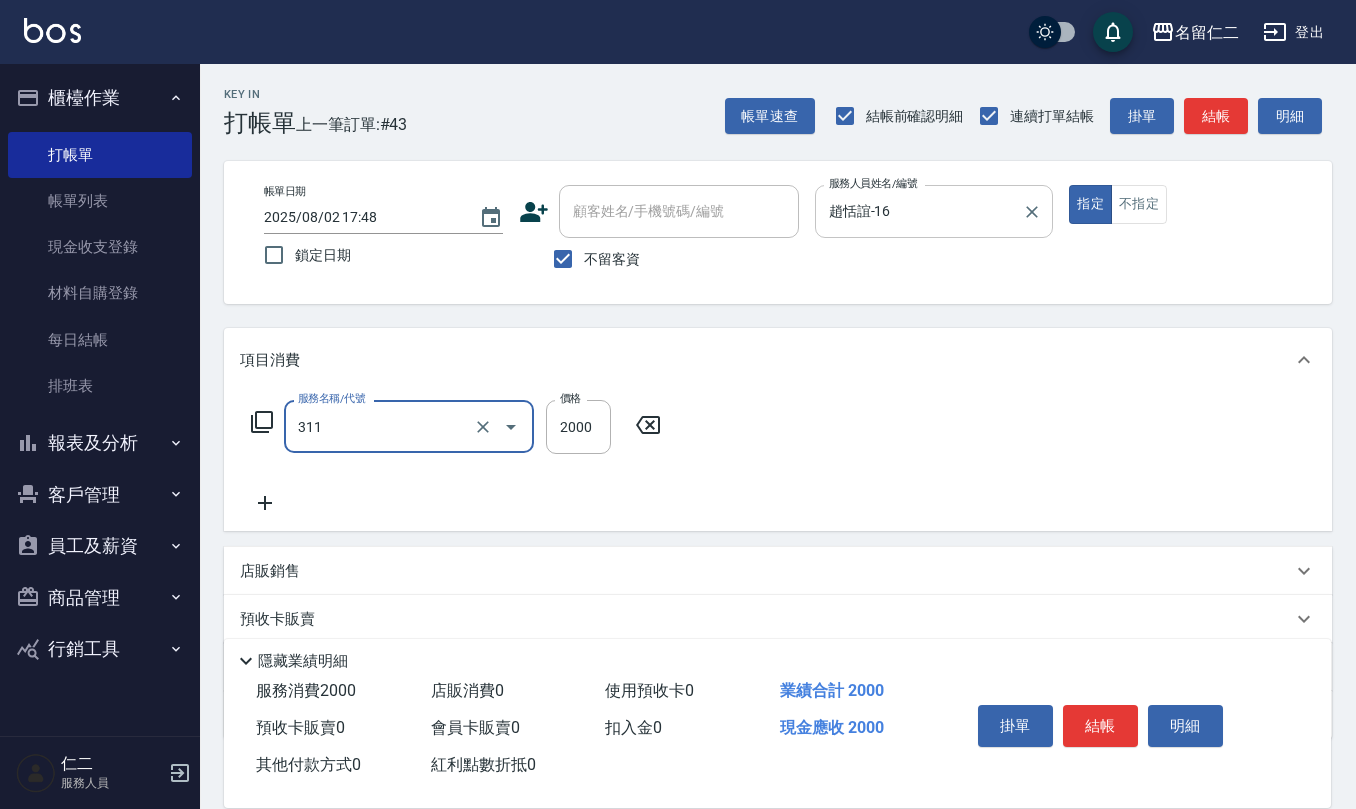 type on "生化離子燙2000(311)" 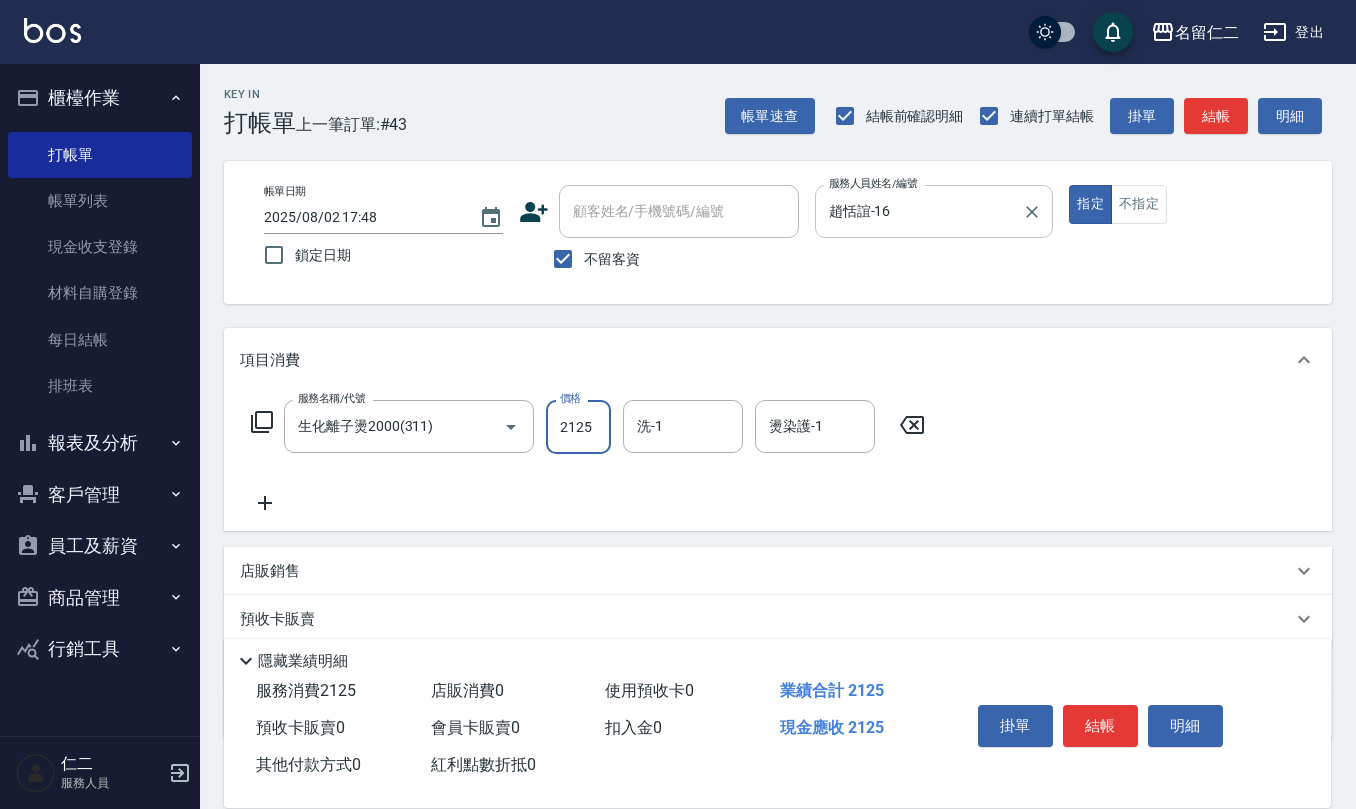 type on "2125" 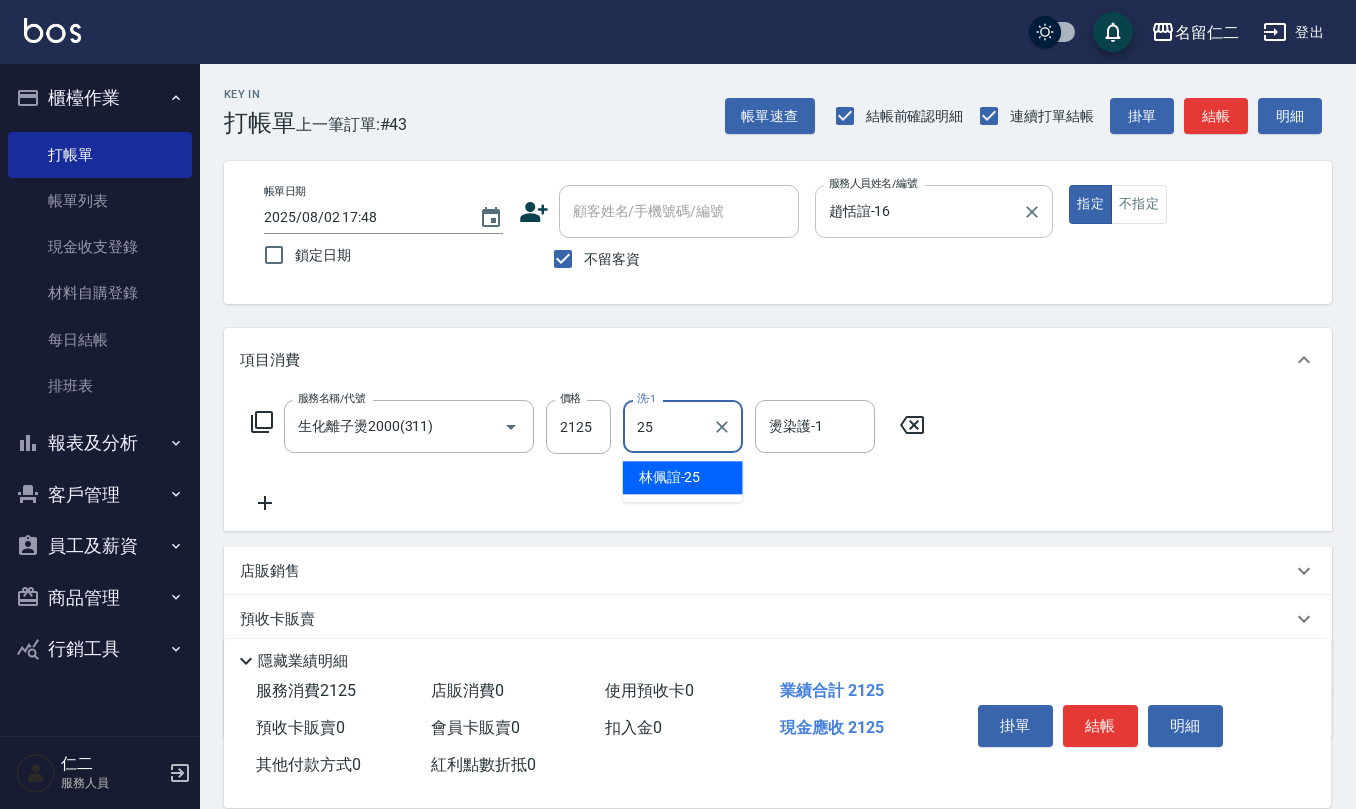 type on "林佩誼-25" 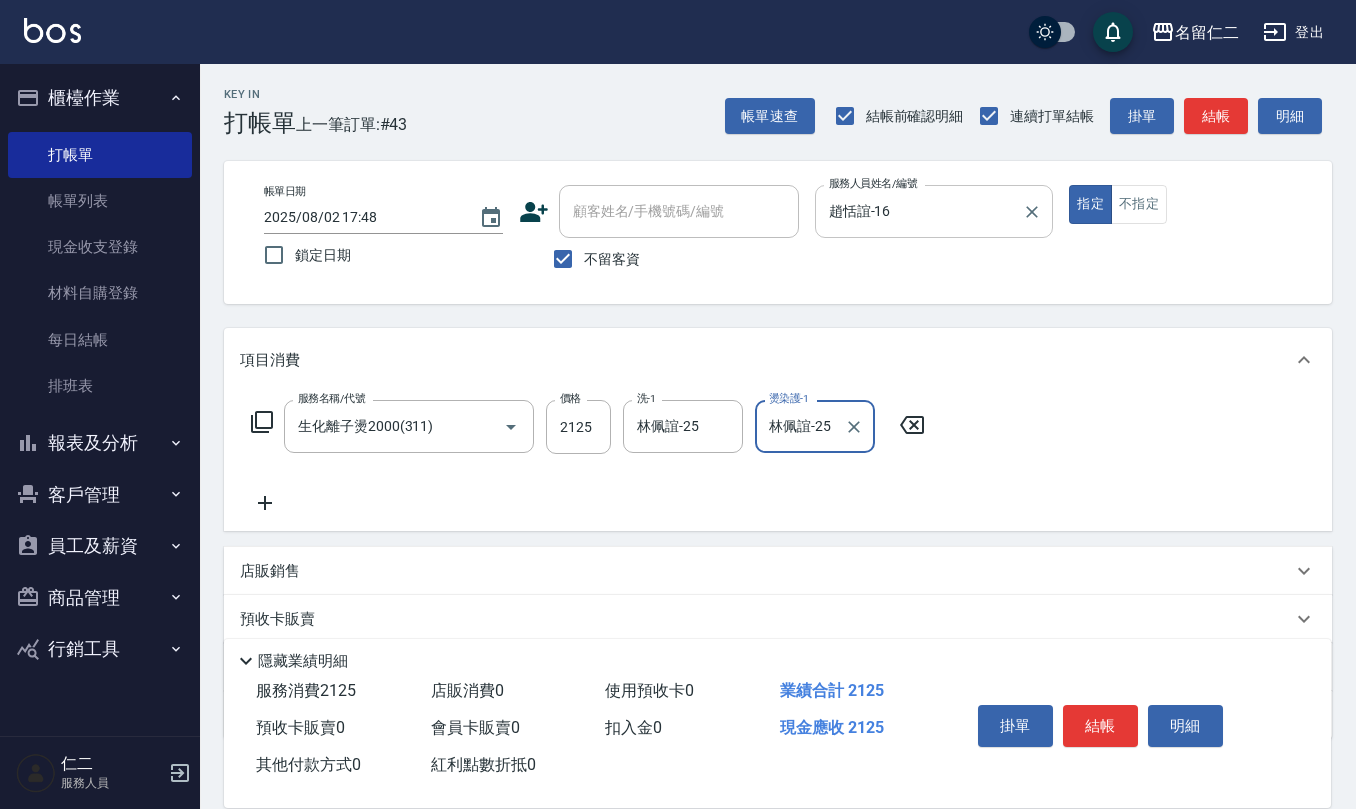type on "林佩誼-25" 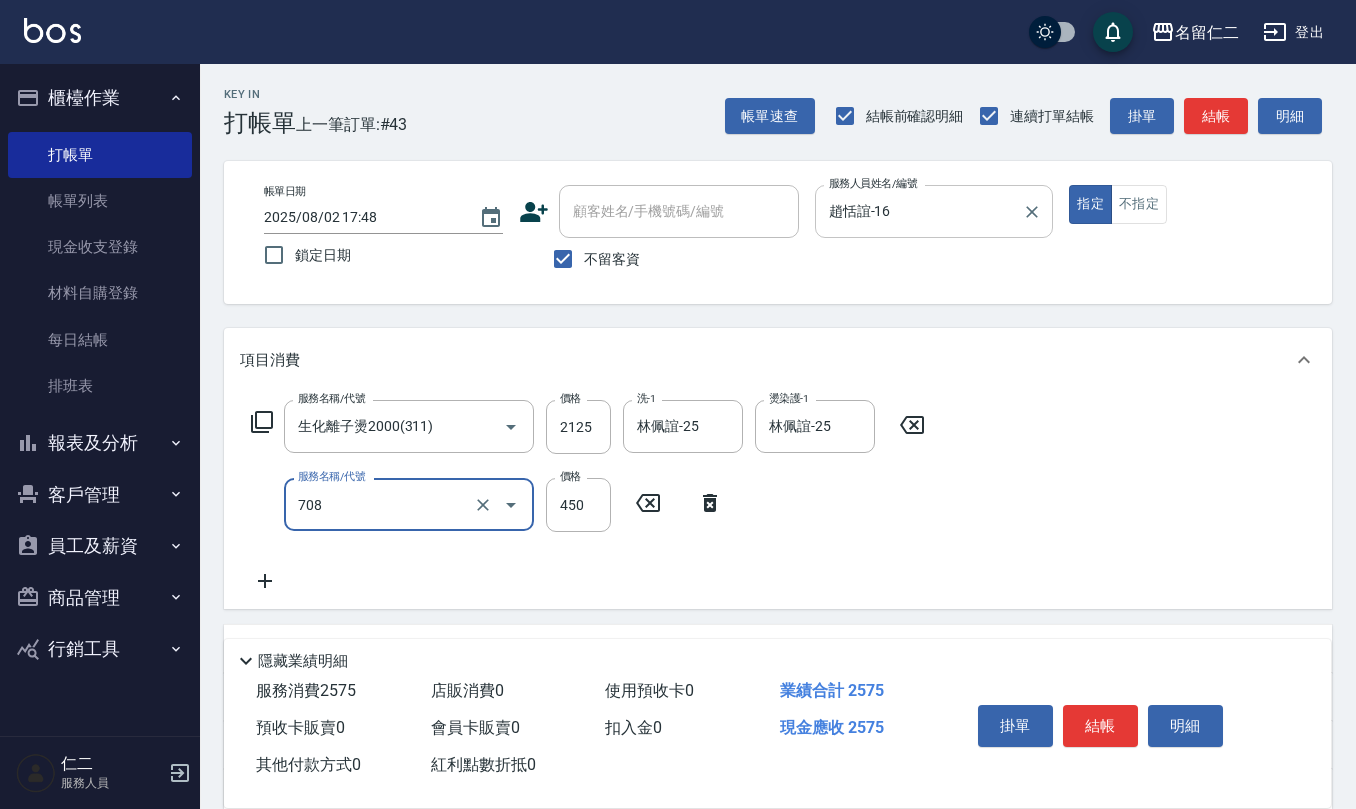 type on "松島舞鶴450(708)" 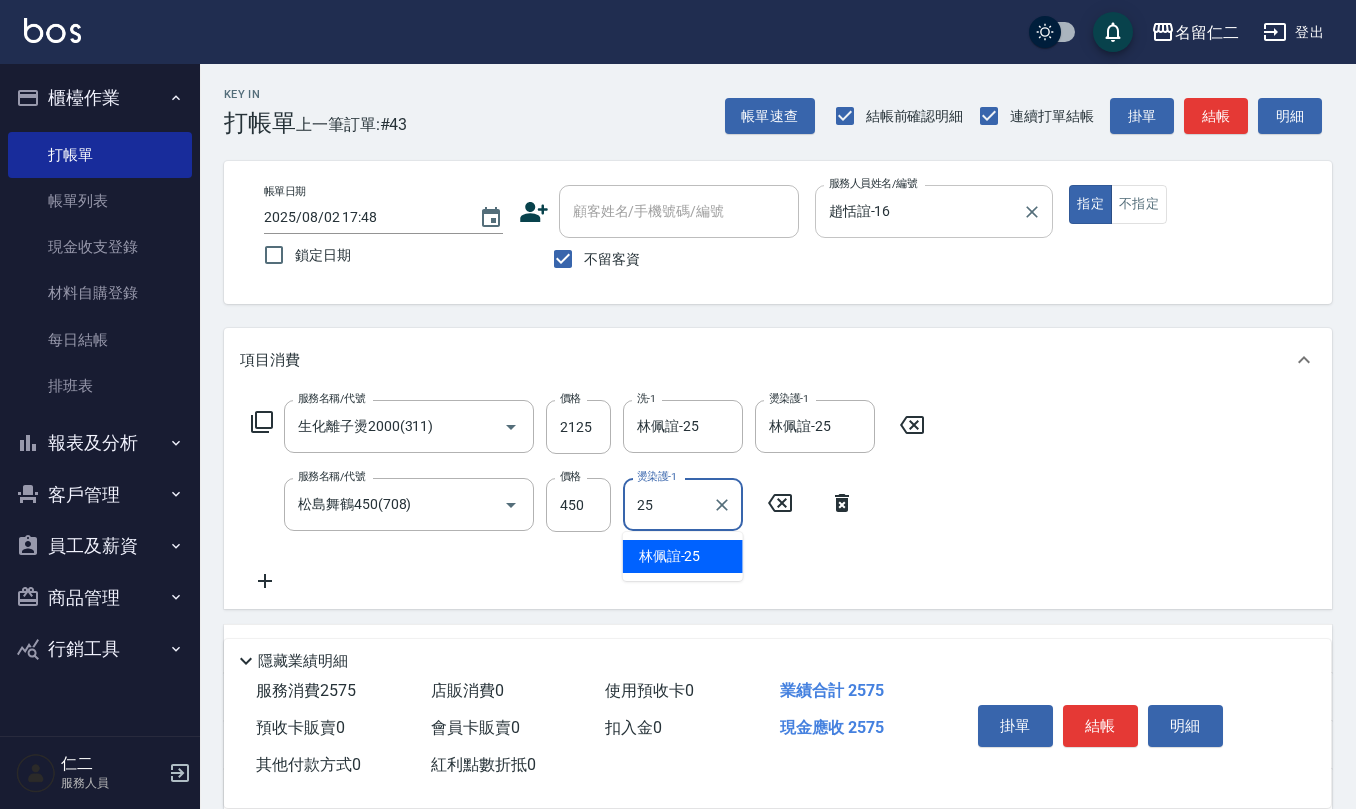 type on "林佩誼-25" 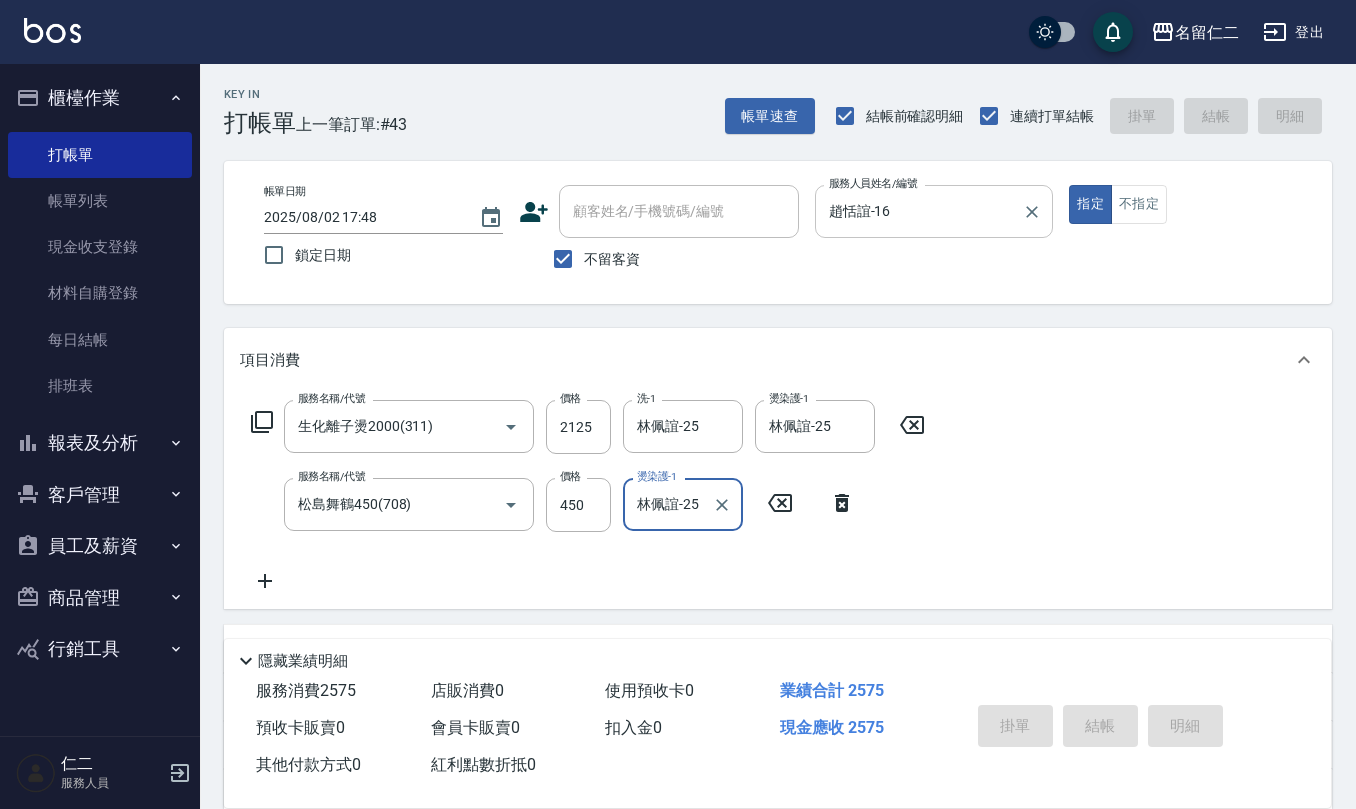 type 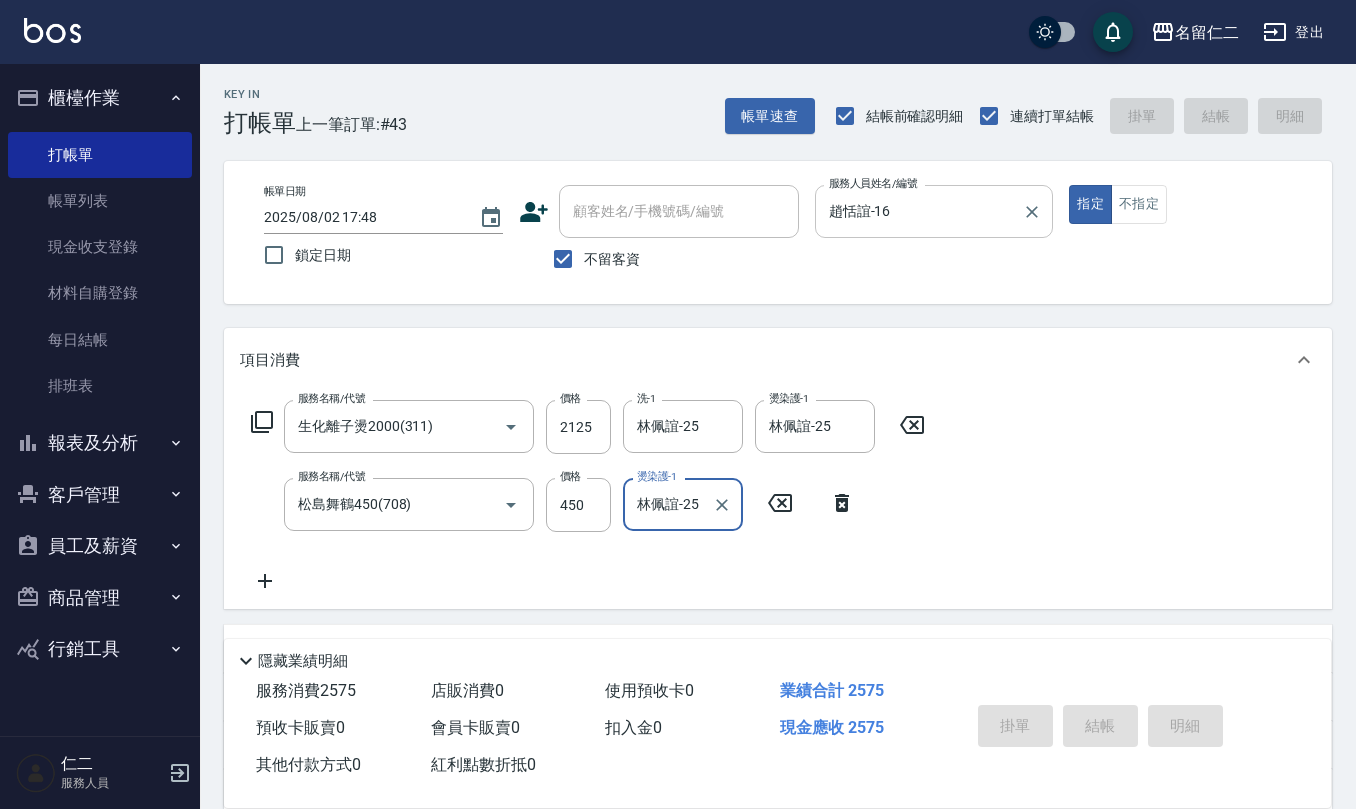 type 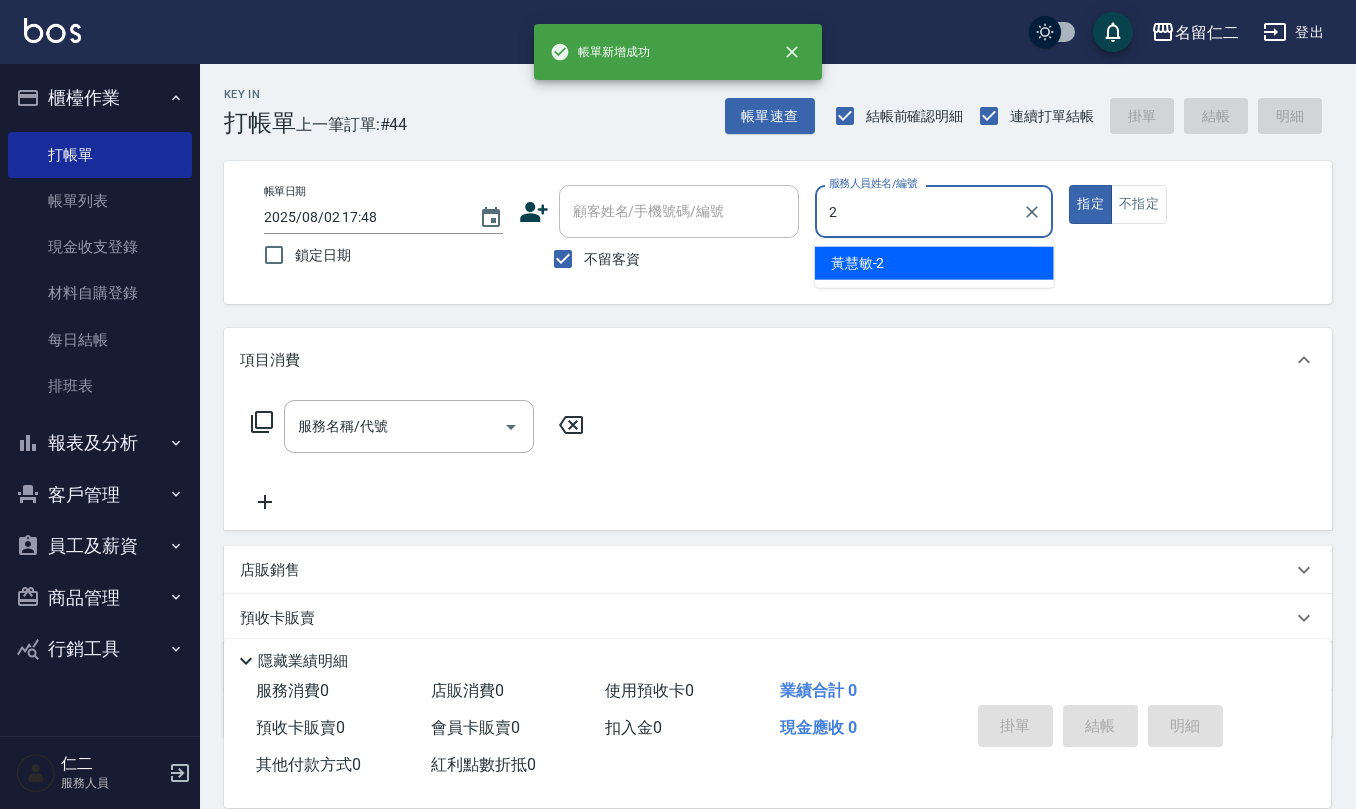 type on "黃慧敏-2" 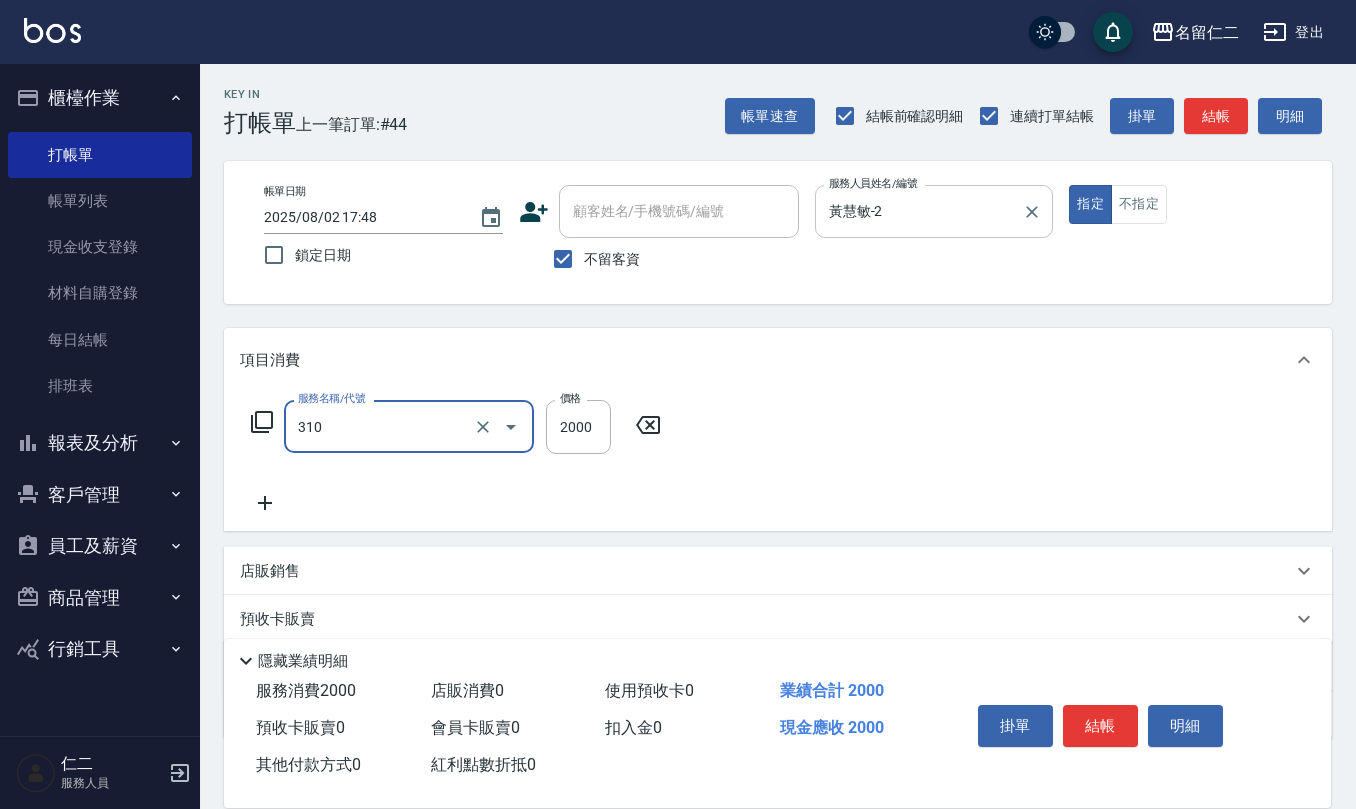 type on "MK果酸燙2000(310)" 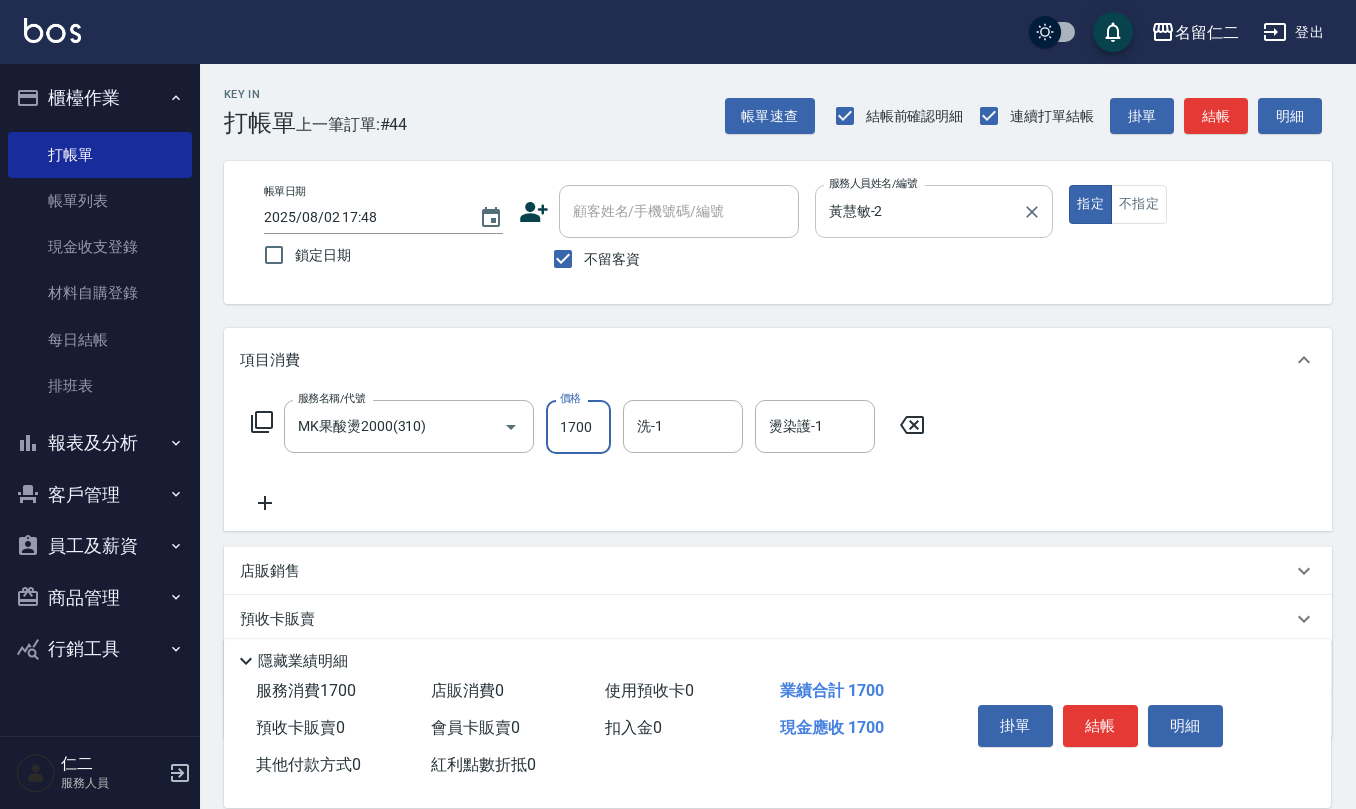type on "1700" 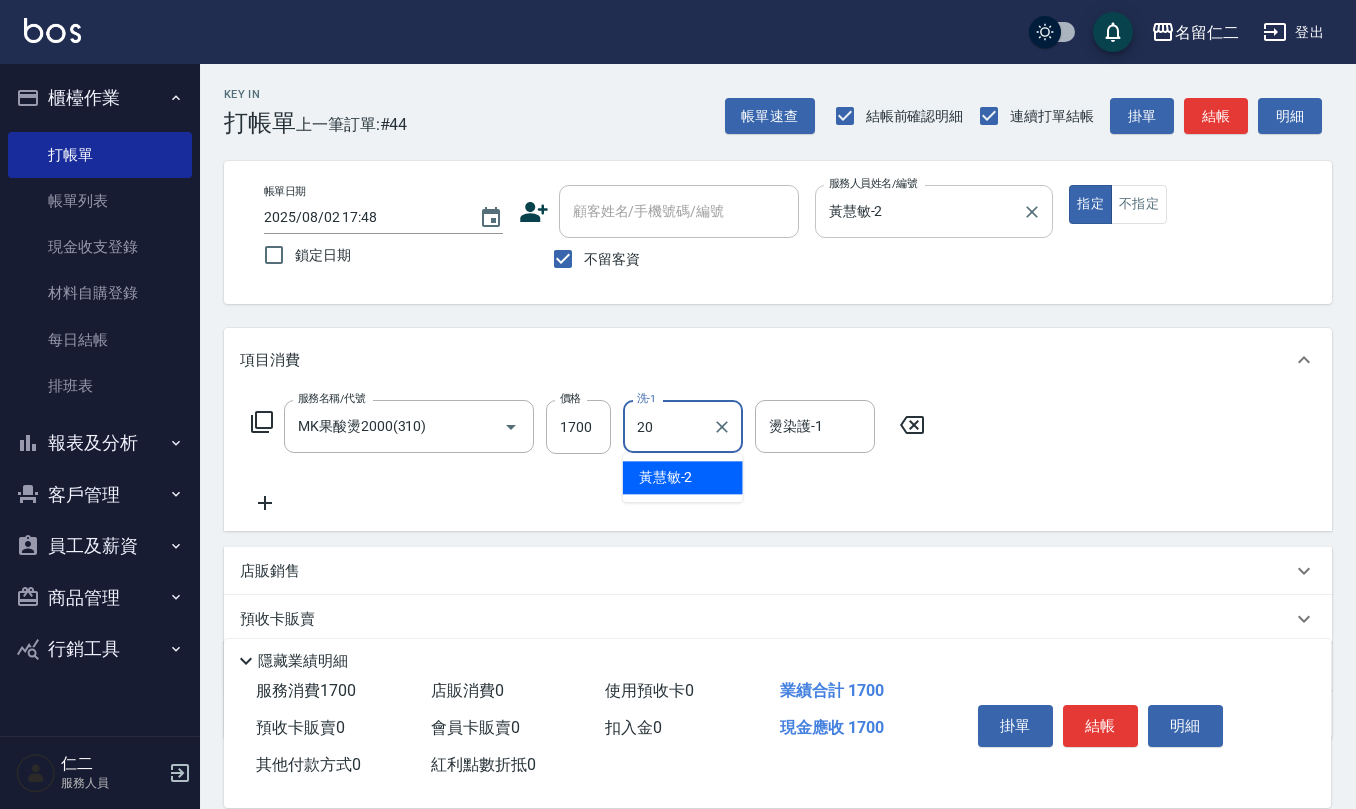 type on "杜芊彤-20" 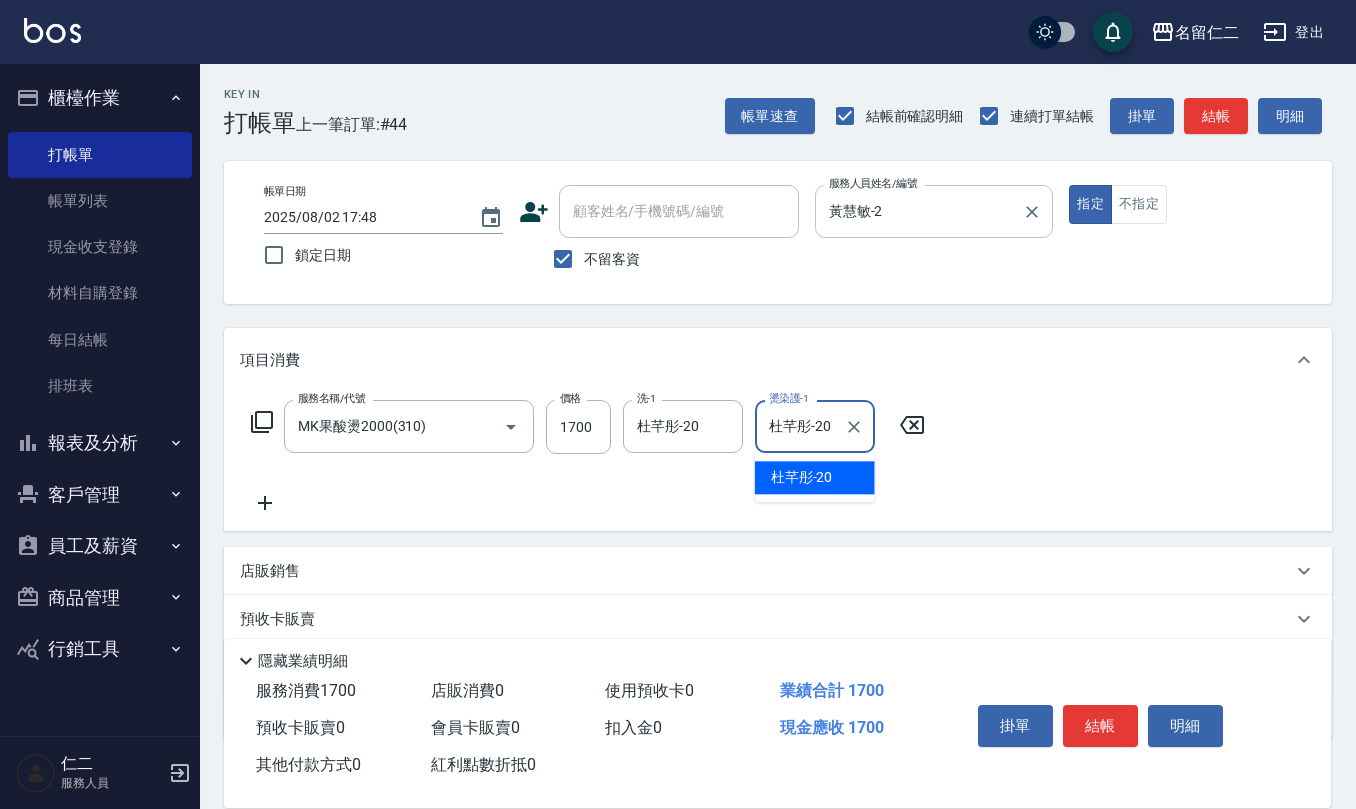 type on "杜芊彤-20" 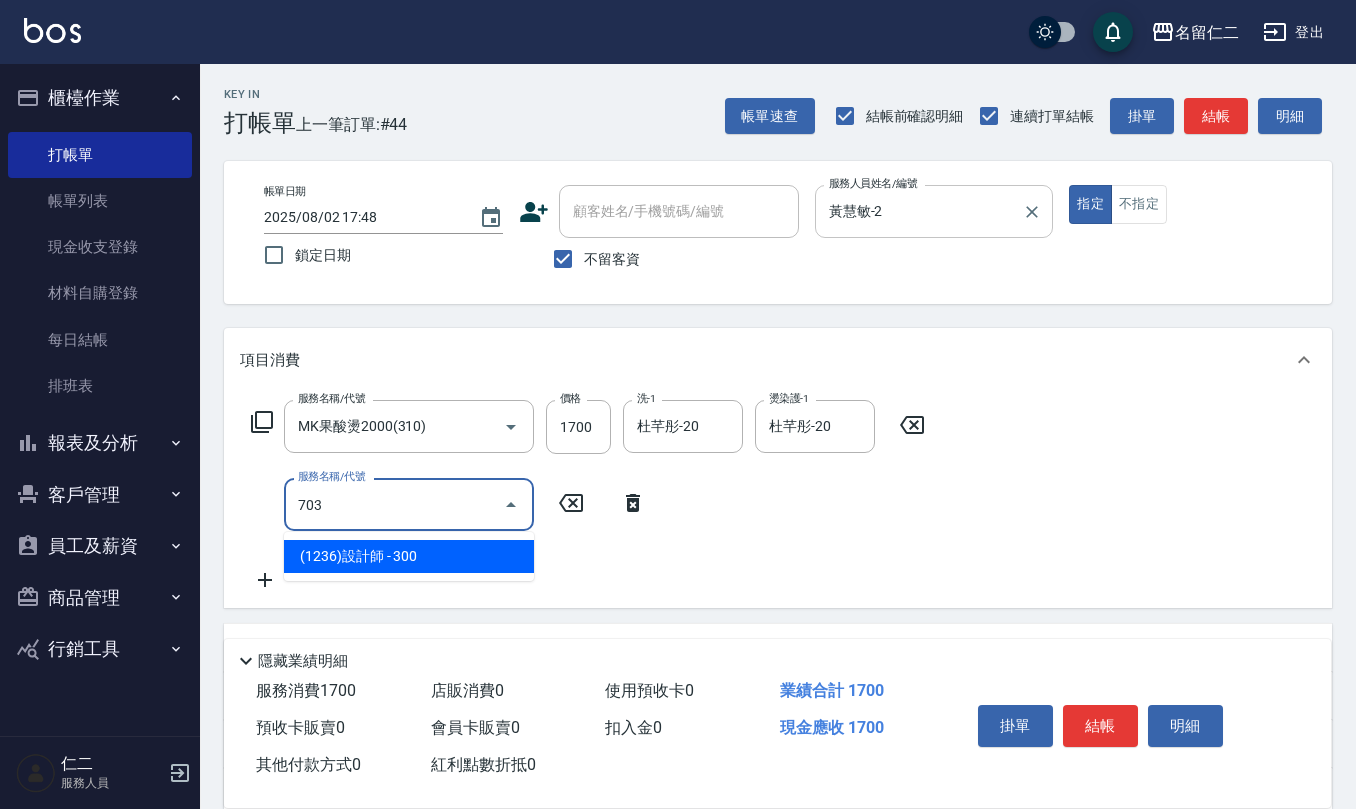 type on "(1236)設計師(703)" 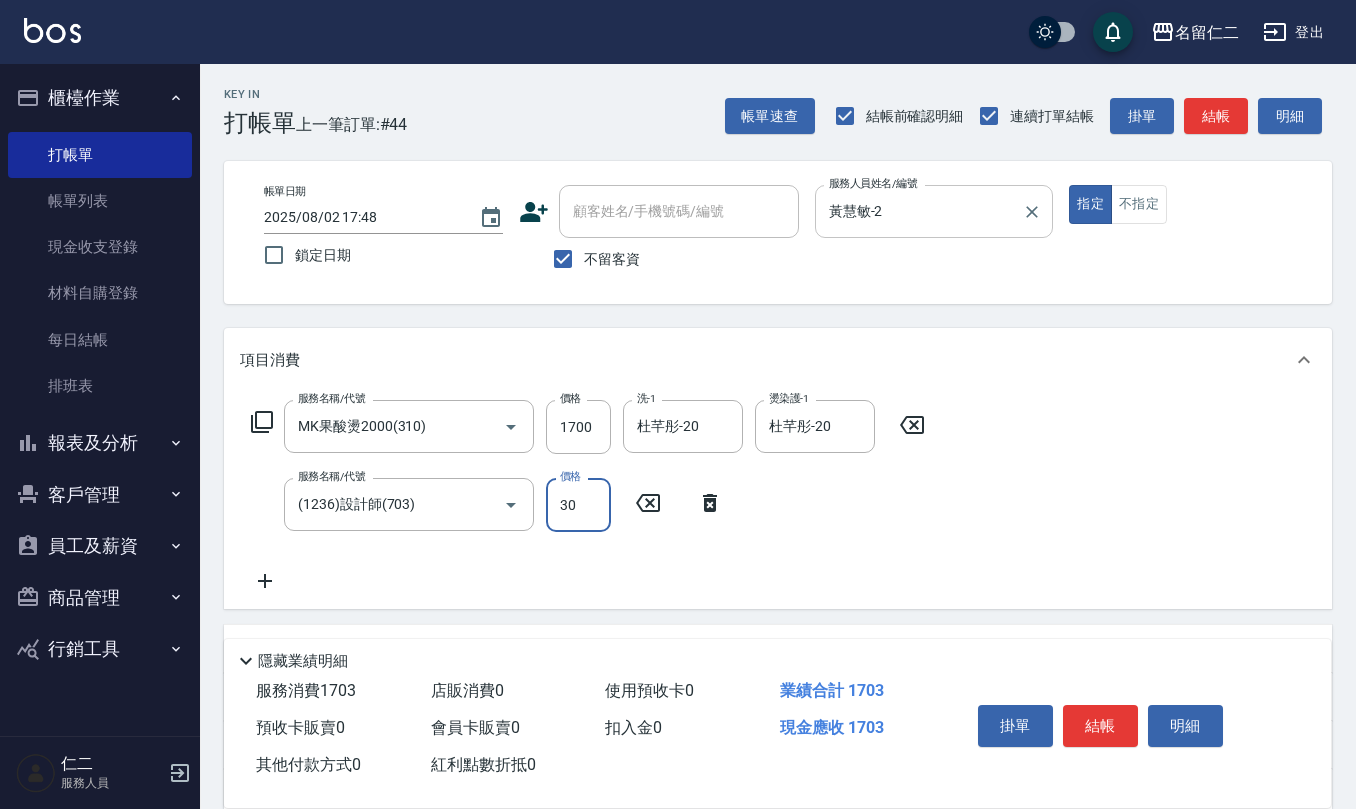 type on "300" 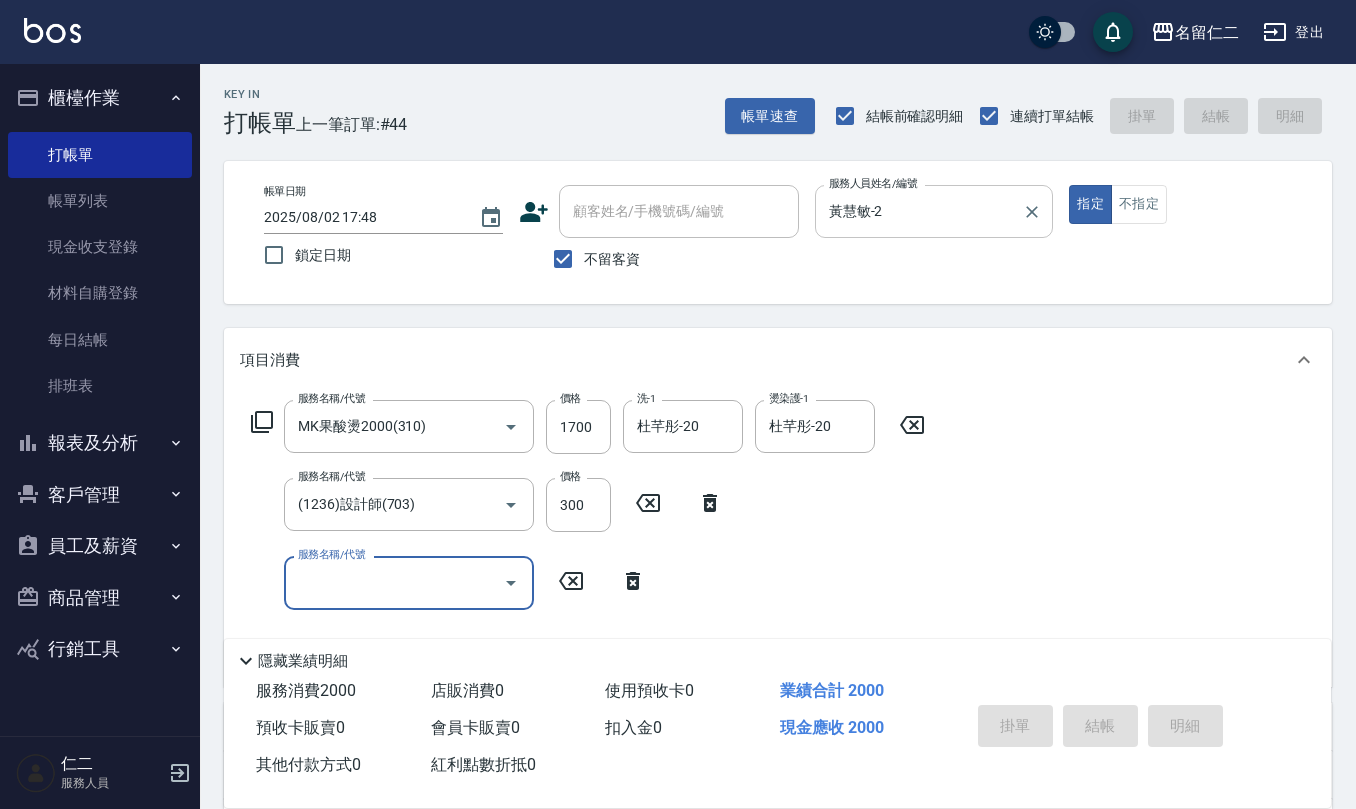 type 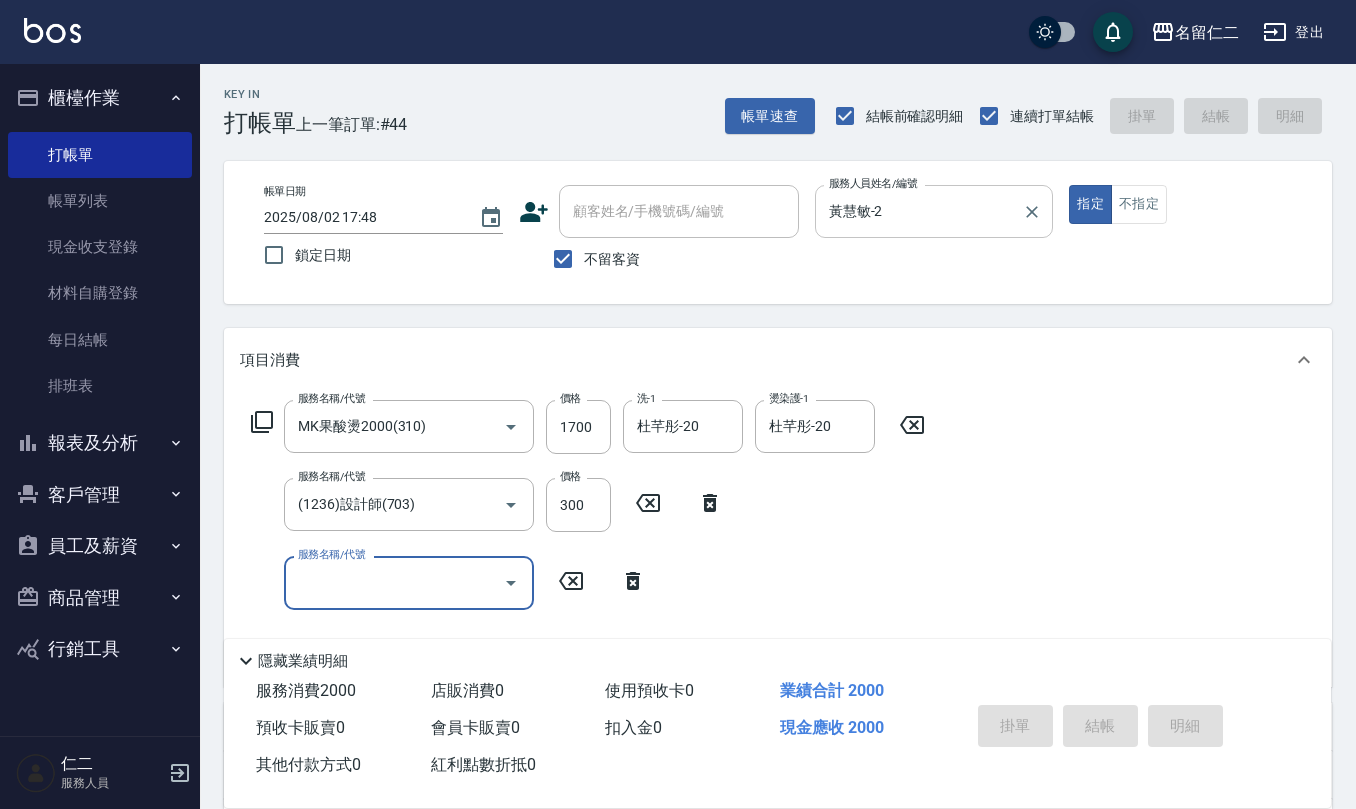 type 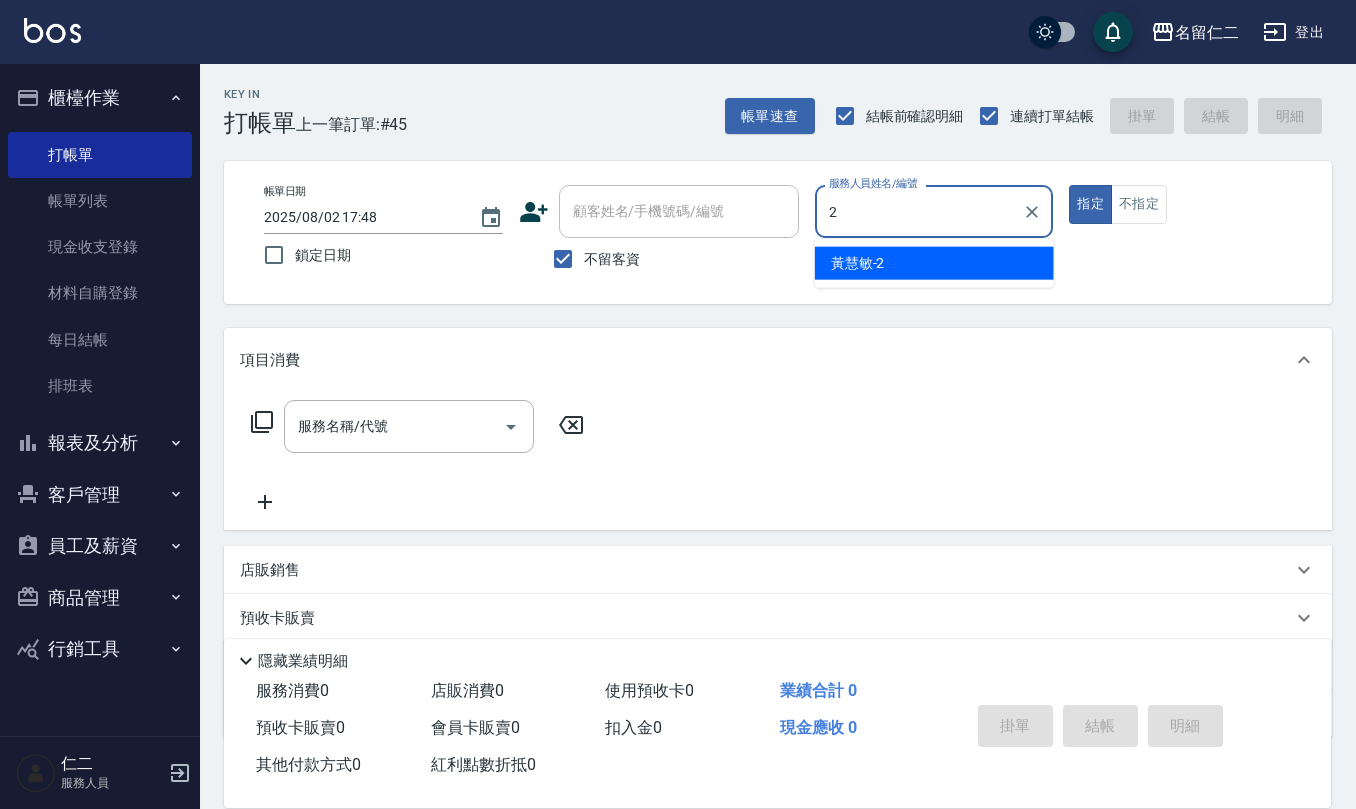 type on "黃慧敏-2" 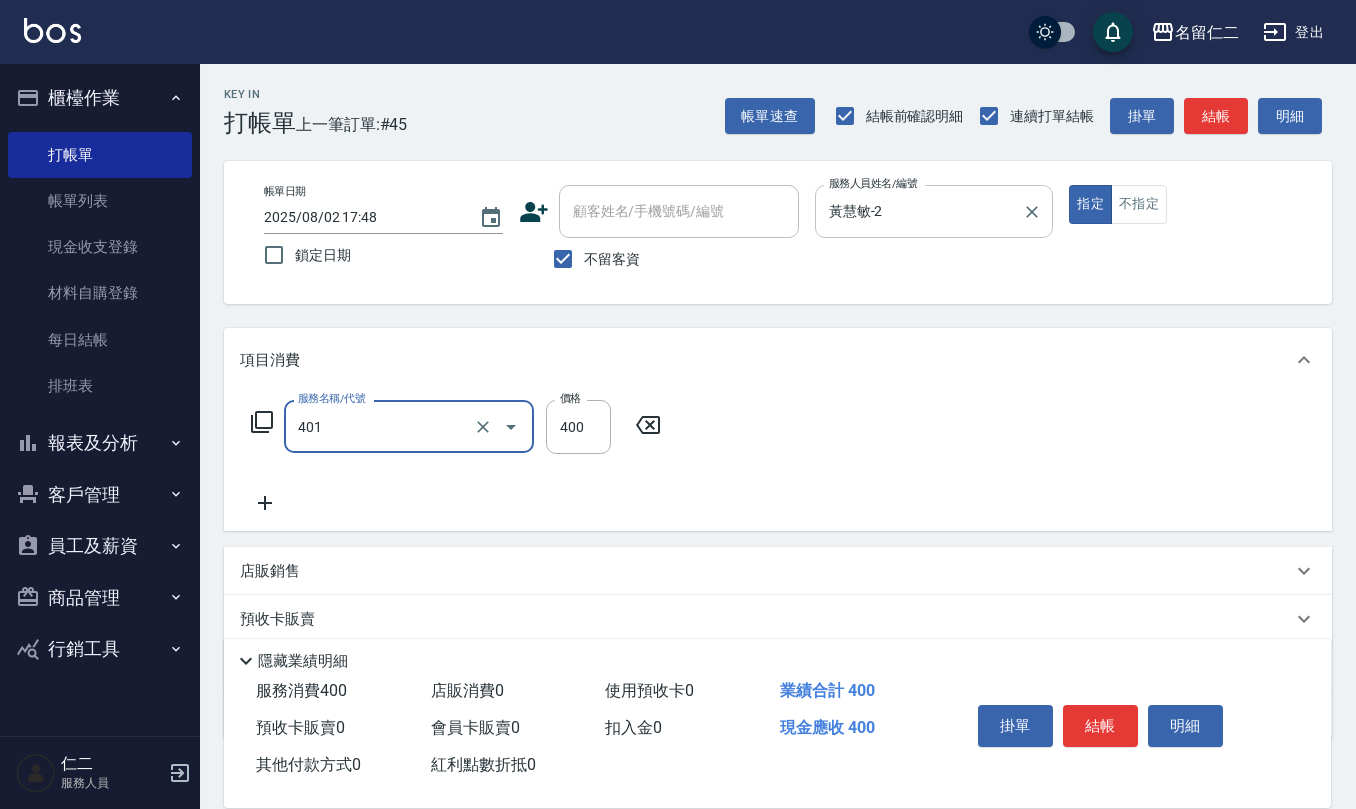 type on "剪髮(401)" 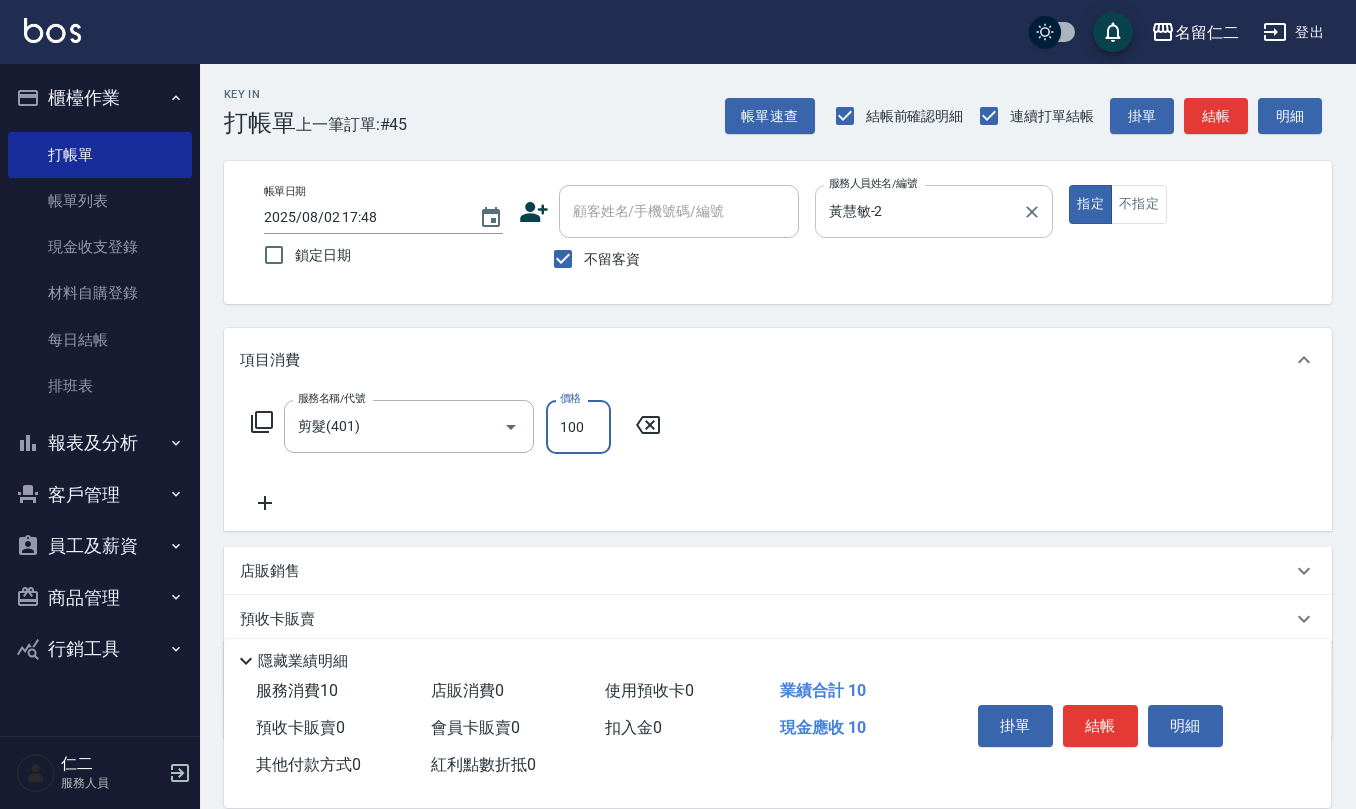 type on "100" 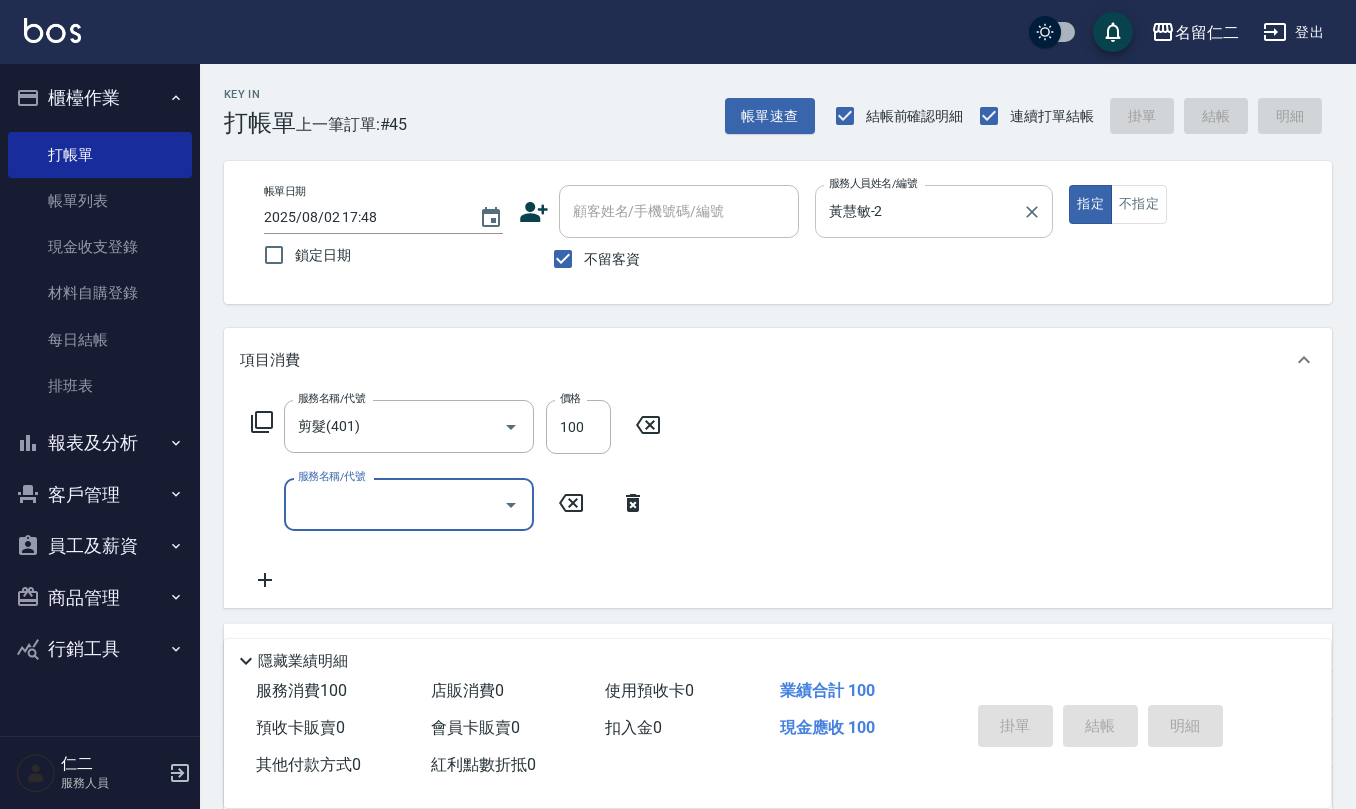 type 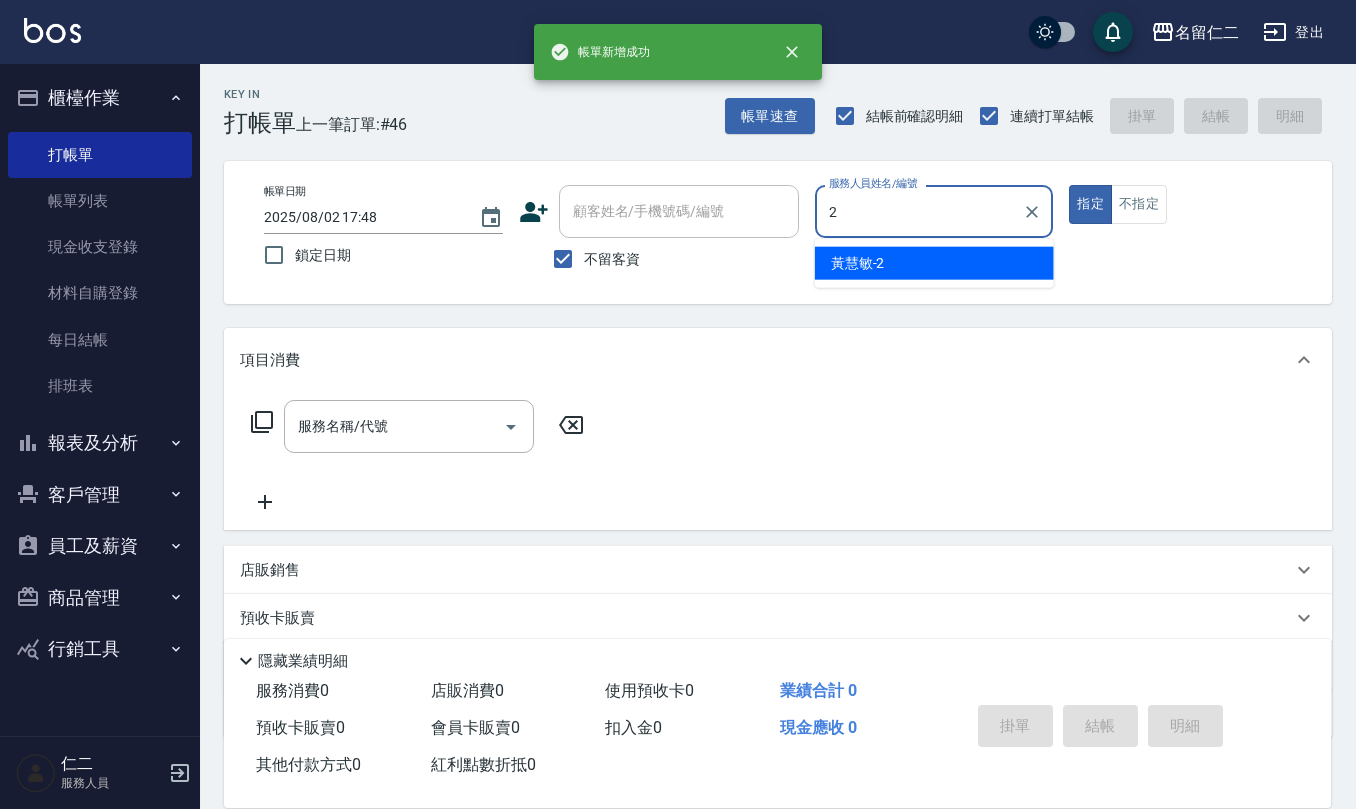 type on "黃慧敏-2" 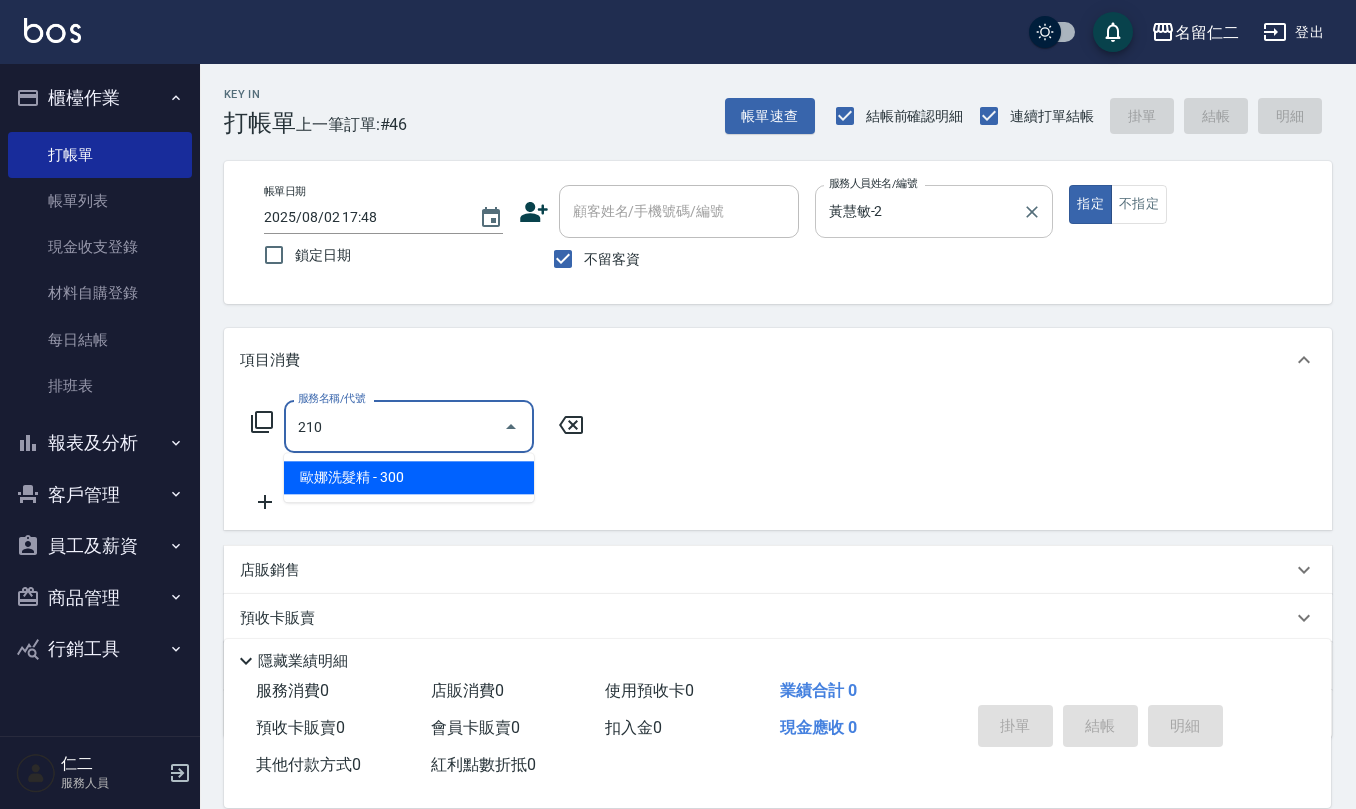 type on "歐娜洗髮精(210)" 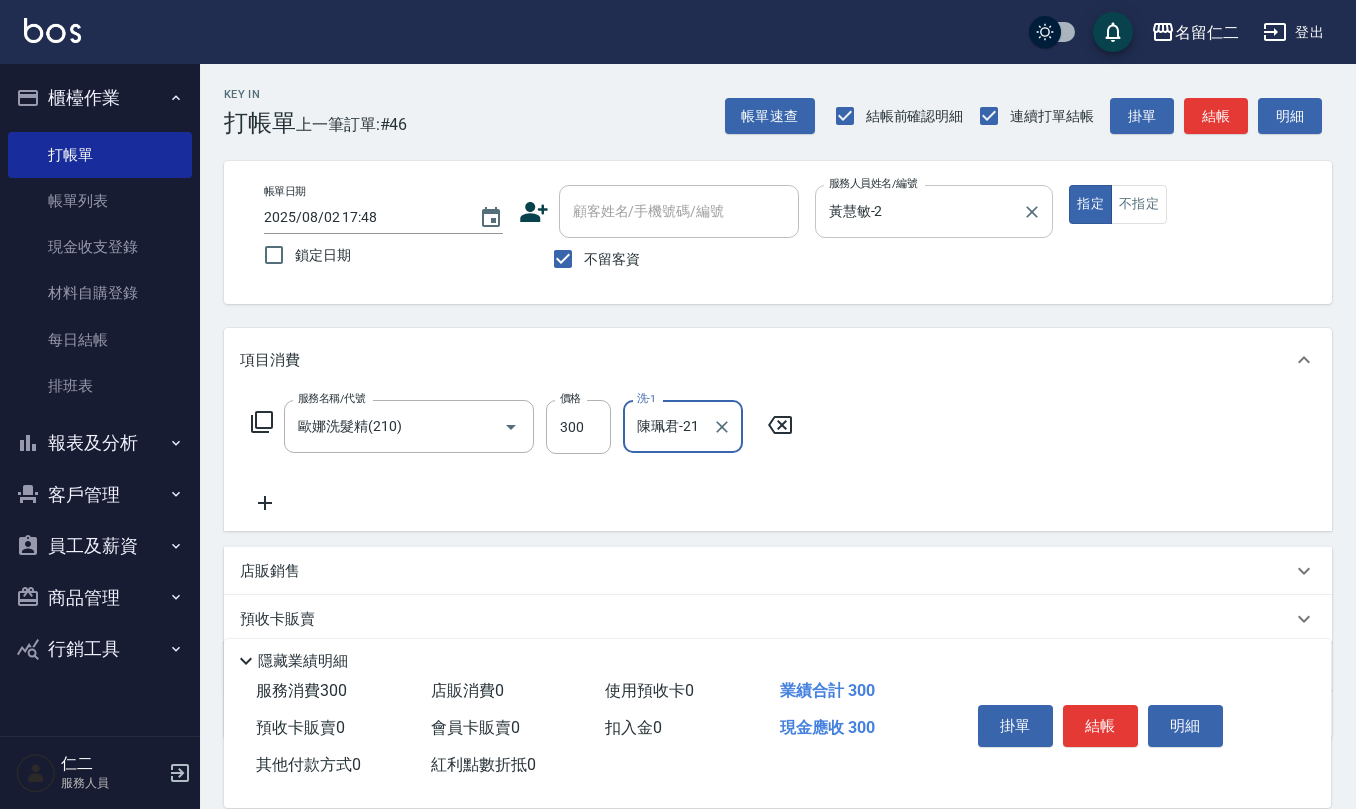 type on "陳珮君-21" 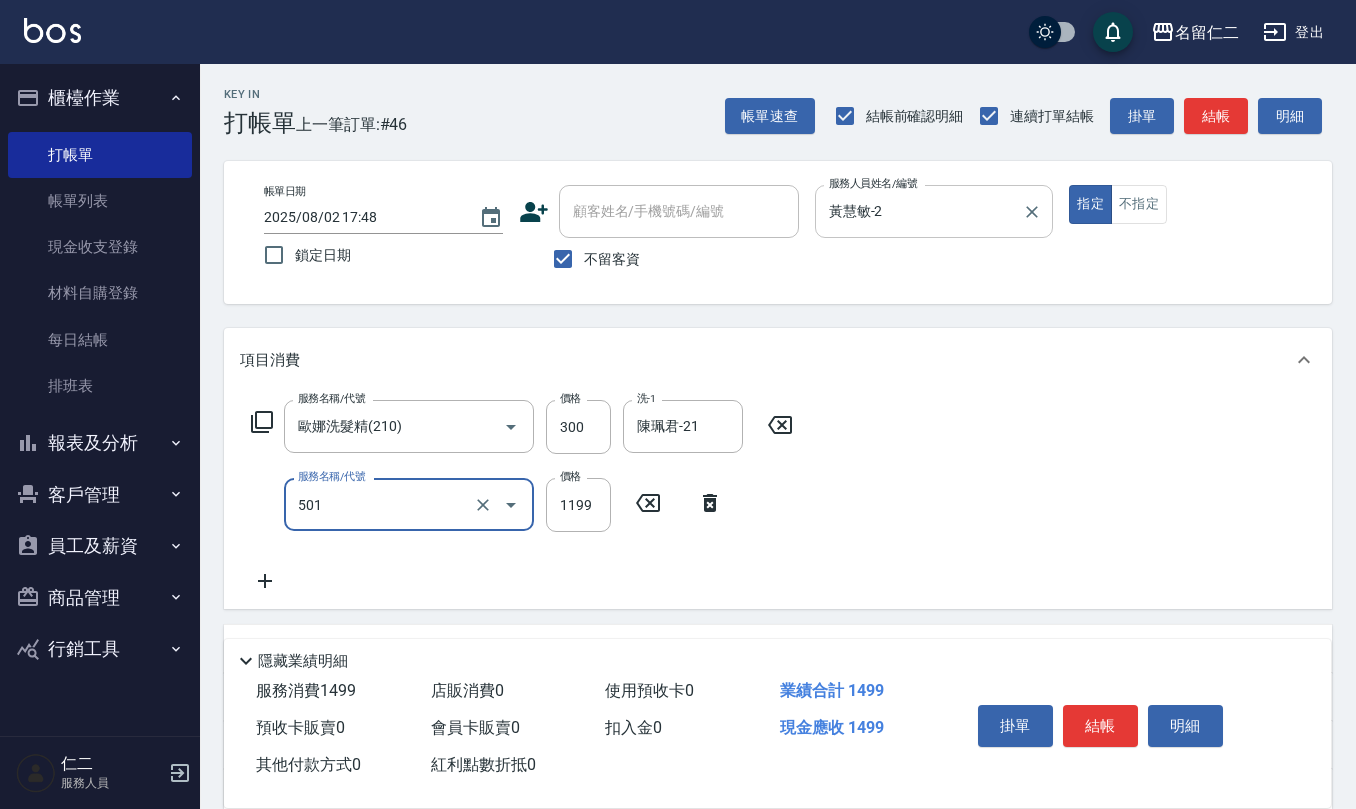type on "染髮(501)" 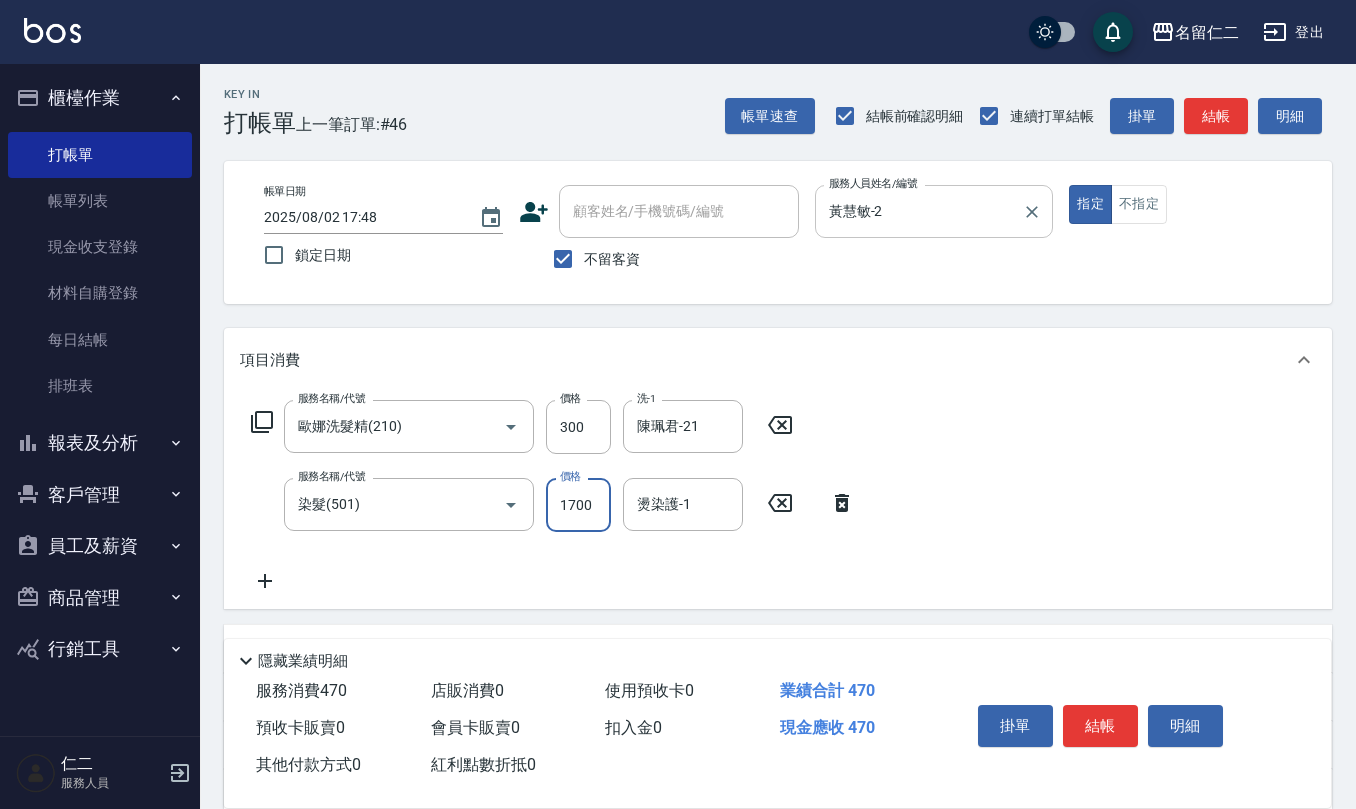type on "1700" 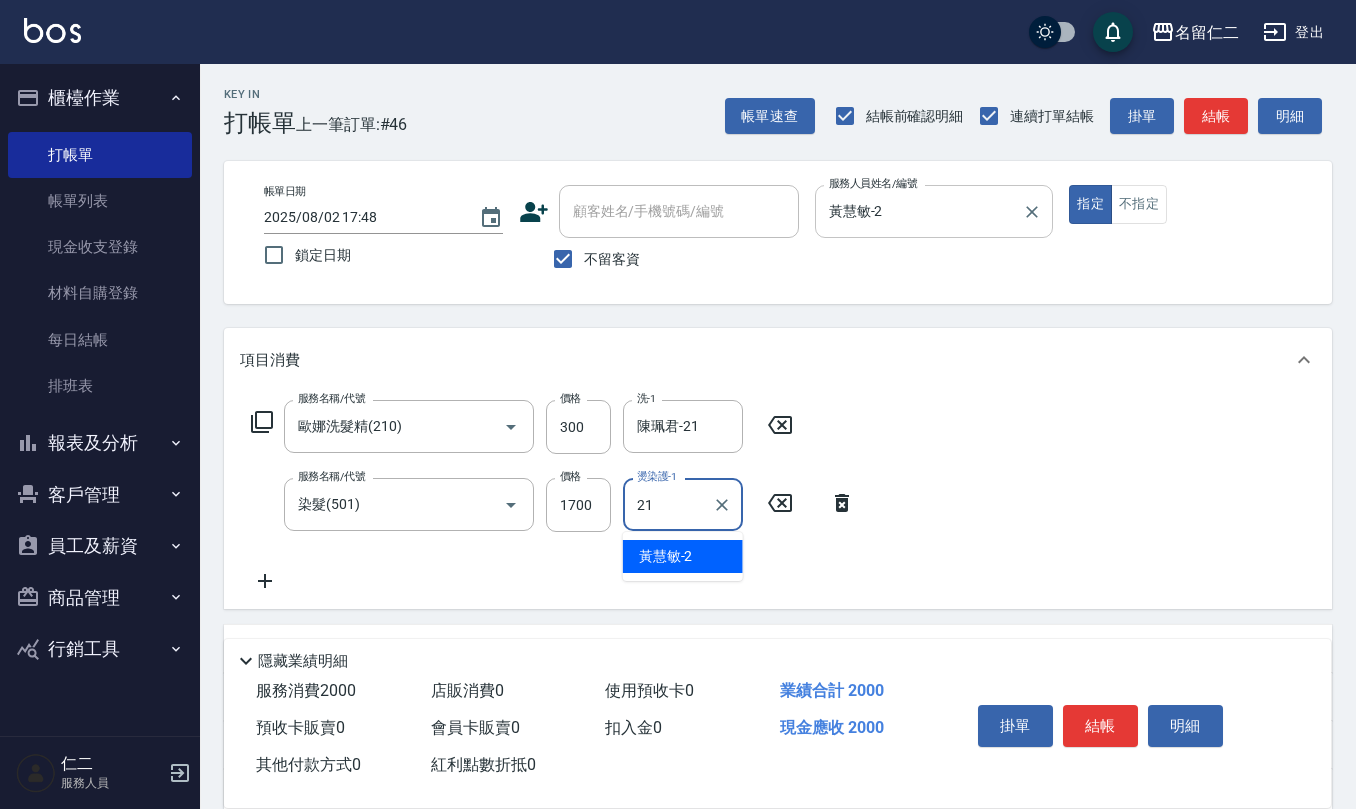 type on "陳珮君-21" 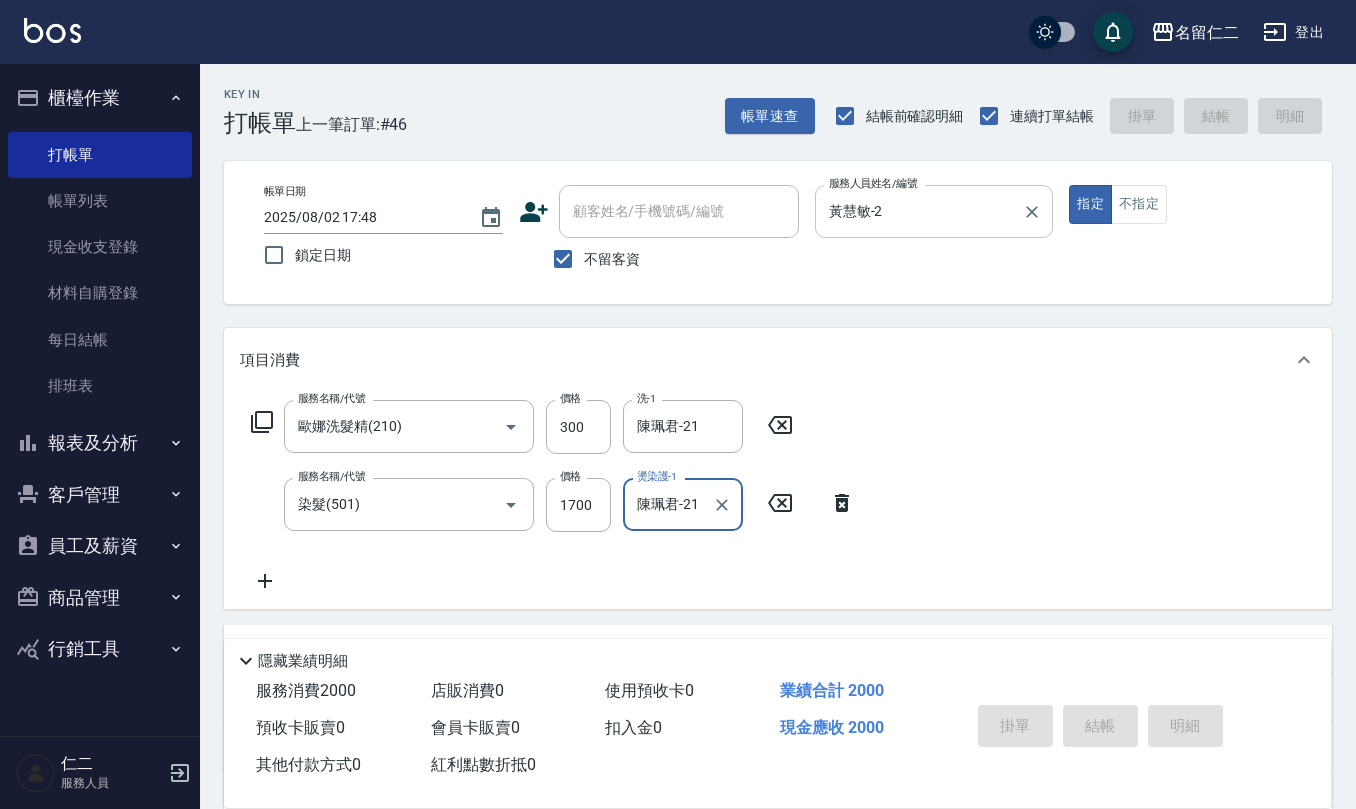 type on "2025/08/02 17:49" 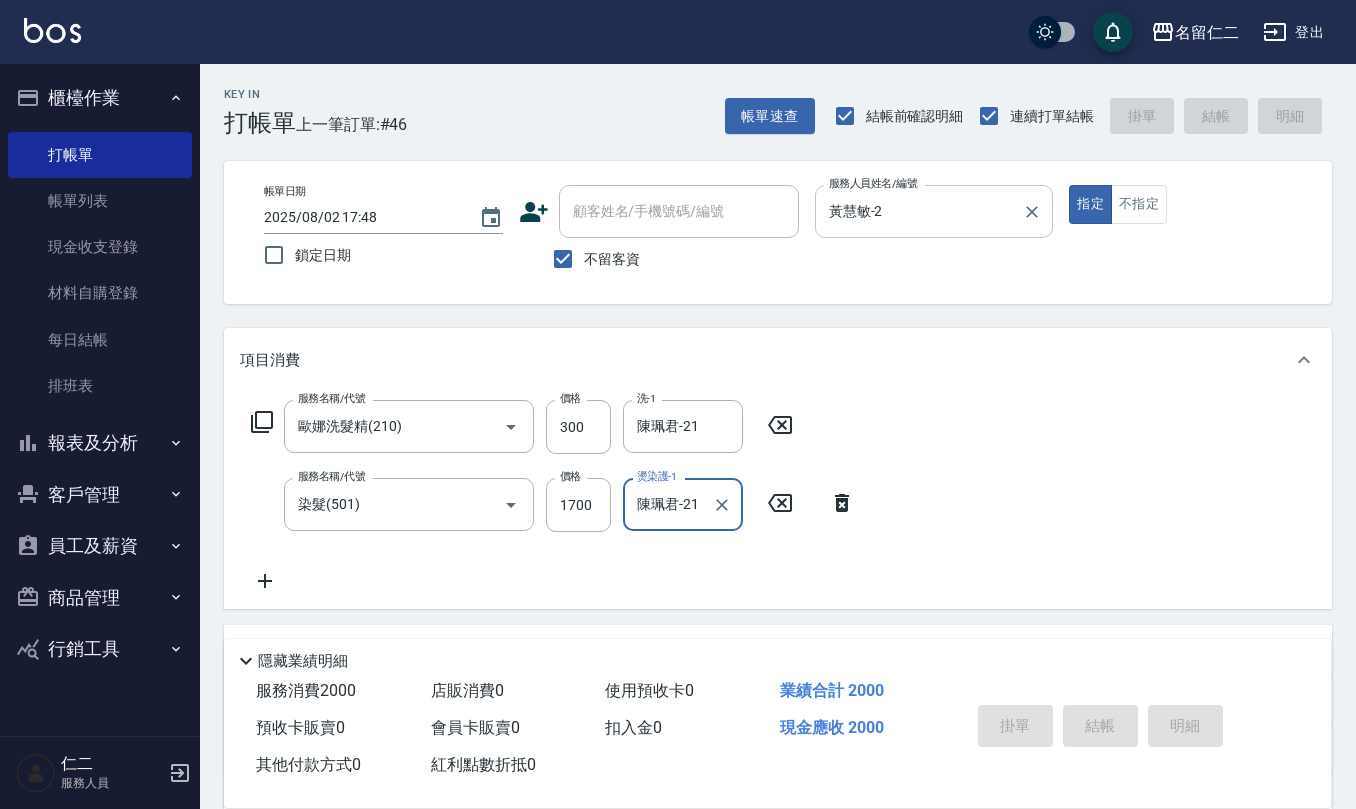 type 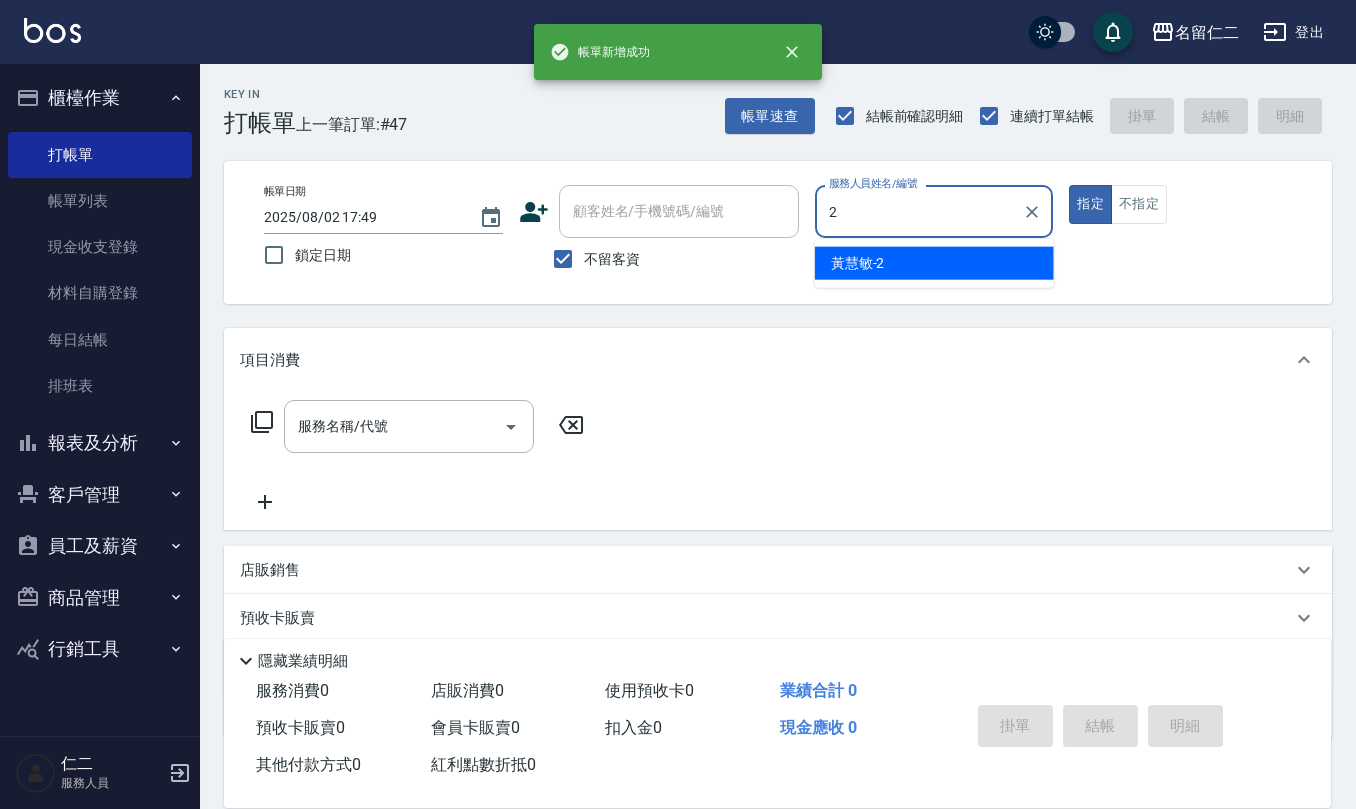 type on "黃慧敏-2" 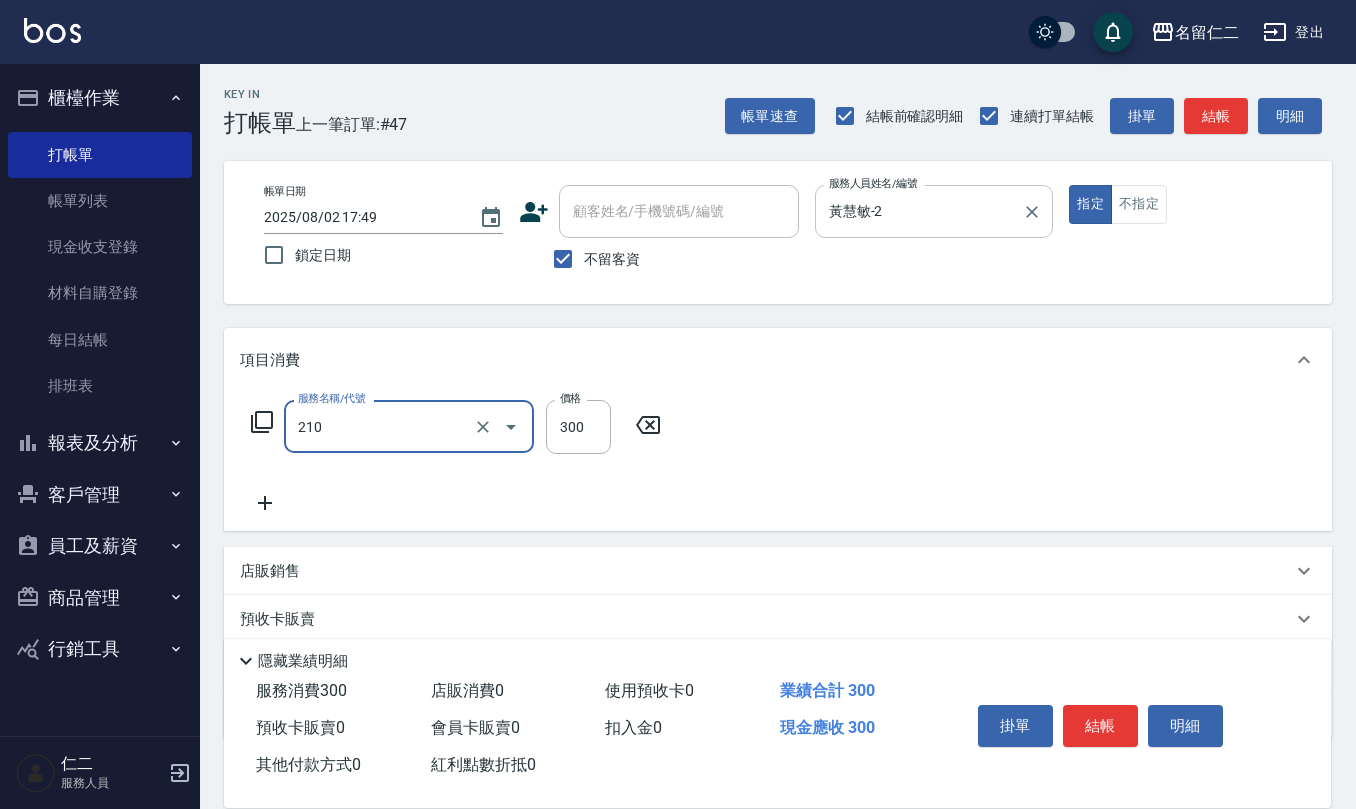 type on "歐娜洗髮精(210)" 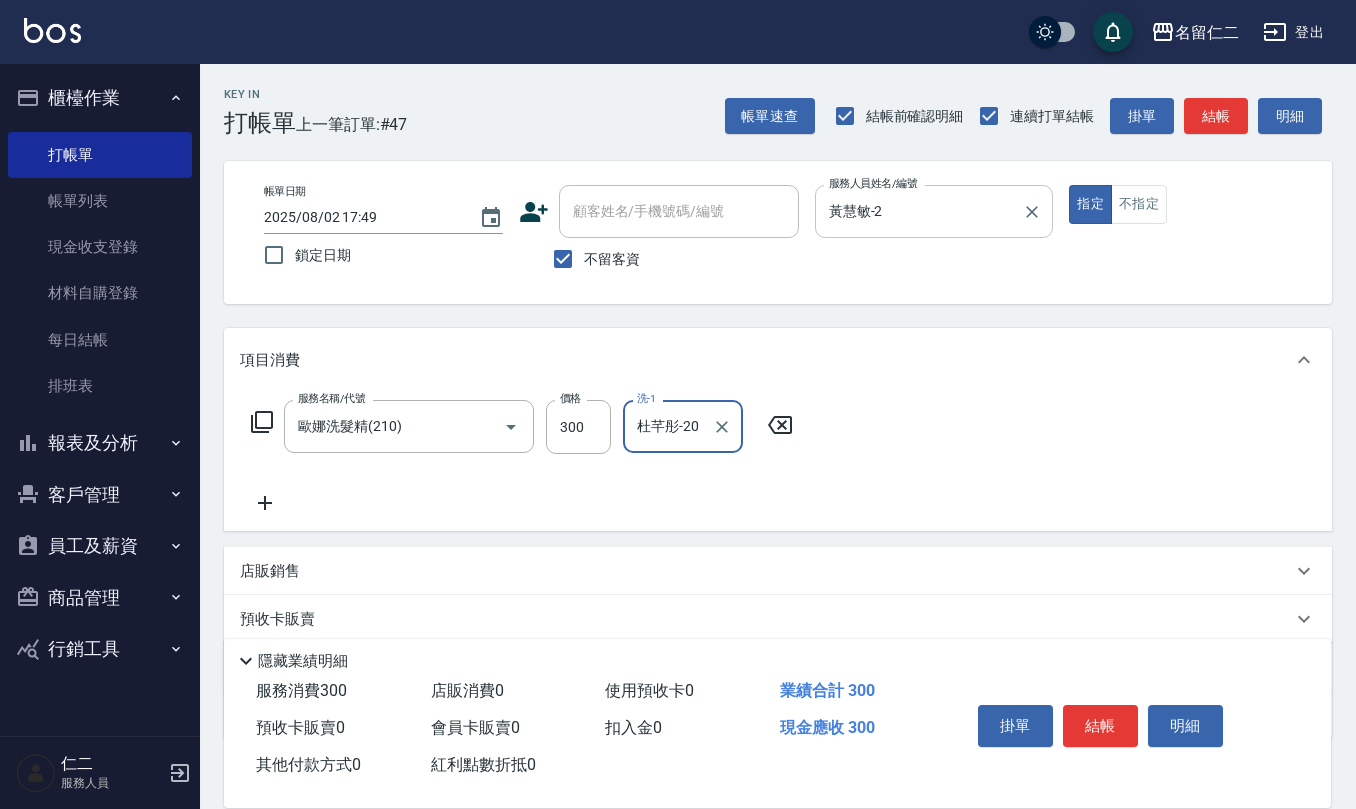 type on "杜芊彤-20" 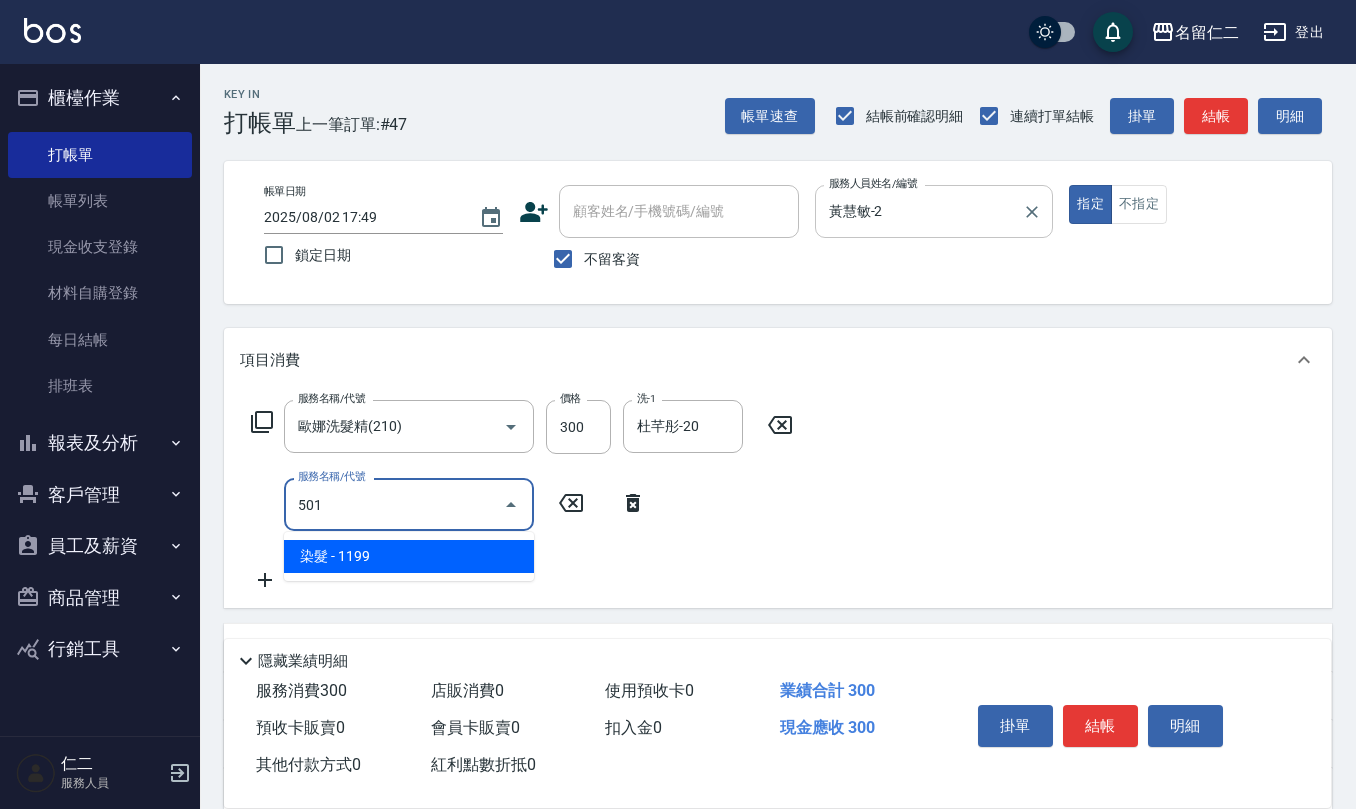 type on "染髮(501)" 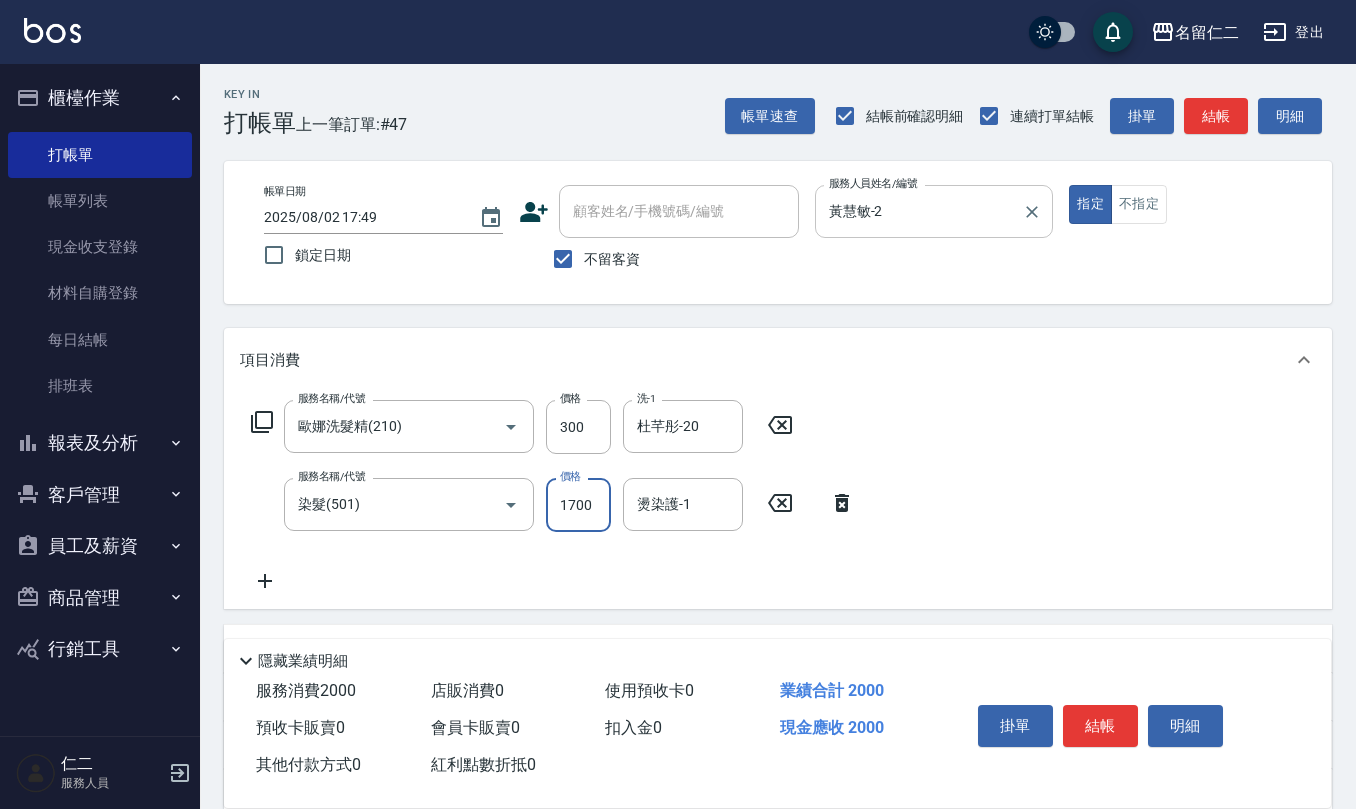 type on "1700" 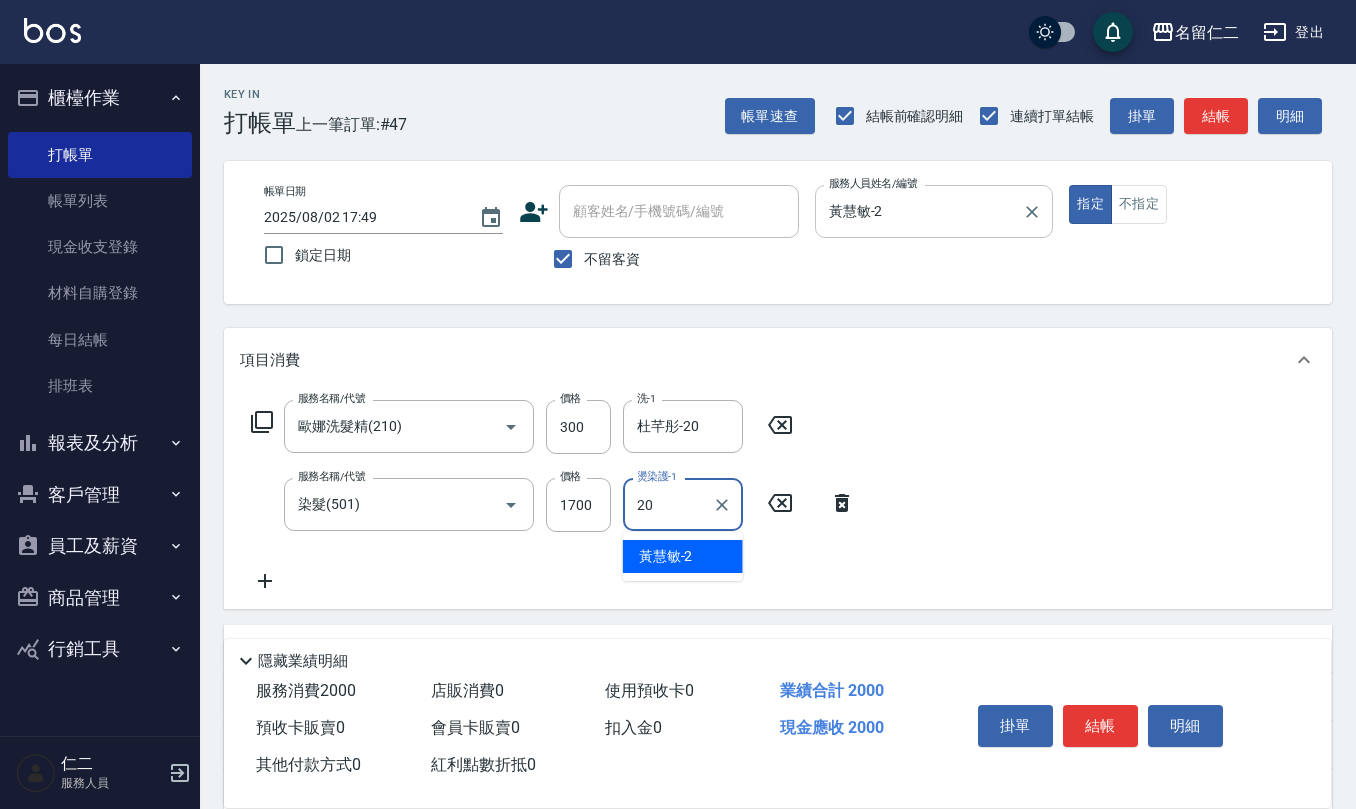 type on "杜芊彤-20" 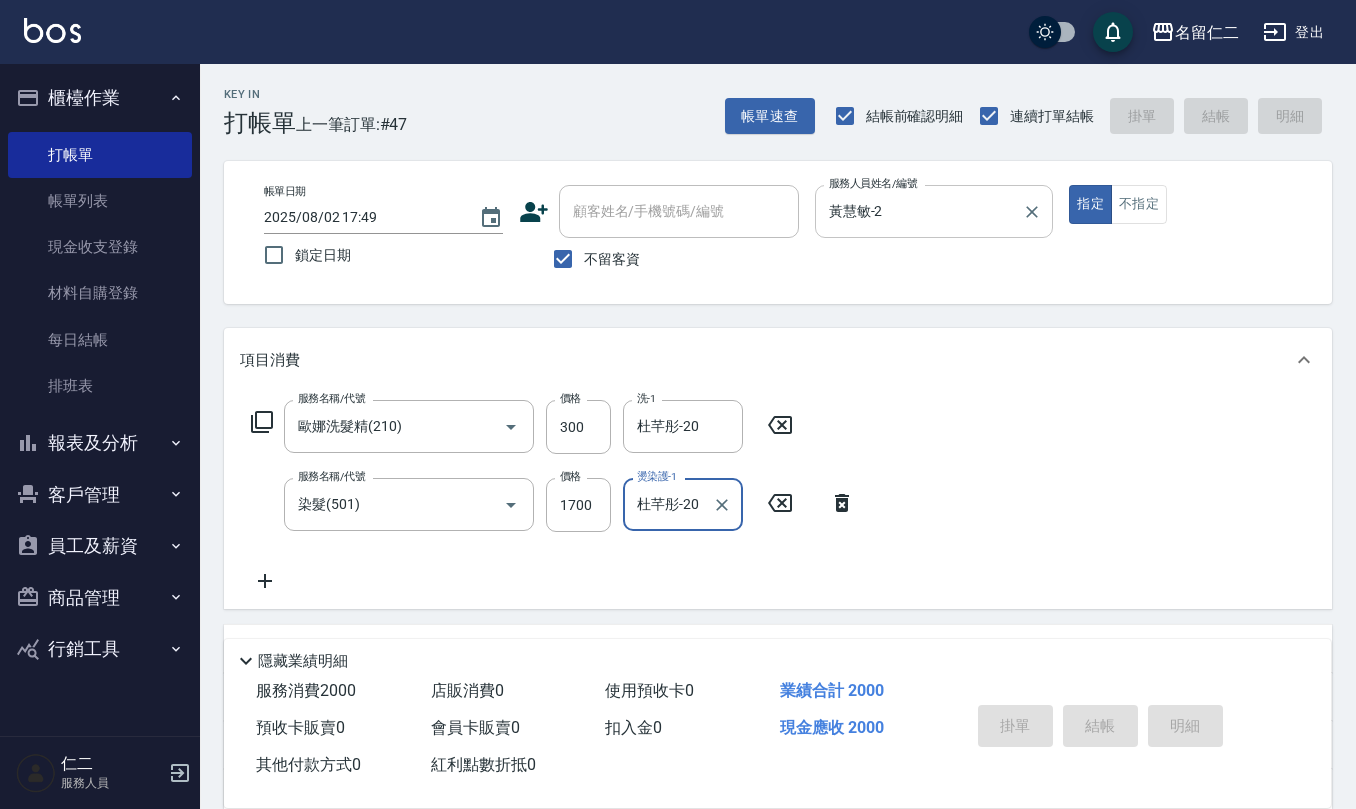 type 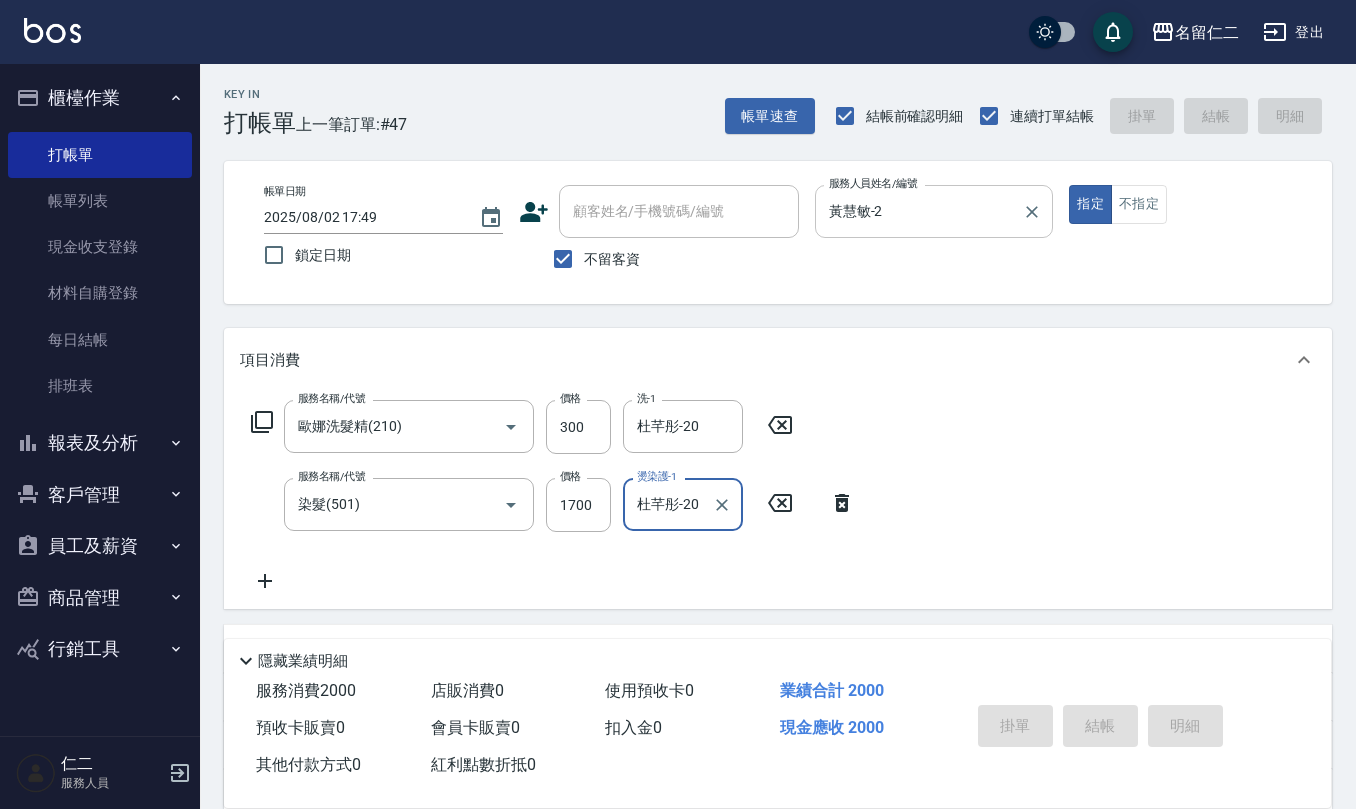 type 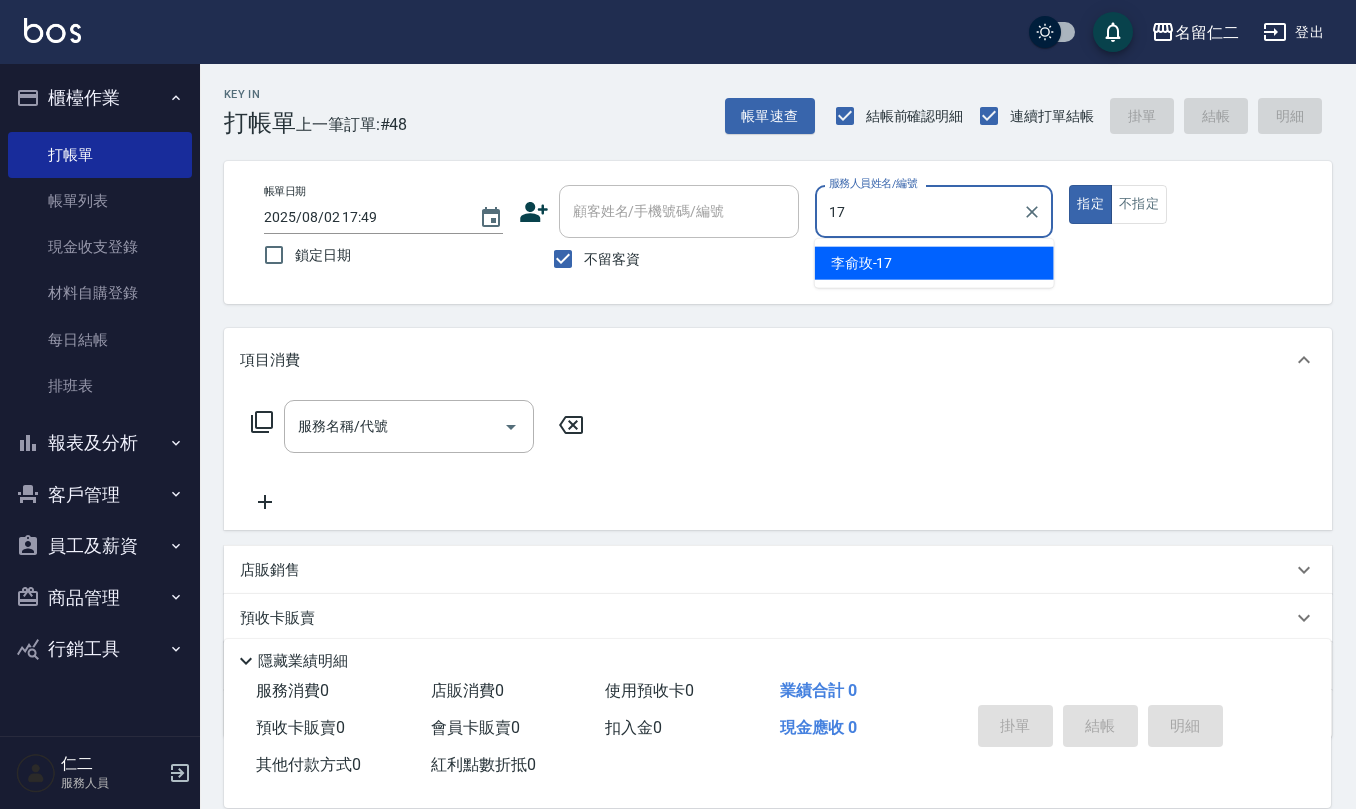 type on "李俞玫-17" 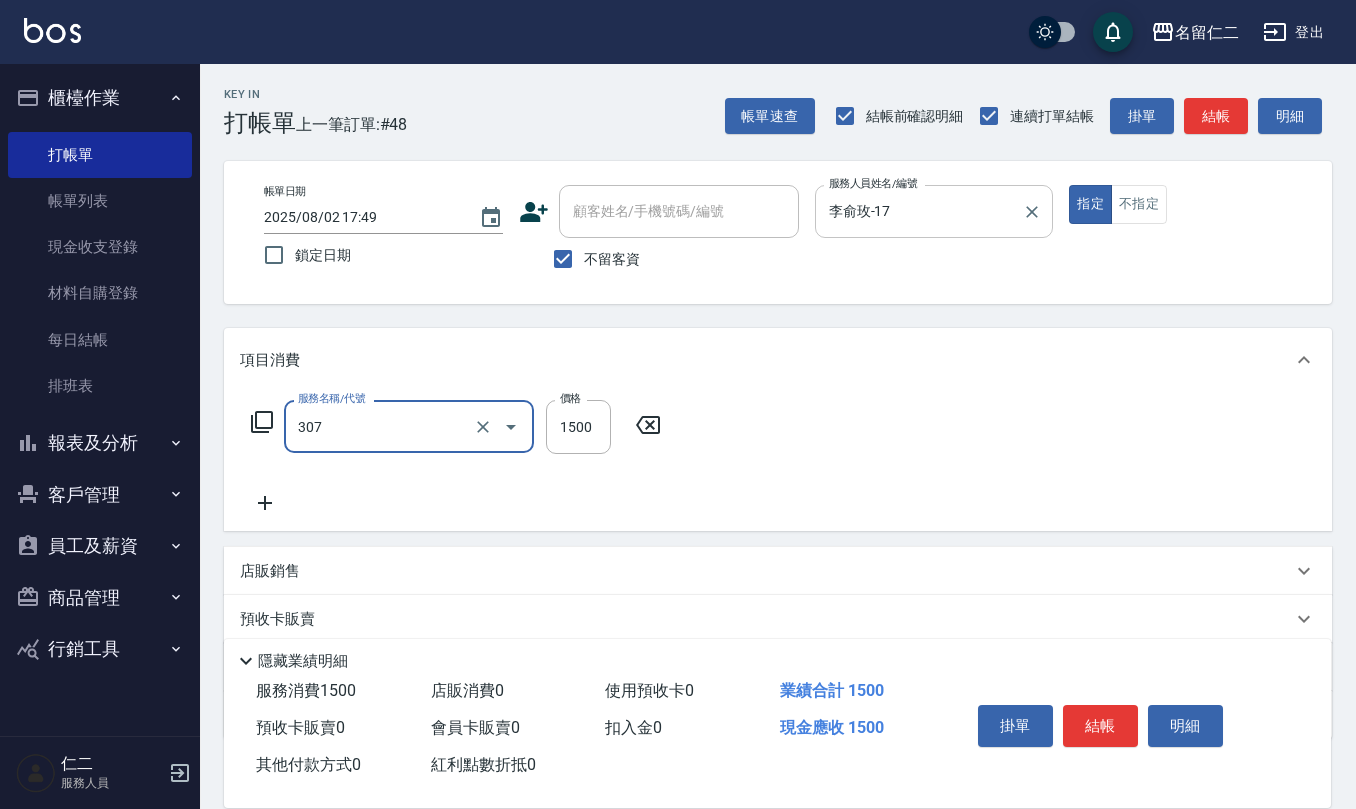 type on "EF麥拉寧燙髮1500(307)" 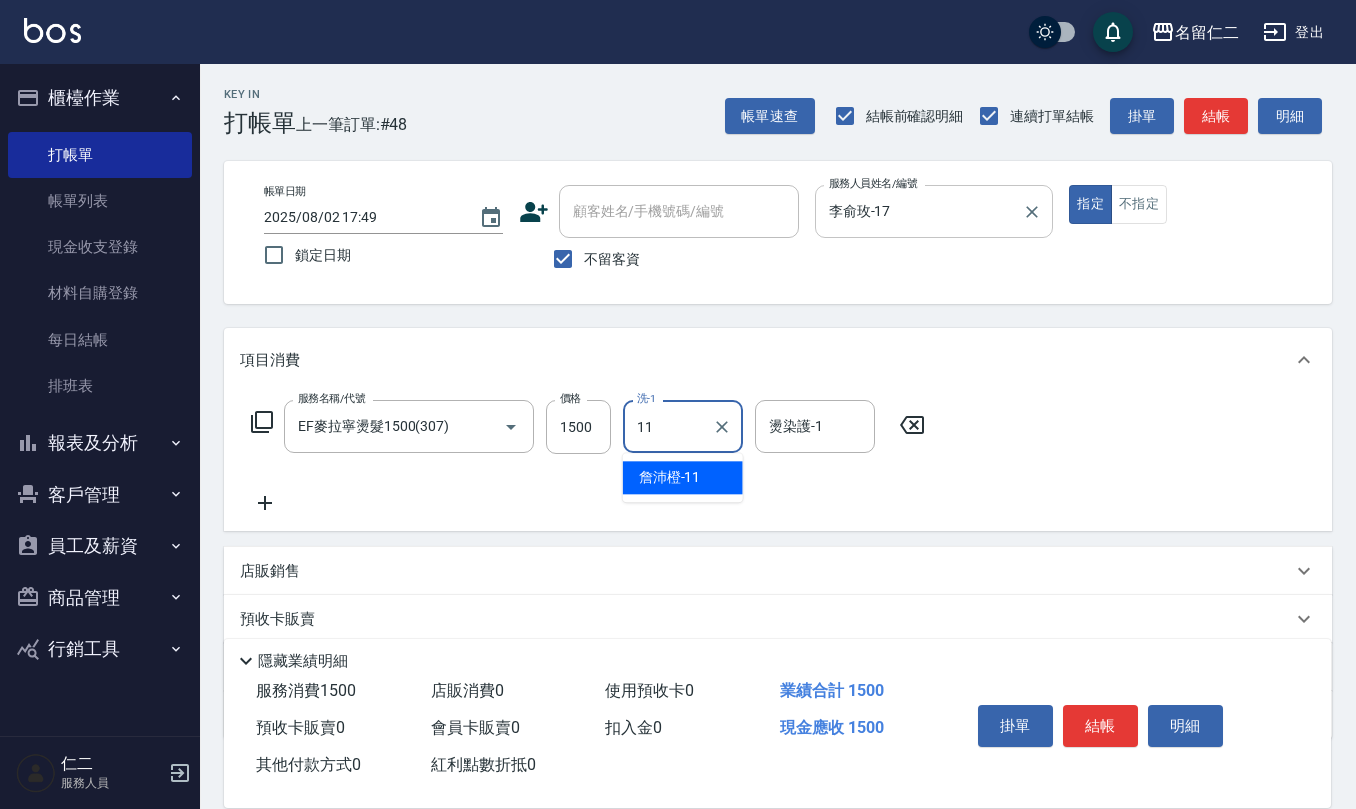 type on "詹沛橙-11" 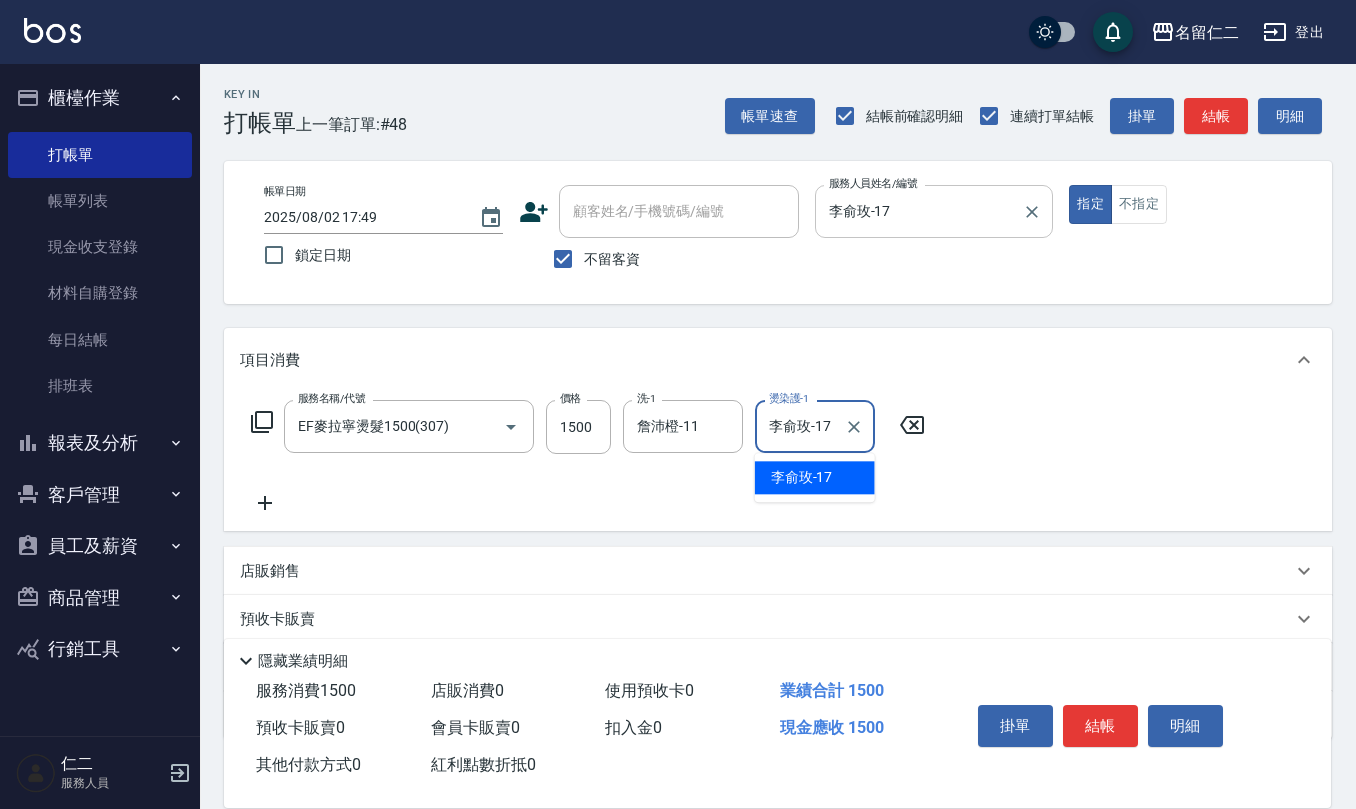type on "李俞玫-17" 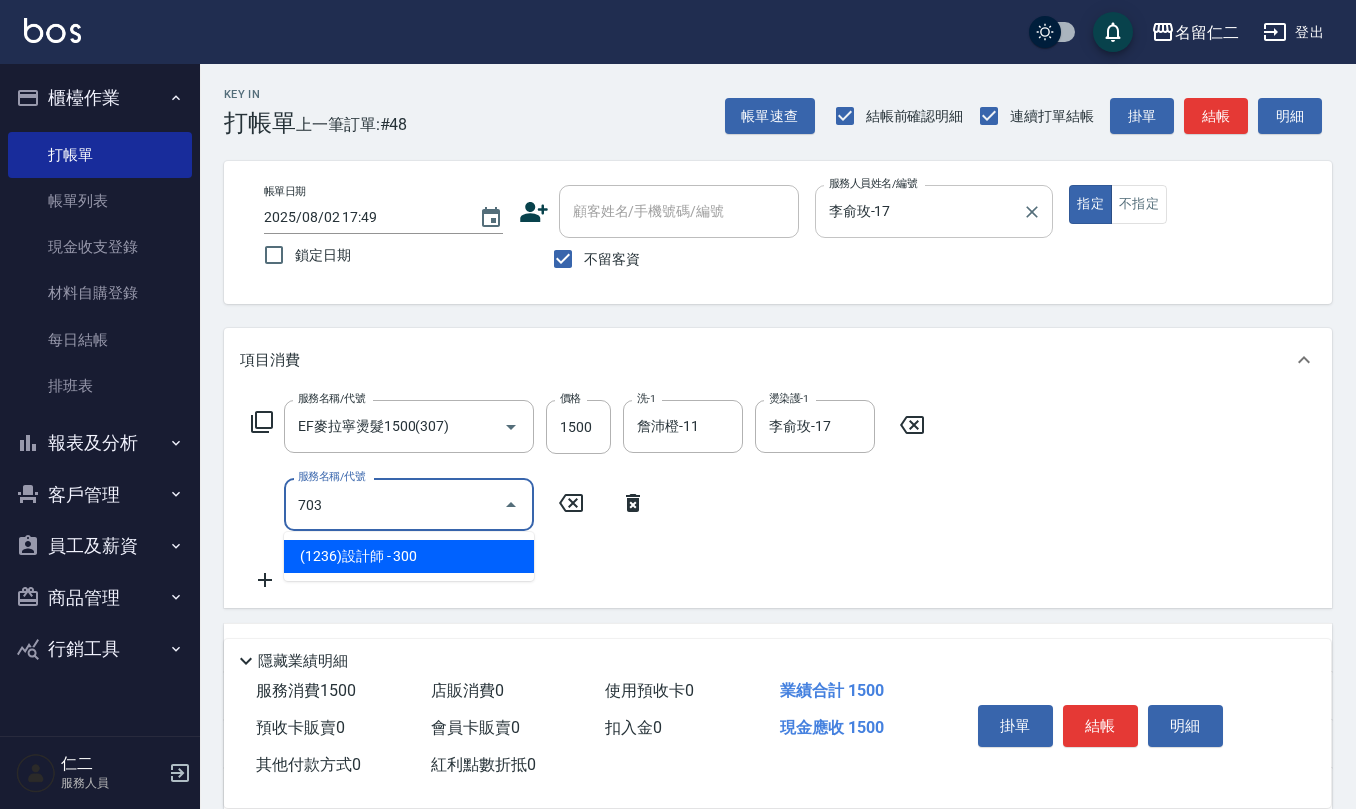 type on "(1236)設計師(703)" 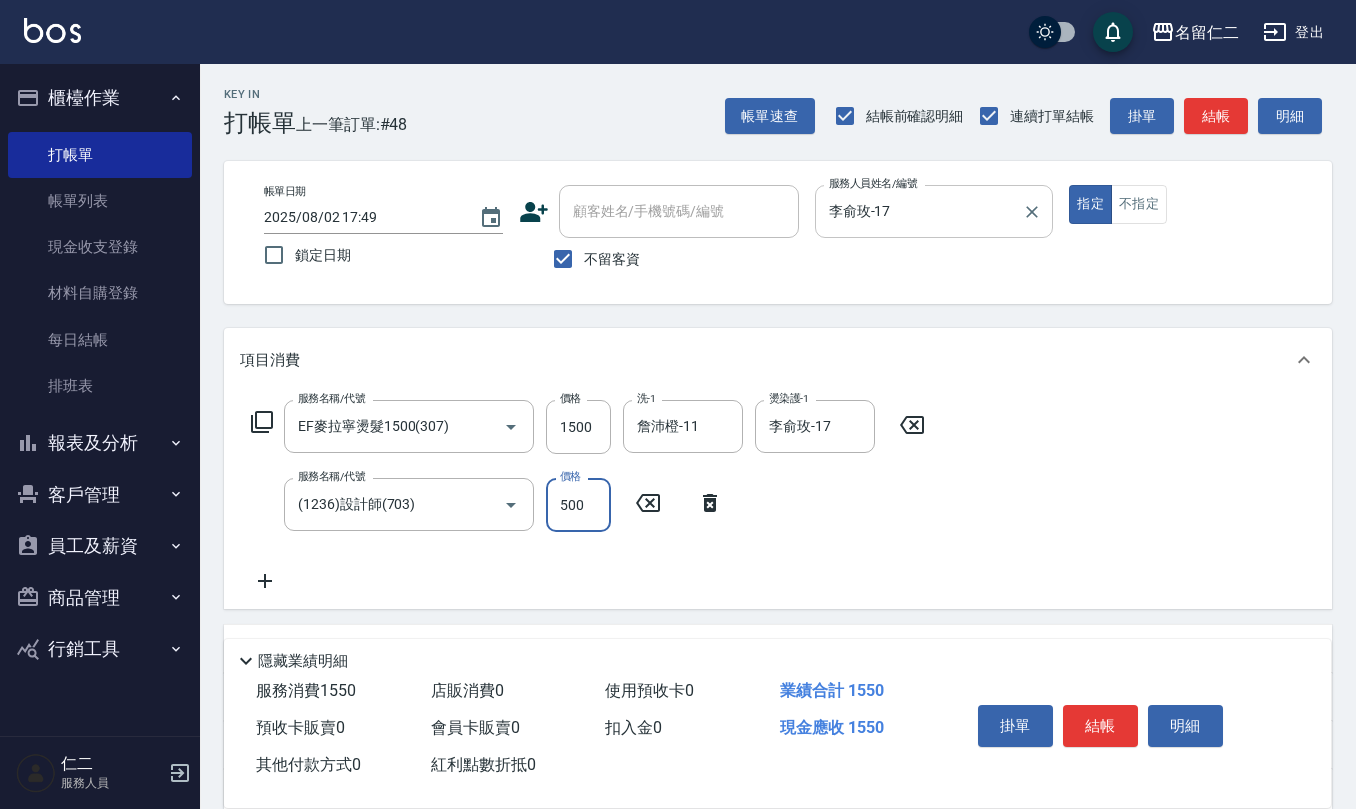 type on "500" 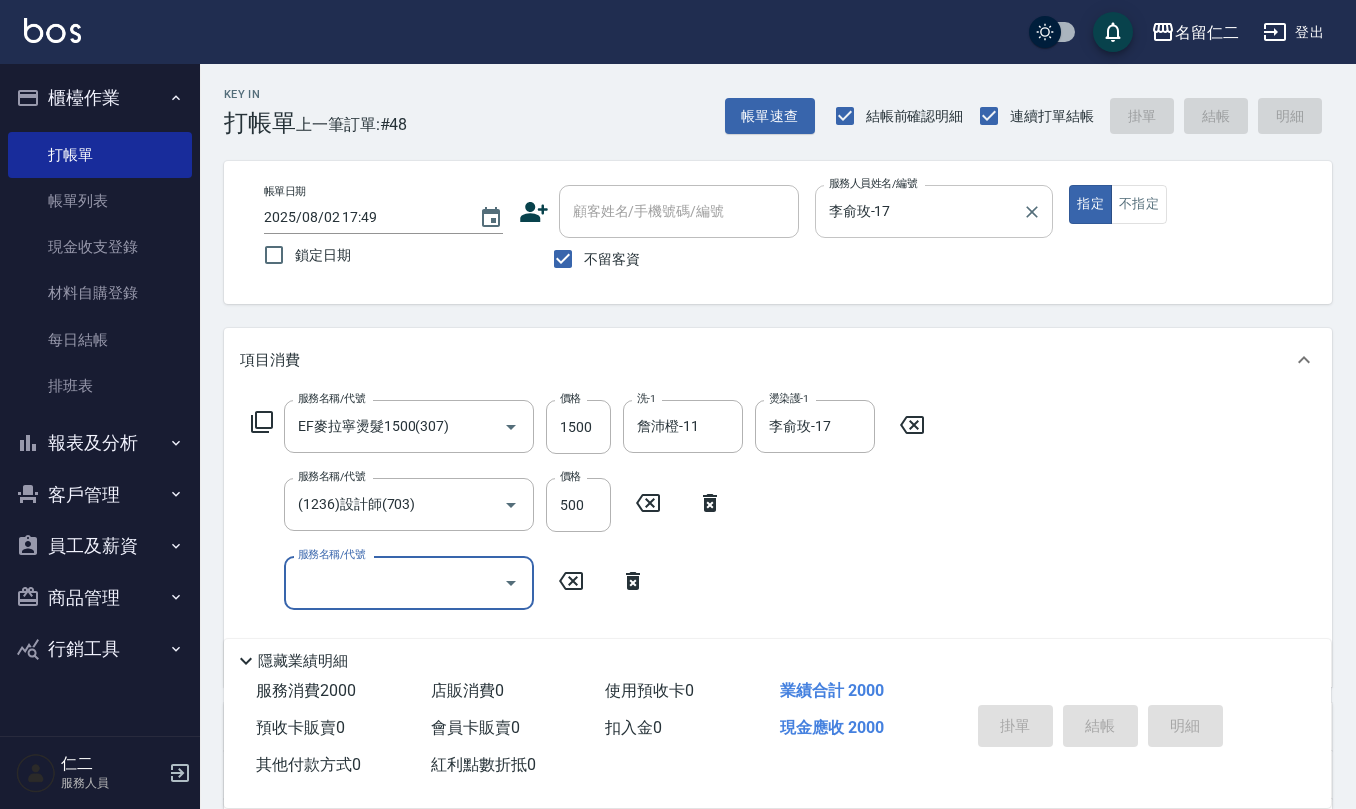 type 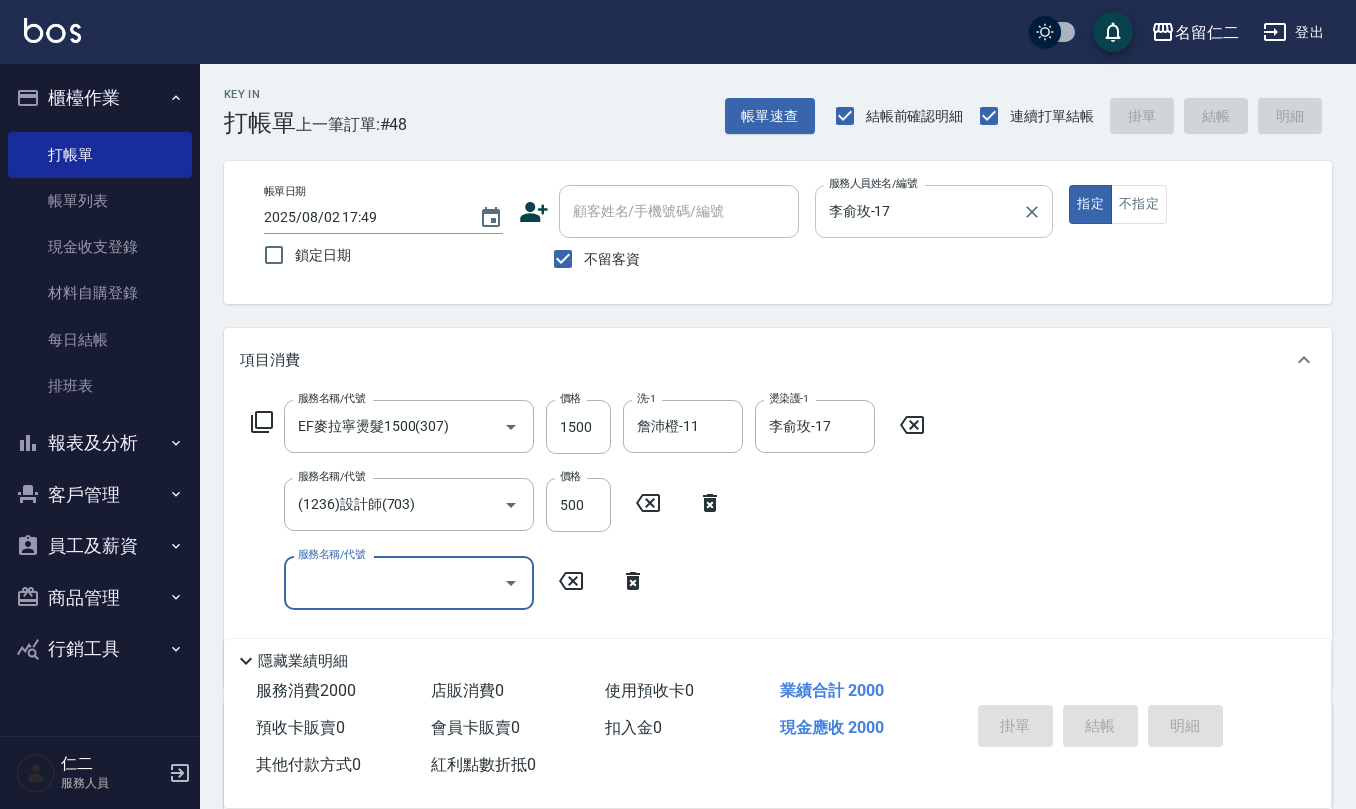 type 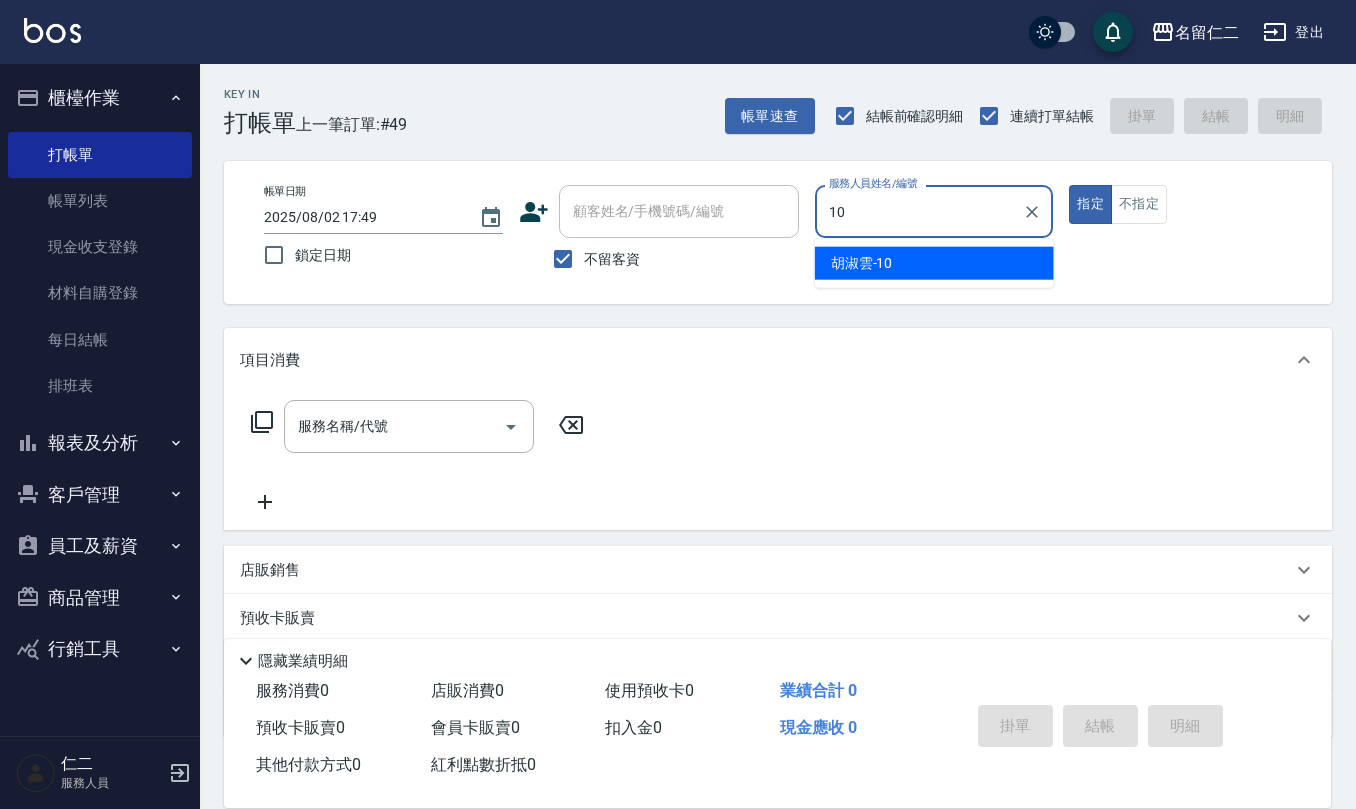 type 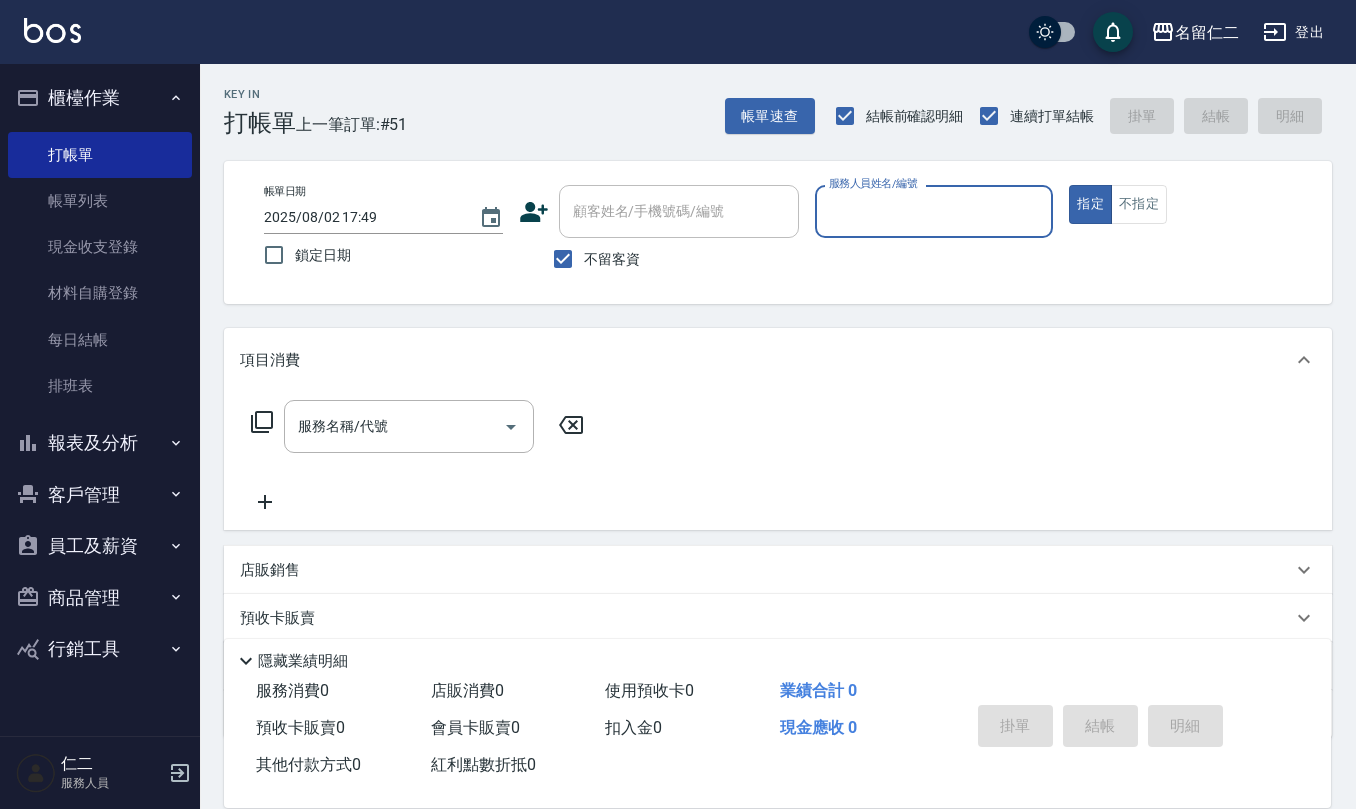 click on "指定" at bounding box center [1090, 204] 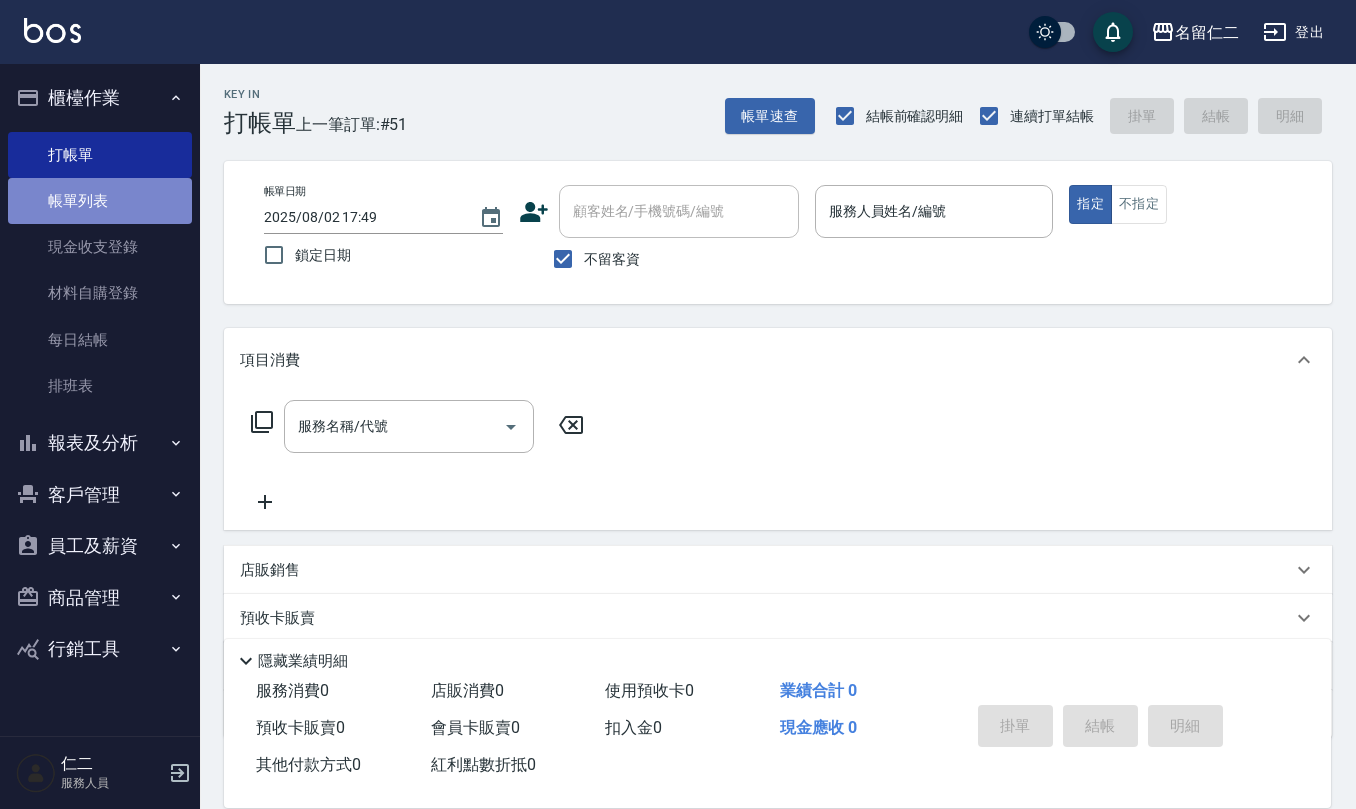 click on "帳單列表" at bounding box center [100, 201] 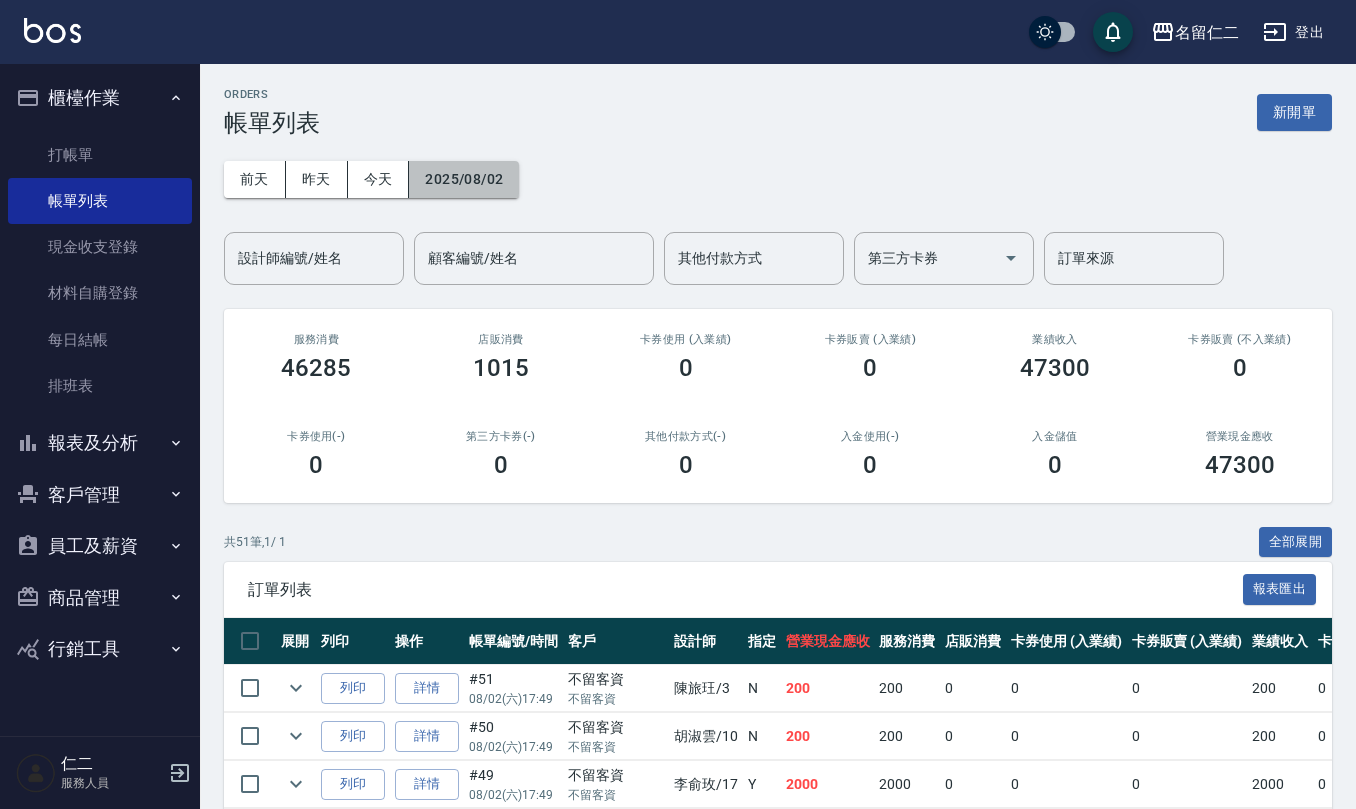 click on "2025/08/02" at bounding box center [464, 179] 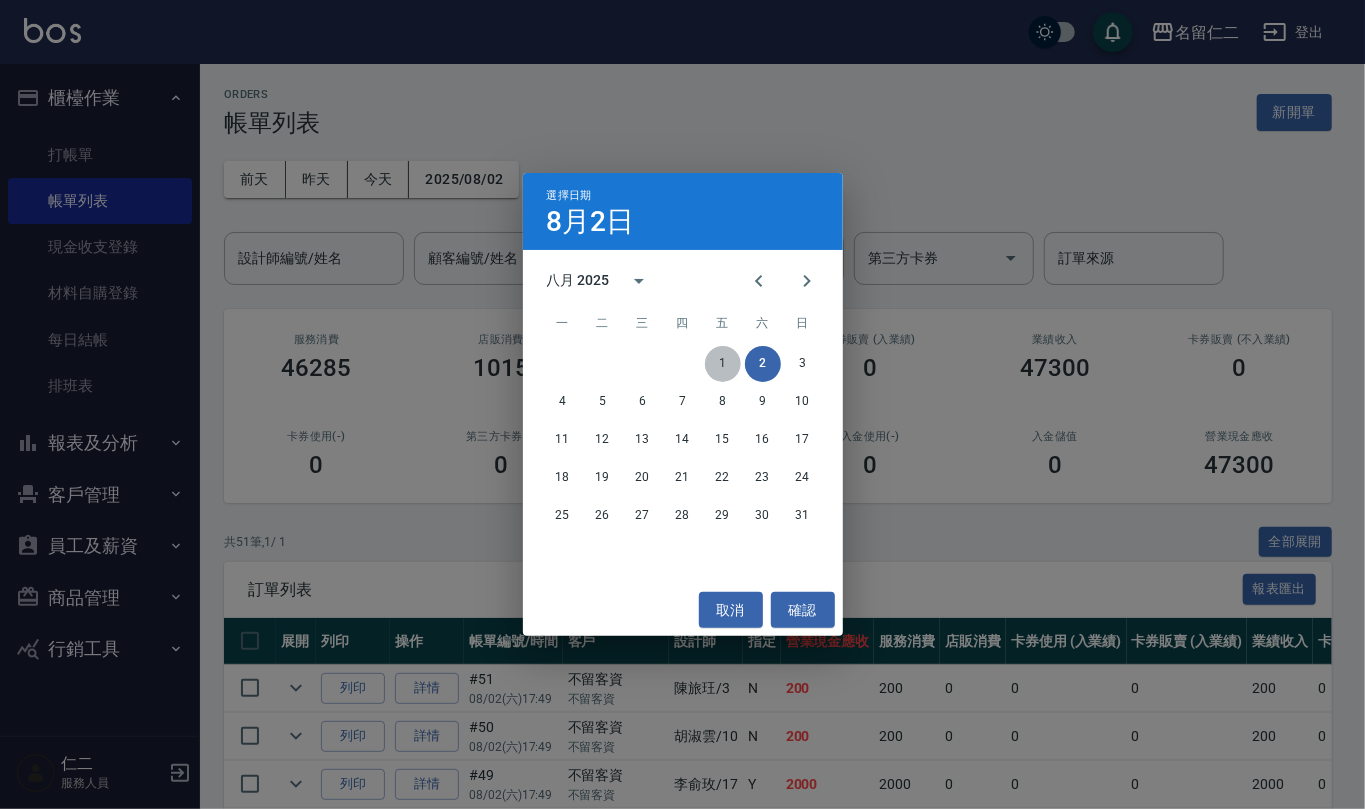 click on "1" at bounding box center (723, 364) 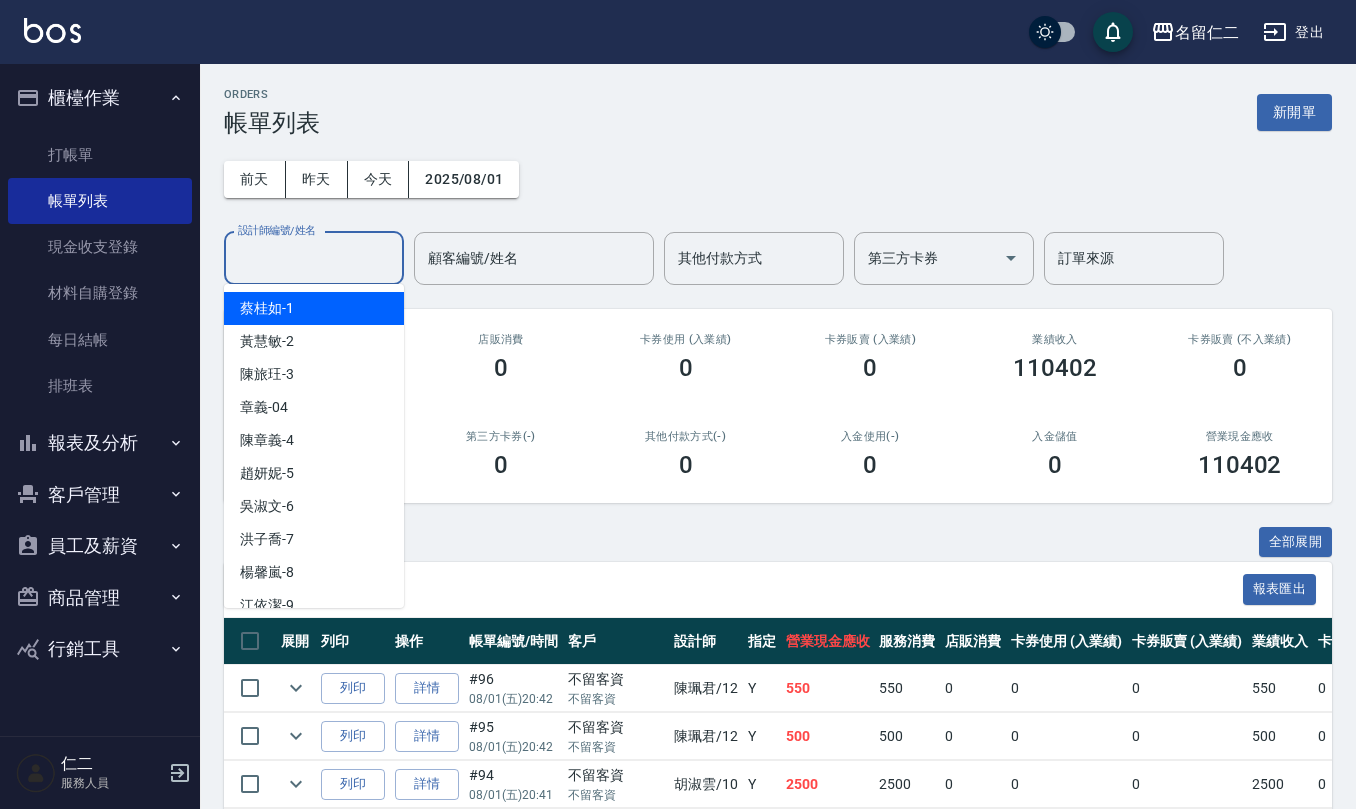 click on "設計師編號/姓名" at bounding box center (314, 258) 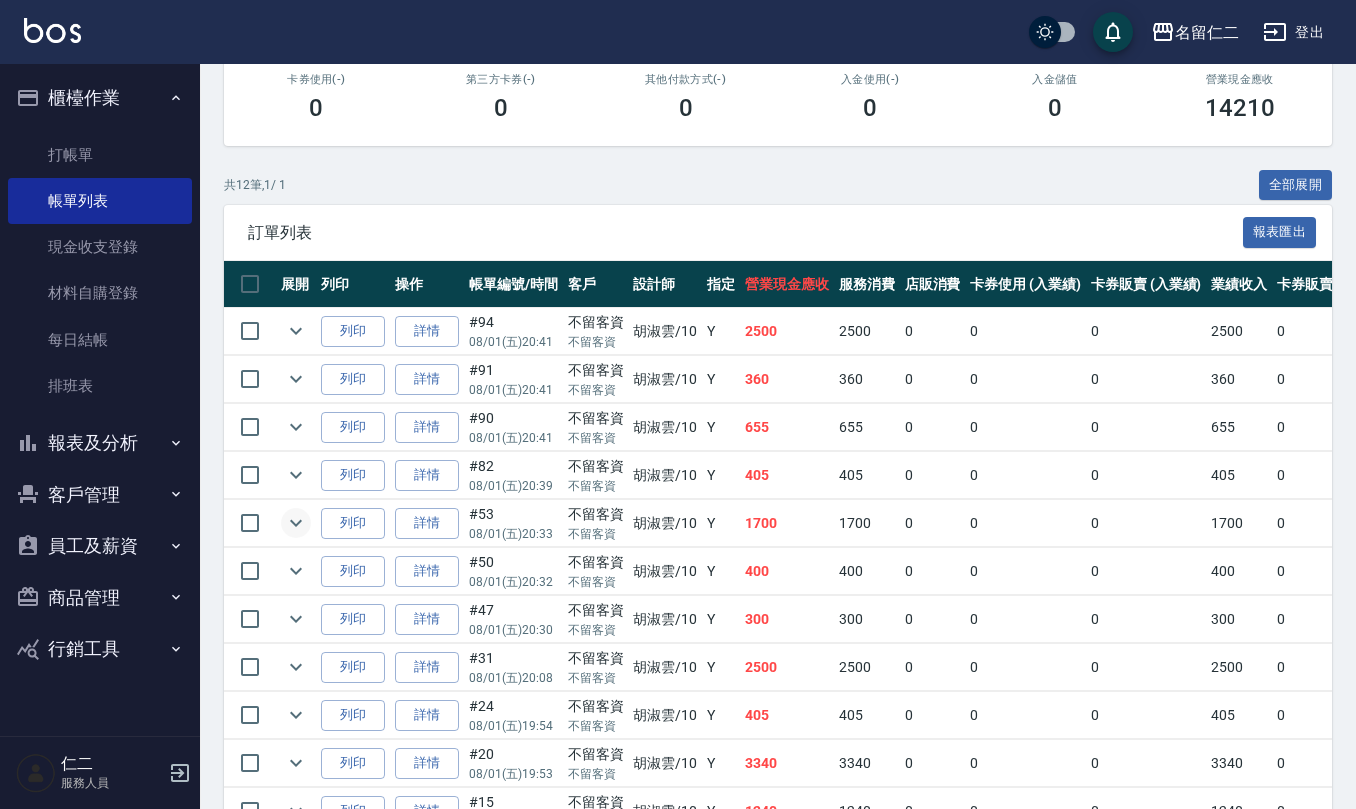scroll, scrollTop: 400, scrollLeft: 0, axis: vertical 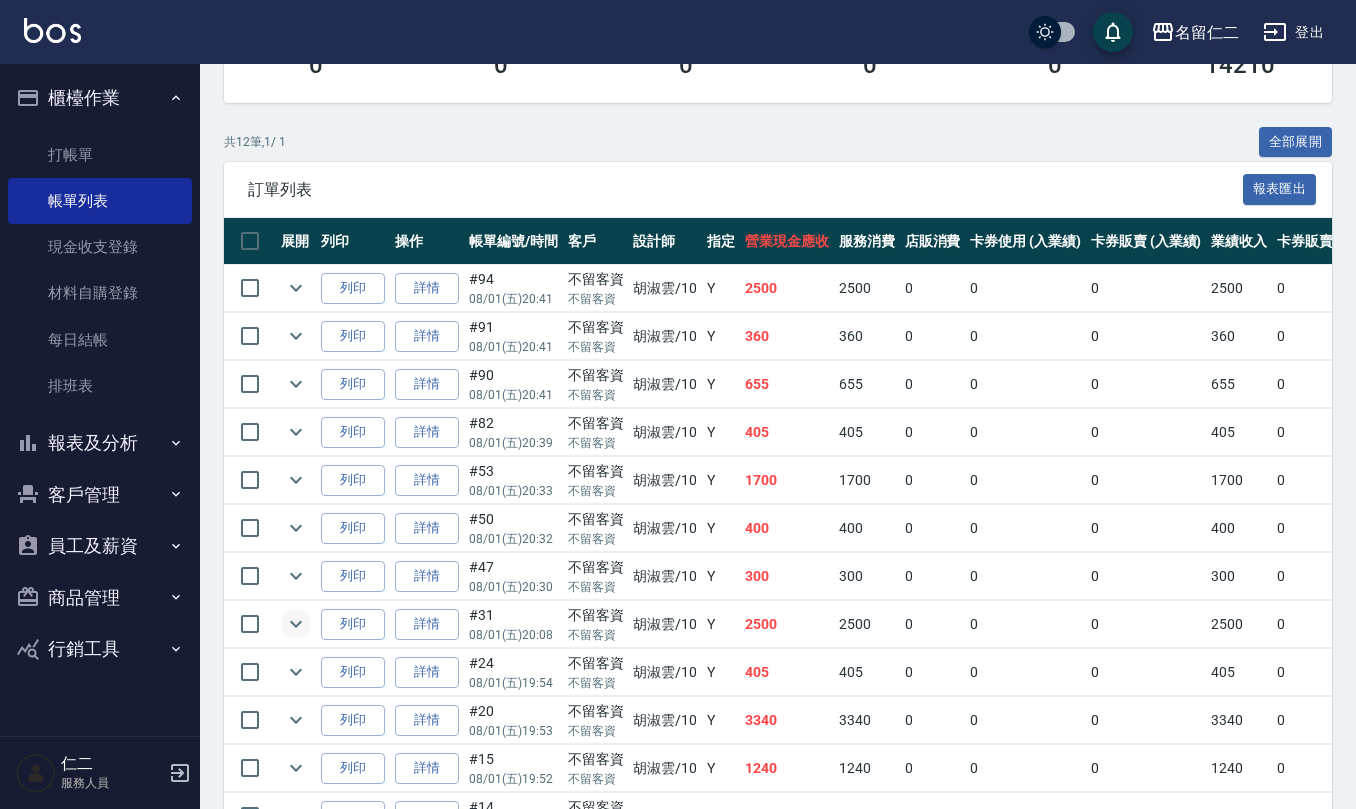 click 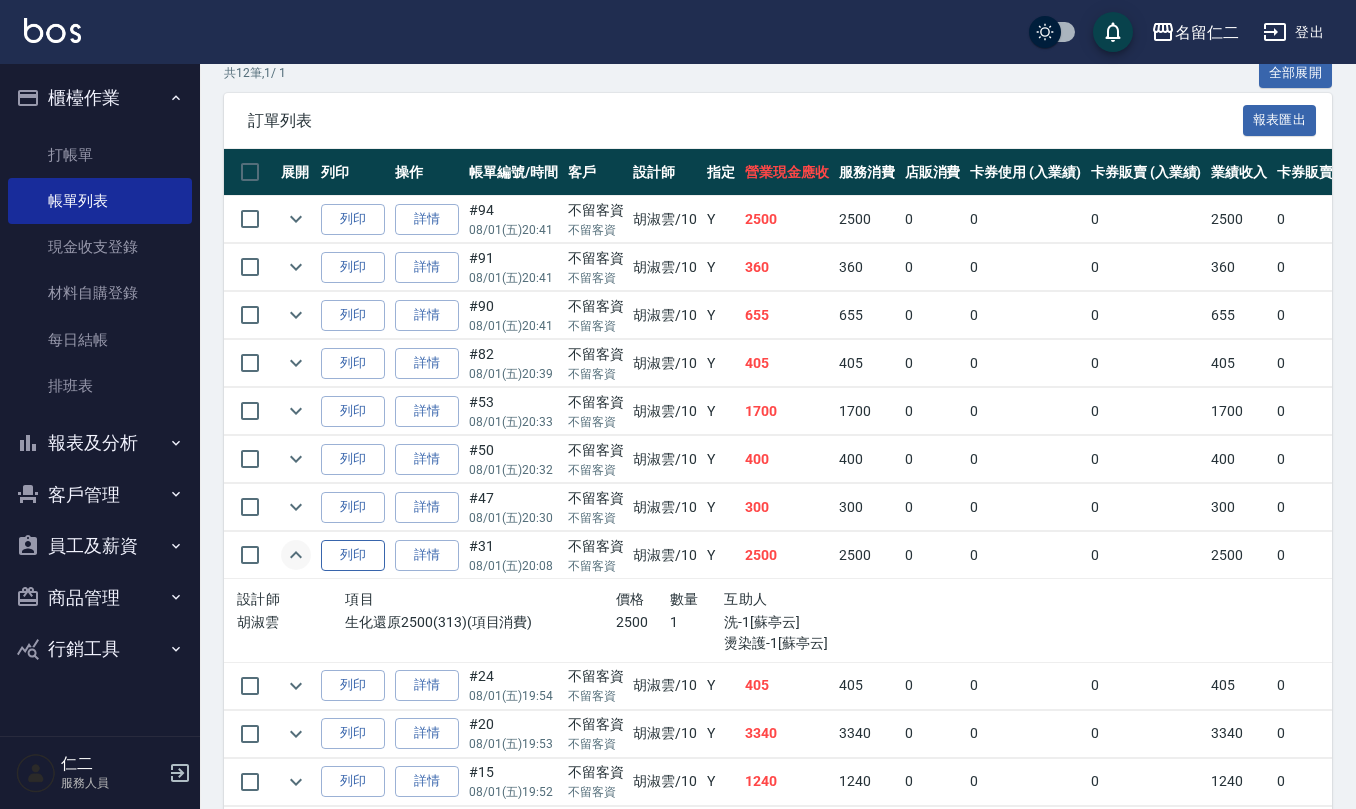 scroll, scrollTop: 533, scrollLeft: 0, axis: vertical 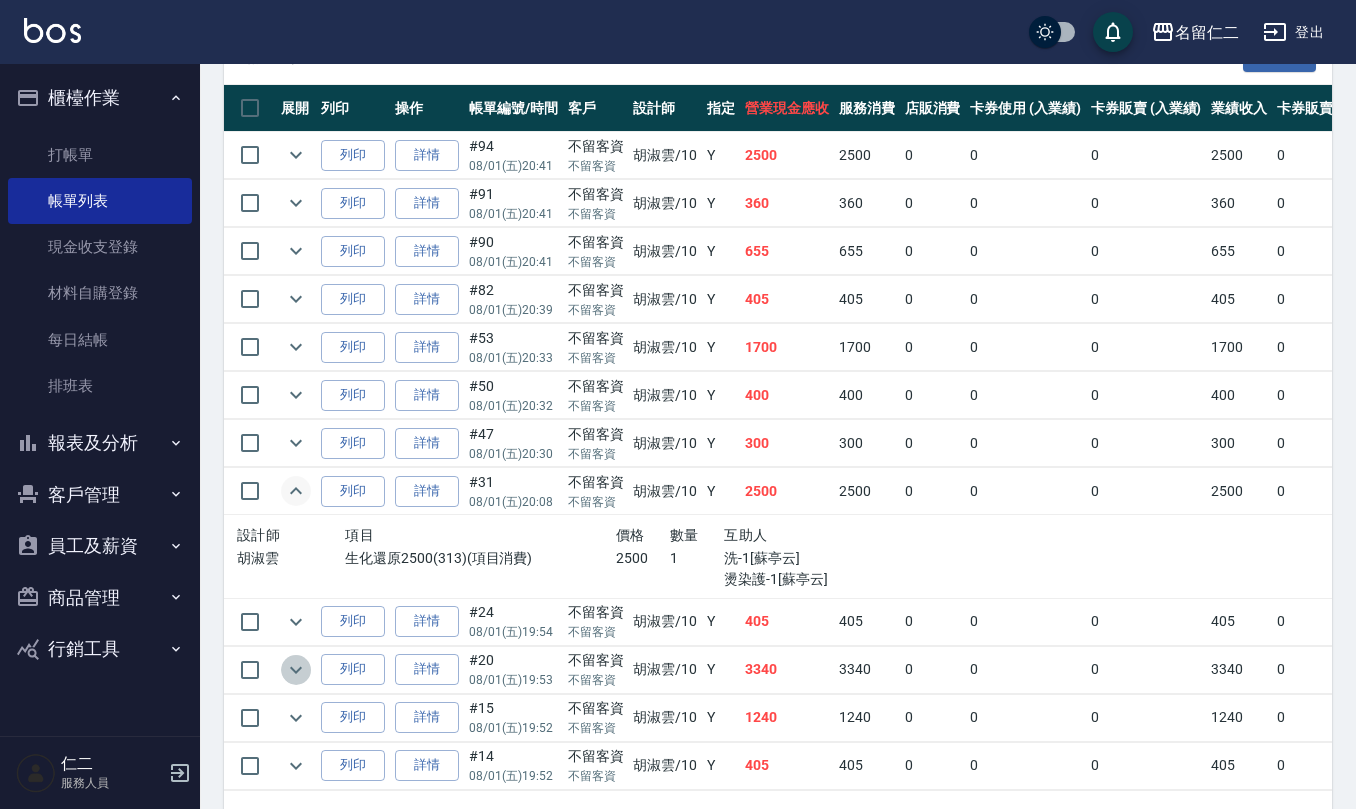 click at bounding box center (296, 670) 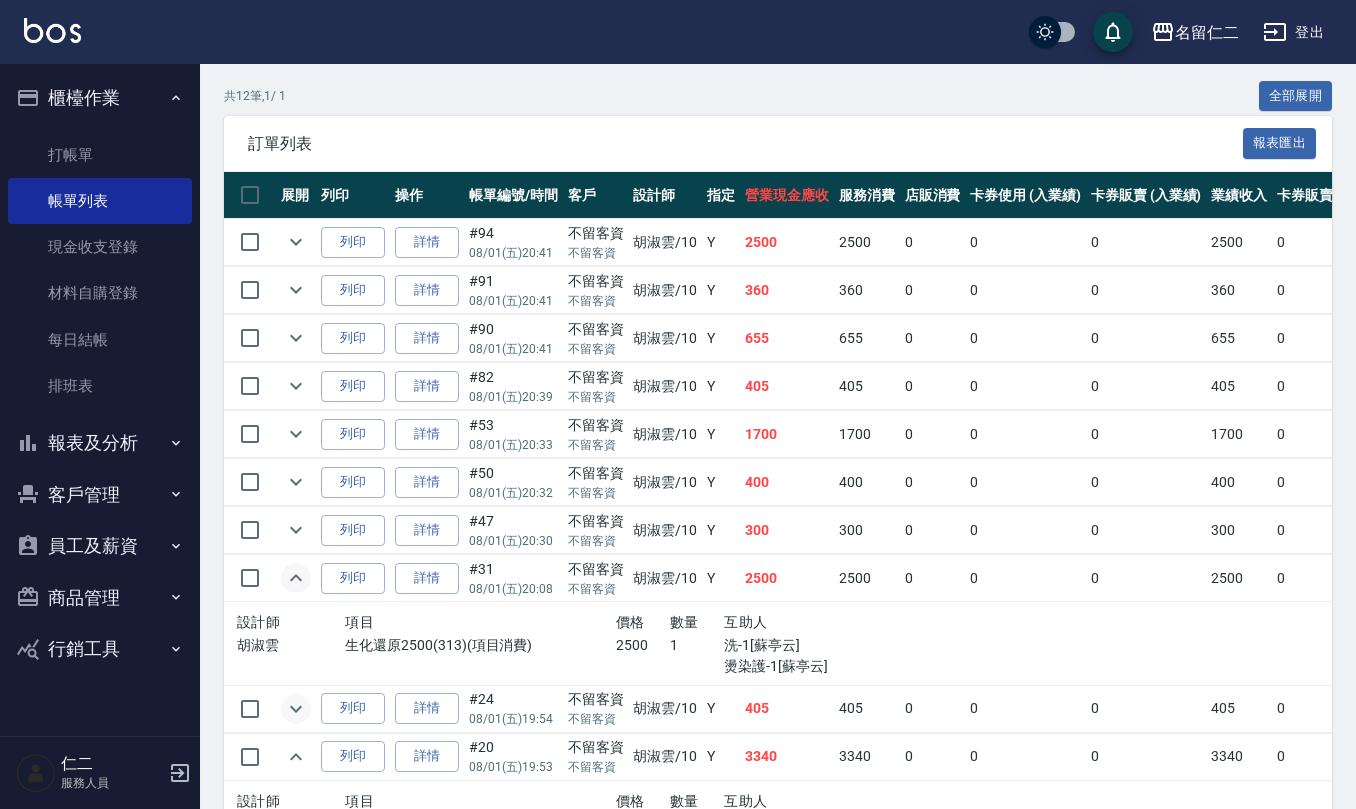 scroll, scrollTop: 400, scrollLeft: 0, axis: vertical 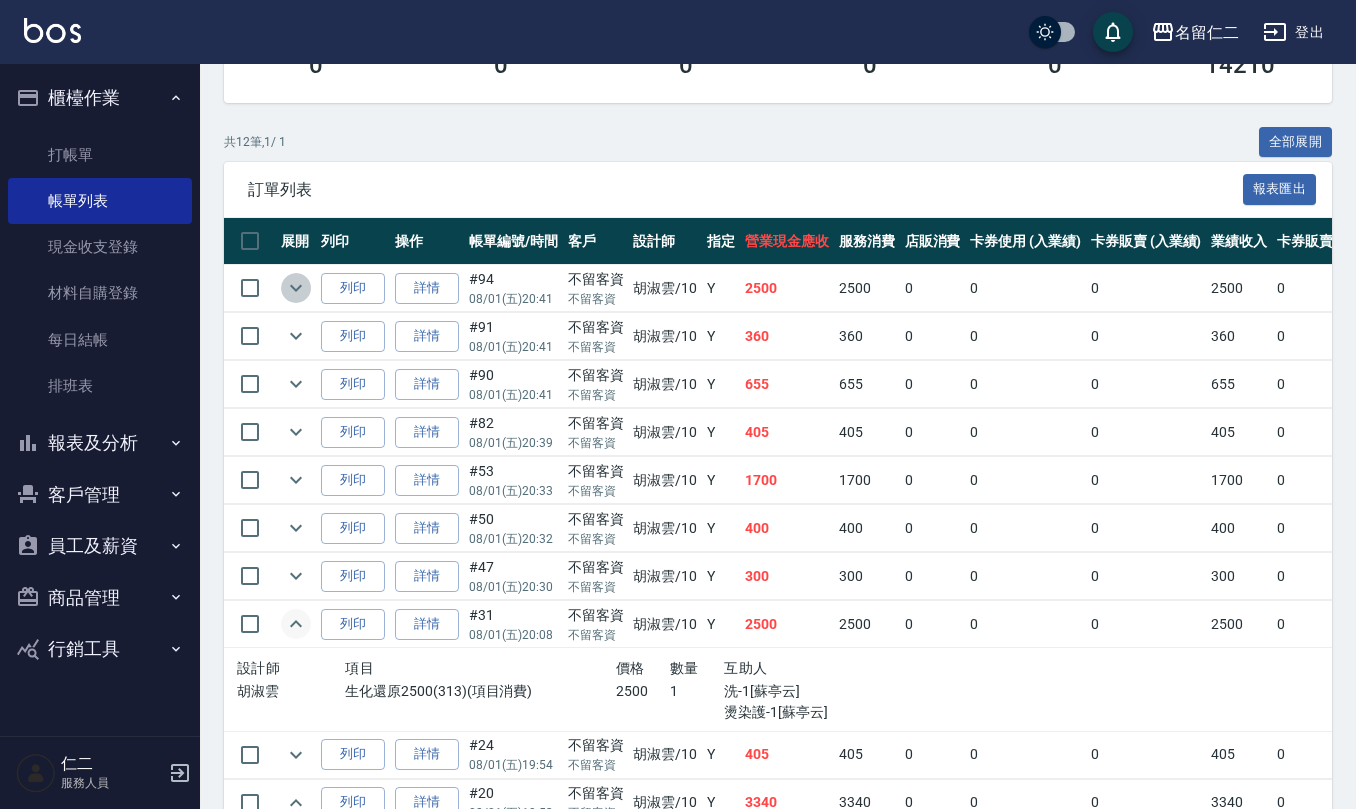 click 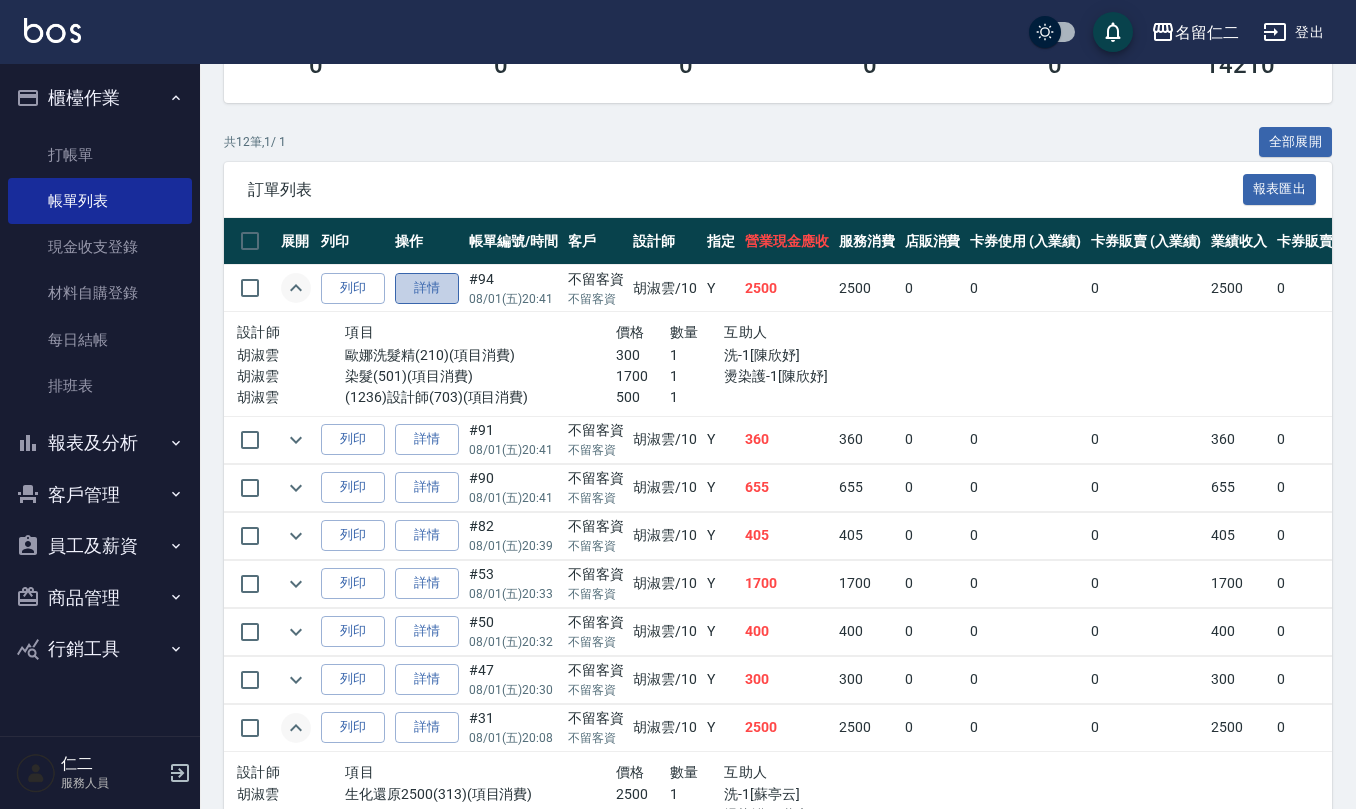 click on "詳情" at bounding box center [427, 288] 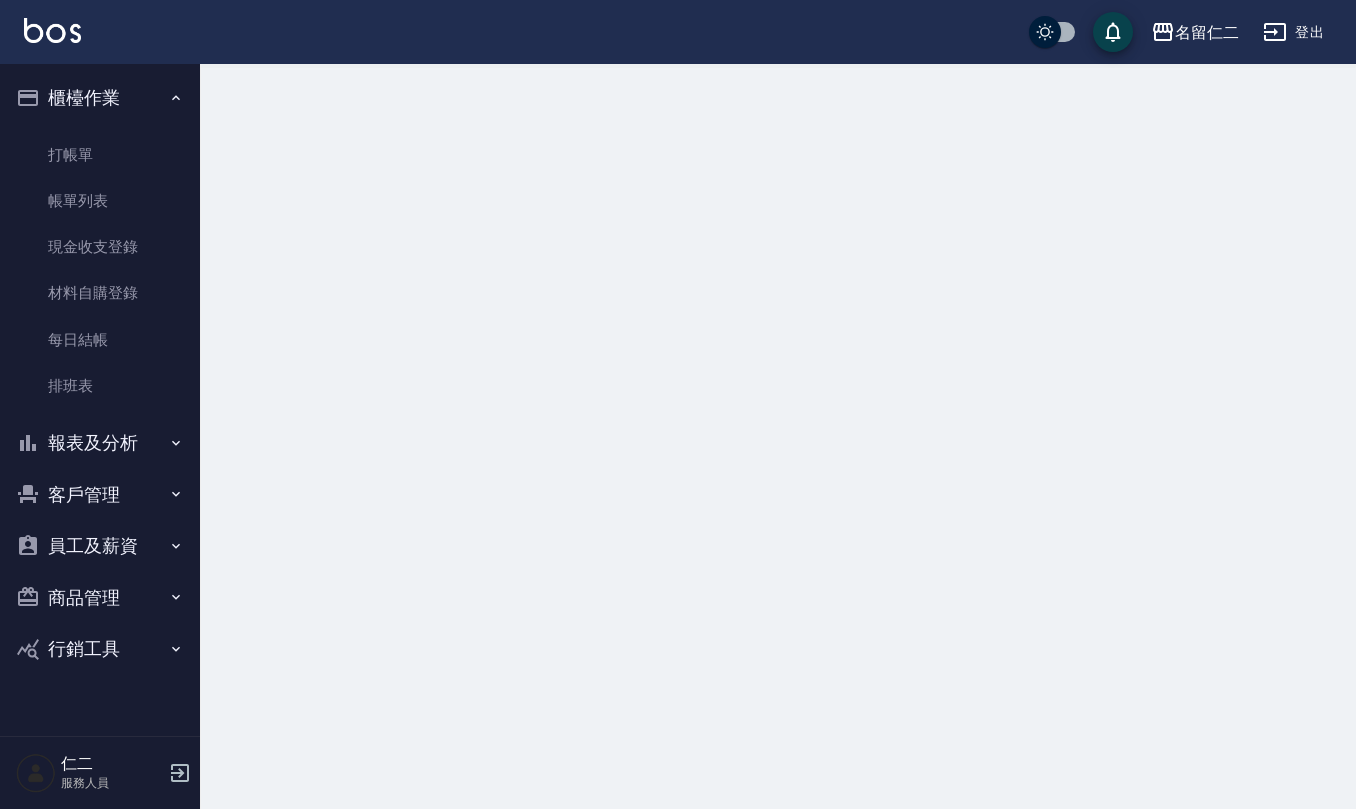 scroll, scrollTop: 0, scrollLeft: 0, axis: both 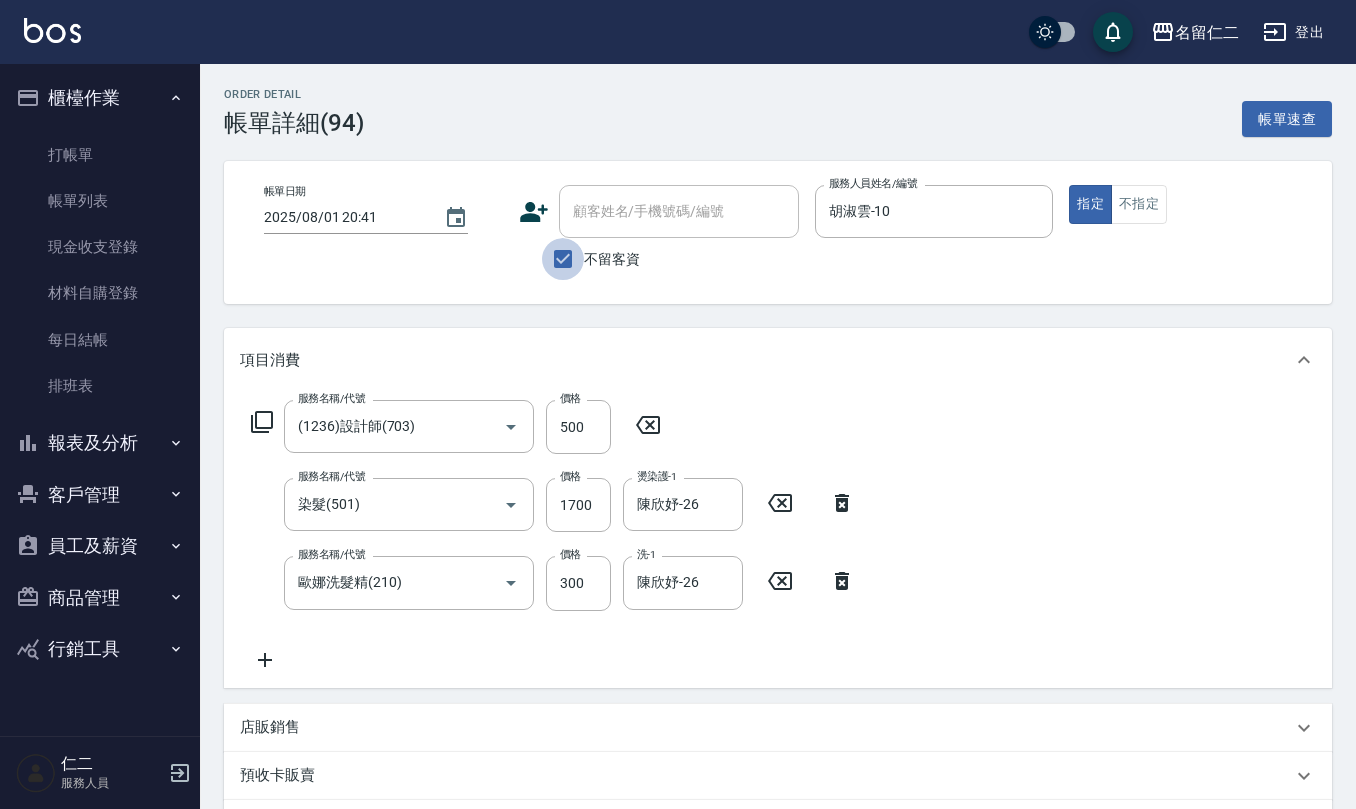 drag, startPoint x: 556, startPoint y: 248, endPoint x: 637, endPoint y: 218, distance: 86.37708 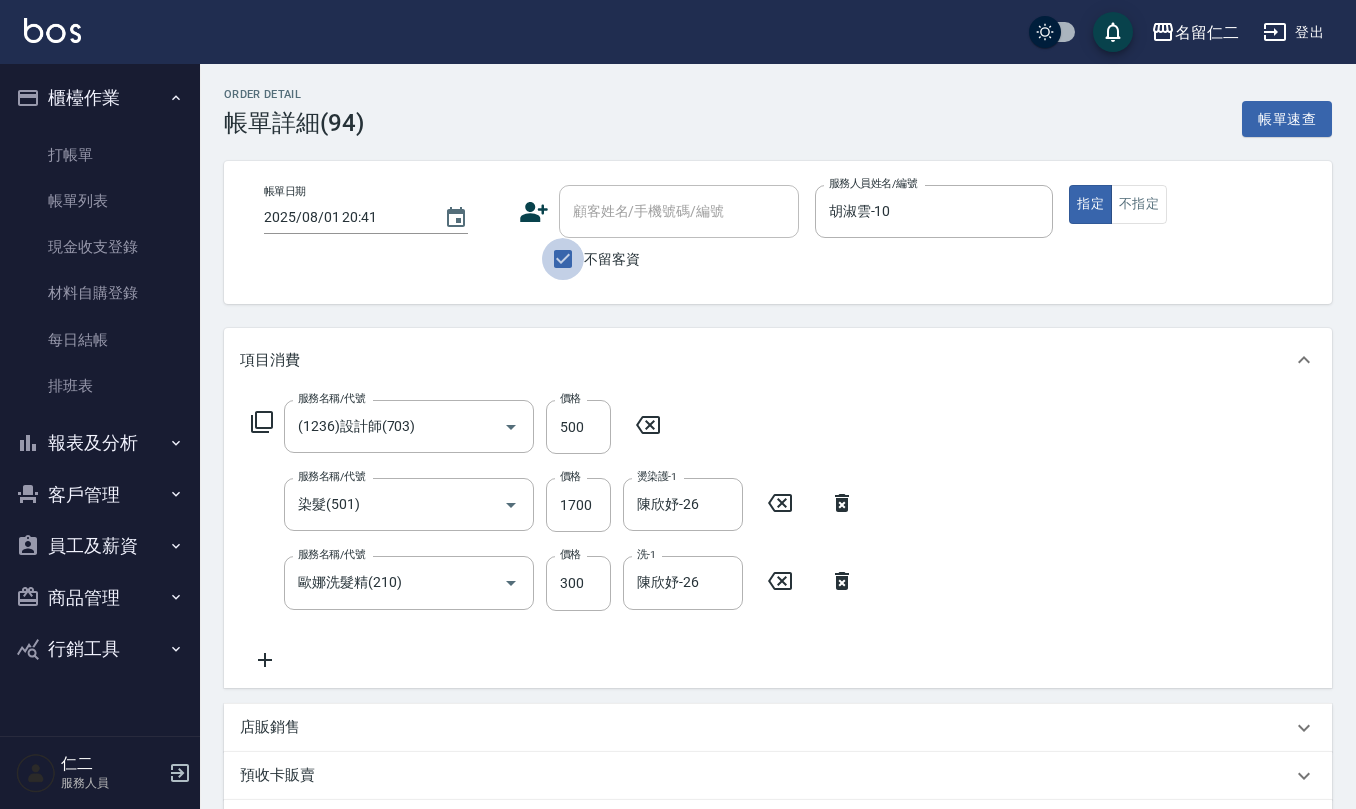 click on "不留客資" at bounding box center (563, 259) 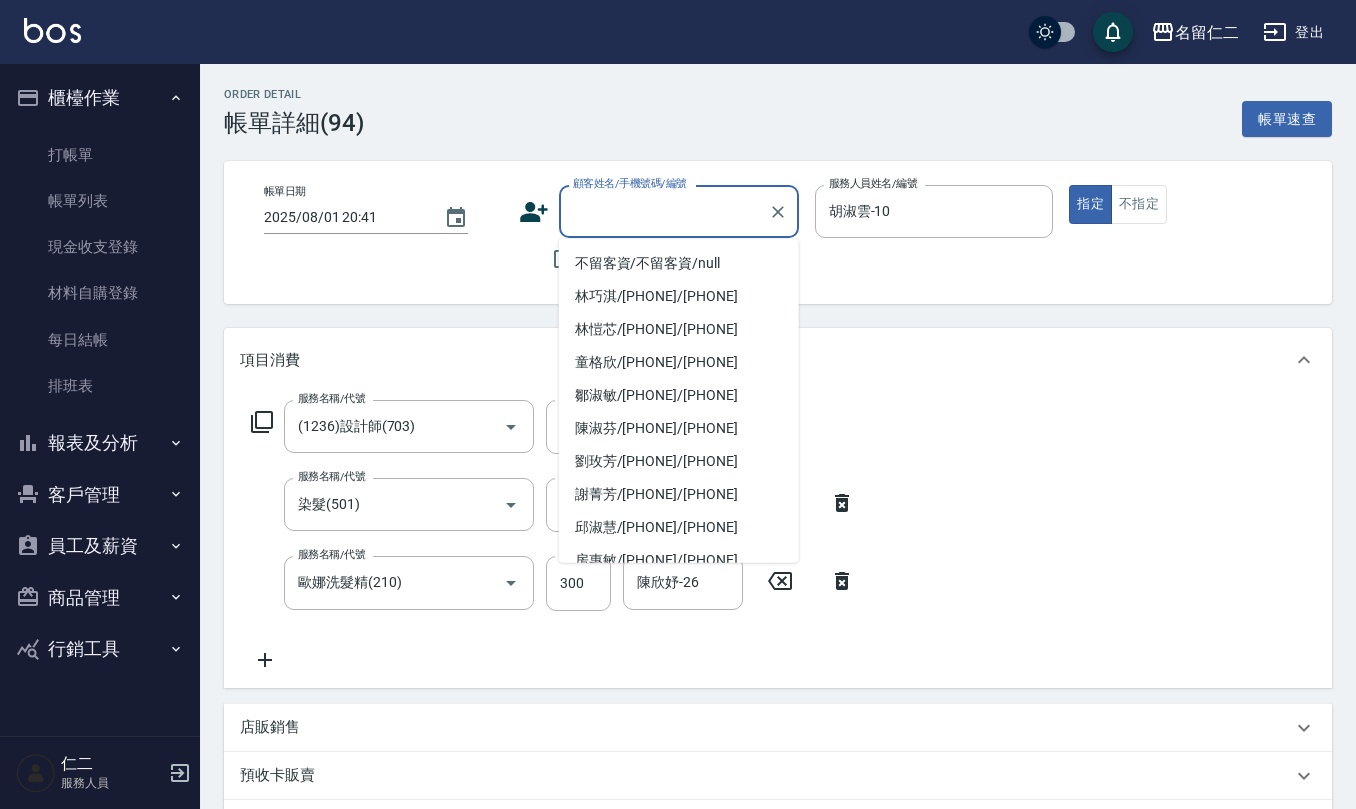 click on "顧客姓名/手機號碼/編號" at bounding box center [664, 211] 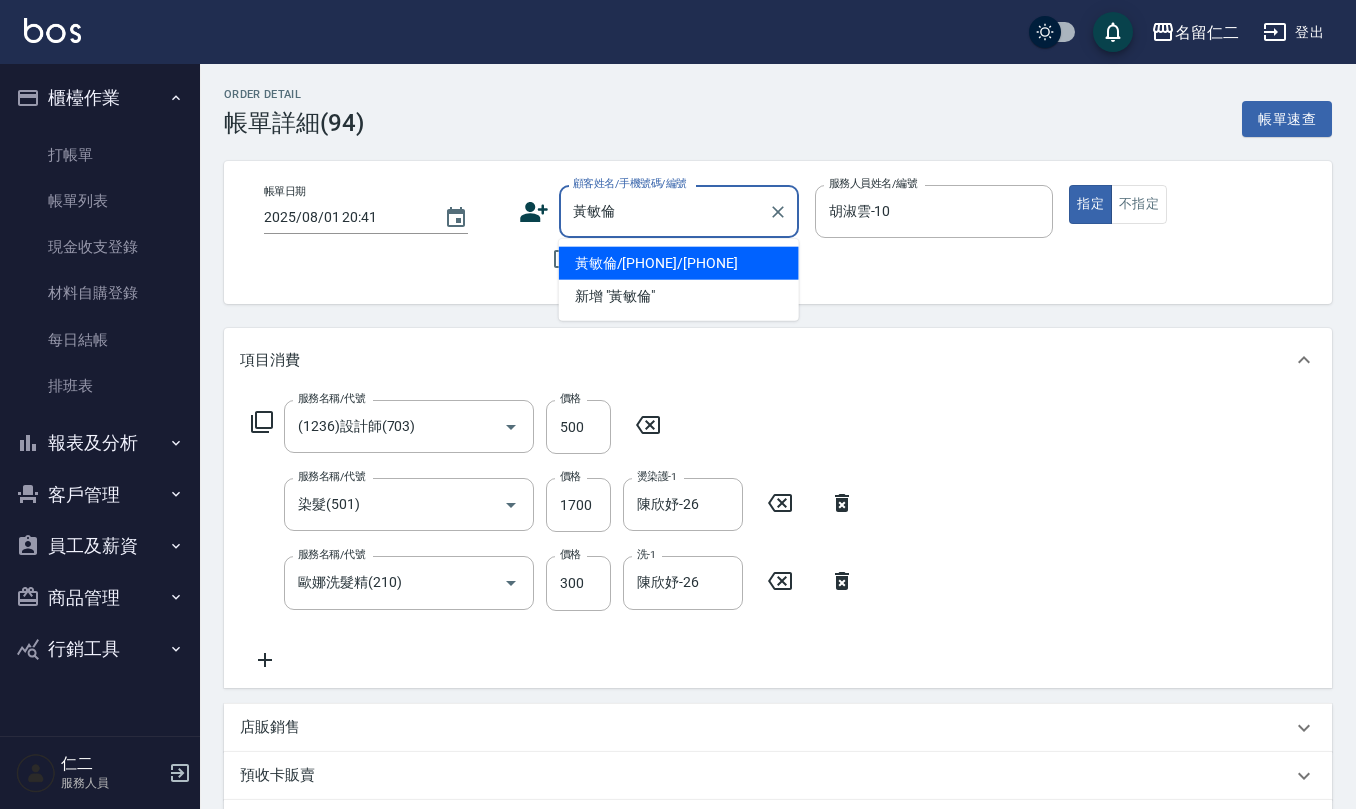 click on "黃敏倫/[PHONE]/[PHONE]" at bounding box center [679, 263] 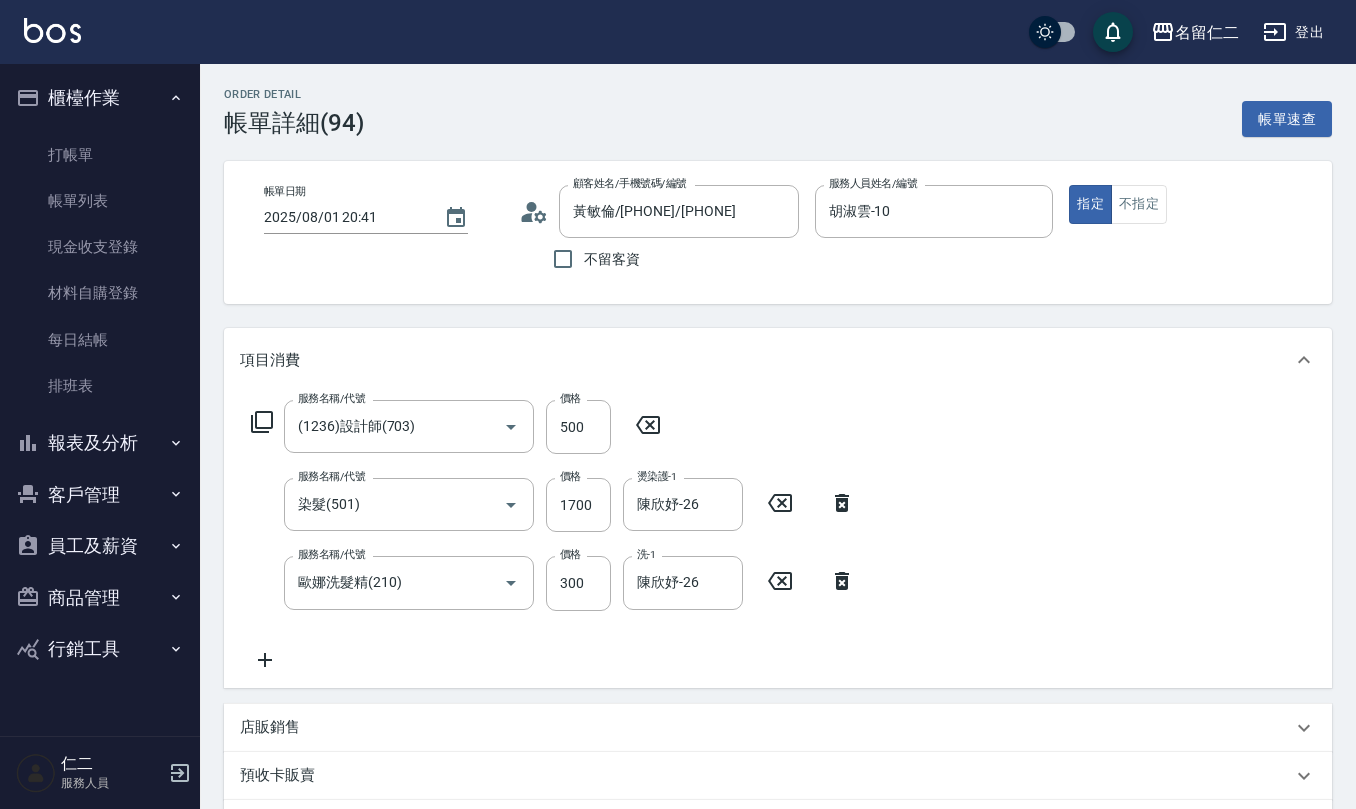 click 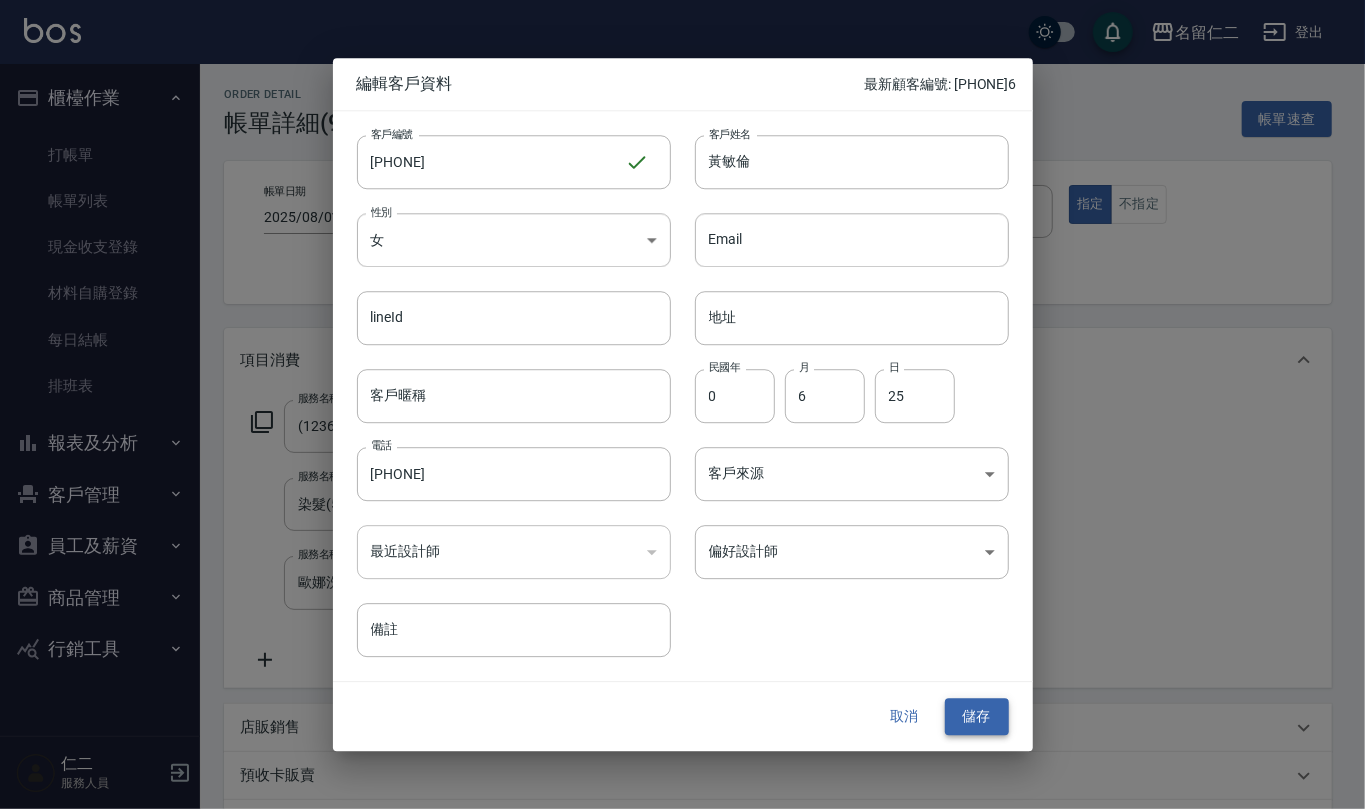 click on "儲存" at bounding box center [977, 717] 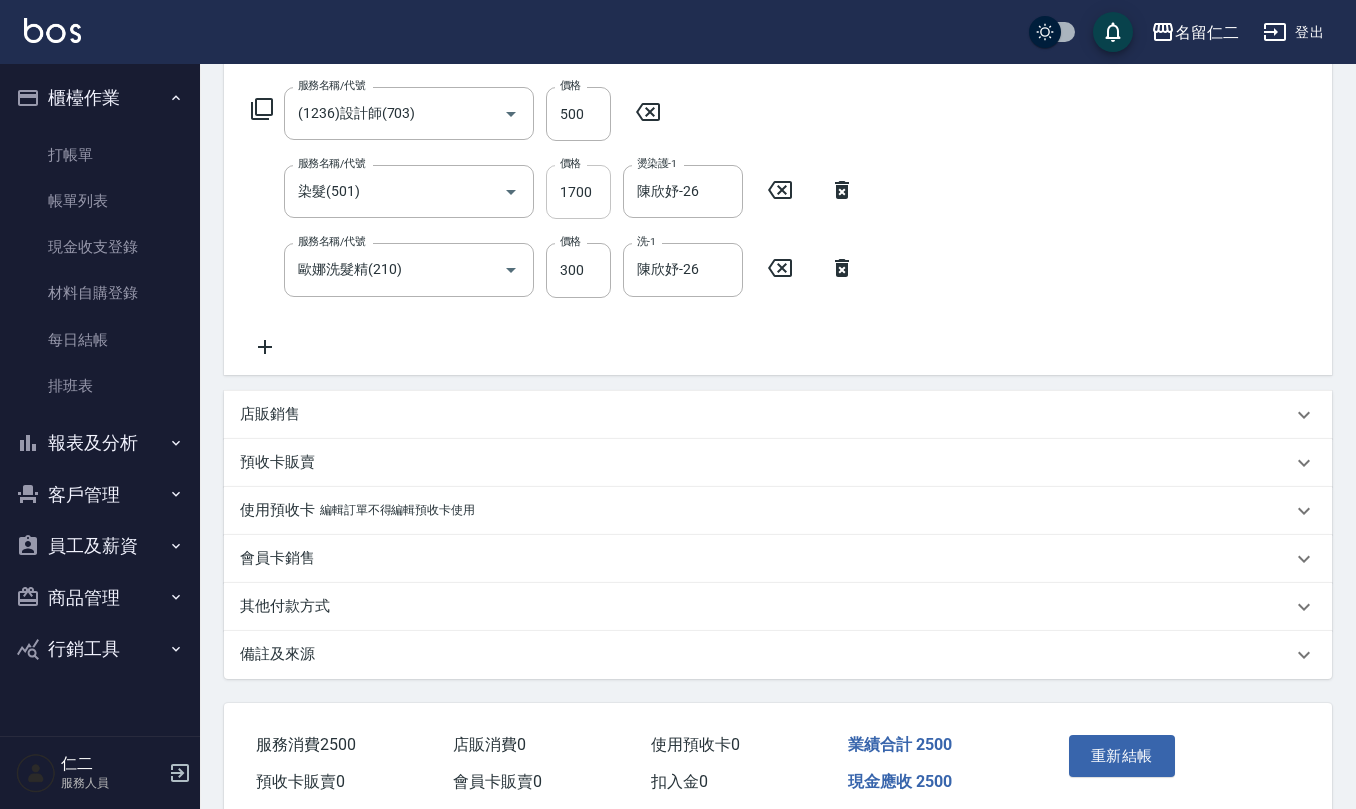 scroll, scrollTop: 394, scrollLeft: 0, axis: vertical 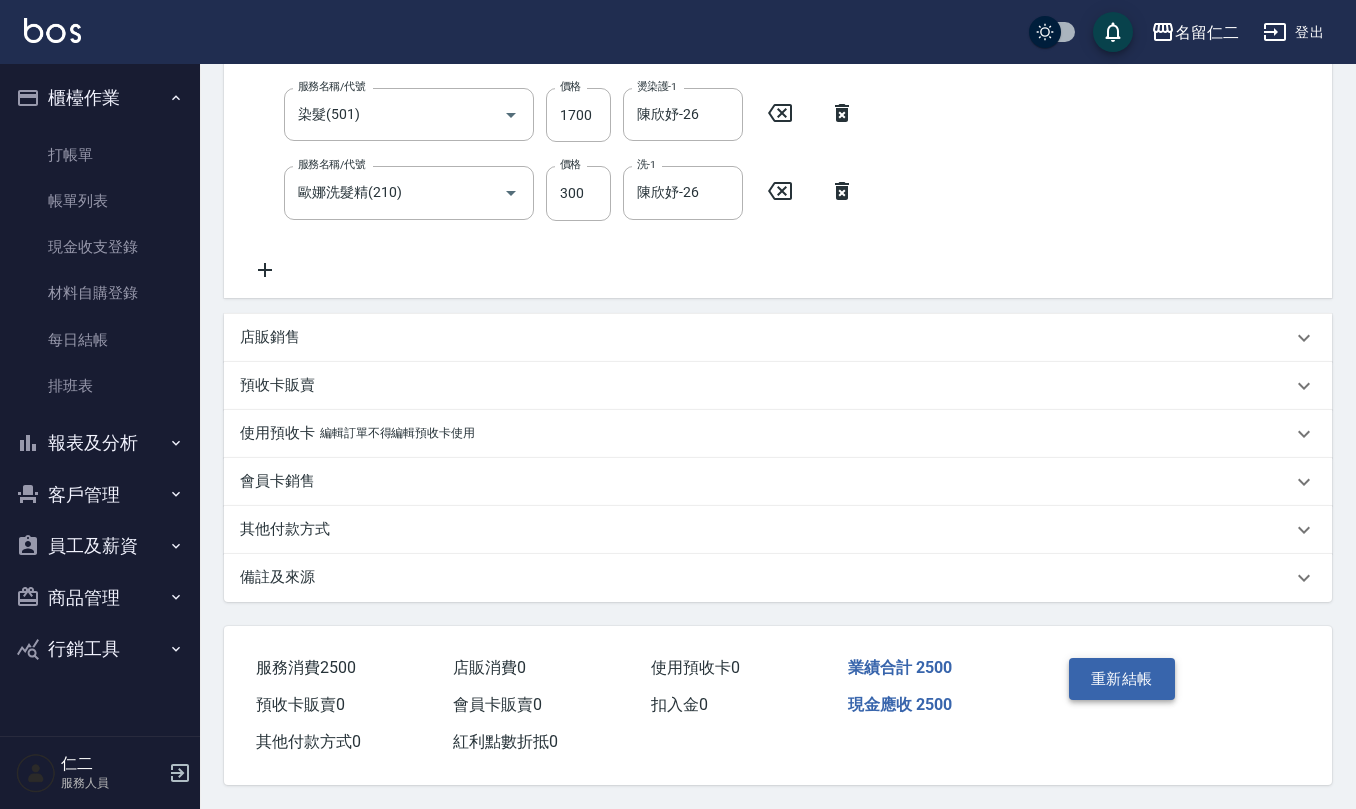 click on "重新結帳" at bounding box center [1122, 679] 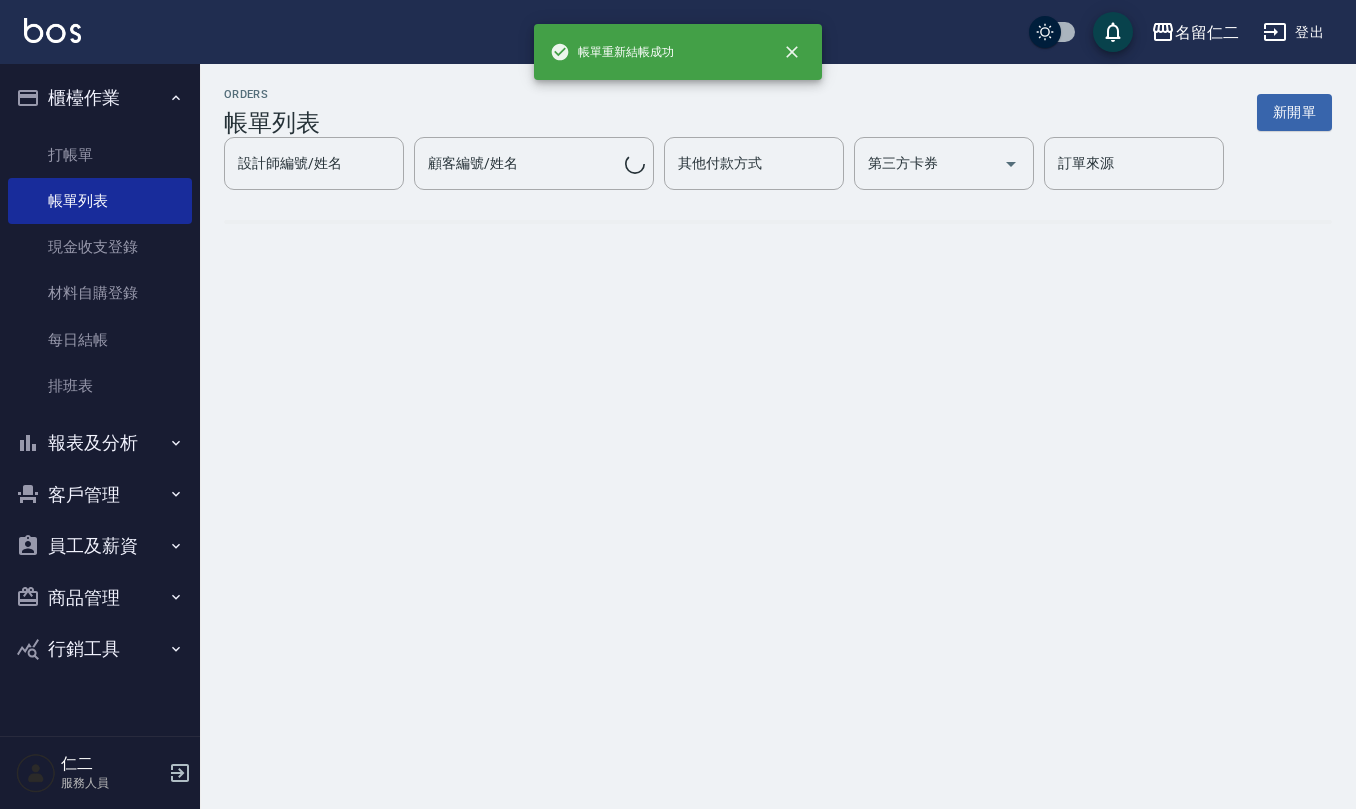 scroll, scrollTop: 0, scrollLeft: 0, axis: both 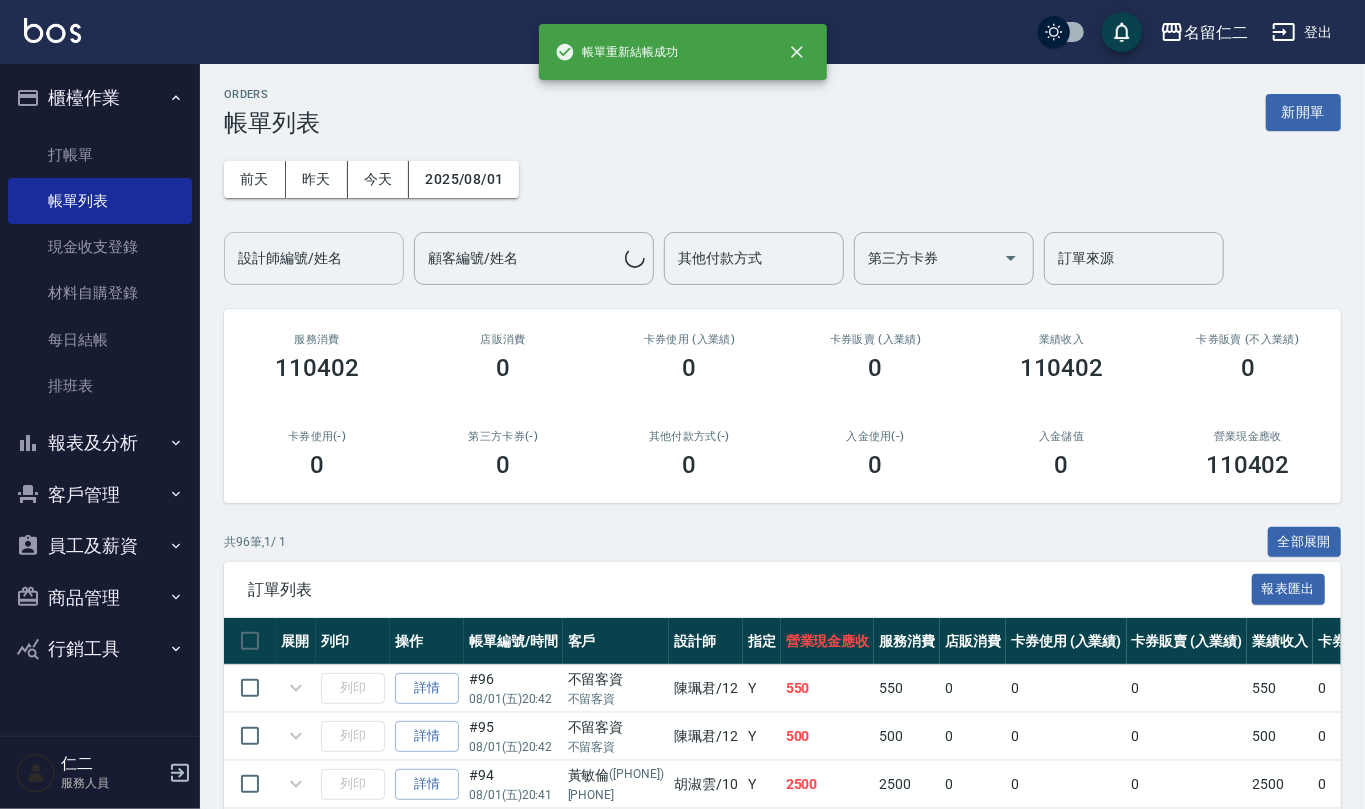 click on "設計師編號/姓名" at bounding box center (314, 258) 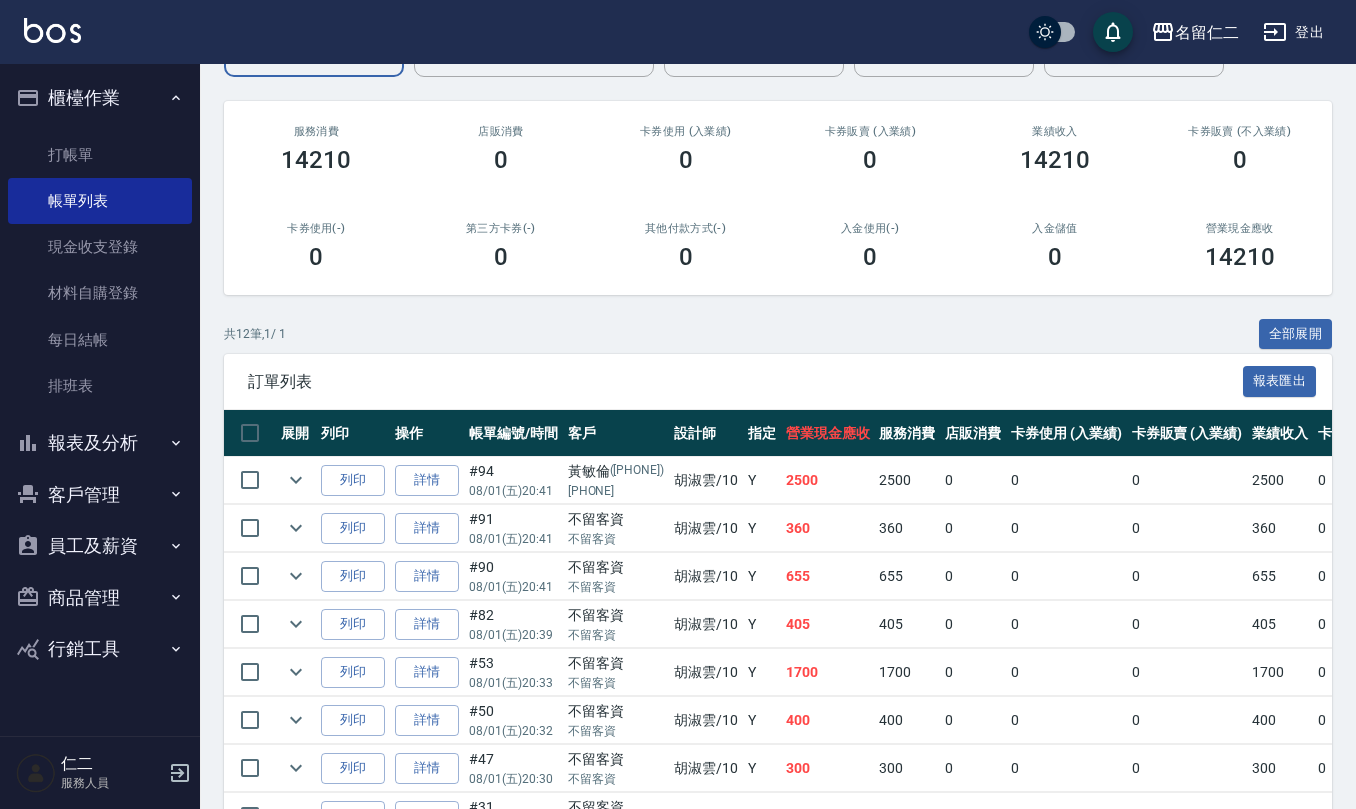scroll, scrollTop: 266, scrollLeft: 0, axis: vertical 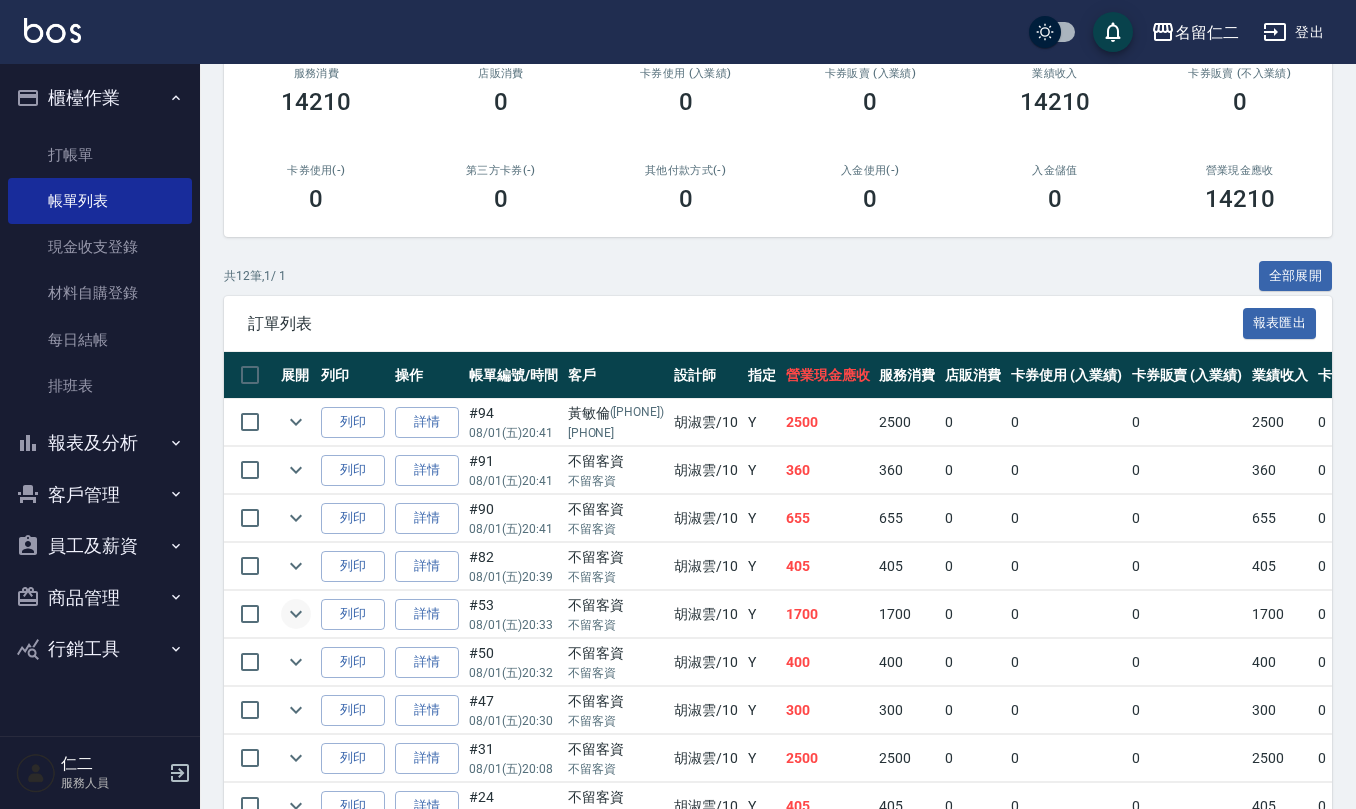 click 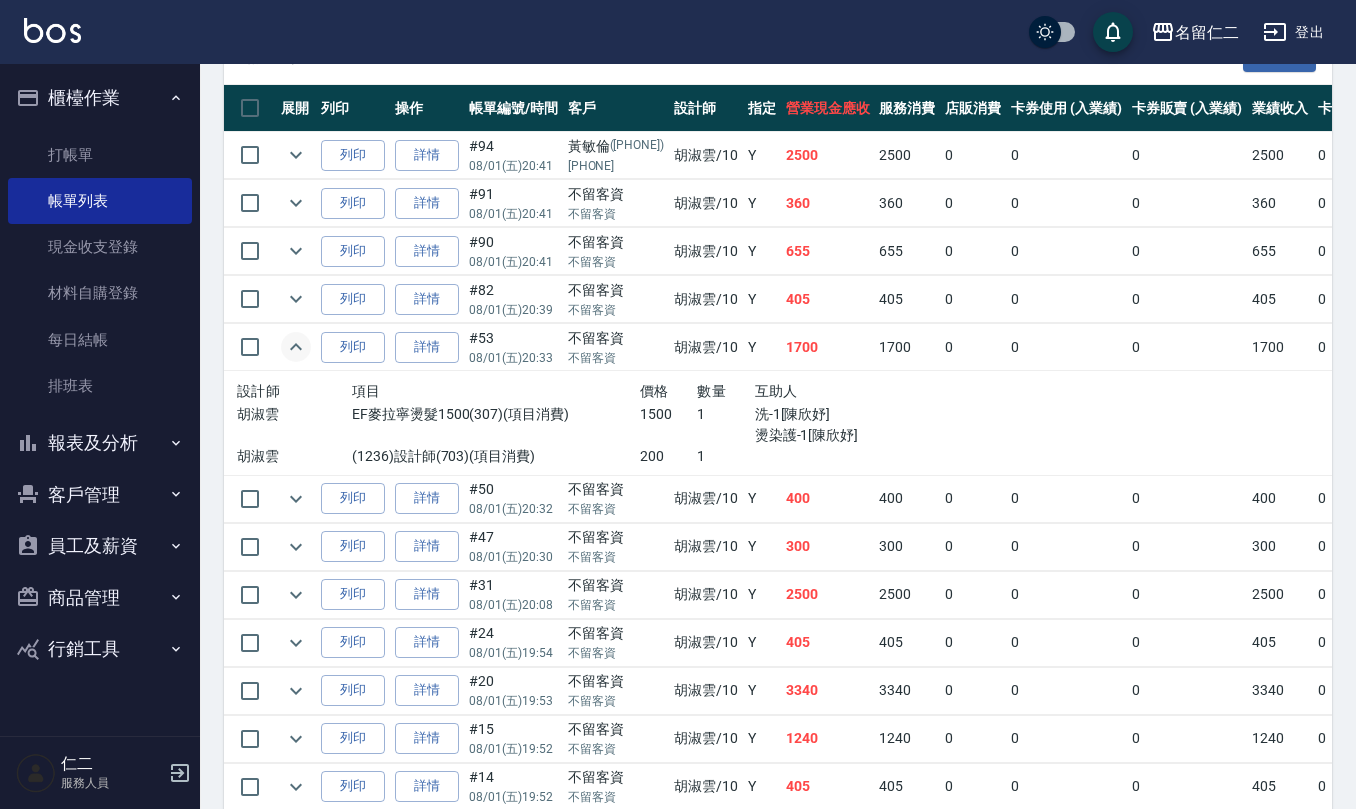 scroll, scrollTop: 642, scrollLeft: 0, axis: vertical 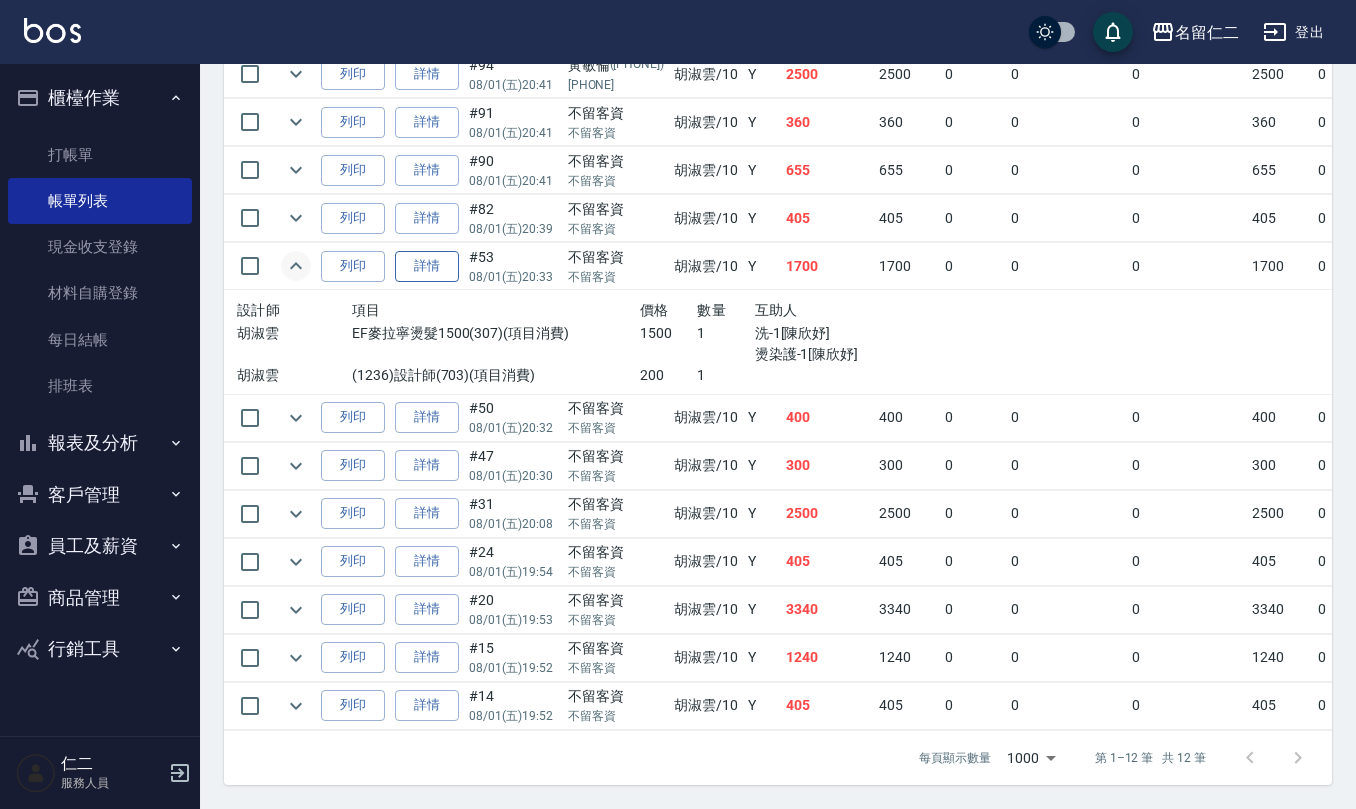 click on "詳情" at bounding box center [427, 266] 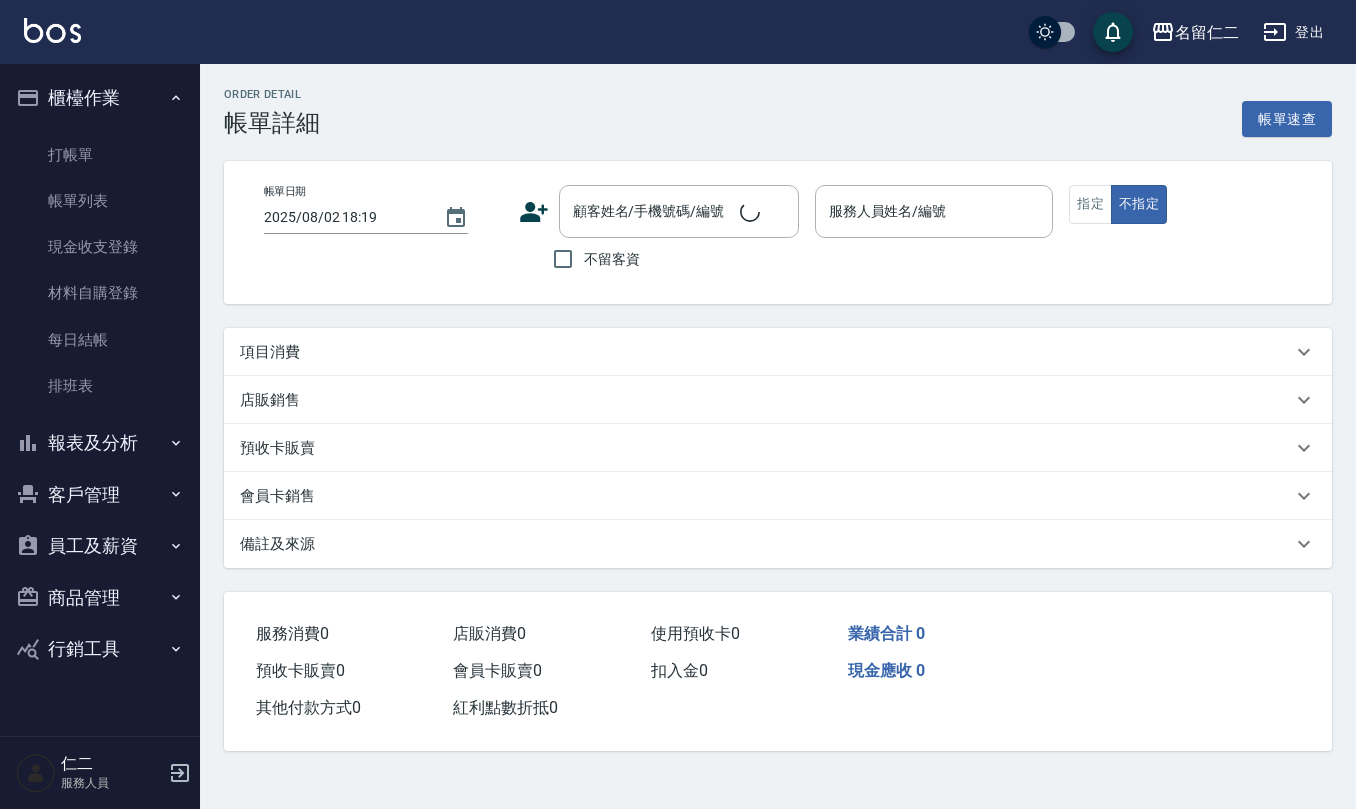 scroll, scrollTop: 0, scrollLeft: 0, axis: both 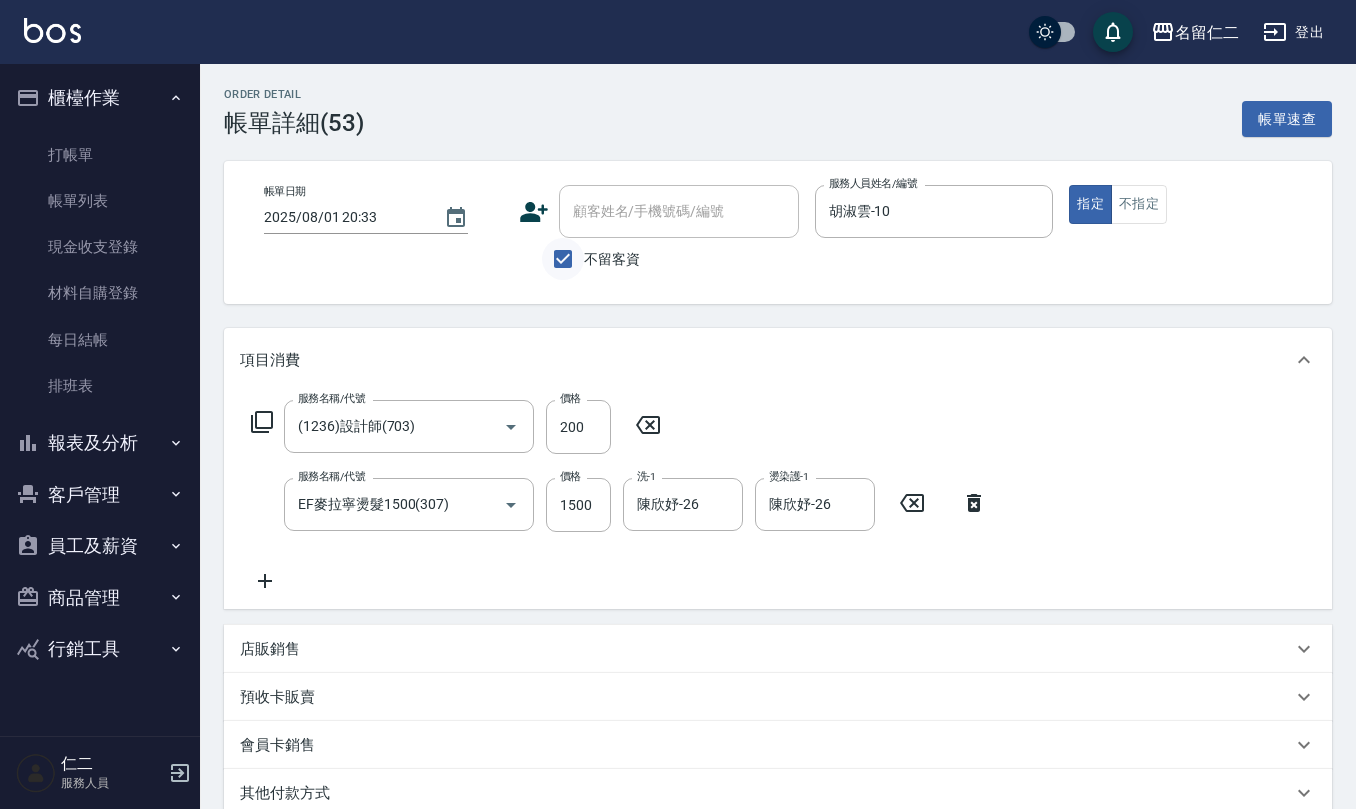 click on "不留客資" at bounding box center [563, 259] 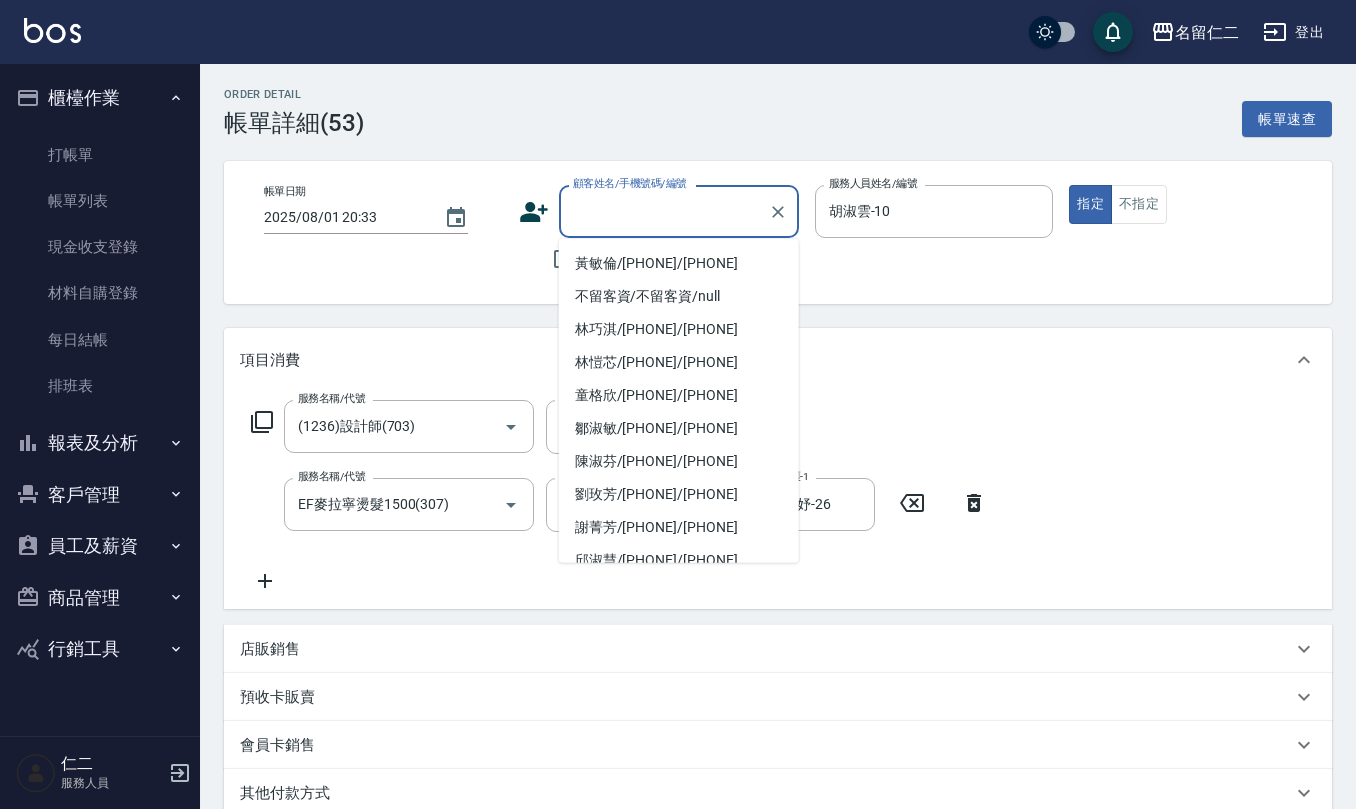 click on "顧客姓名/手機號碼/編號" at bounding box center [664, 211] 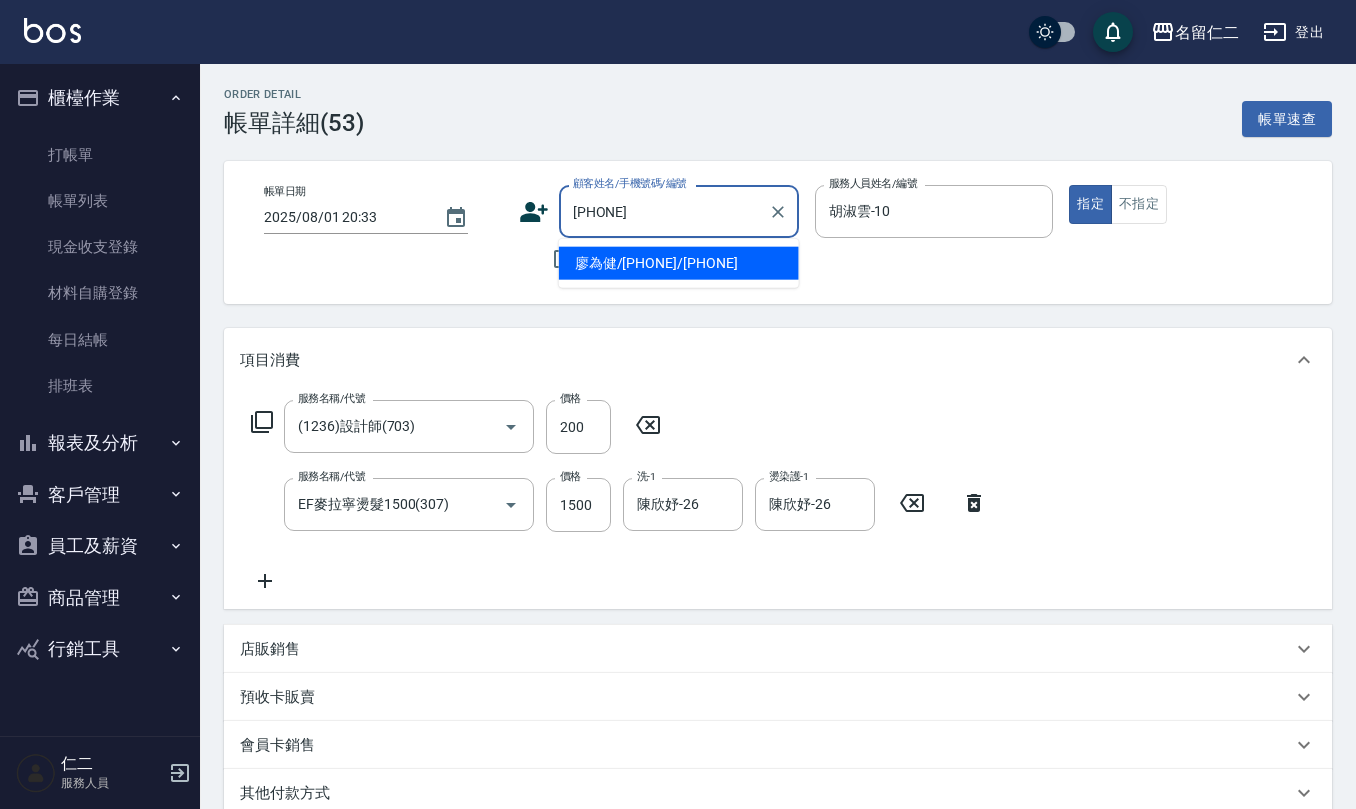 click on "廖為健/[PHONE]/[PHONE]" at bounding box center (679, 263) 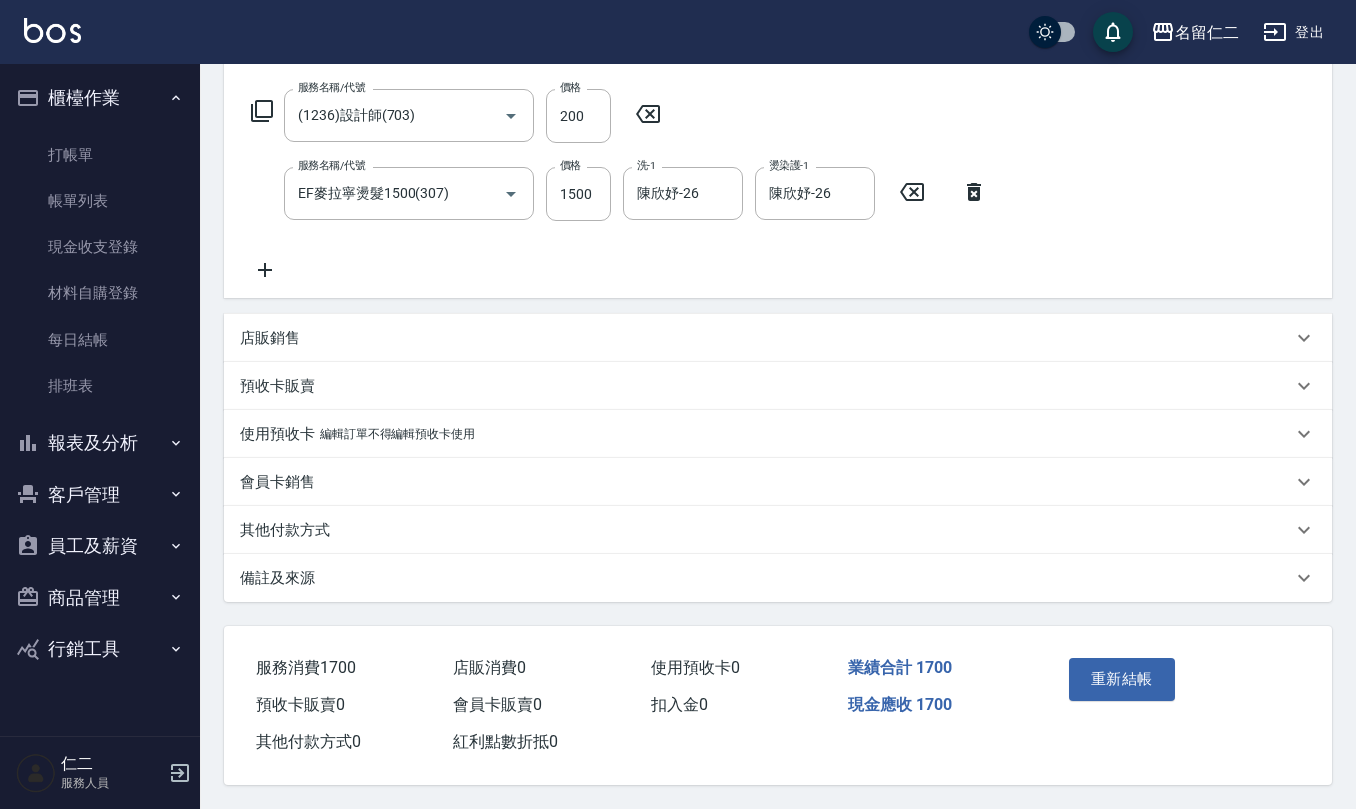 scroll, scrollTop: 316, scrollLeft: 0, axis: vertical 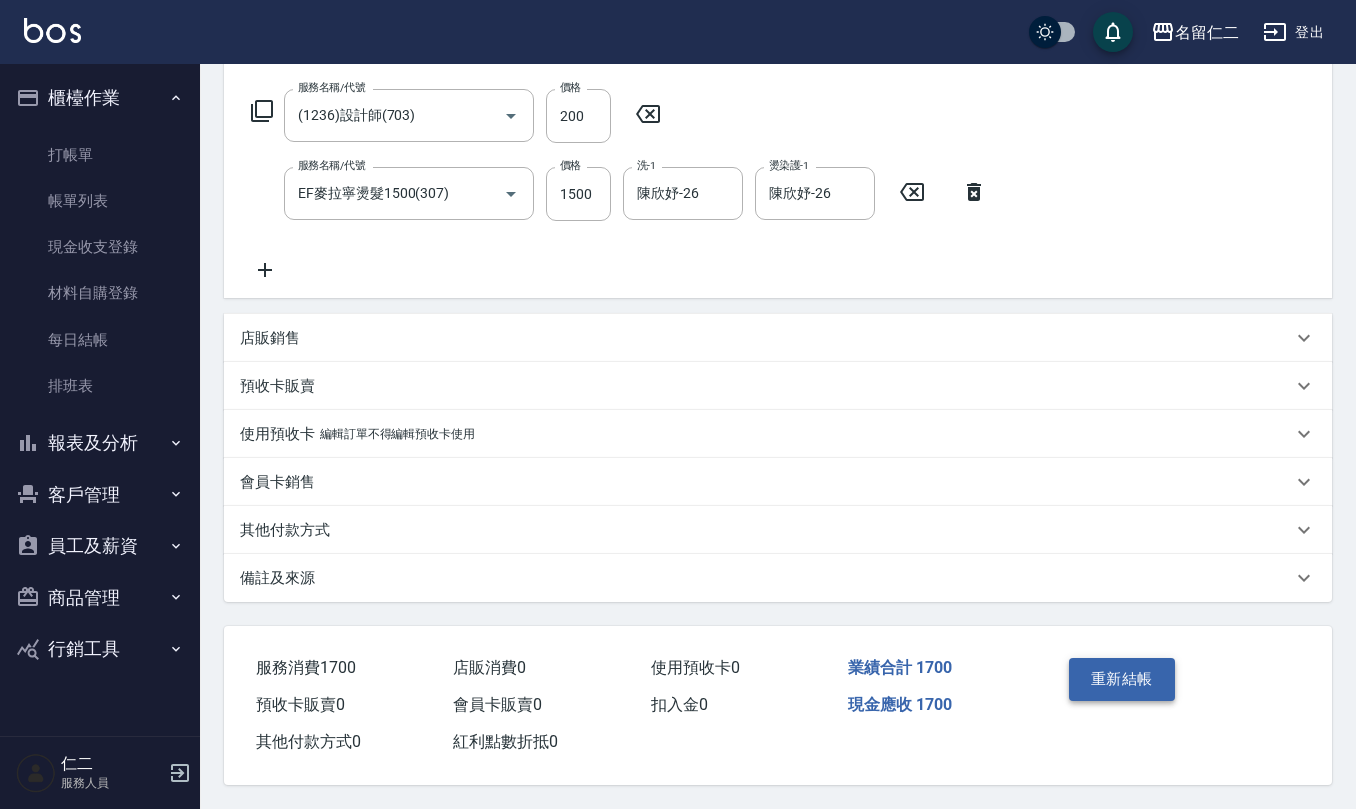 click on "重新結帳" at bounding box center (1122, 679) 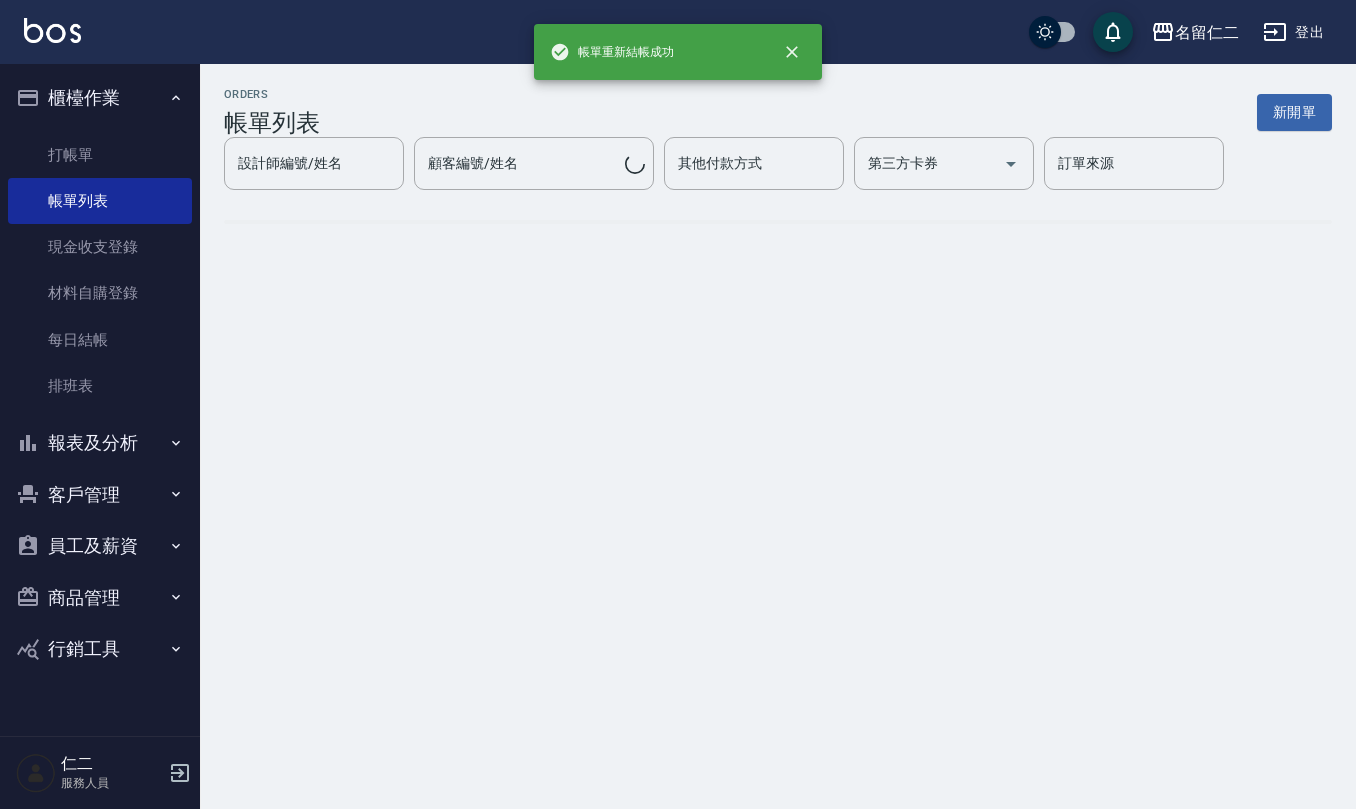 scroll, scrollTop: 0, scrollLeft: 0, axis: both 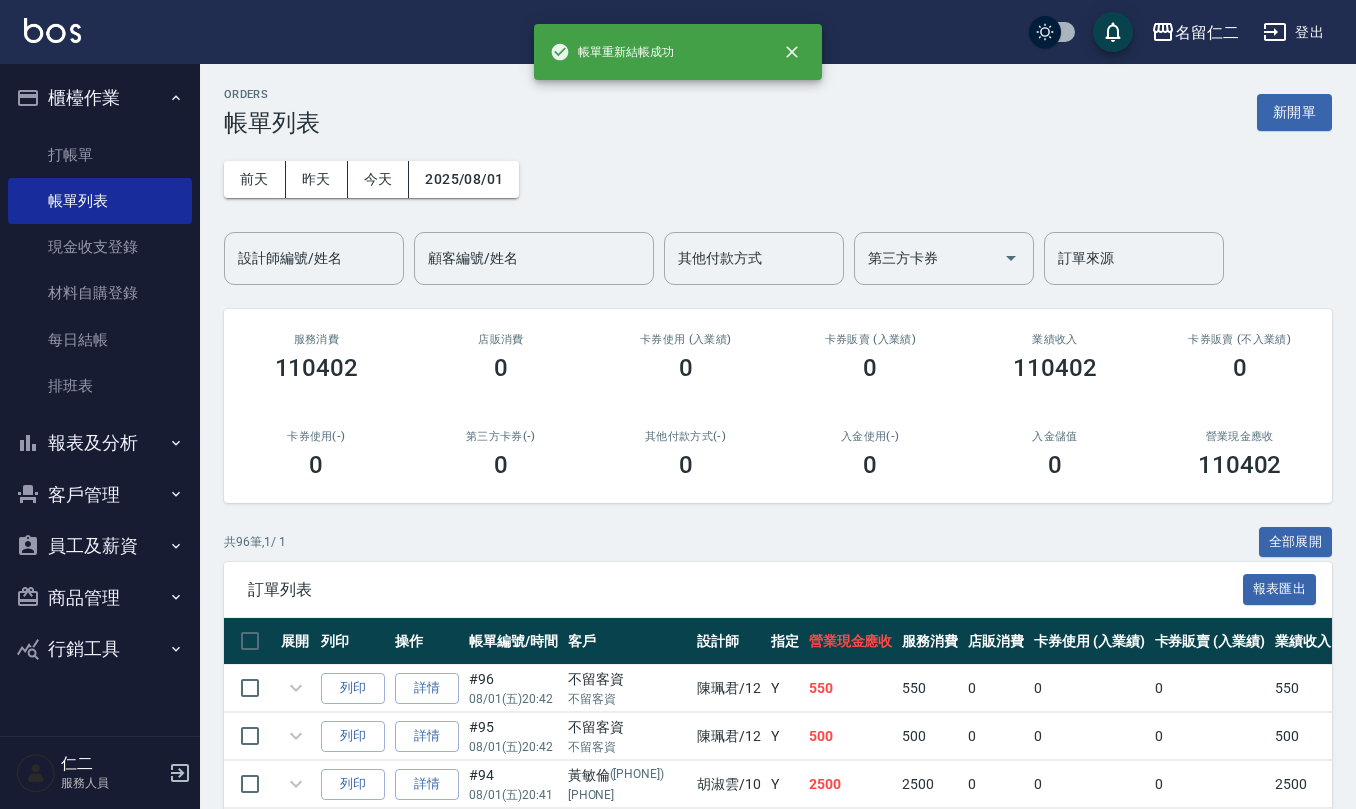 click on "前天 昨天 今天 2025/08/01 設計師編號/姓名 設計師編號/姓名 顧客編號/姓名 顧客編號/姓名 其他付款方式 其他付款方式 第三方卡券 第三方卡券 訂單來源 訂單來源" at bounding box center [778, 211] 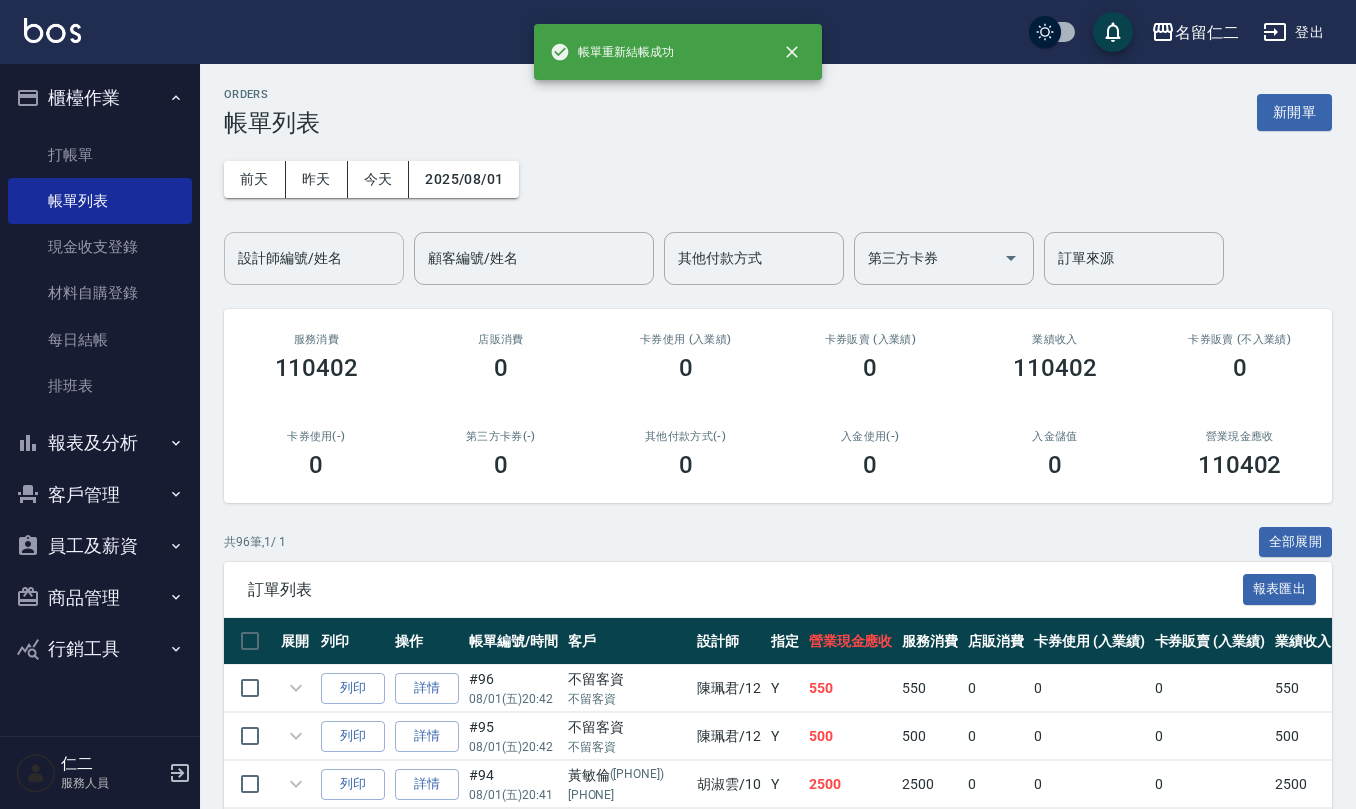 click on "設計師編號/姓名" at bounding box center (314, 258) 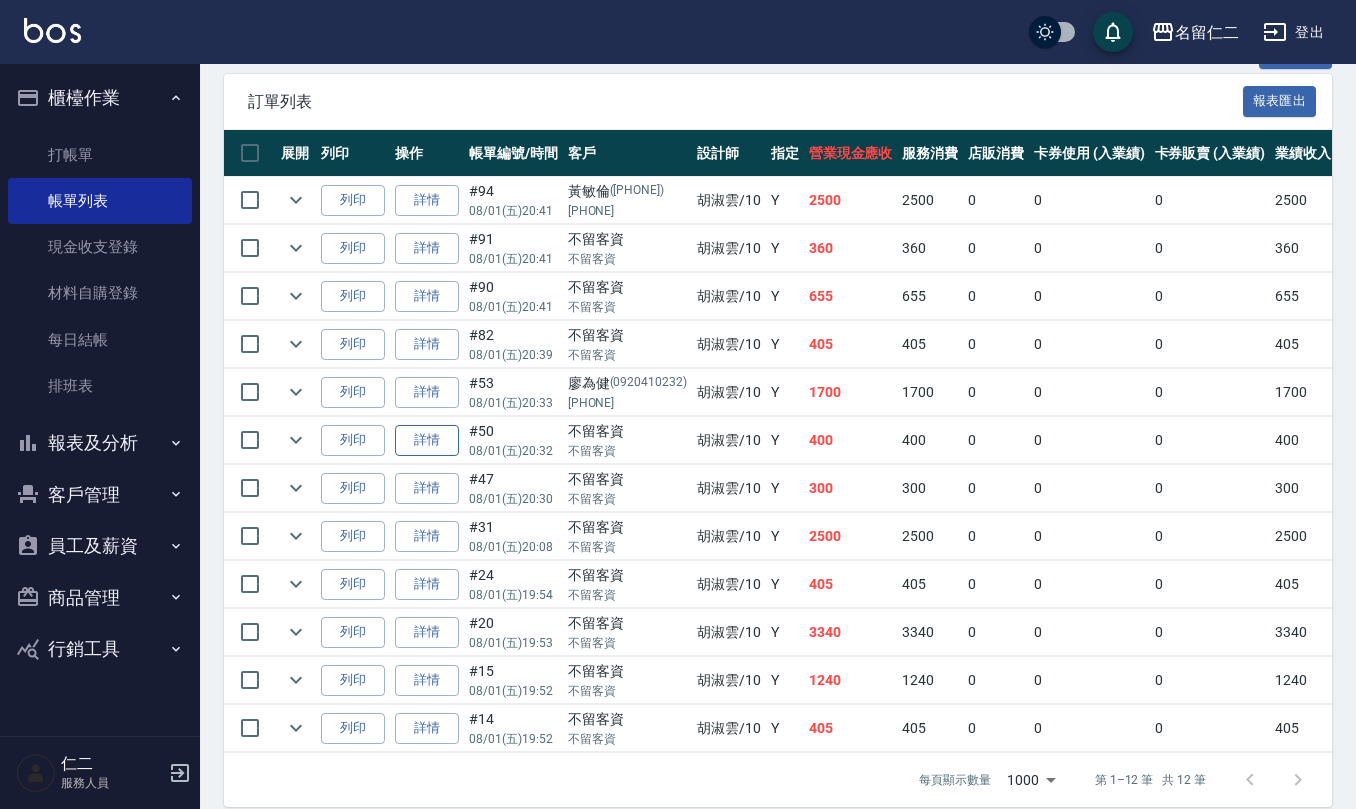 scroll, scrollTop: 533, scrollLeft: 0, axis: vertical 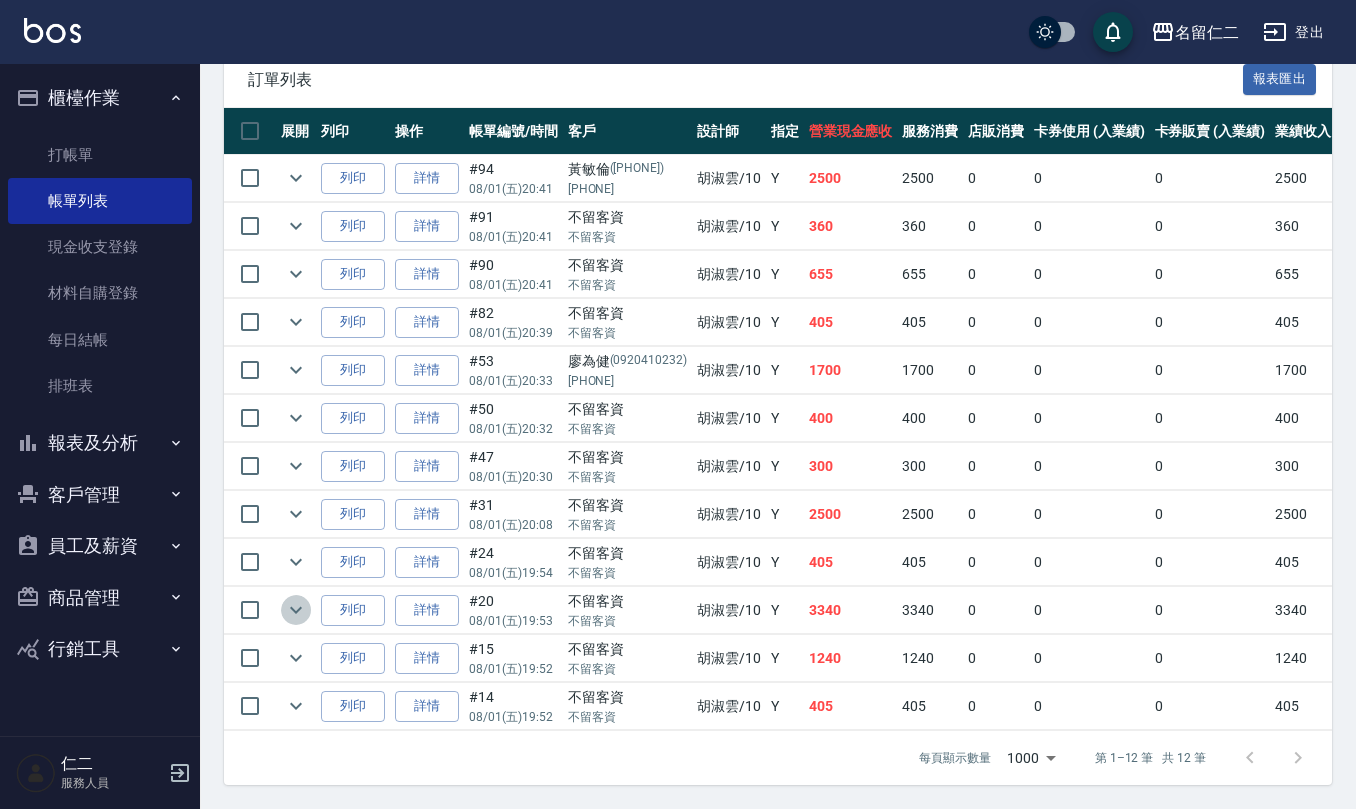 click 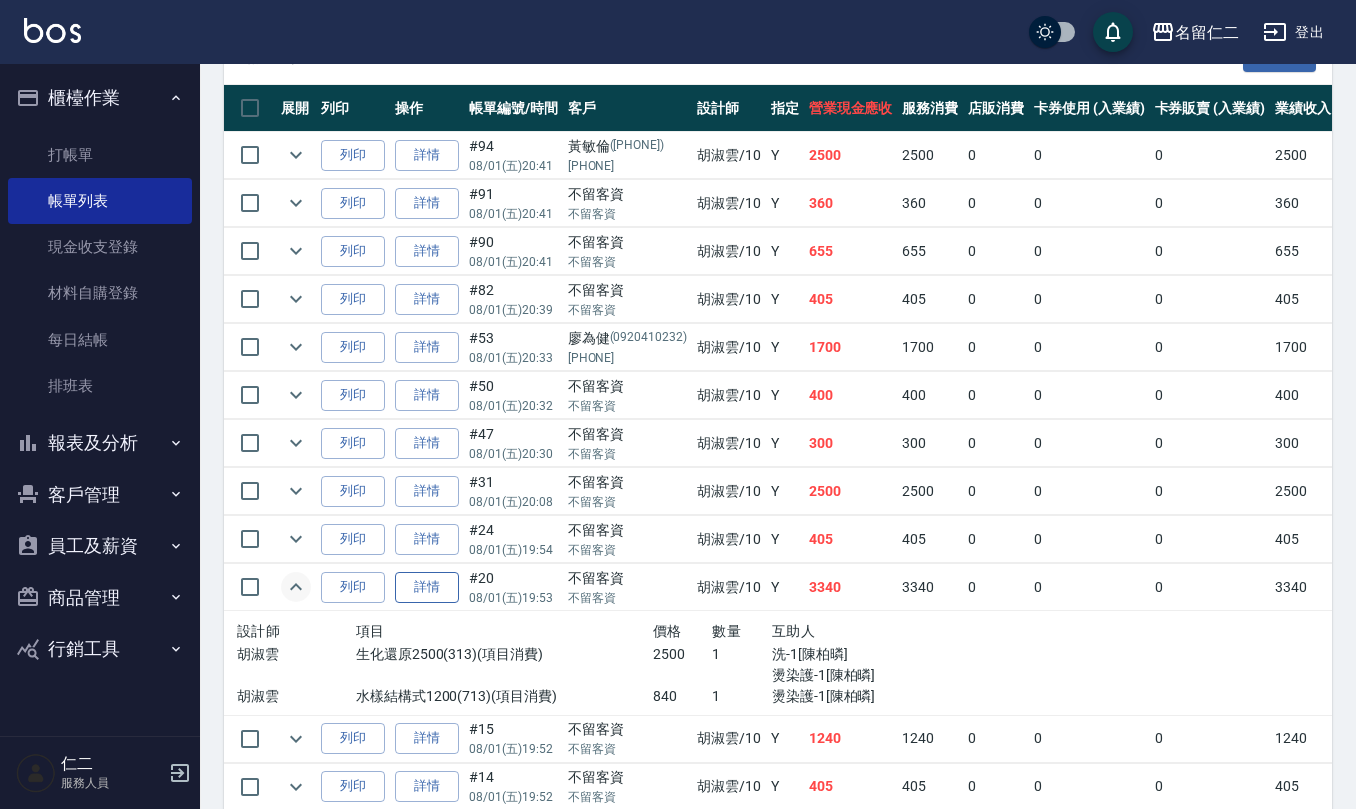 click on "詳情" at bounding box center (427, 587) 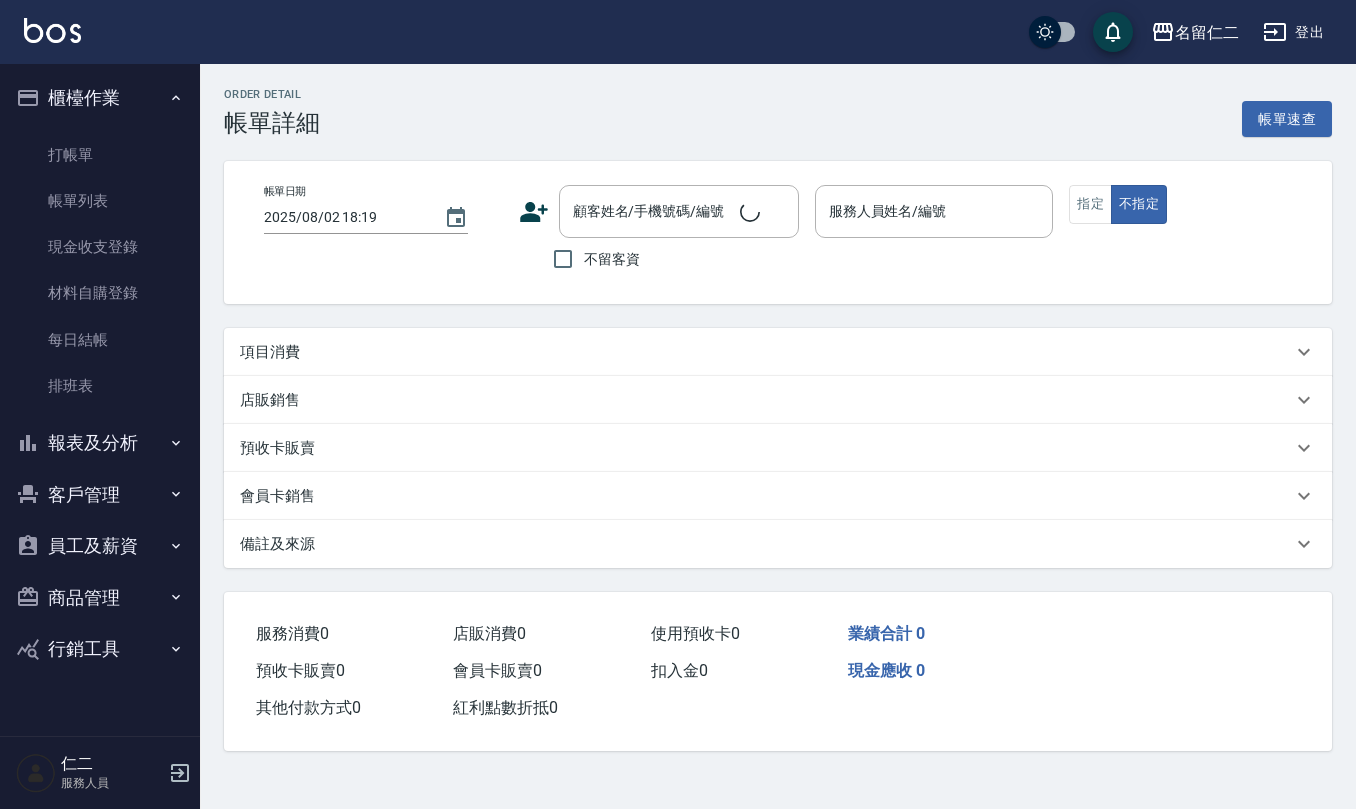 scroll, scrollTop: 0, scrollLeft: 0, axis: both 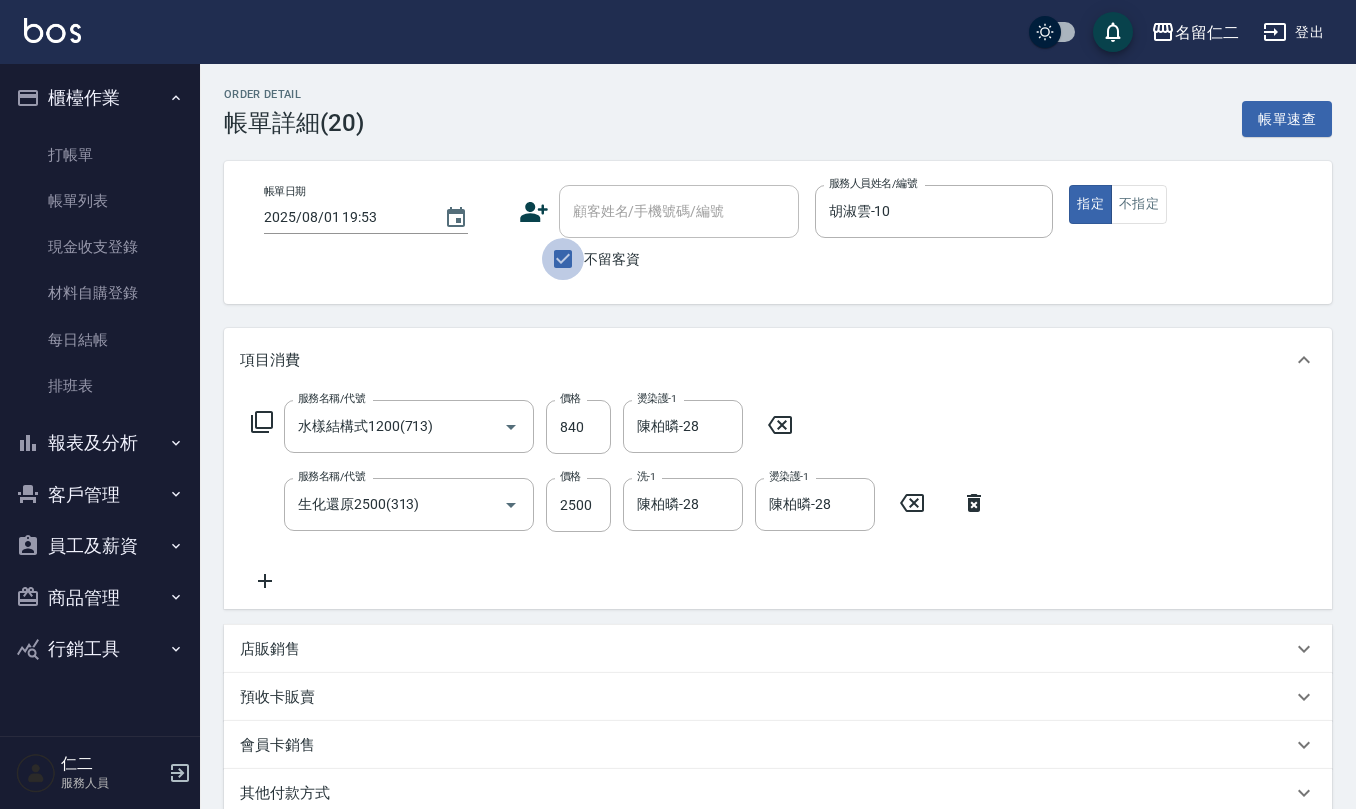 click on "不留客資" at bounding box center (563, 259) 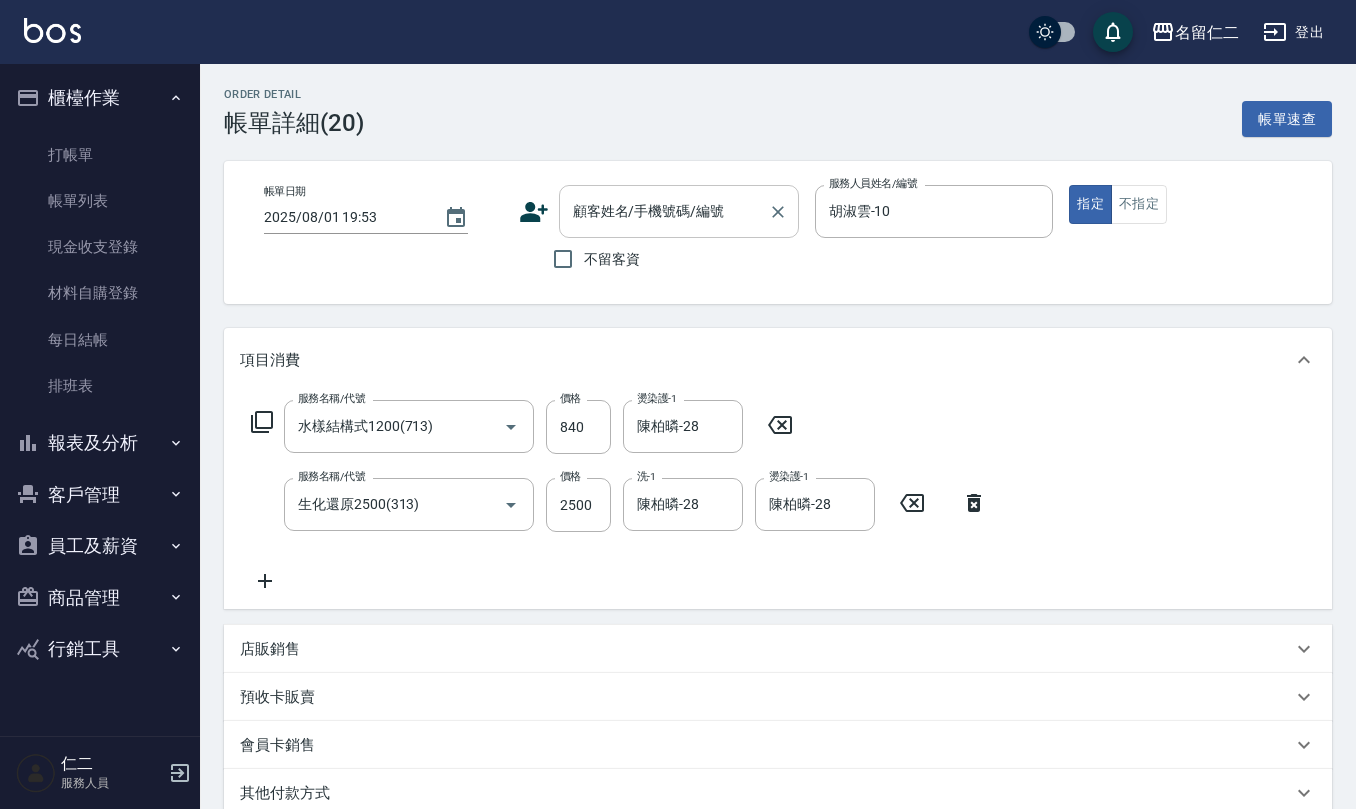 click on "顧客姓名/手機號碼/編號" at bounding box center (664, 211) 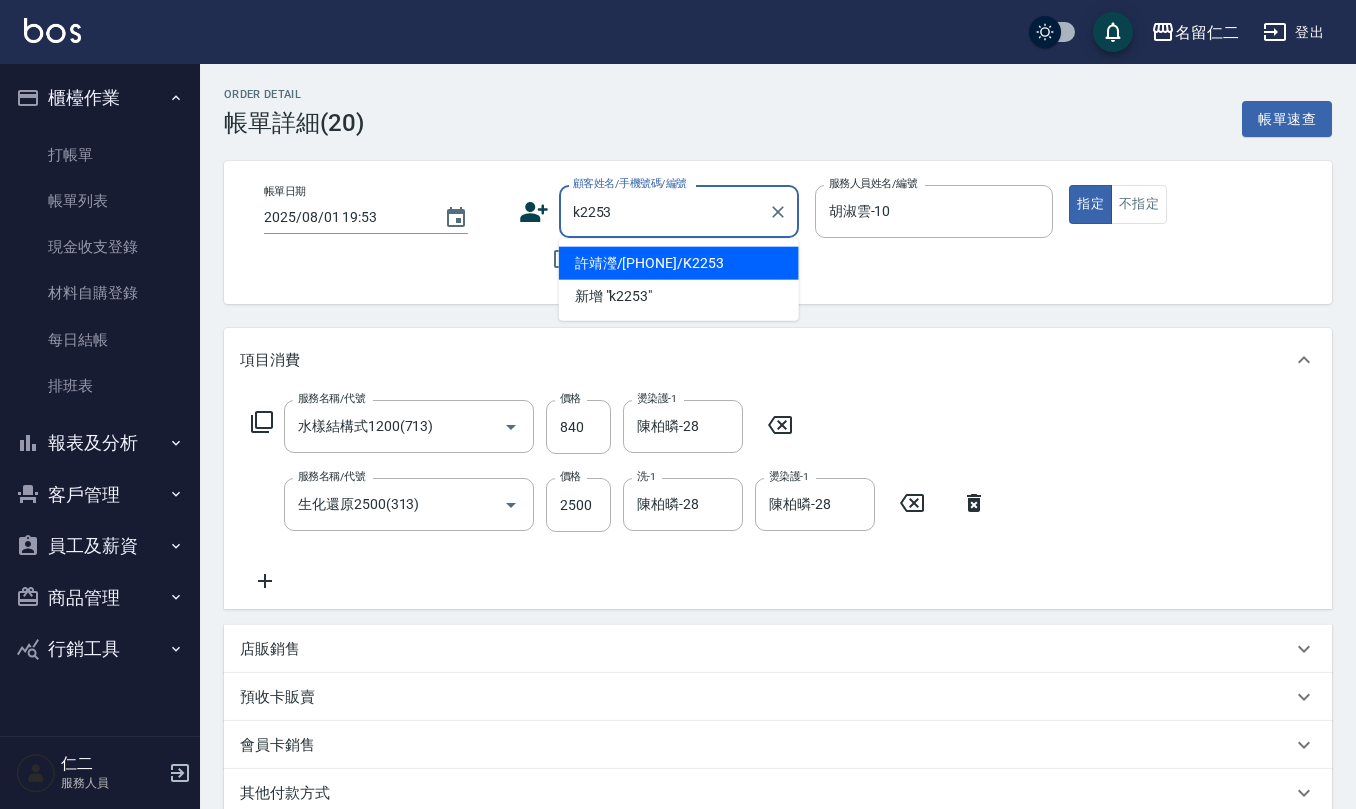 click on "許靖瀅/[PHONE]/K2253" at bounding box center (679, 263) 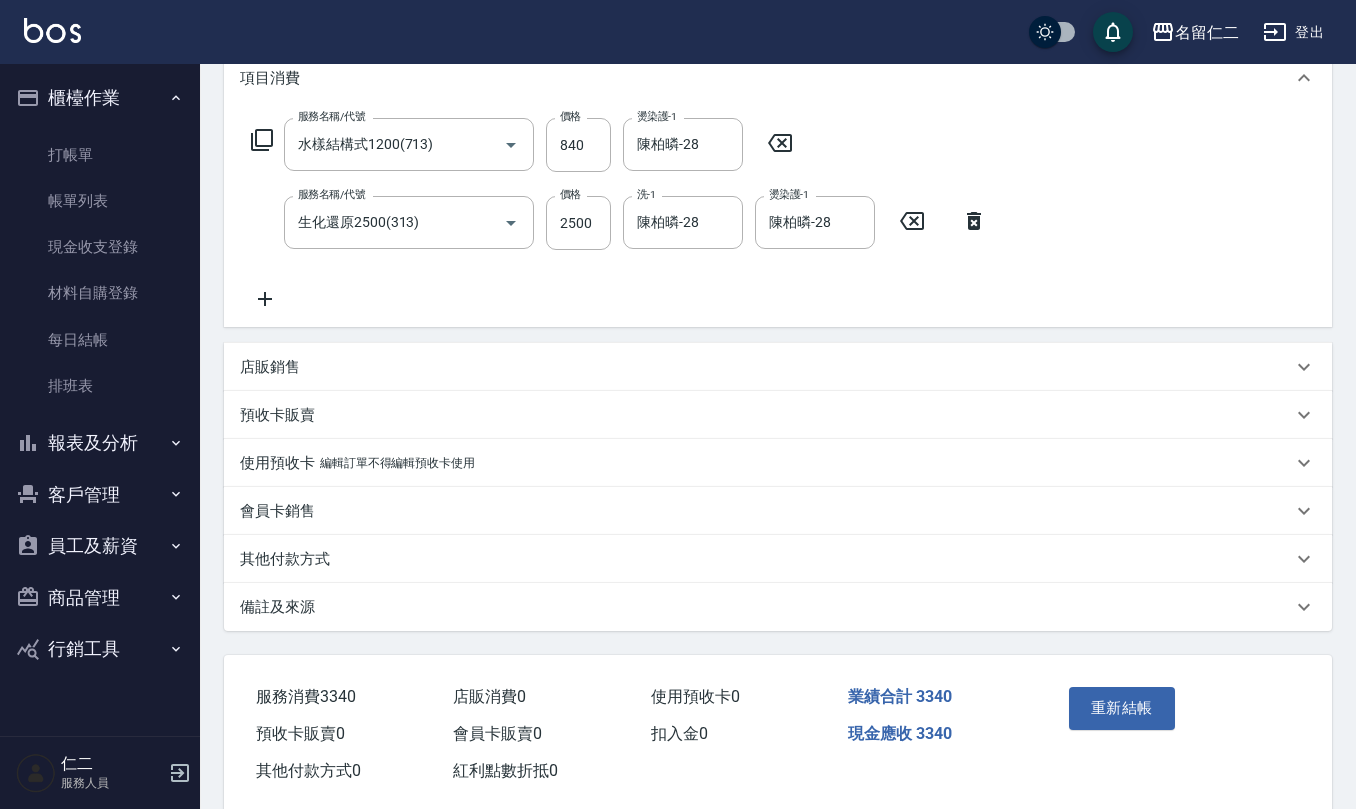 scroll, scrollTop: 316, scrollLeft: 0, axis: vertical 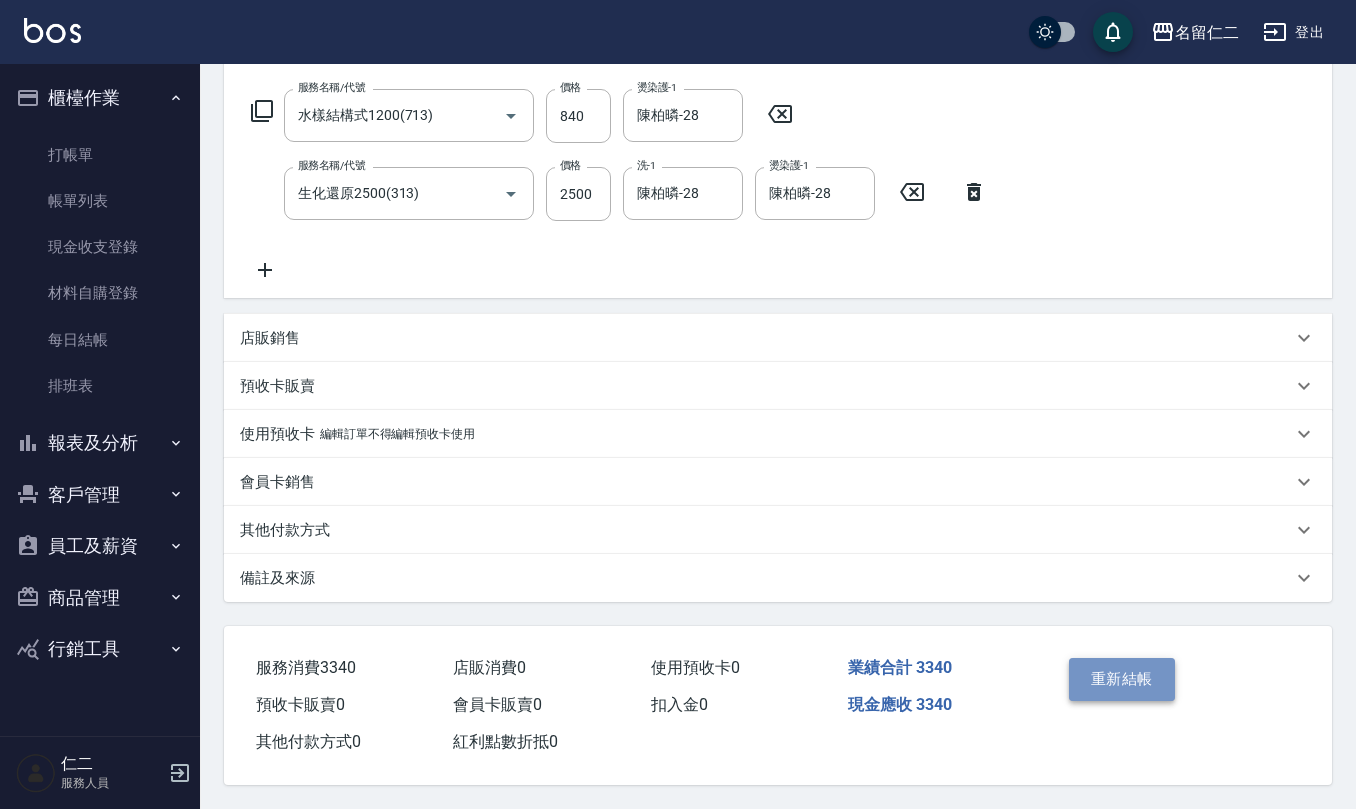 click on "重新結帳" at bounding box center (1122, 679) 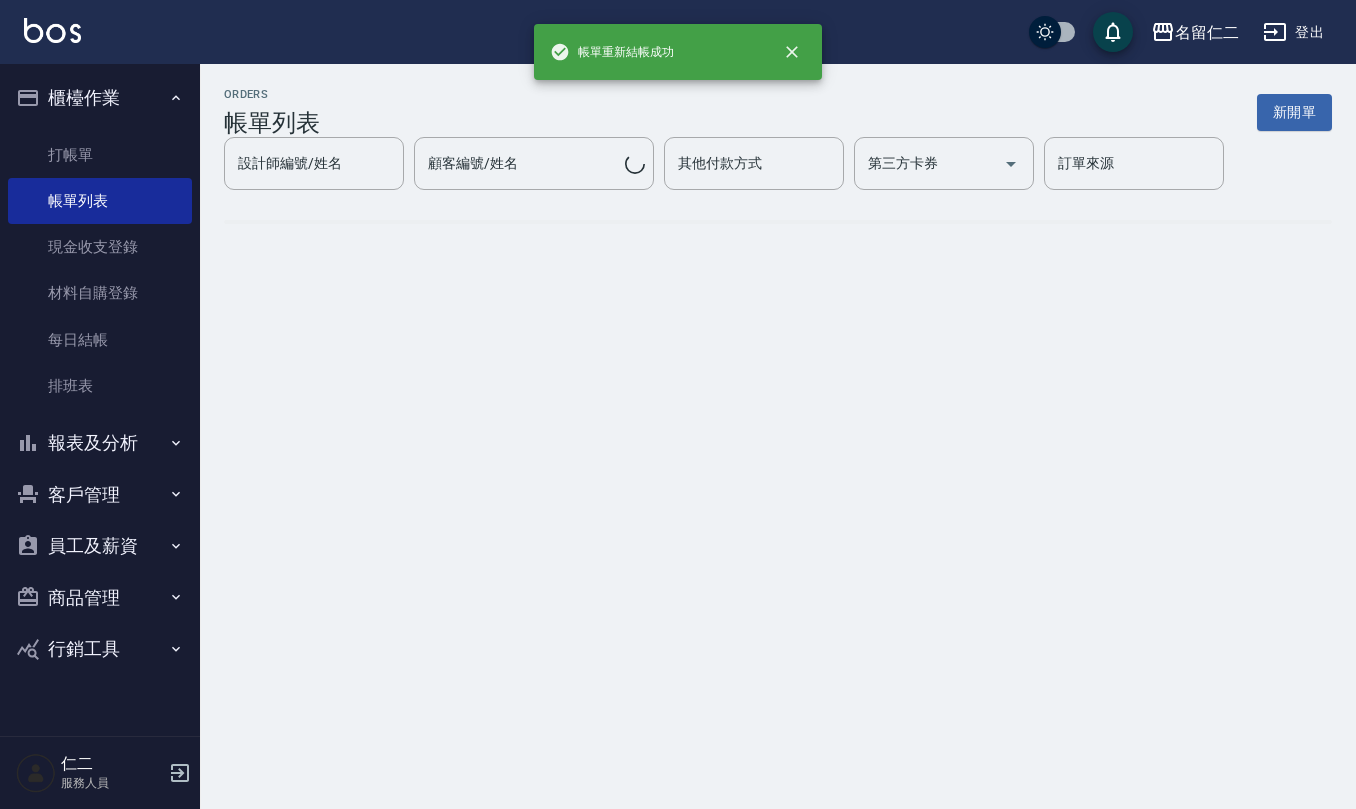 scroll, scrollTop: 0, scrollLeft: 0, axis: both 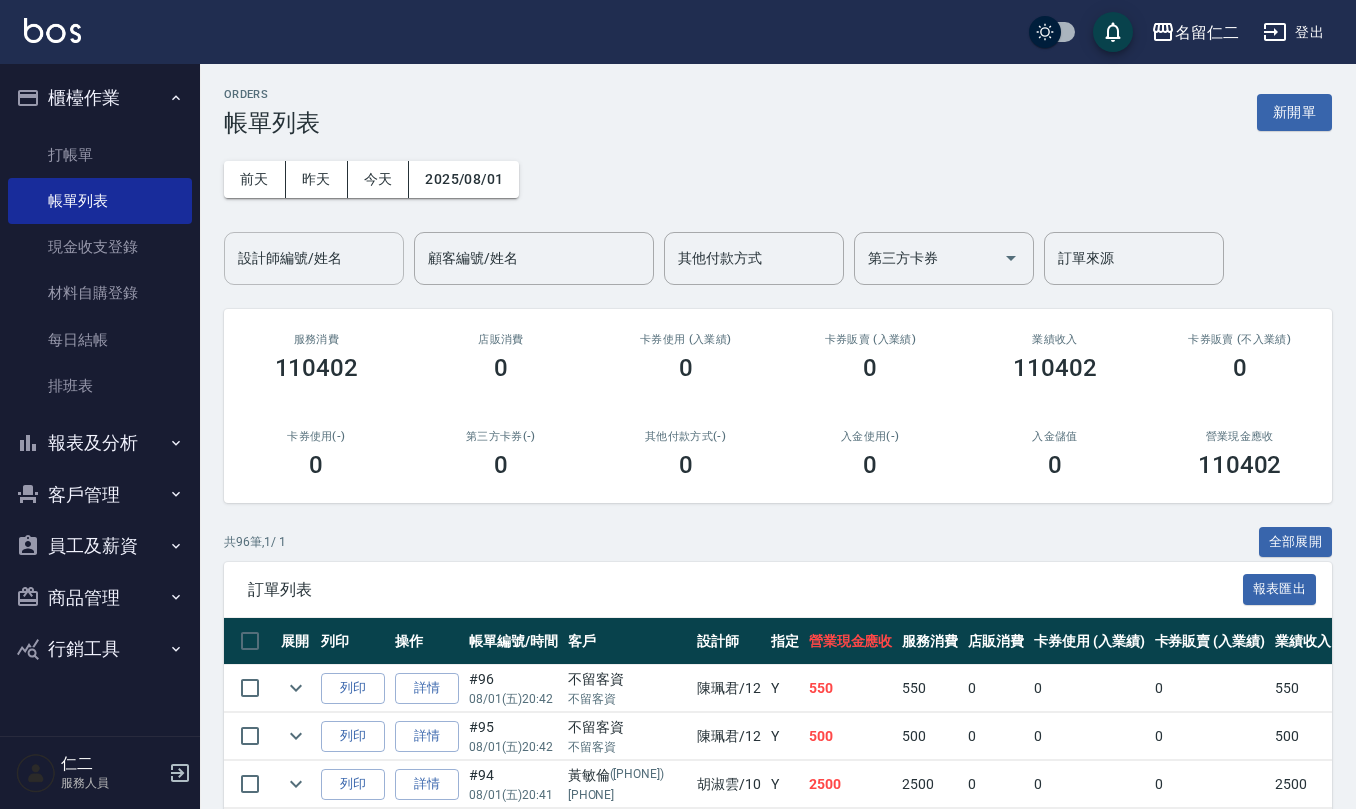 click on "設計師編號/姓名" at bounding box center [314, 258] 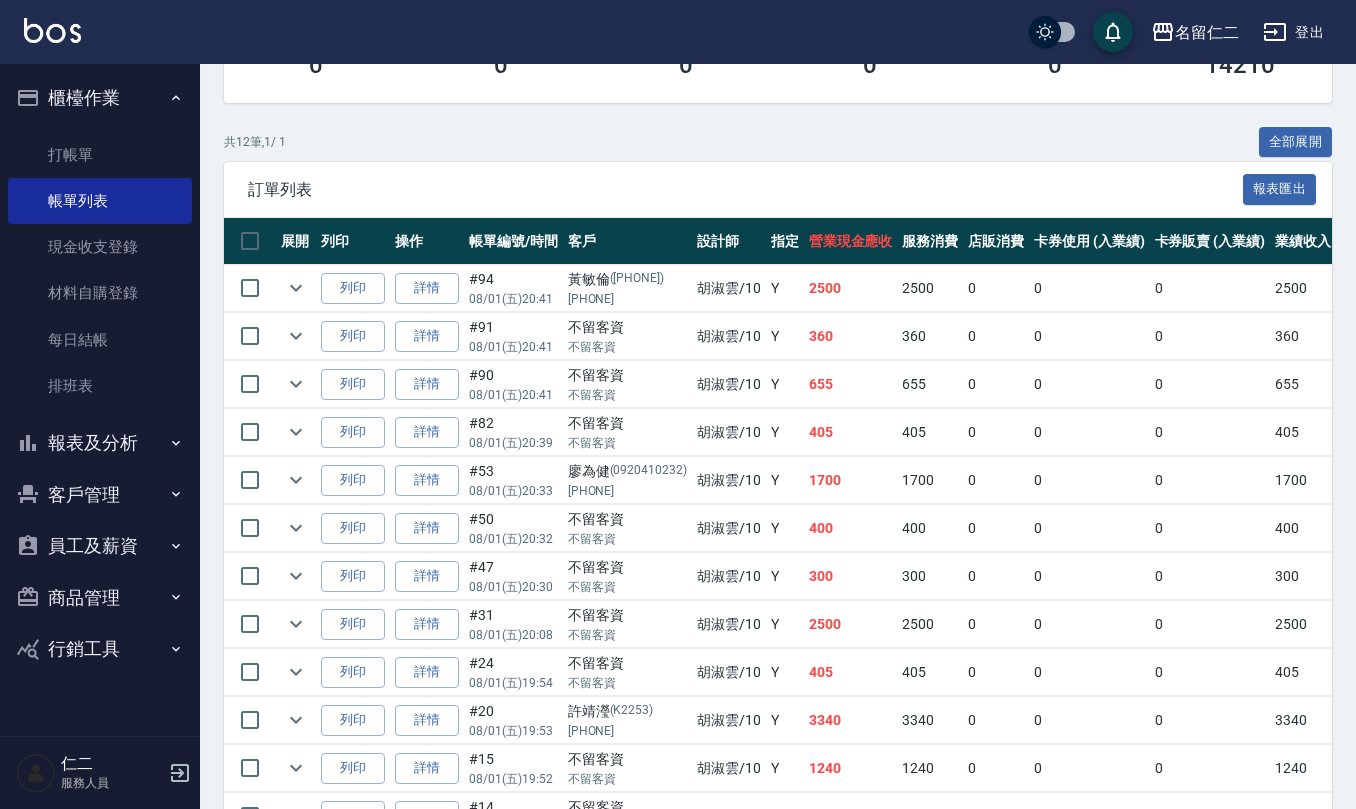scroll, scrollTop: 533, scrollLeft: 0, axis: vertical 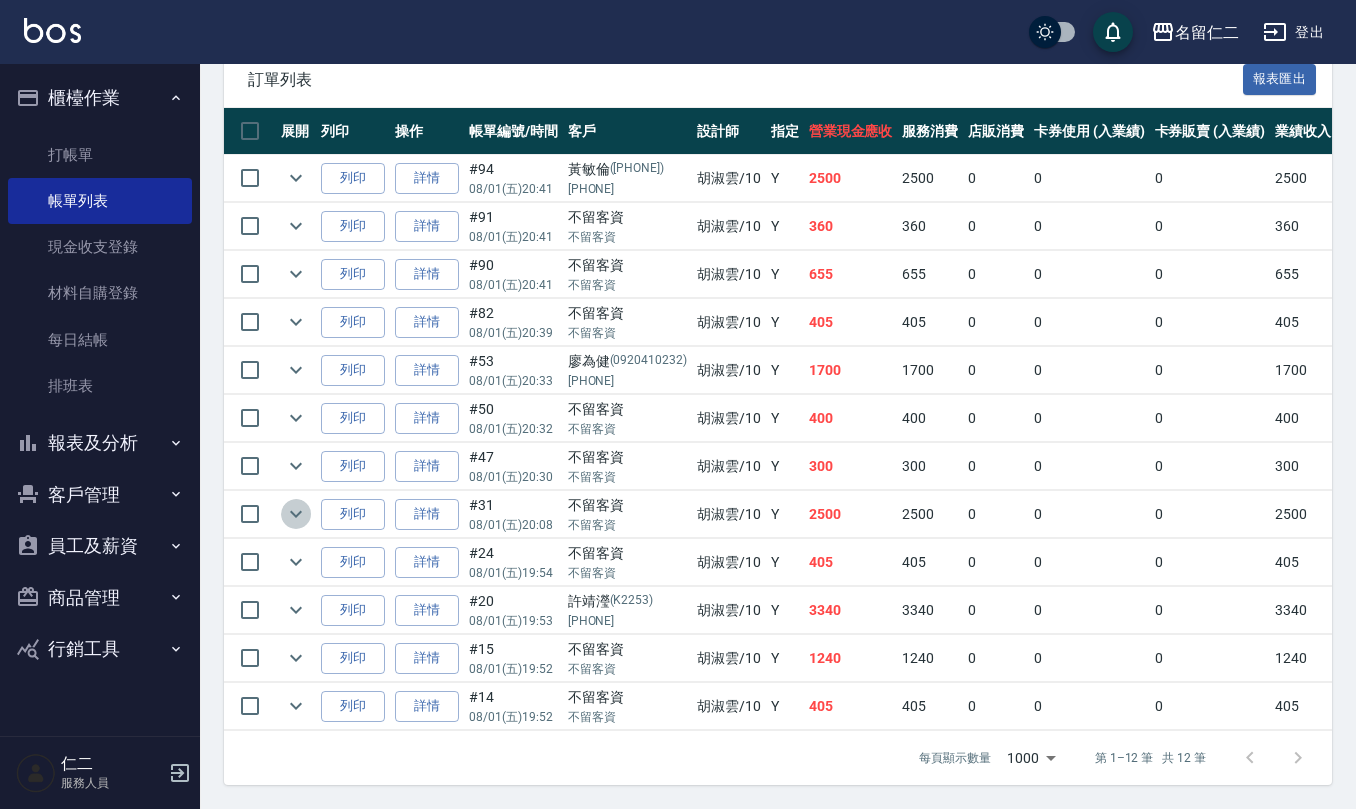 click 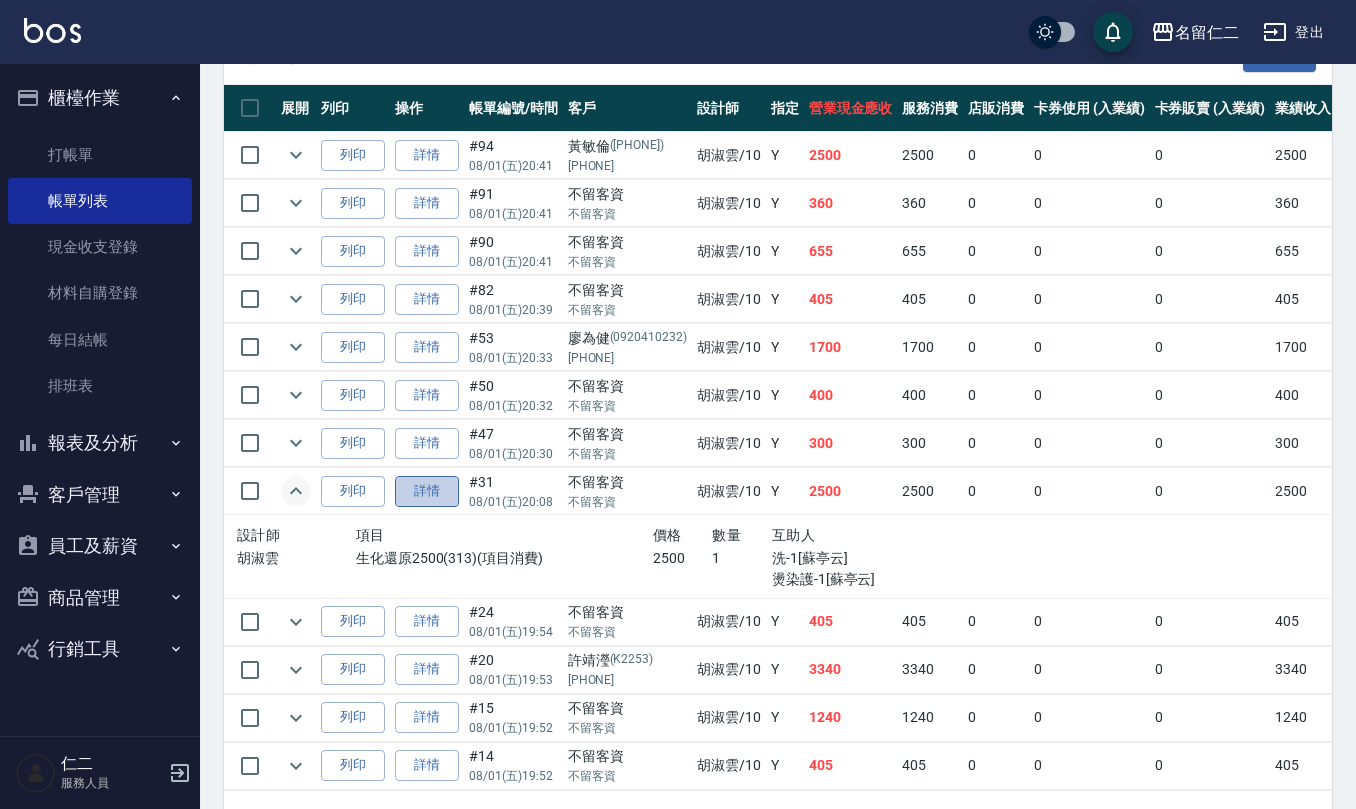 click on "詳情" at bounding box center [427, 491] 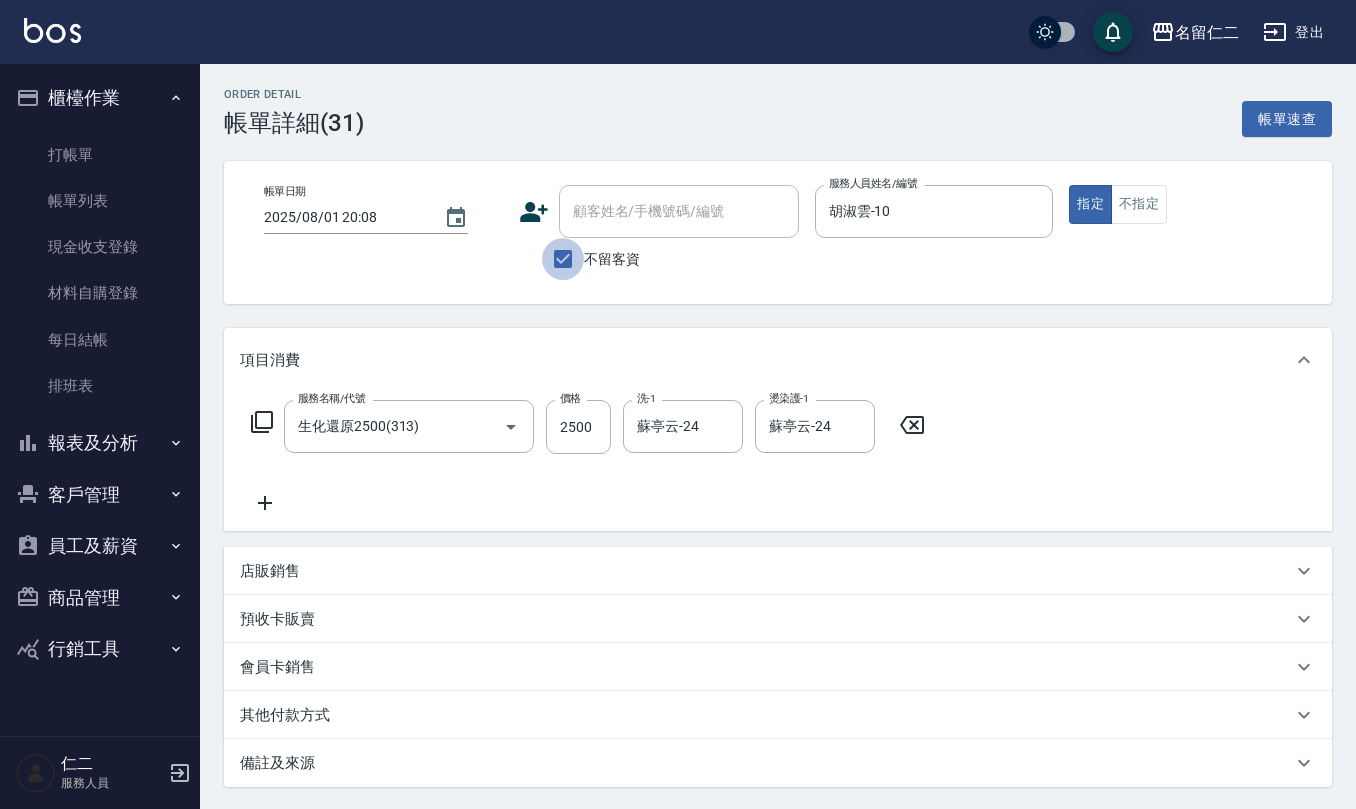 click on "不留客資" at bounding box center (563, 259) 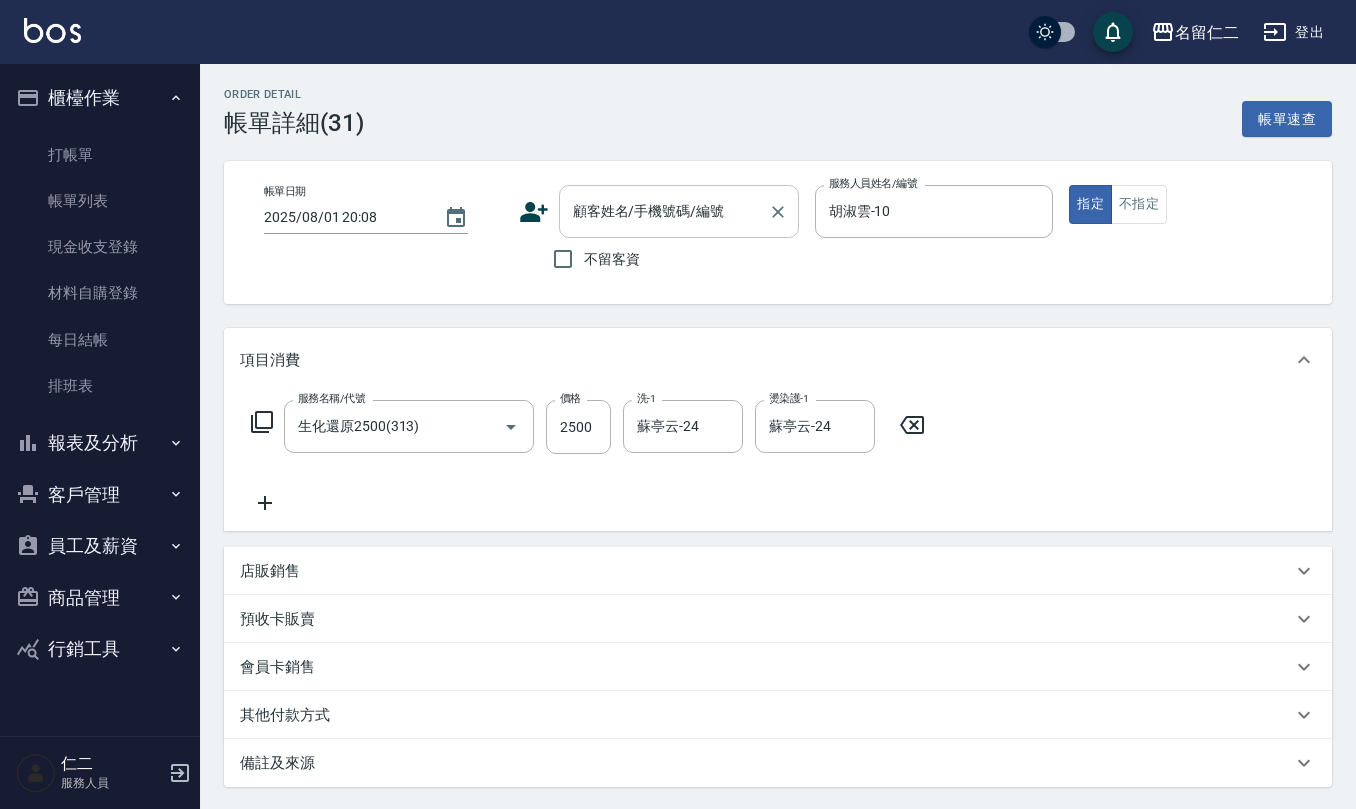 click on "顧客姓名/手機號碼/編號" at bounding box center (664, 211) 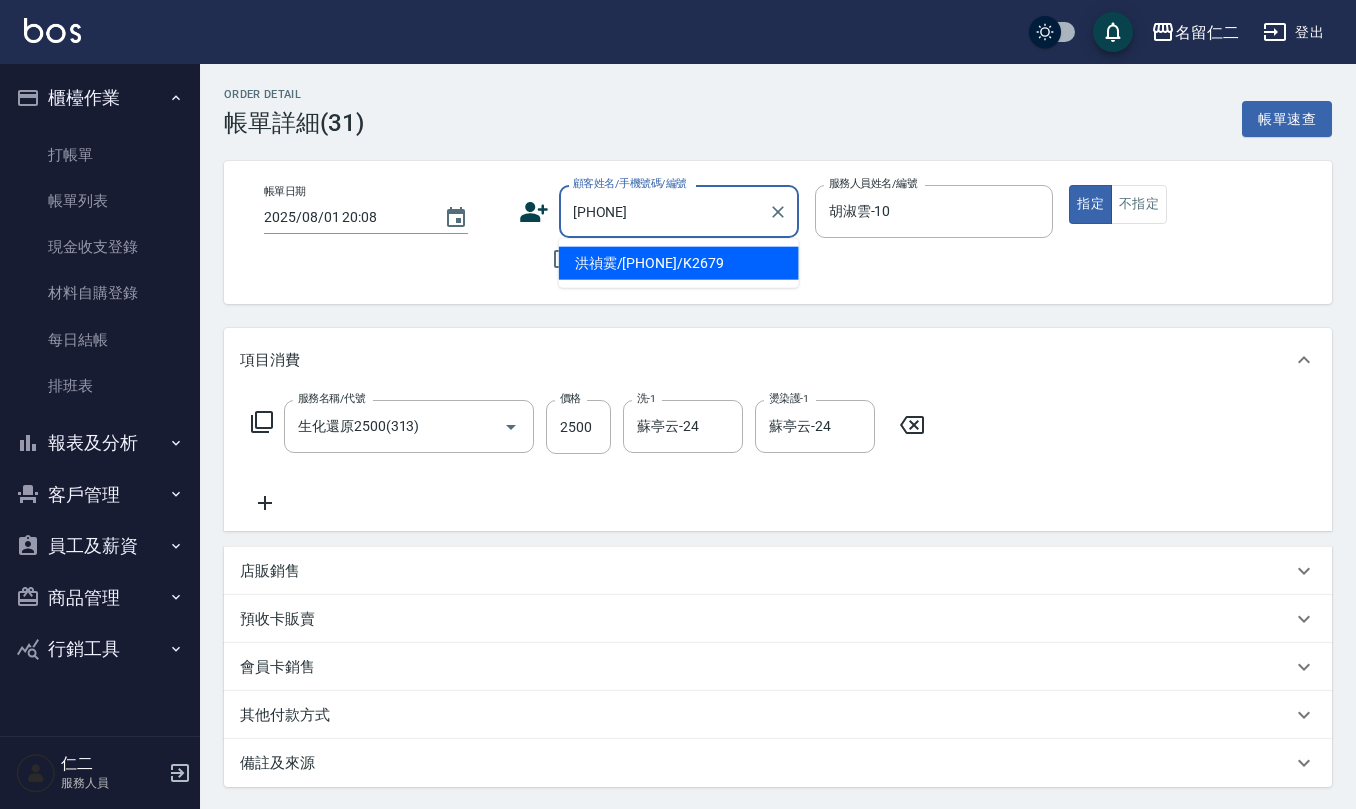 click on "洪禎霙/[PHONE]/K2679" at bounding box center (679, 263) 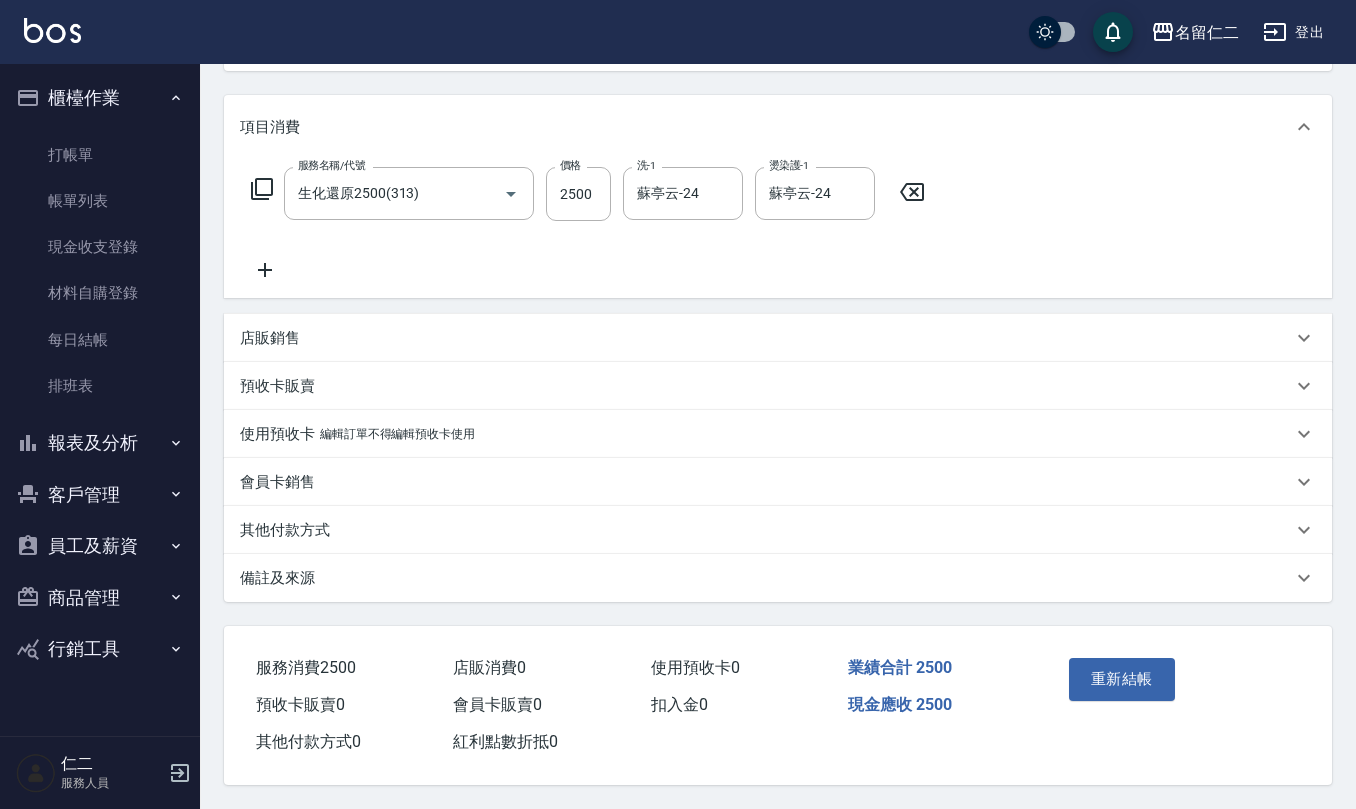 scroll, scrollTop: 237, scrollLeft: 0, axis: vertical 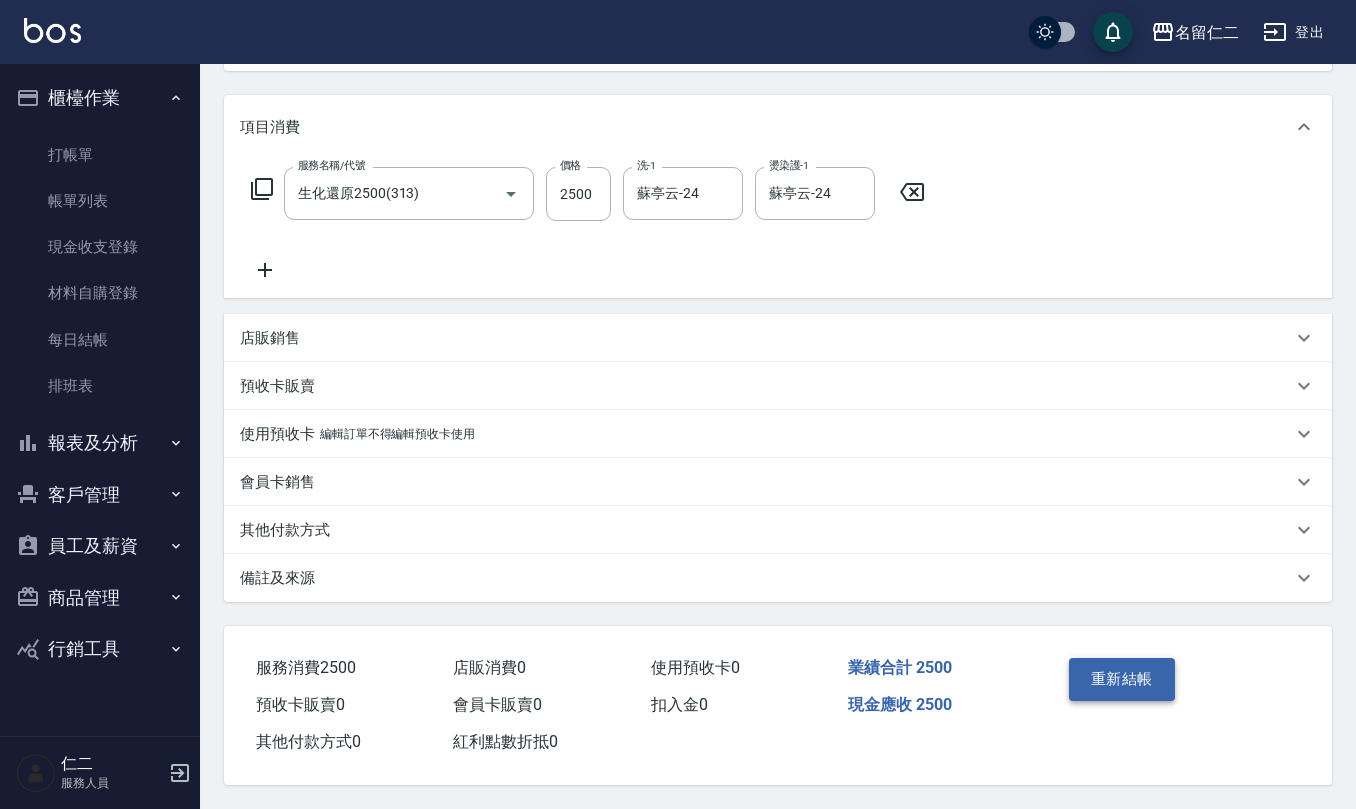 click on "重新結帳" at bounding box center [1122, 679] 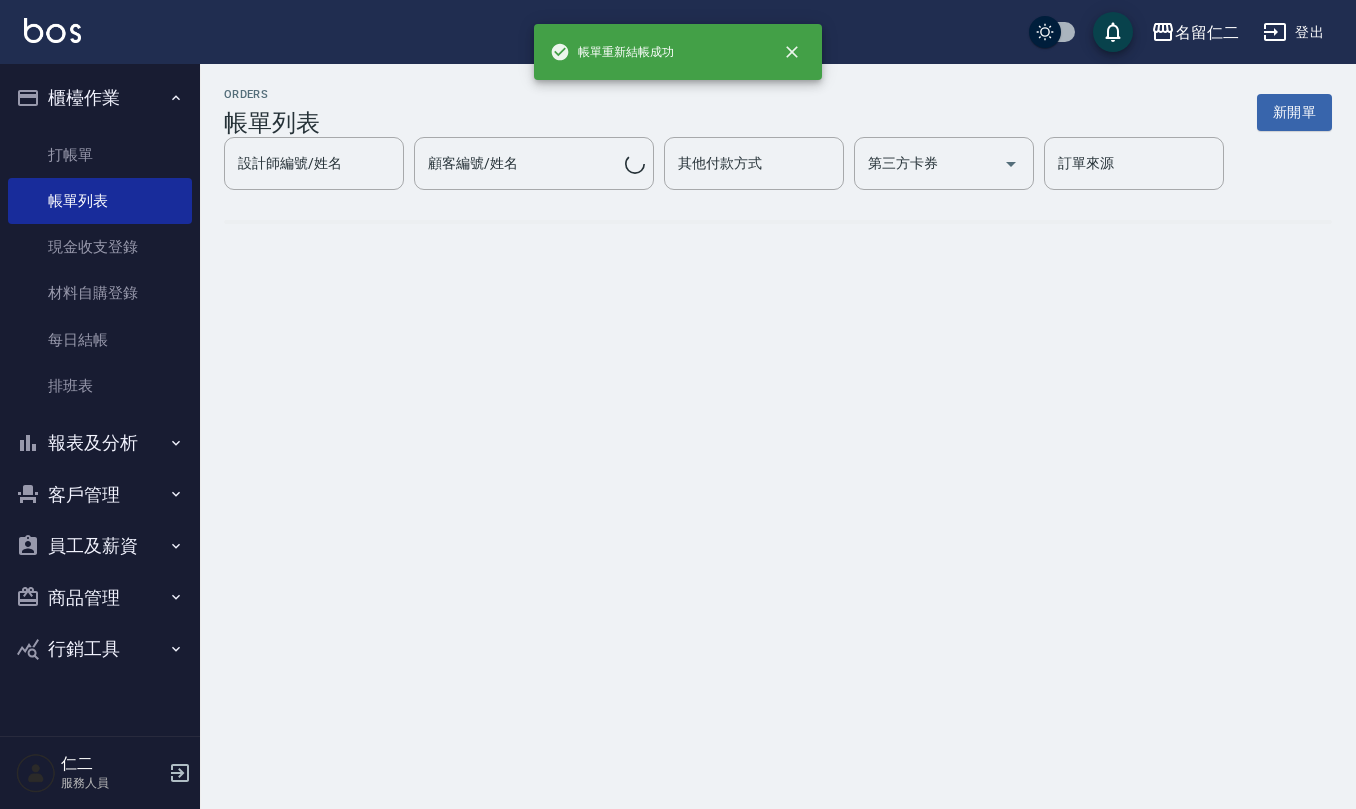 scroll, scrollTop: 0, scrollLeft: 0, axis: both 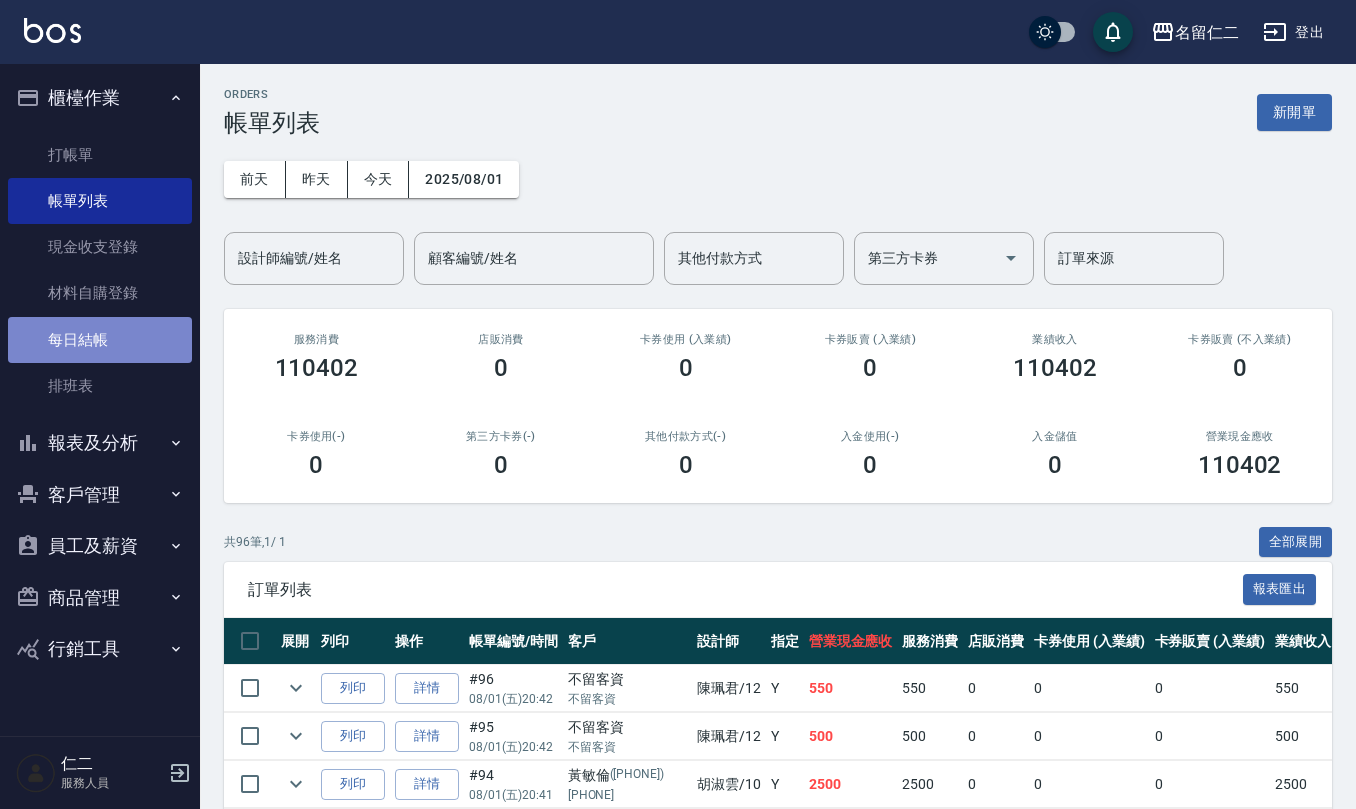 click on "每日結帳" at bounding box center (100, 340) 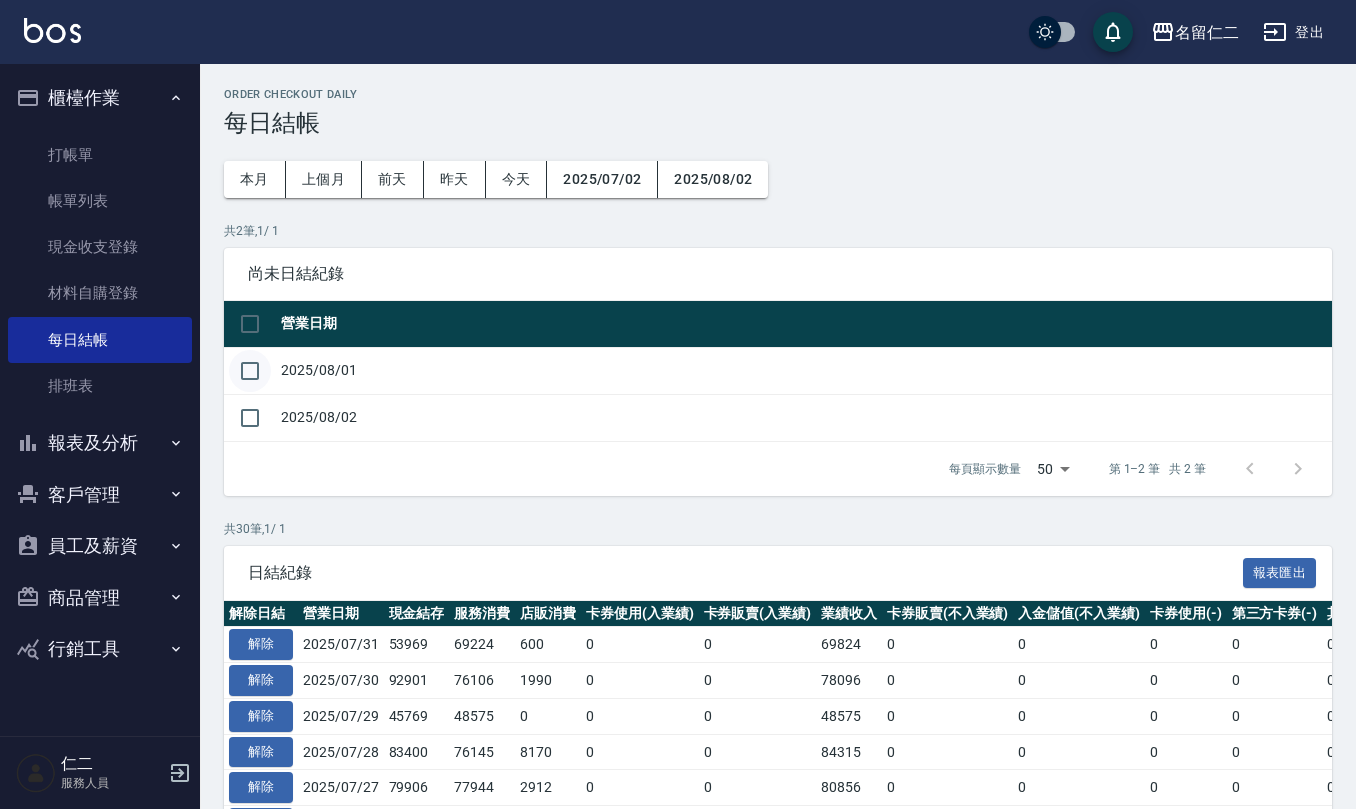 click at bounding box center [250, 371] 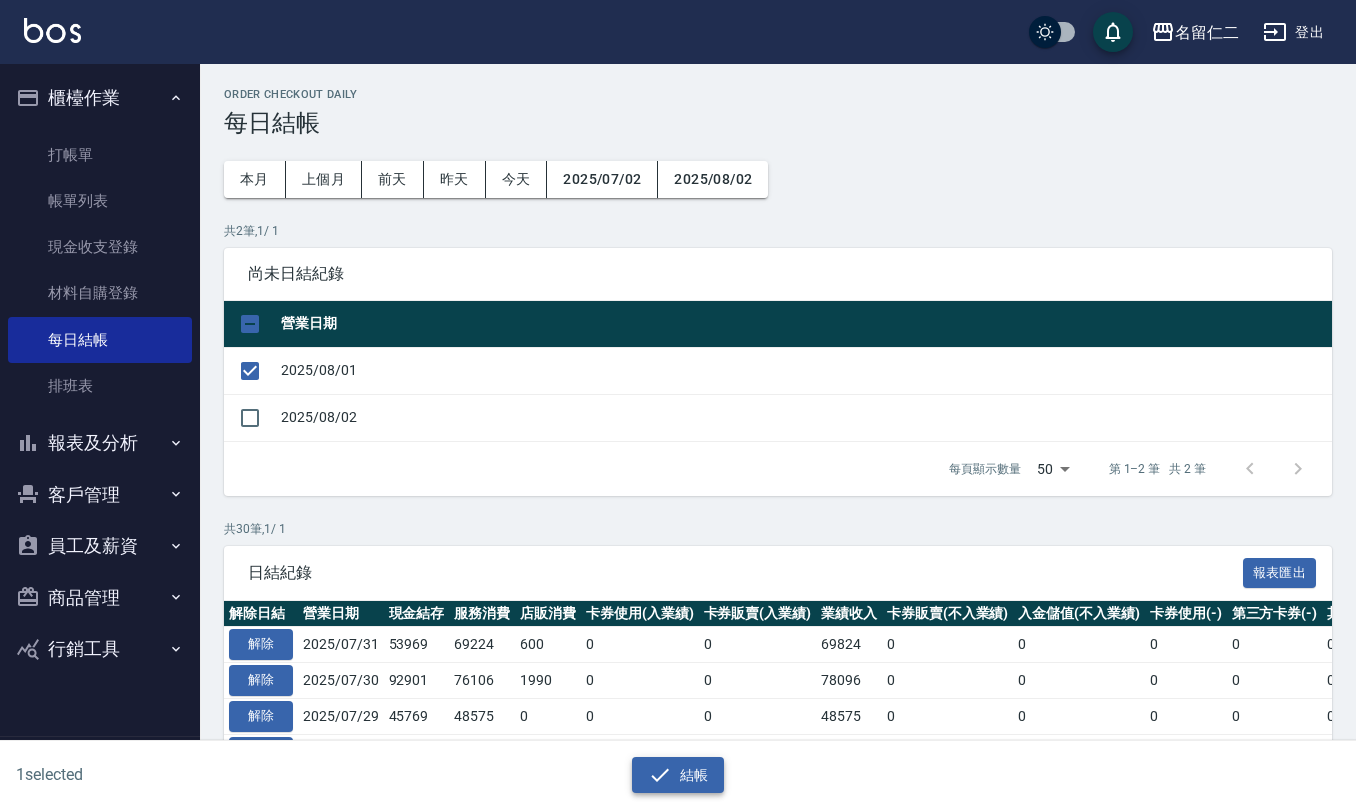 click on "結帳" at bounding box center [678, 775] 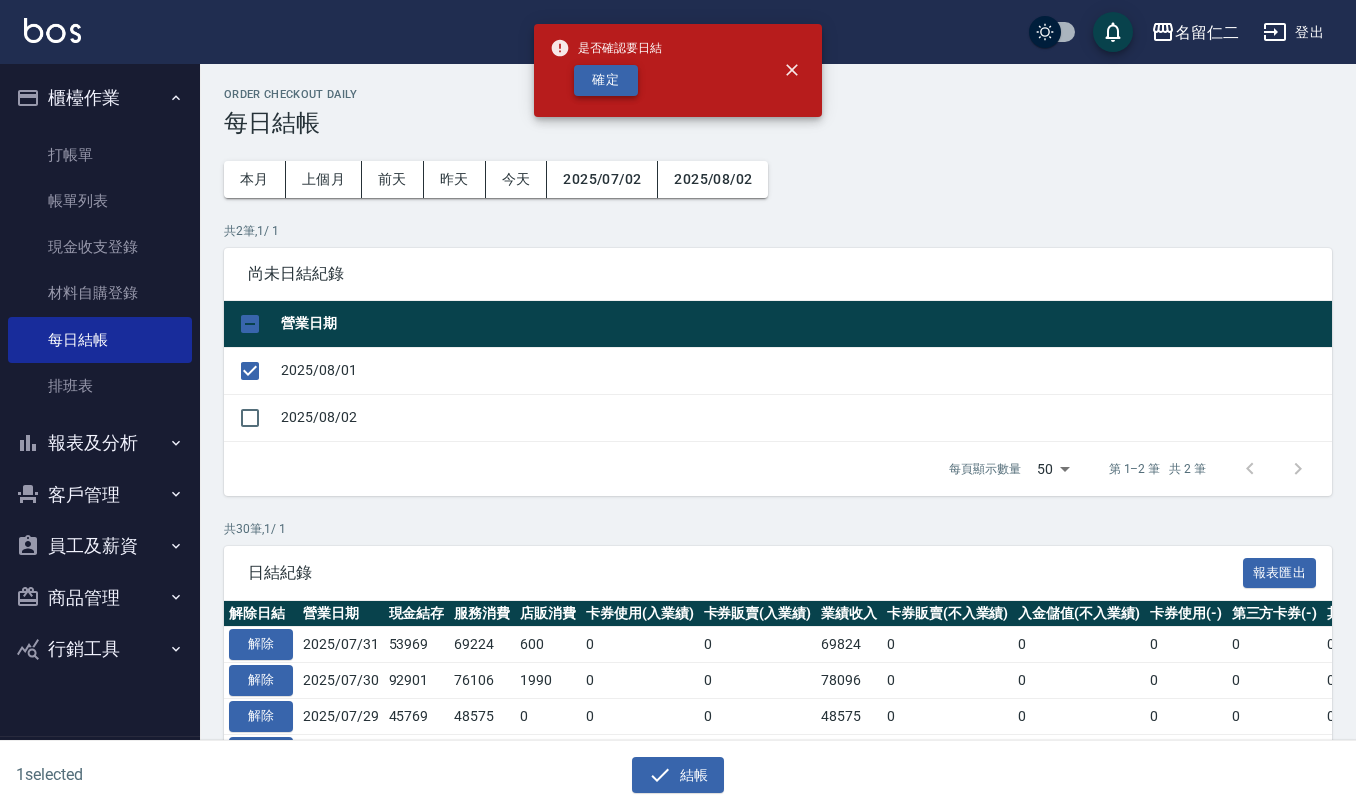 click on "確定" at bounding box center [606, 80] 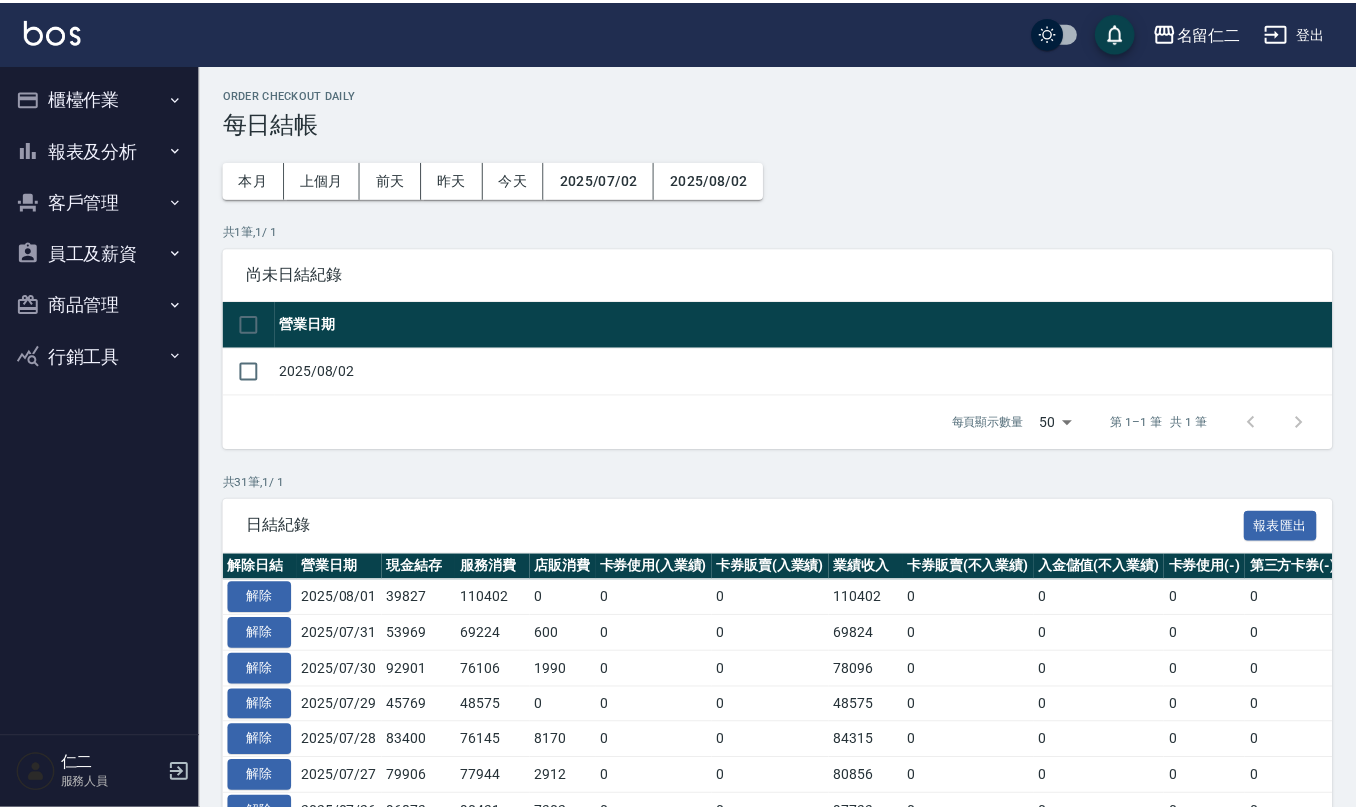 scroll, scrollTop: 0, scrollLeft: 0, axis: both 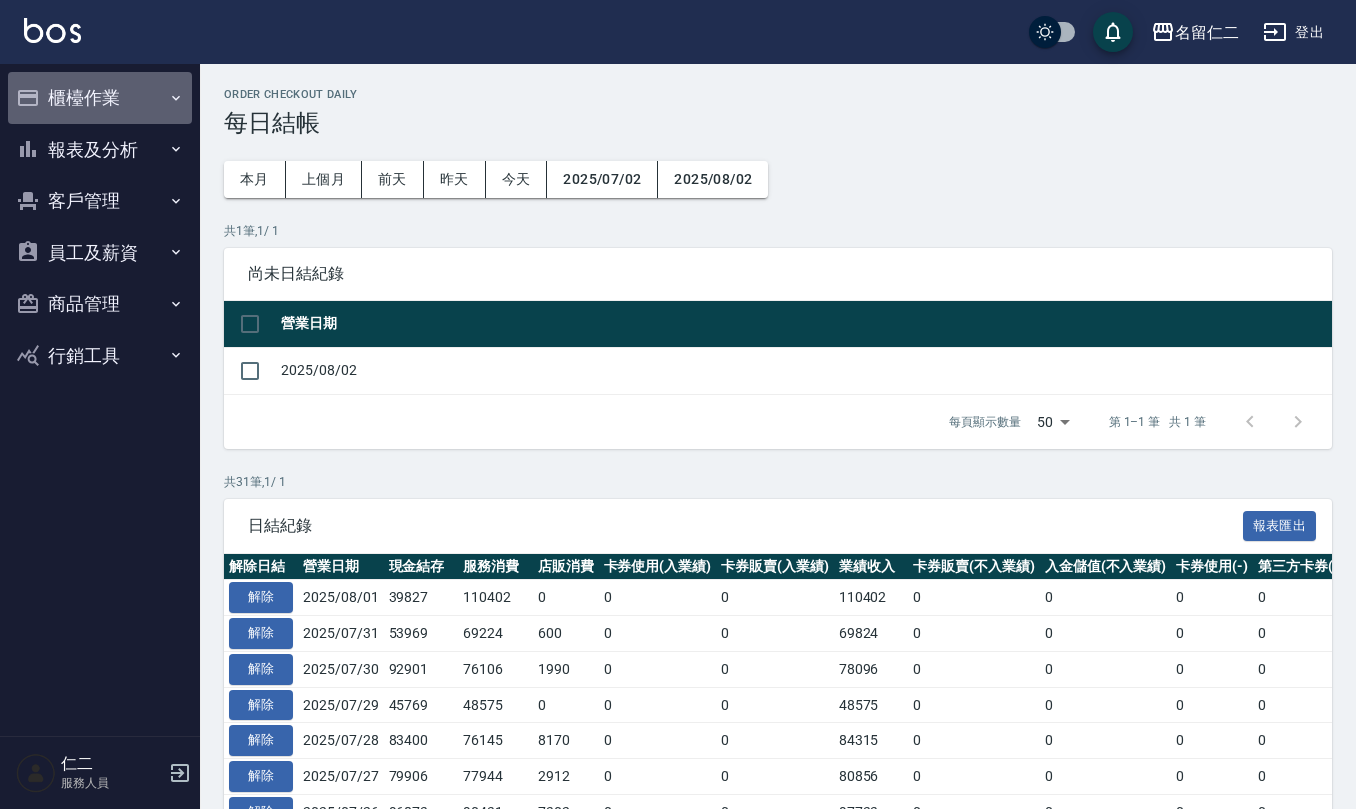 click on "櫃檯作業" at bounding box center [100, 98] 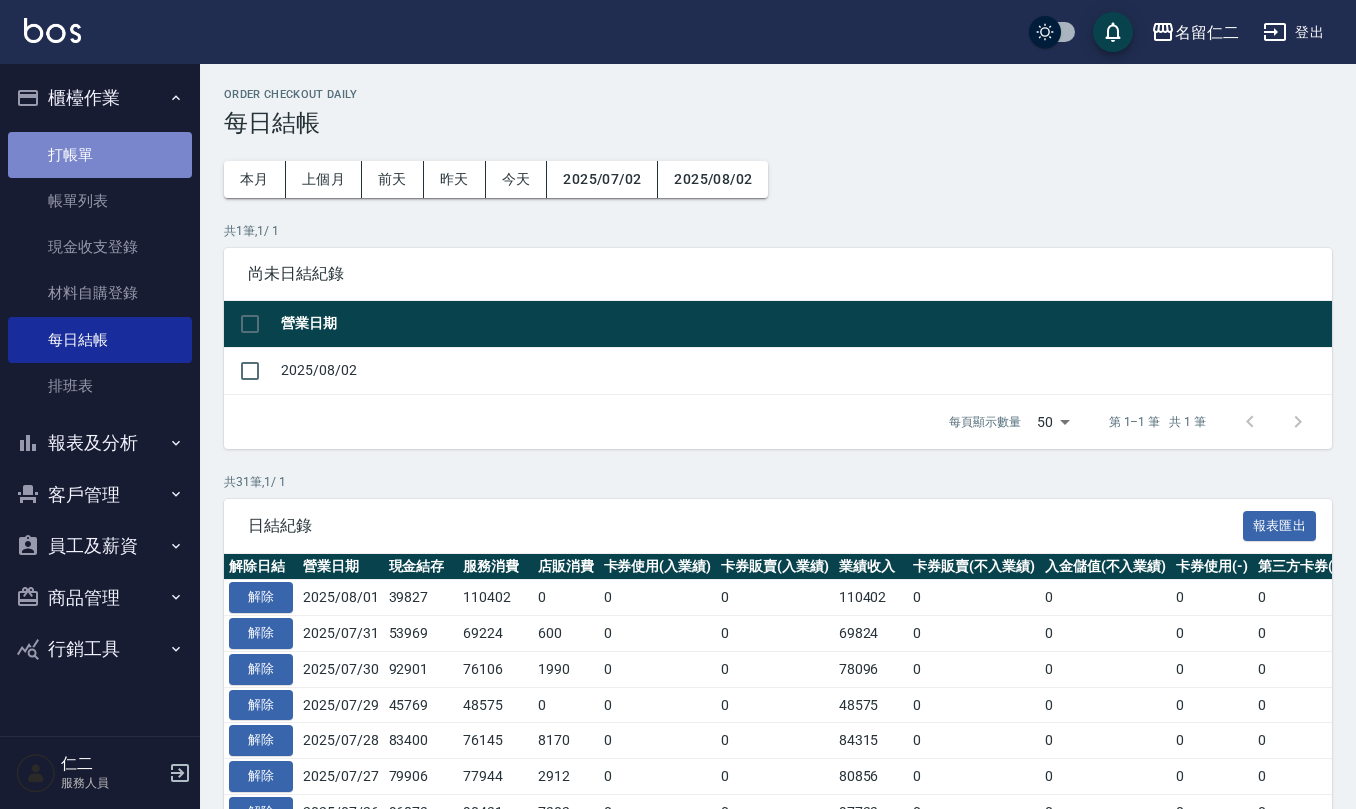 click on "打帳單" at bounding box center [100, 155] 